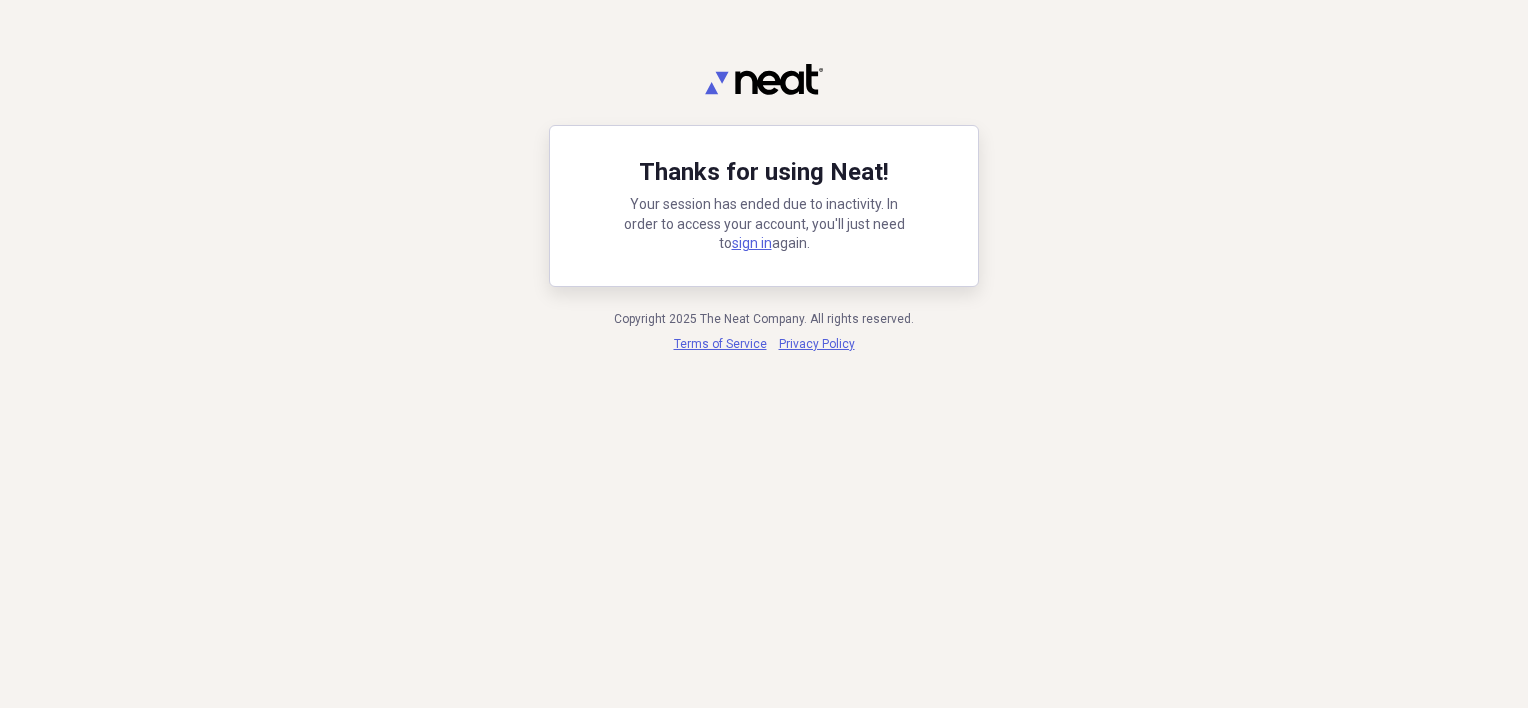 scroll, scrollTop: 0, scrollLeft: 0, axis: both 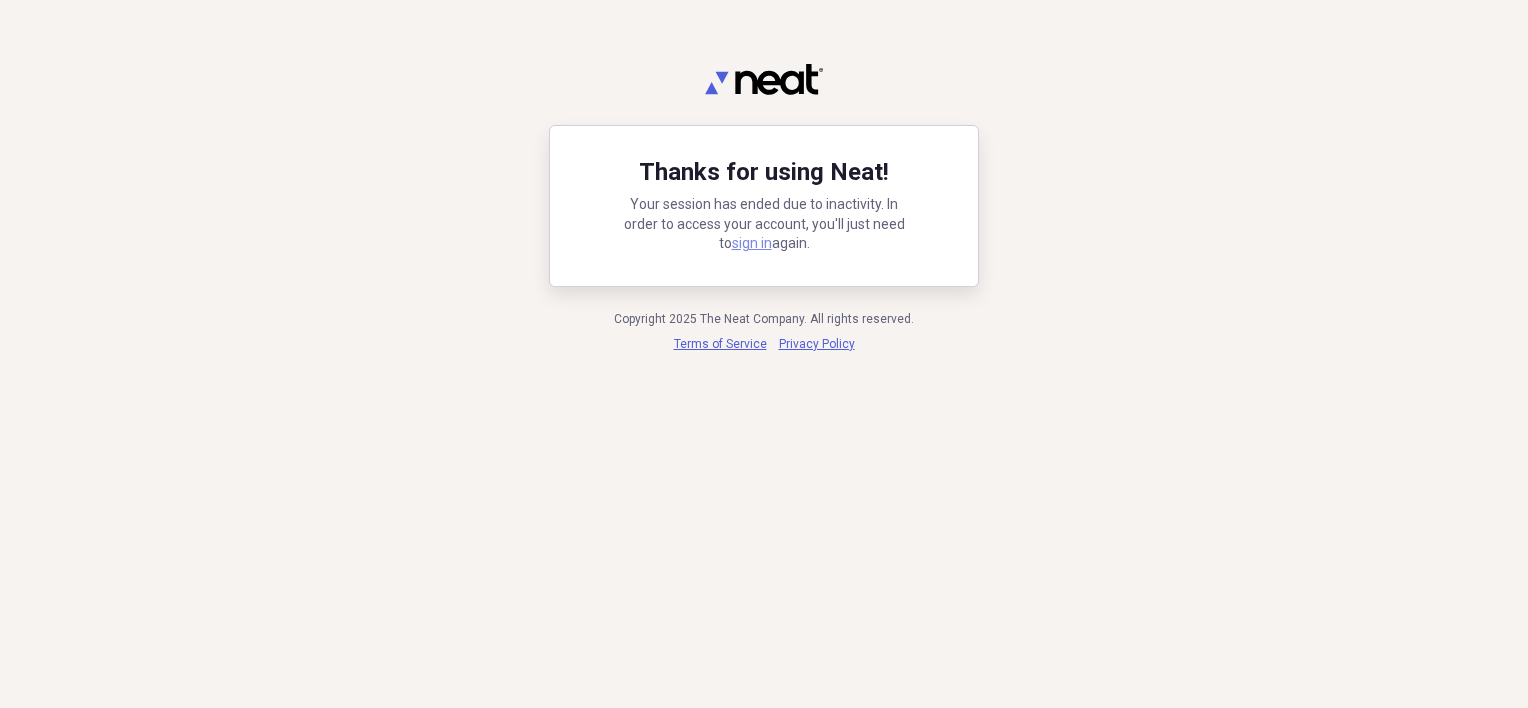 click on "sign in" at bounding box center (752, 243) 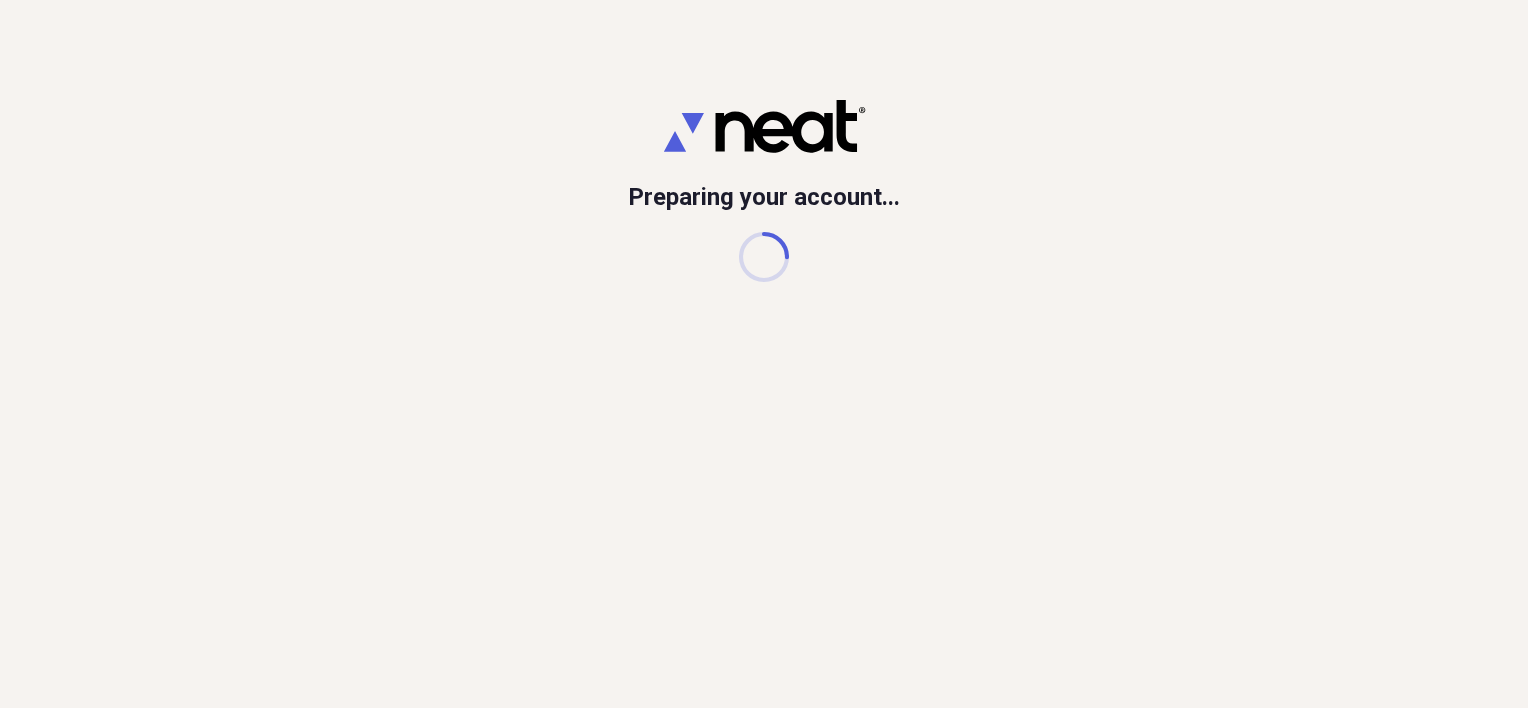 scroll, scrollTop: 0, scrollLeft: 0, axis: both 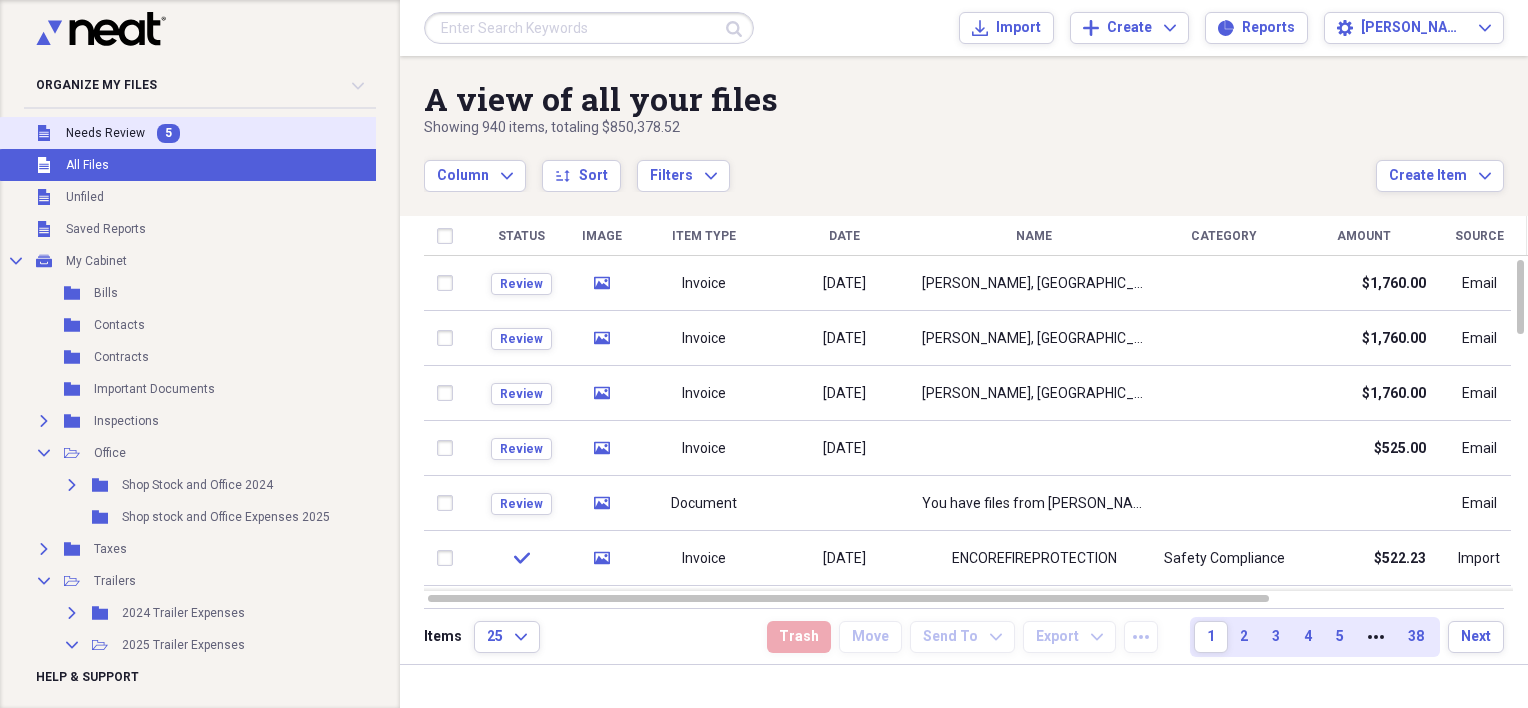 click on "Unfiled Needs Review 5" at bounding box center (195, 133) 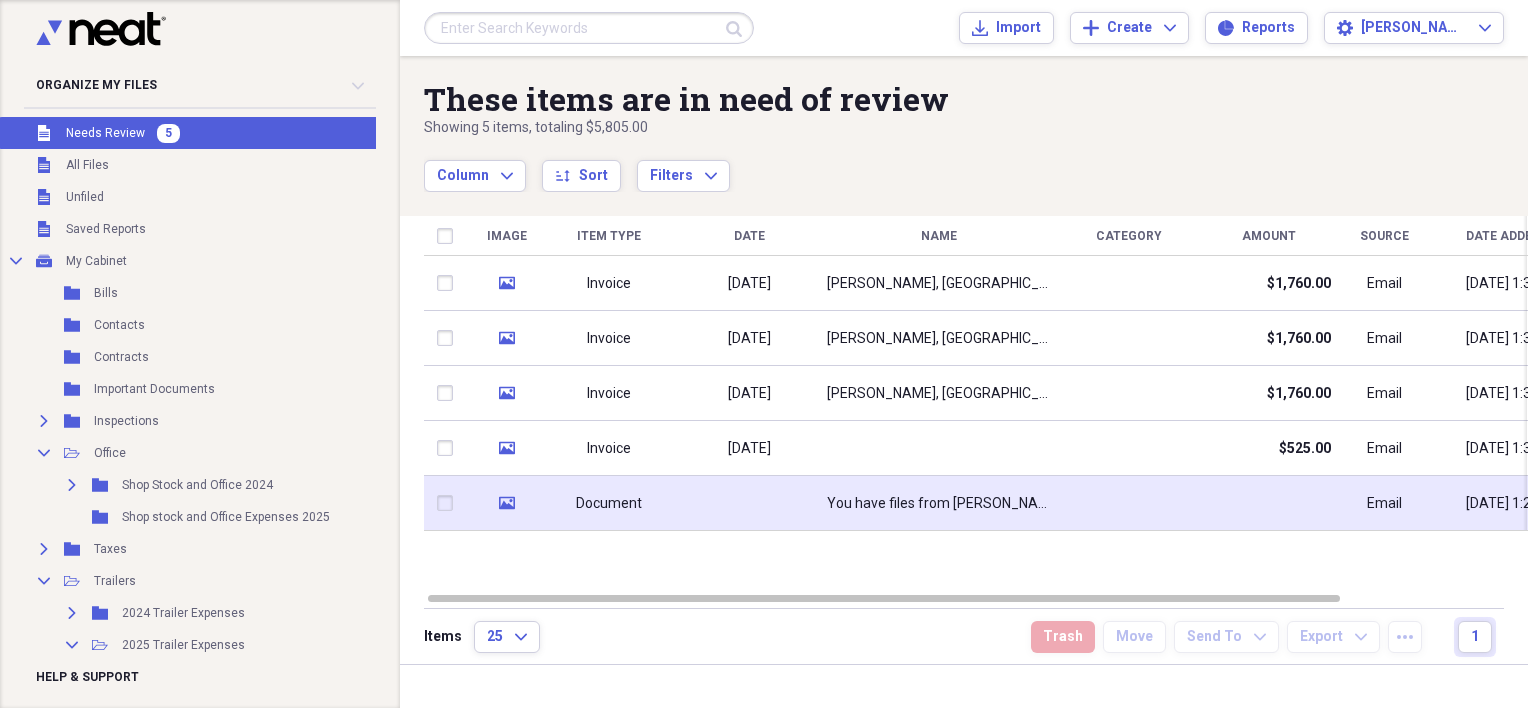 click at bounding box center [749, 503] 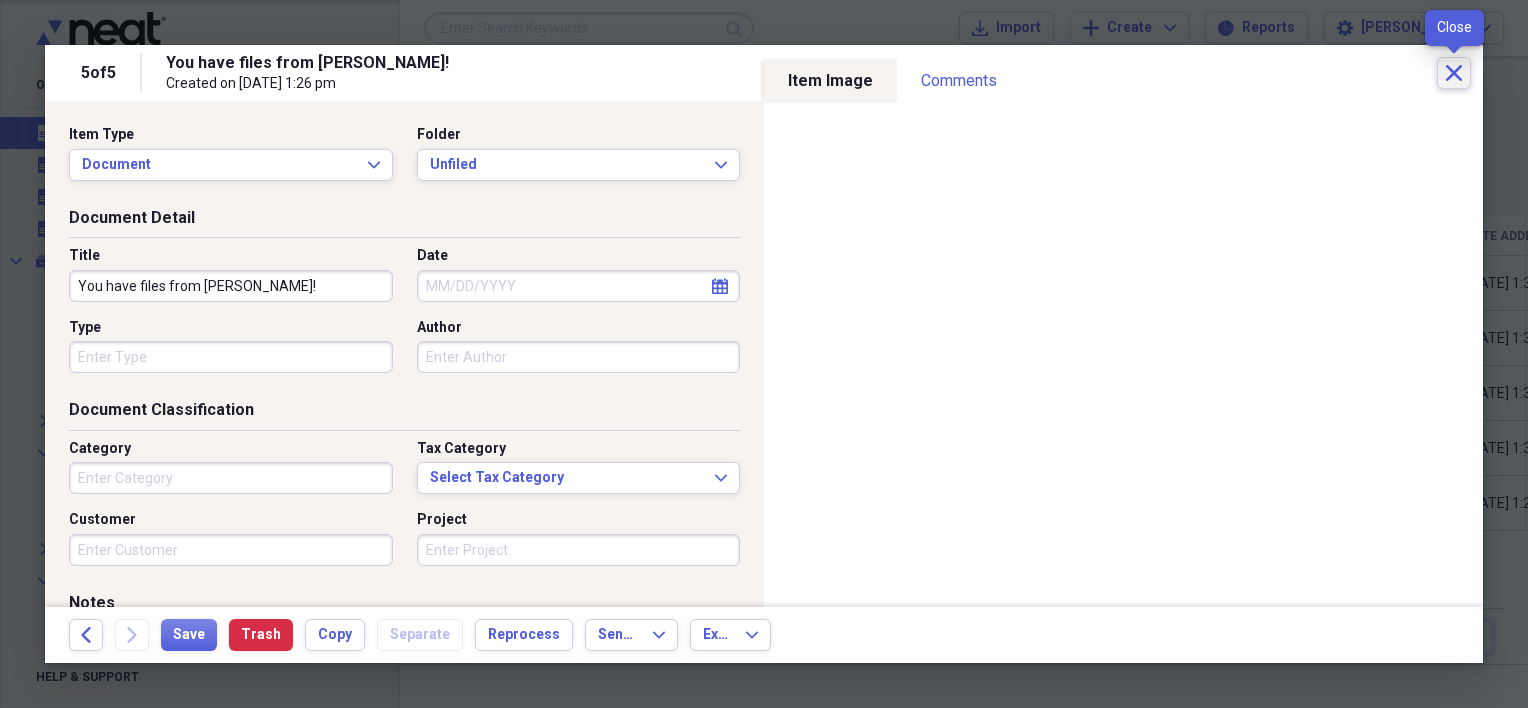 click on "Close" 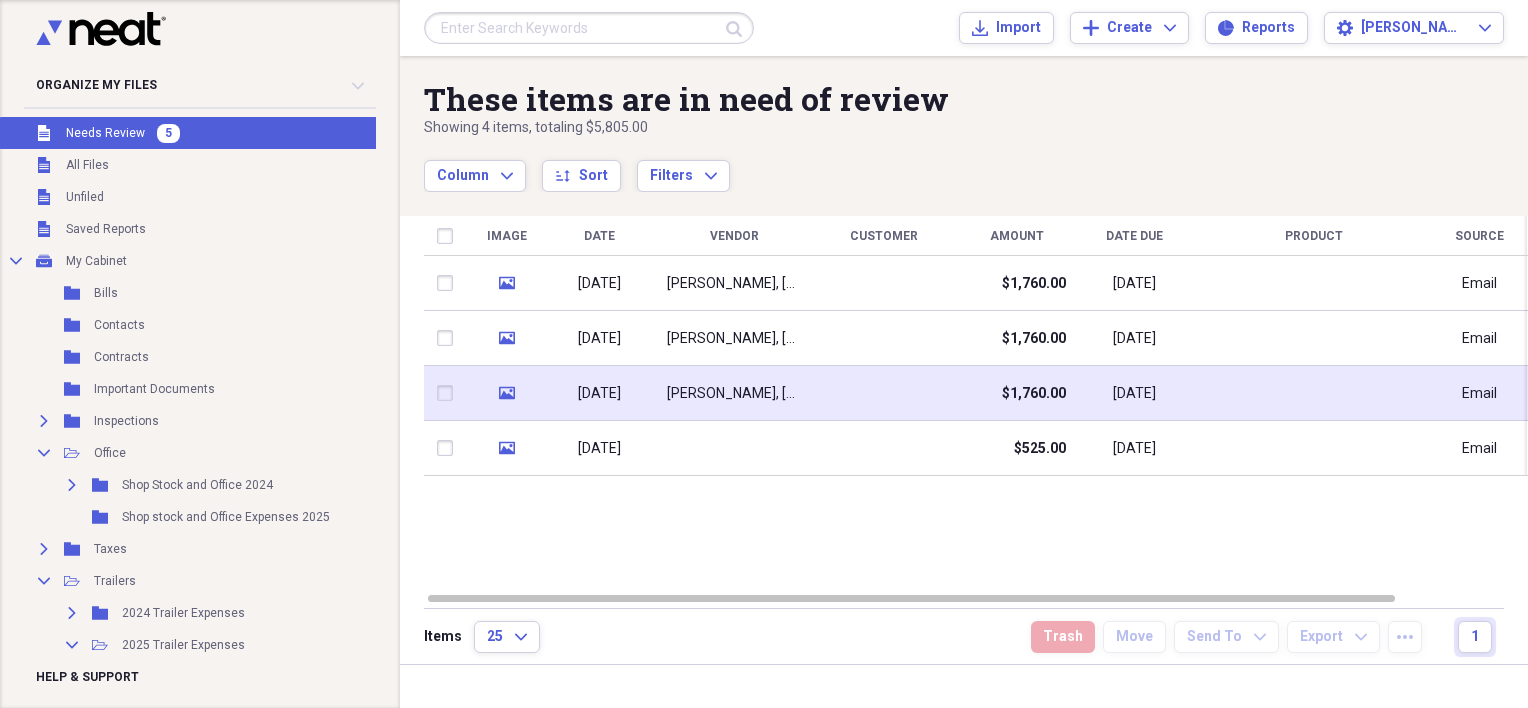 click on "VOORHEES, NJ 08043" at bounding box center (734, 394) 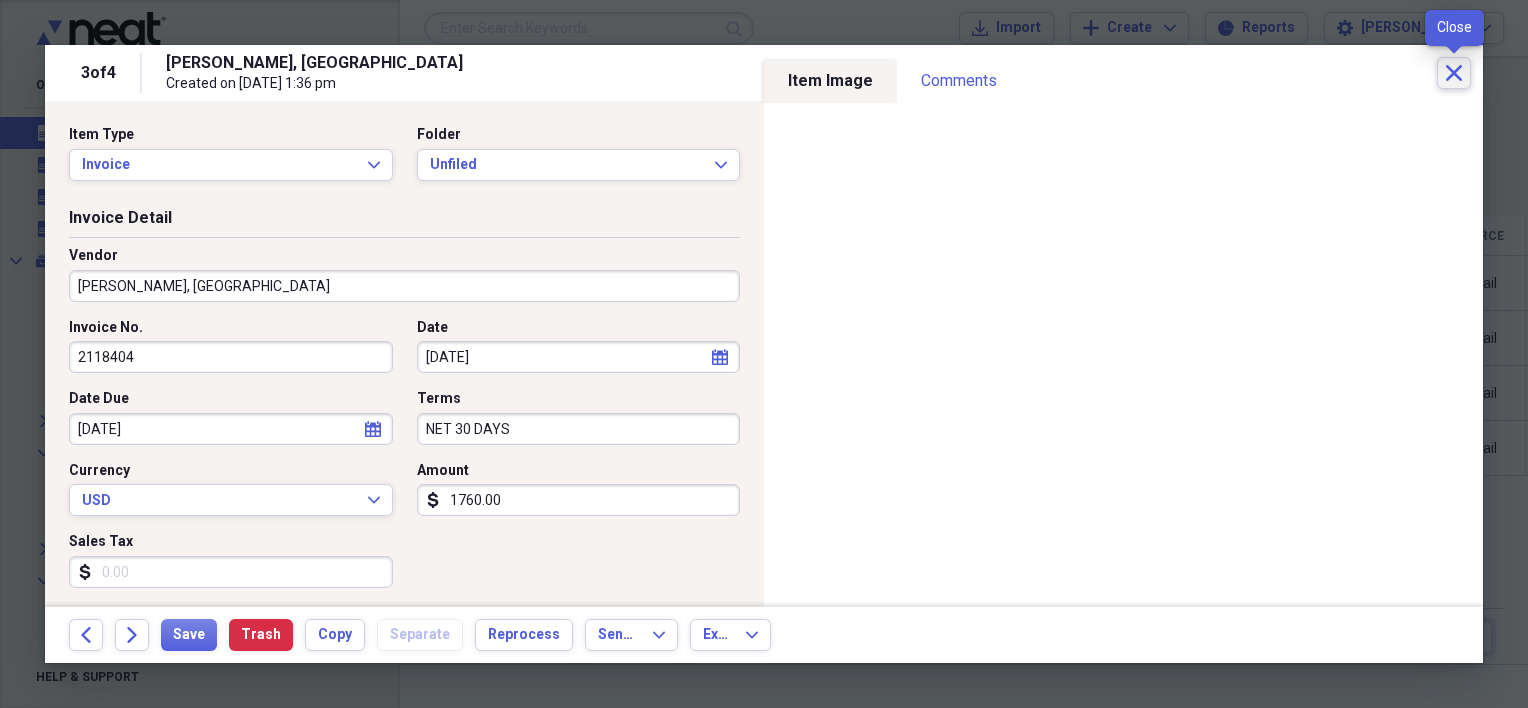 click on "Close" 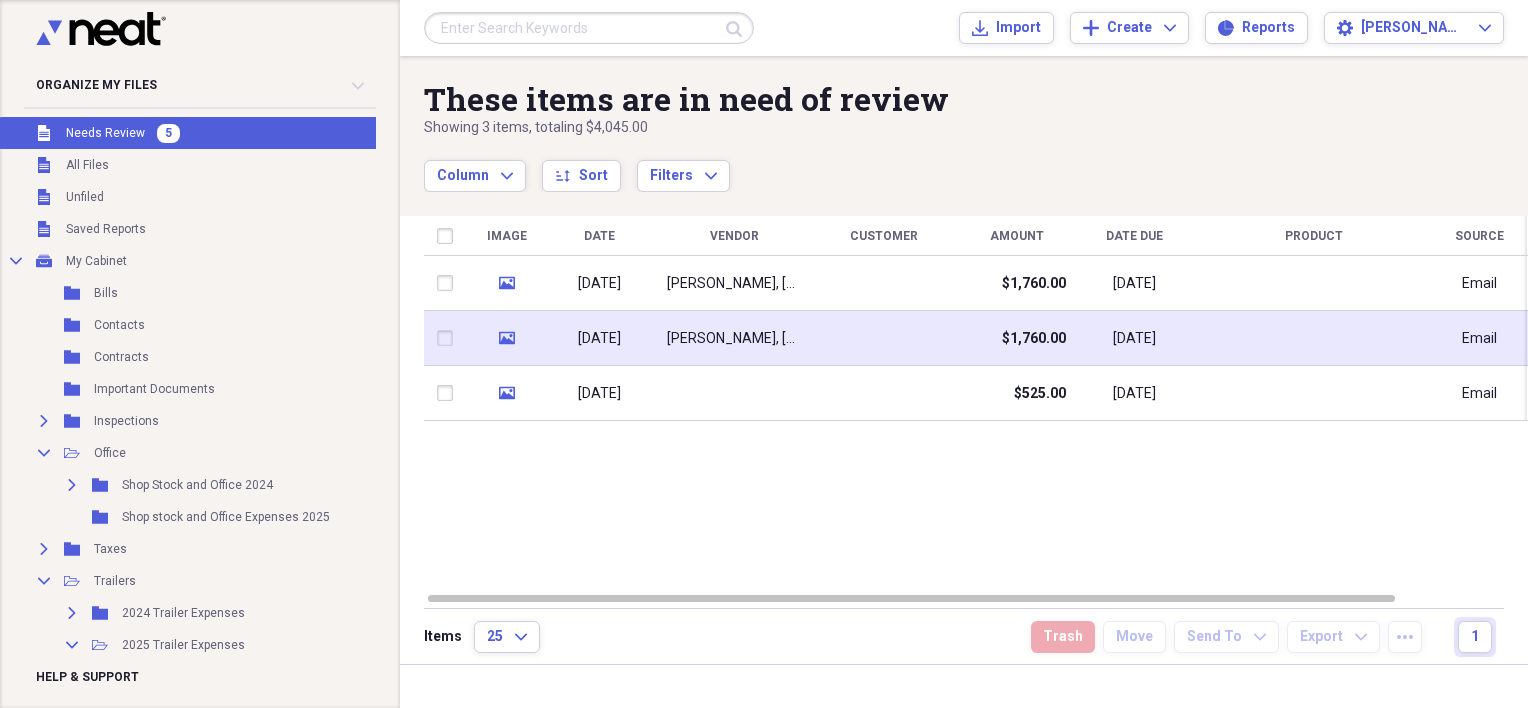 click on "VOORHEES, NJ 08043" at bounding box center (734, 339) 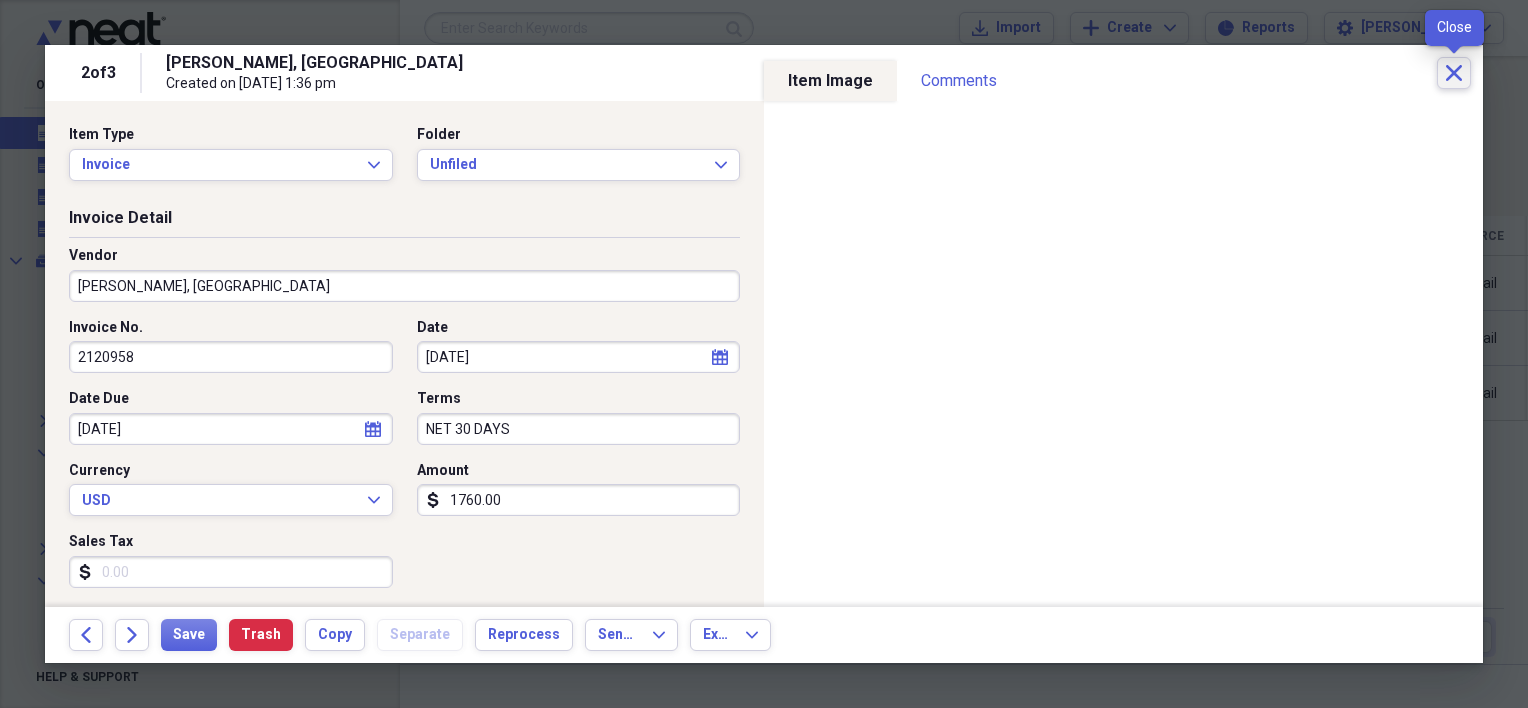 click on "Close" 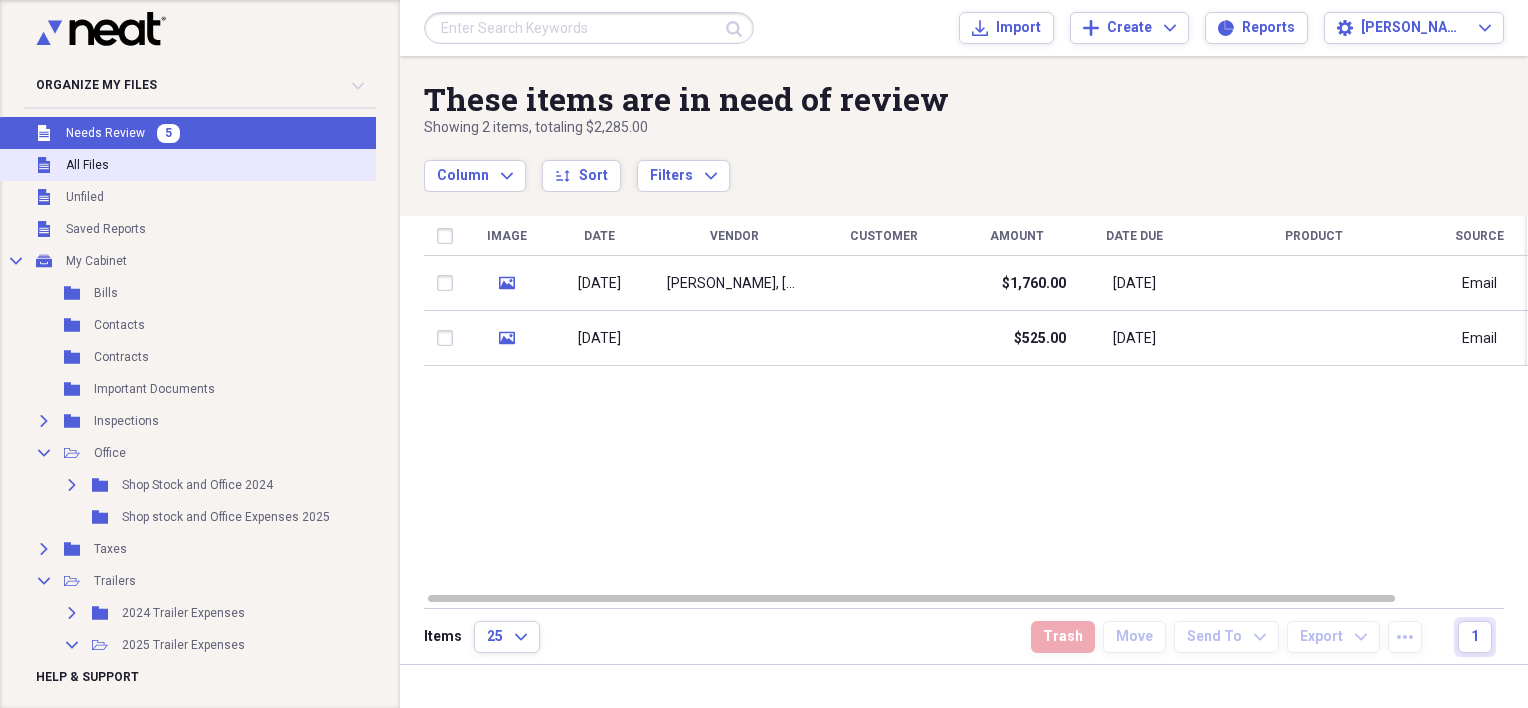 click on "Unfiled All Files" at bounding box center [195, 165] 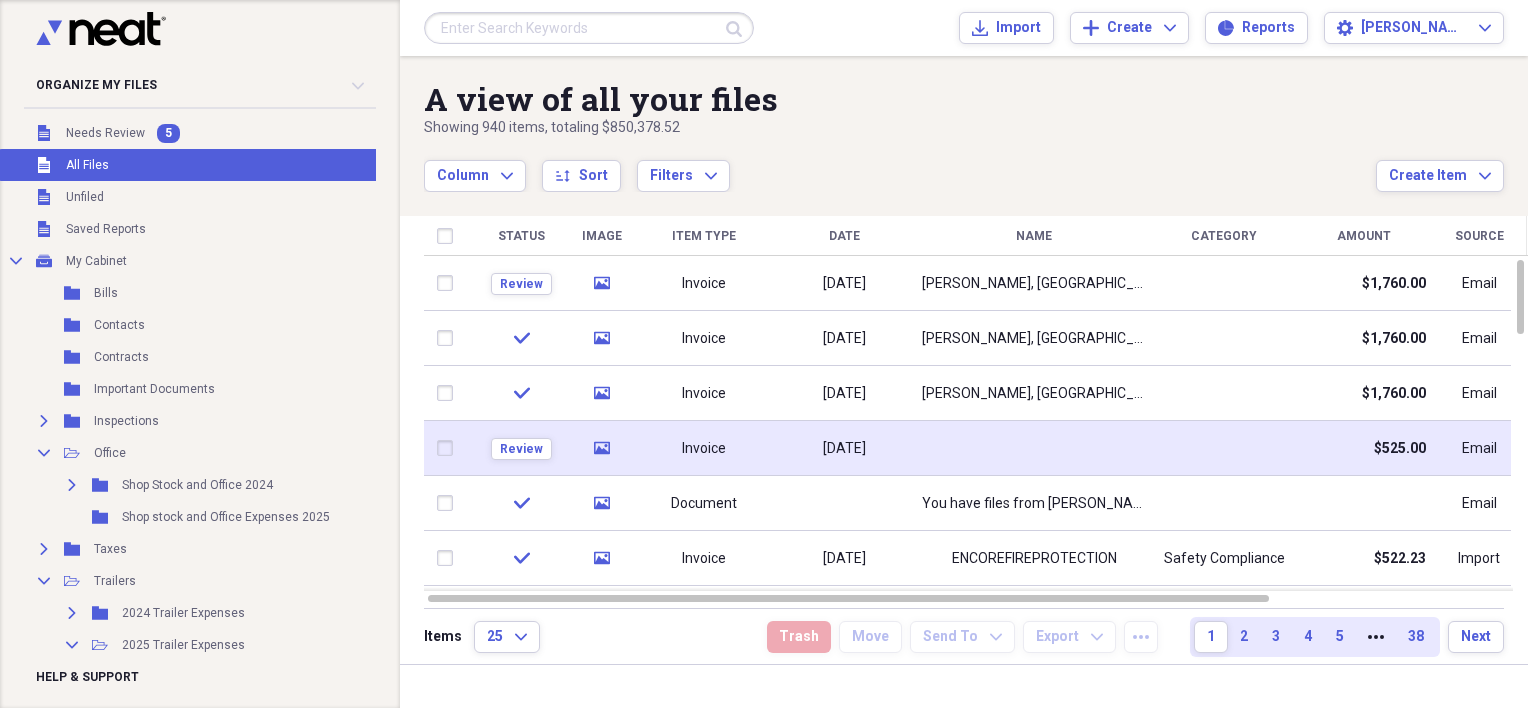 click on "07/10/2025" at bounding box center (844, 449) 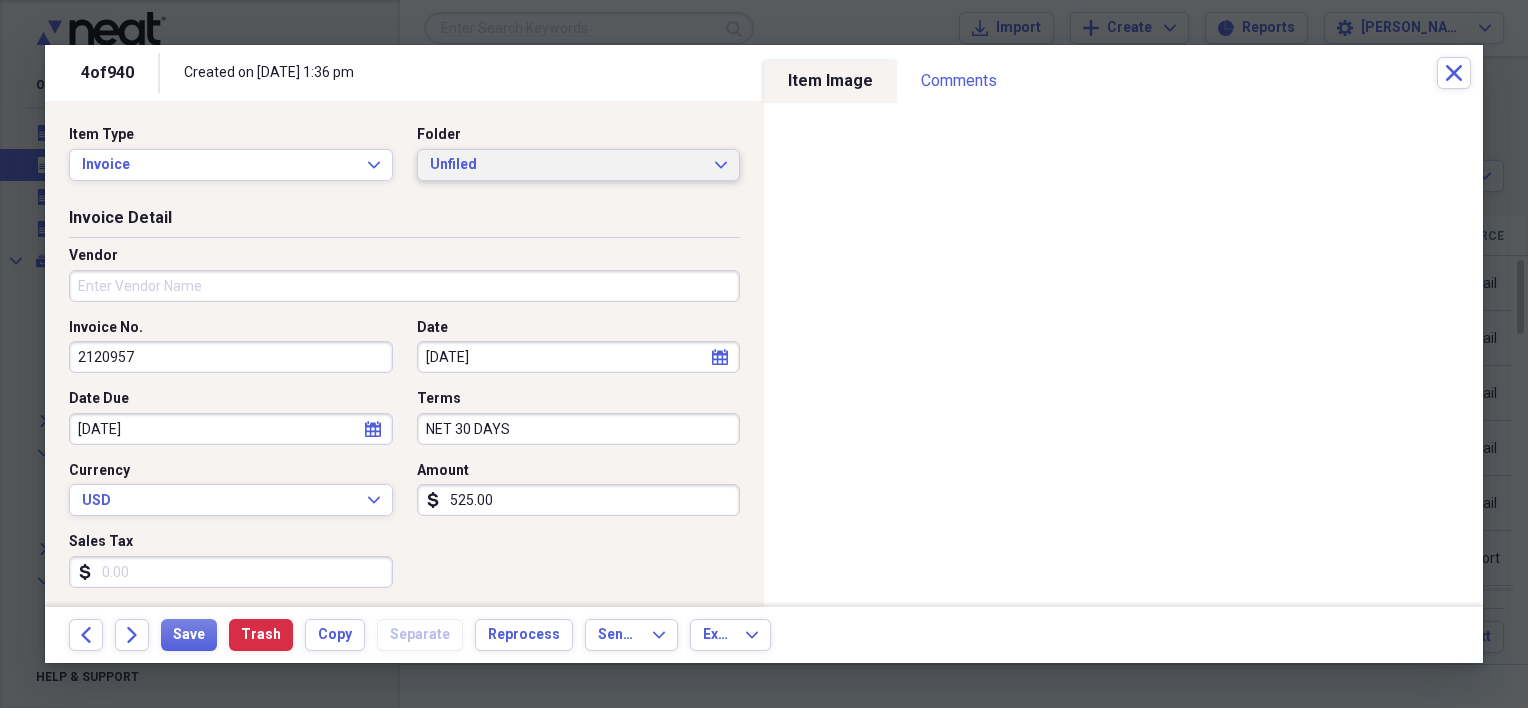 click on "Unfiled" at bounding box center (567, 165) 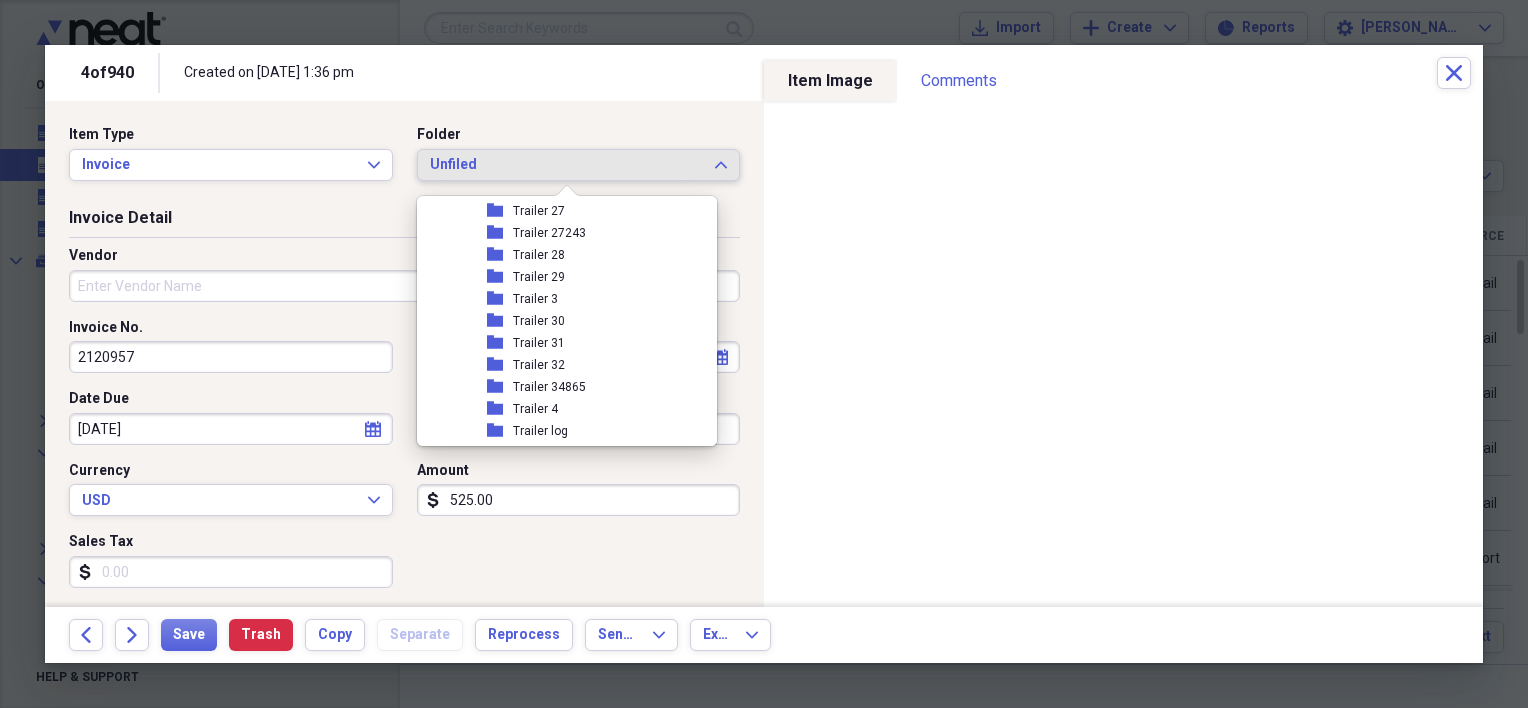 scroll, scrollTop: 500, scrollLeft: 0, axis: vertical 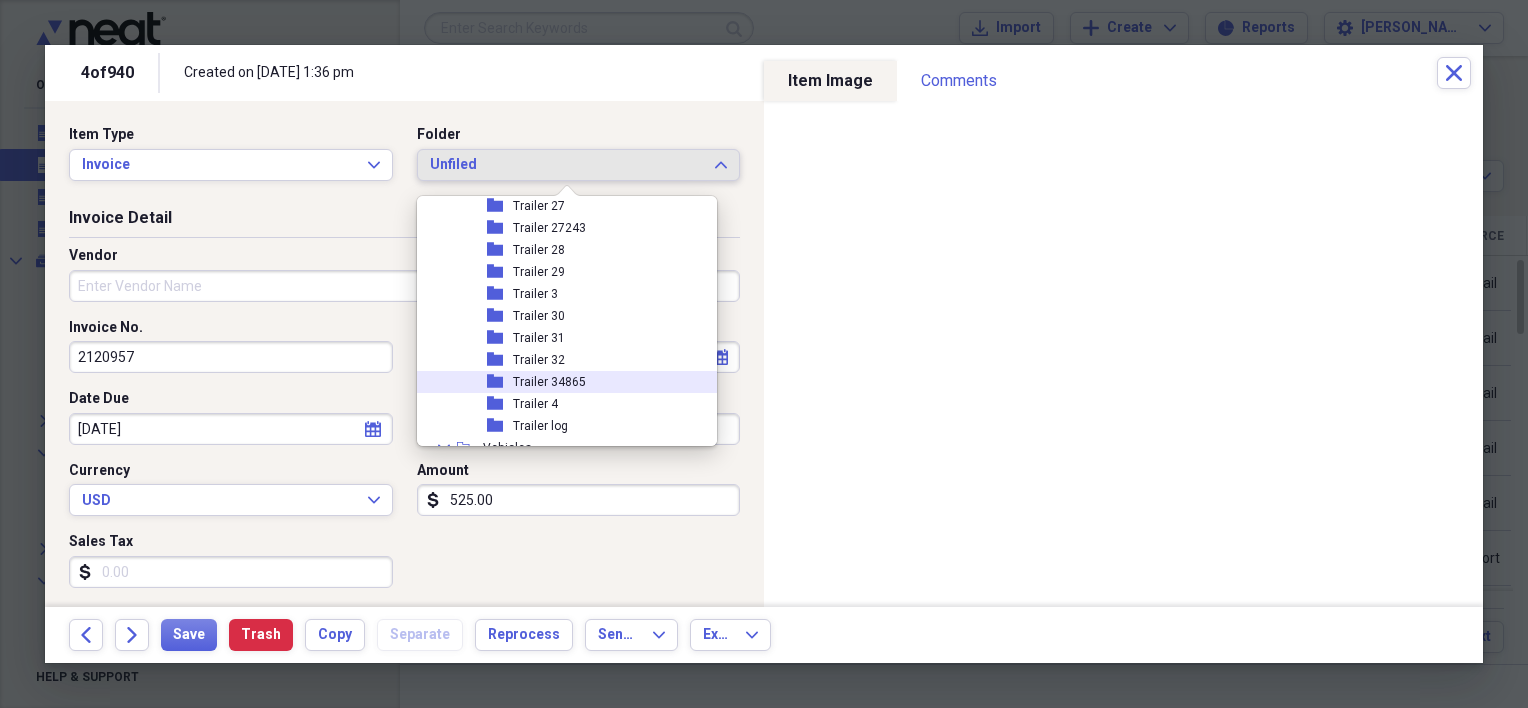 click on "folder Trailer 34865" at bounding box center [559, 382] 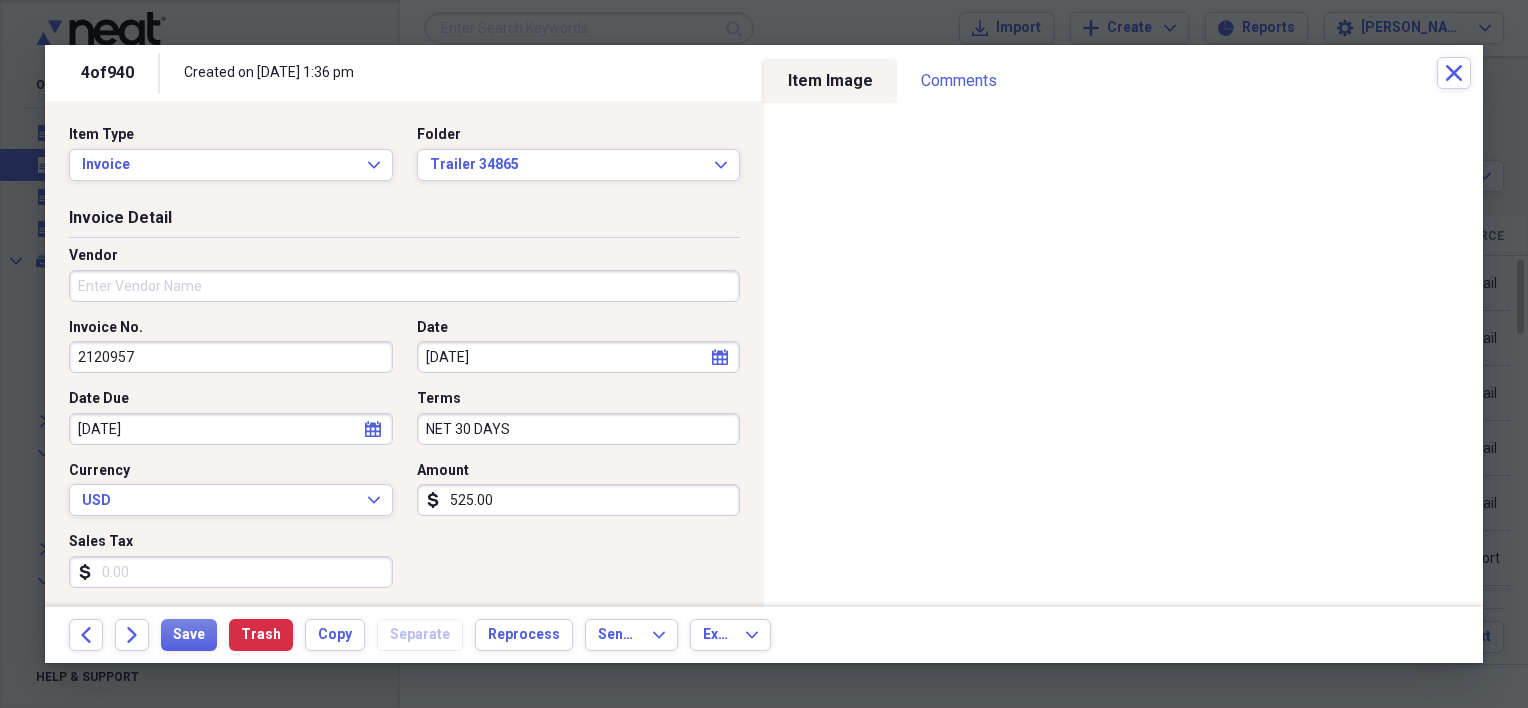 click on "Invoice Detail" at bounding box center (404, 222) 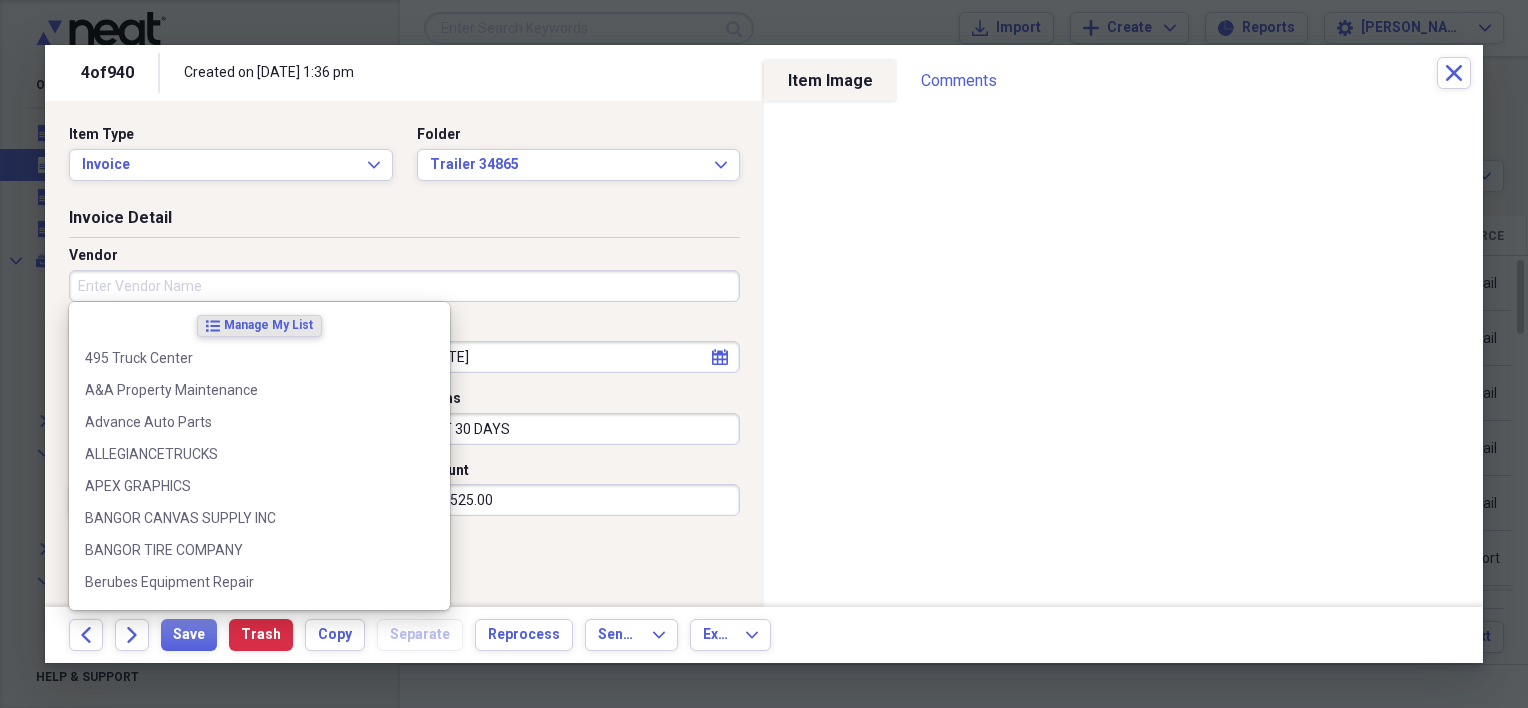 click on "Vendor" at bounding box center [404, 286] 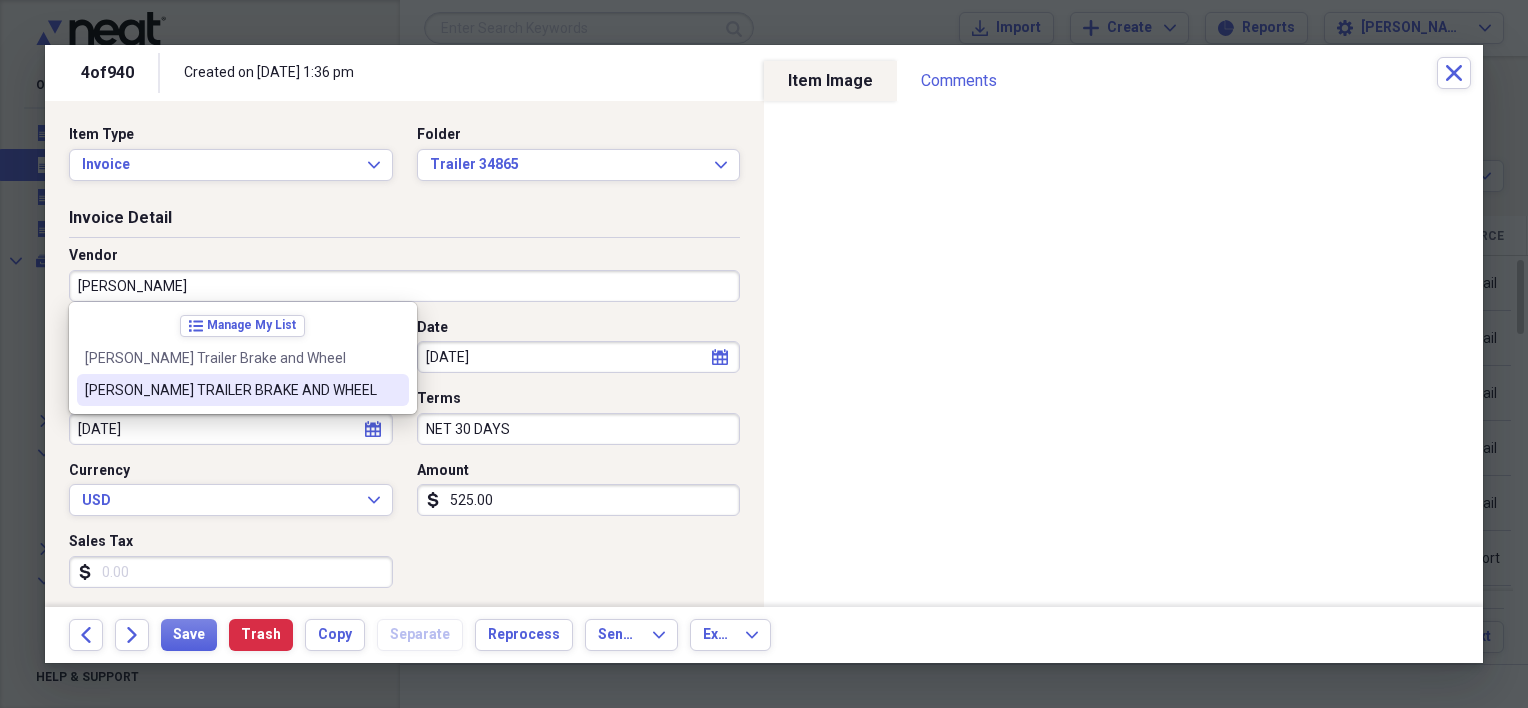 click on "[PERSON_NAME] TRAILER BRAKE AND WHEEL" at bounding box center [231, 390] 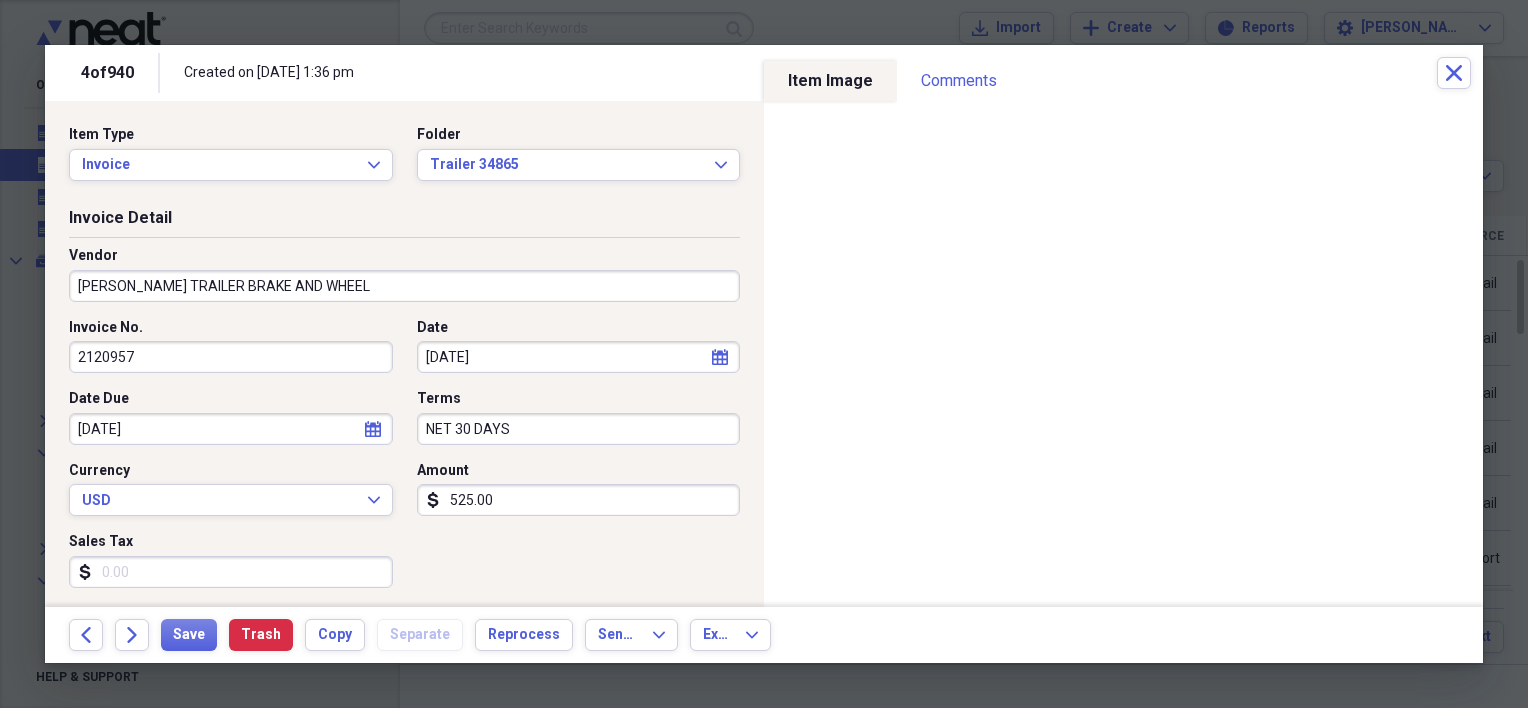 type on "trailer rental" 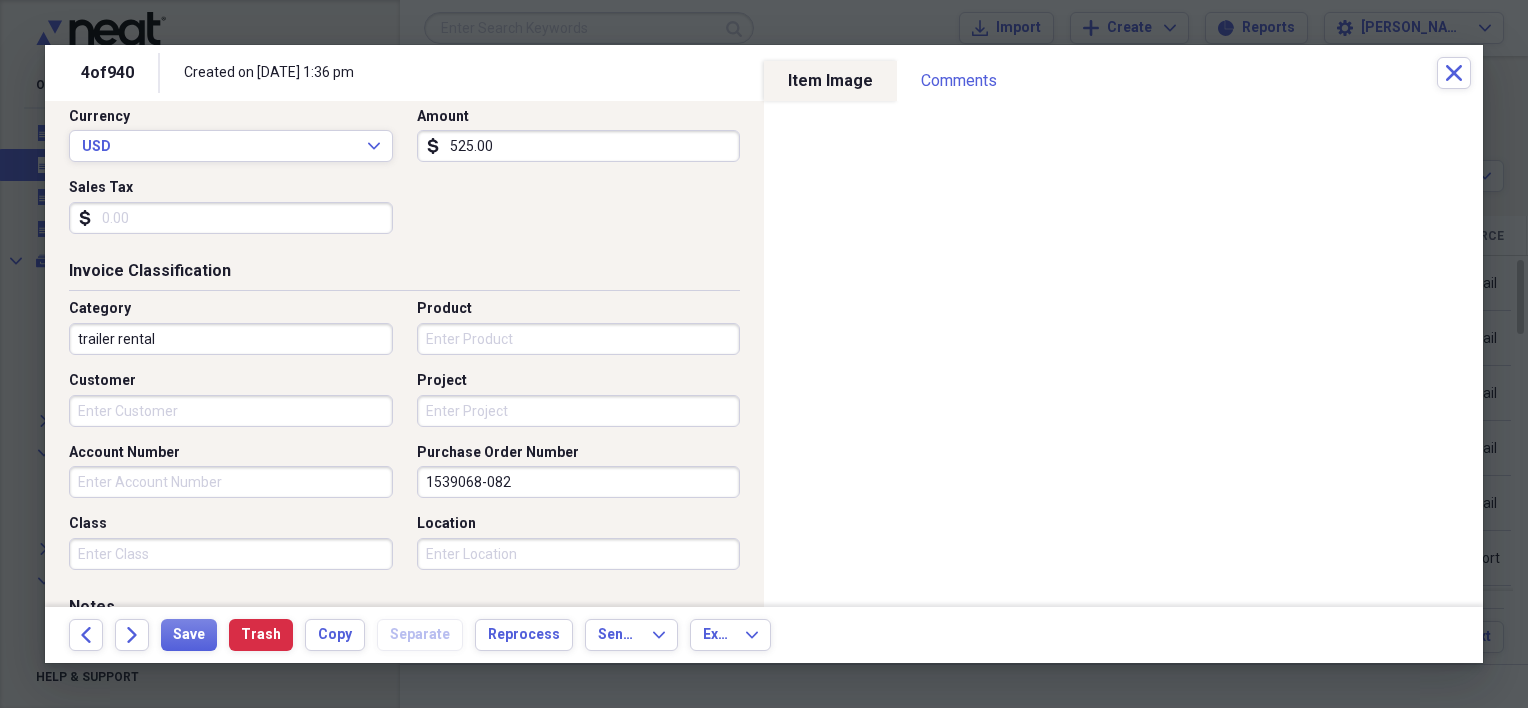 scroll, scrollTop: 400, scrollLeft: 0, axis: vertical 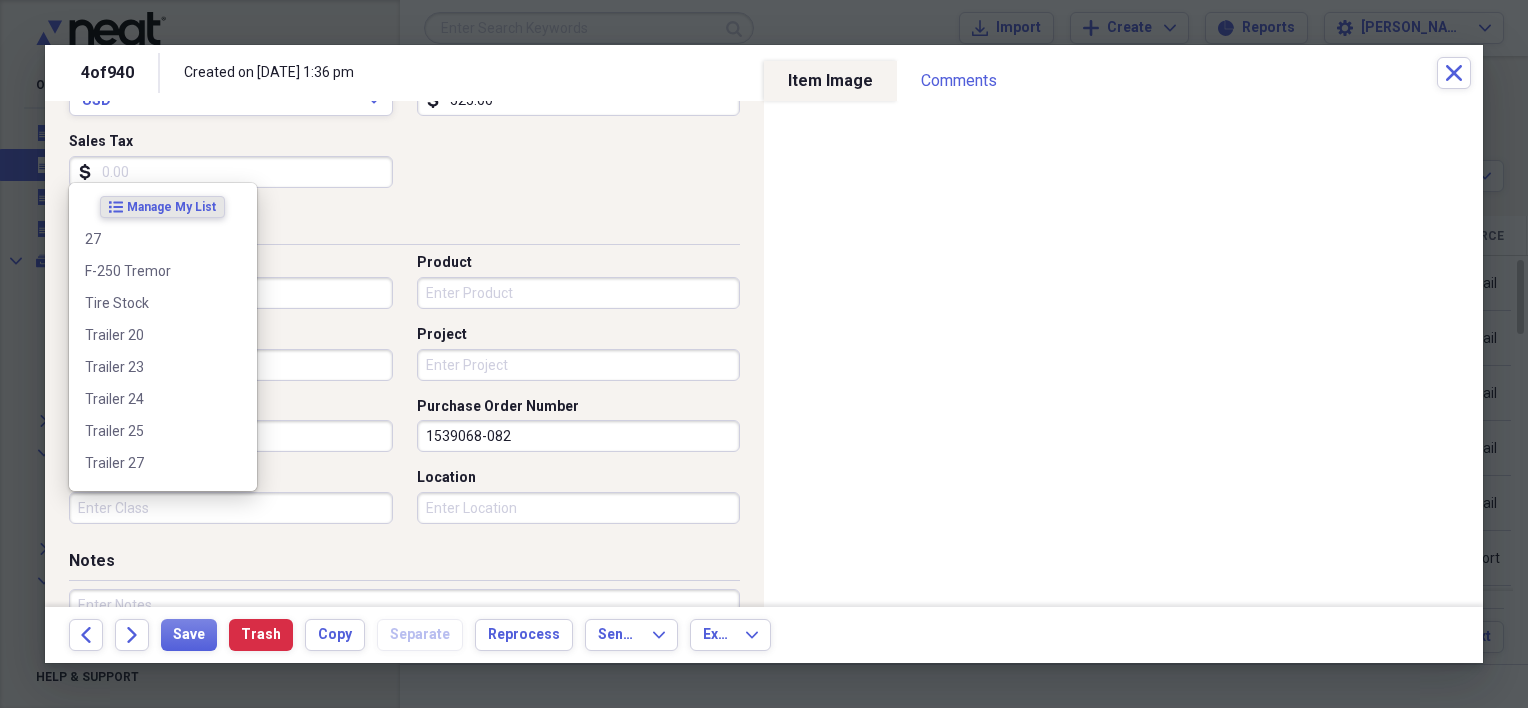 click on "Class" at bounding box center [231, 508] 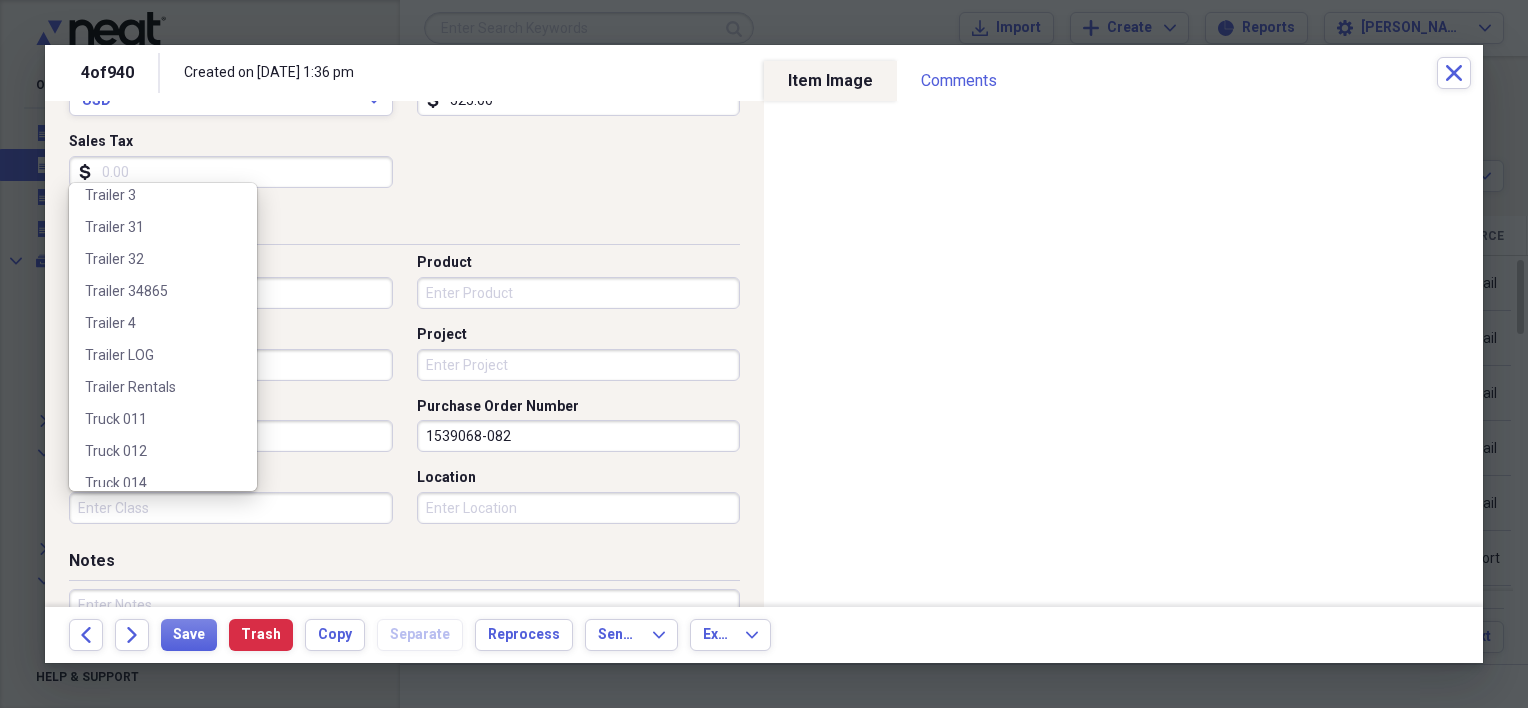 scroll, scrollTop: 400, scrollLeft: 0, axis: vertical 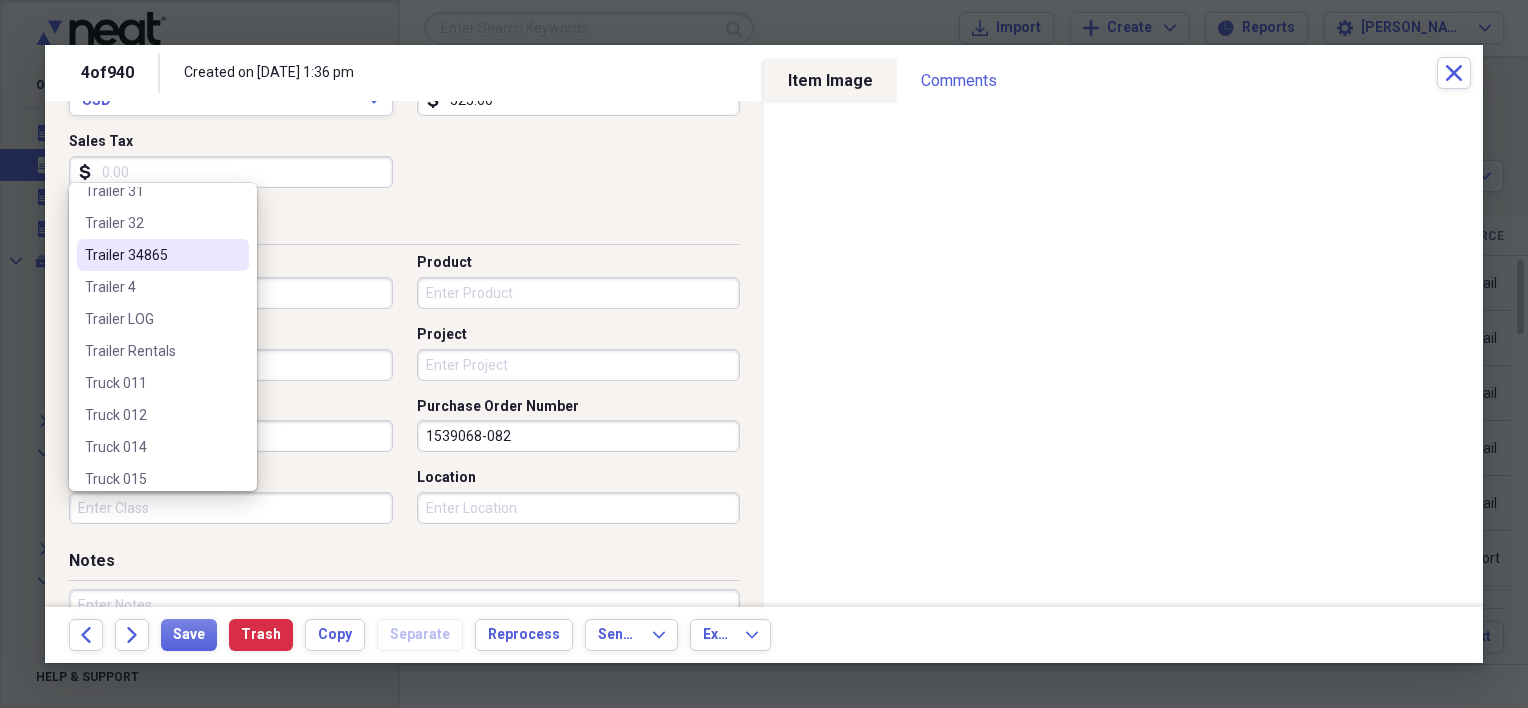 click on "Trailer 34865" at bounding box center [163, 255] 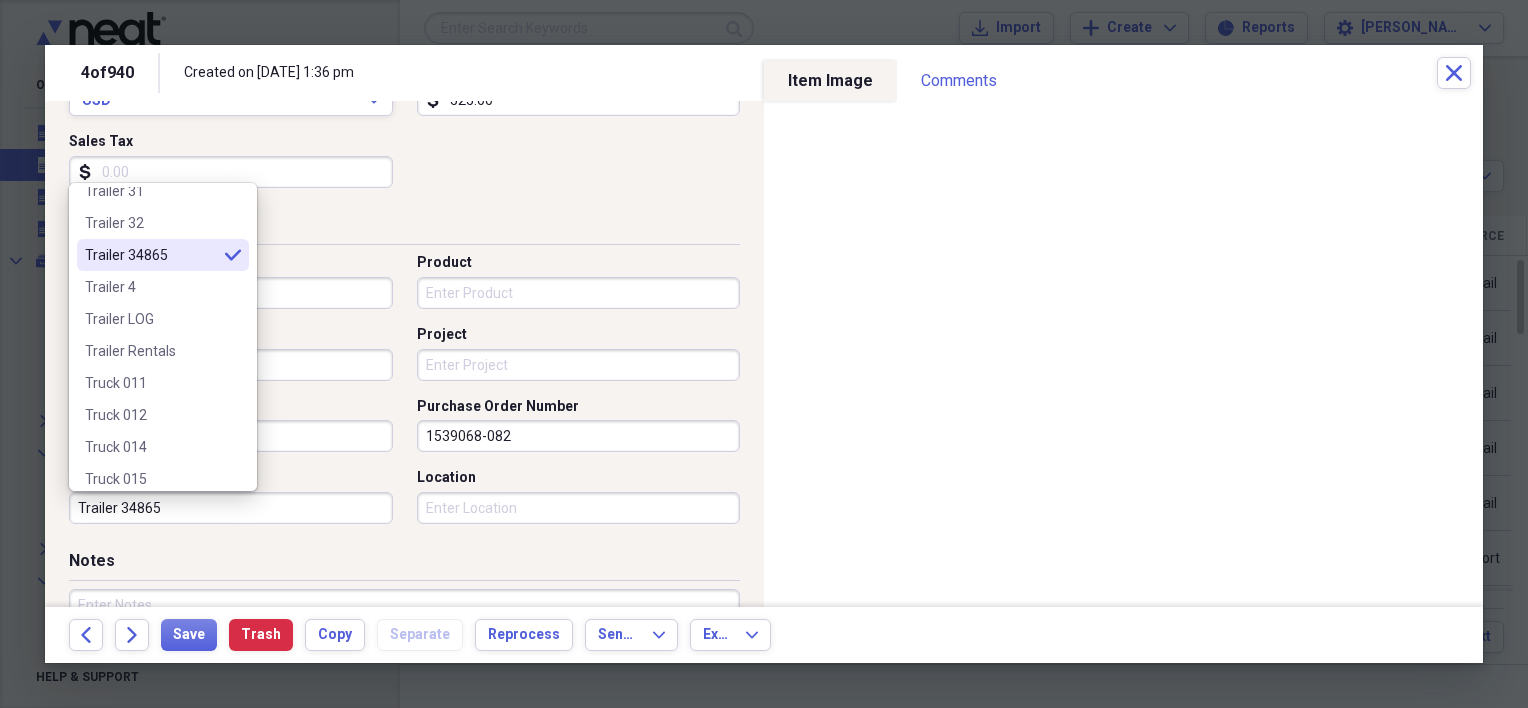 type on "Trailer 34865" 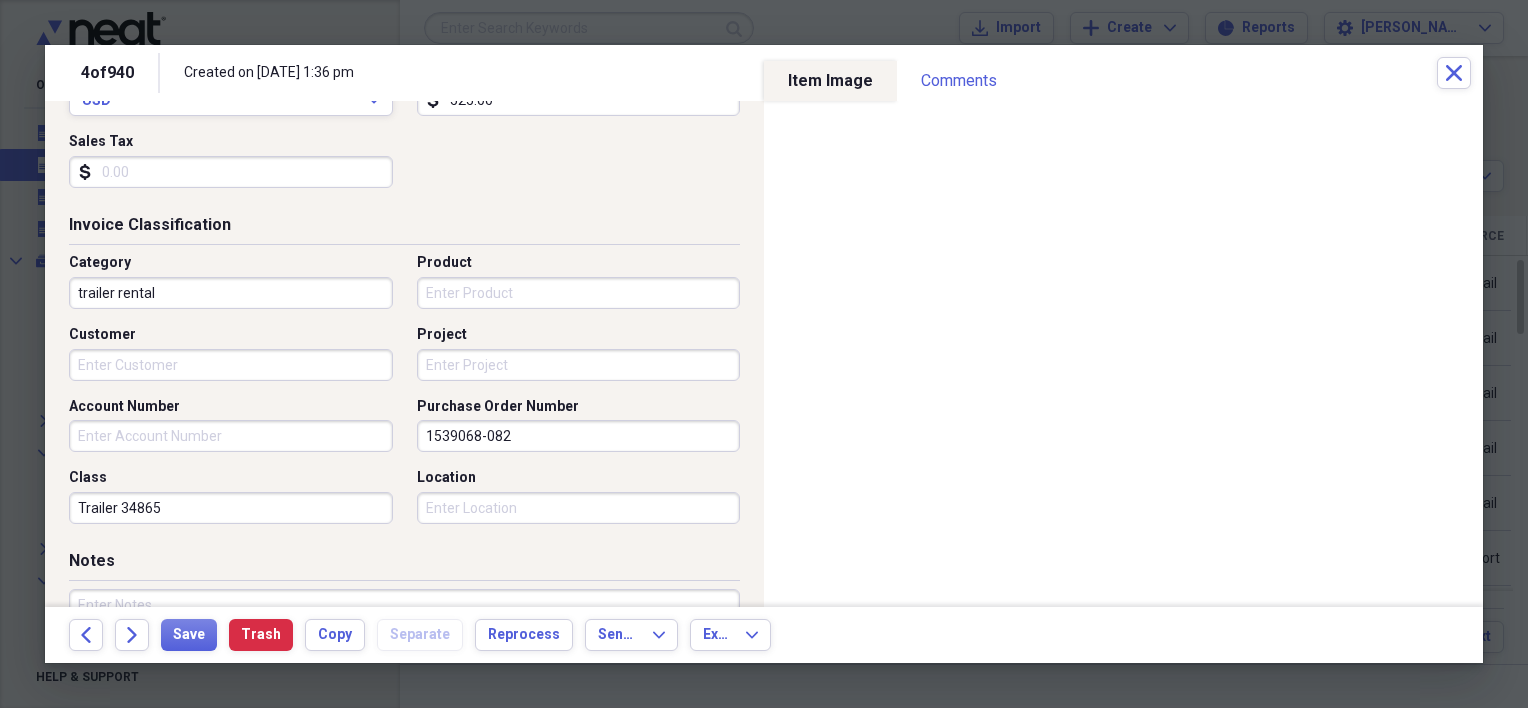 click on "1539068-082" at bounding box center (579, 436) 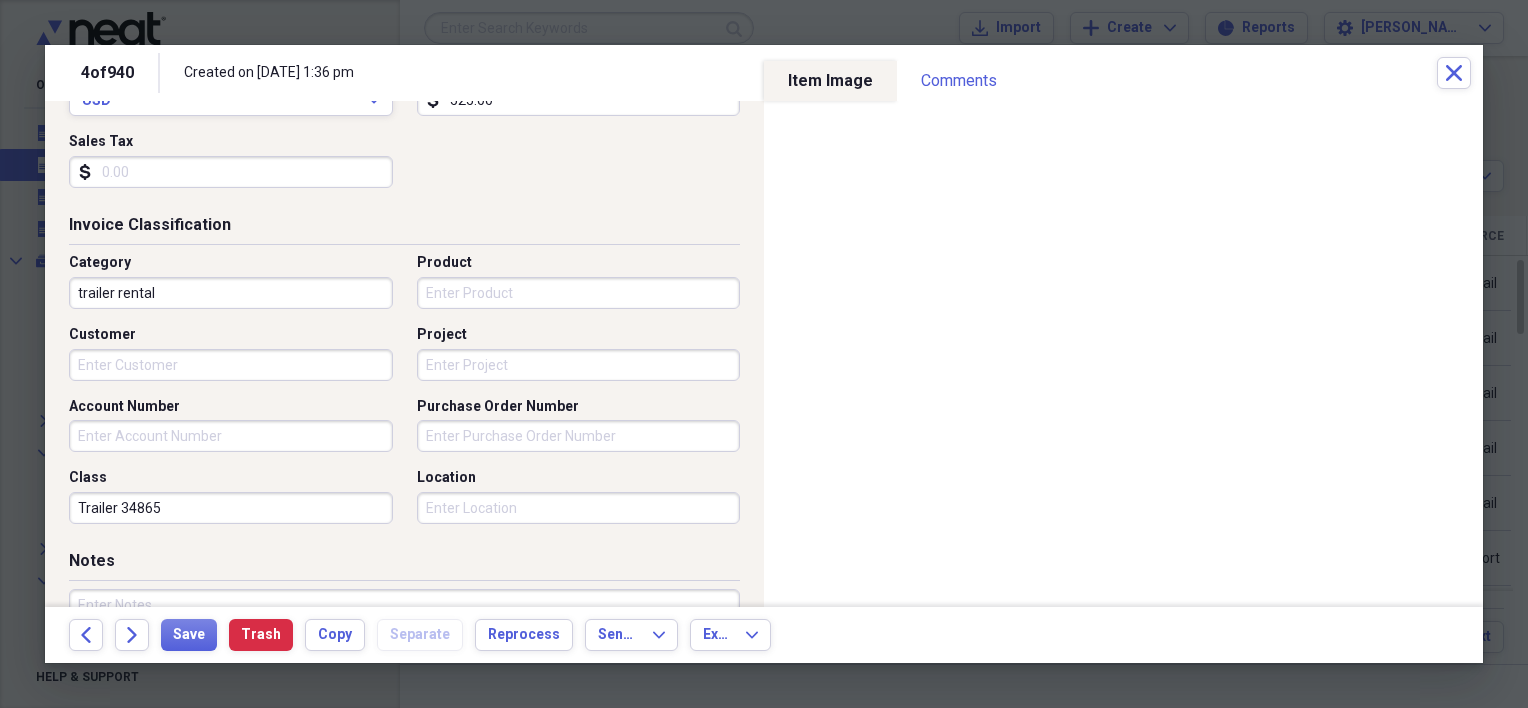 type 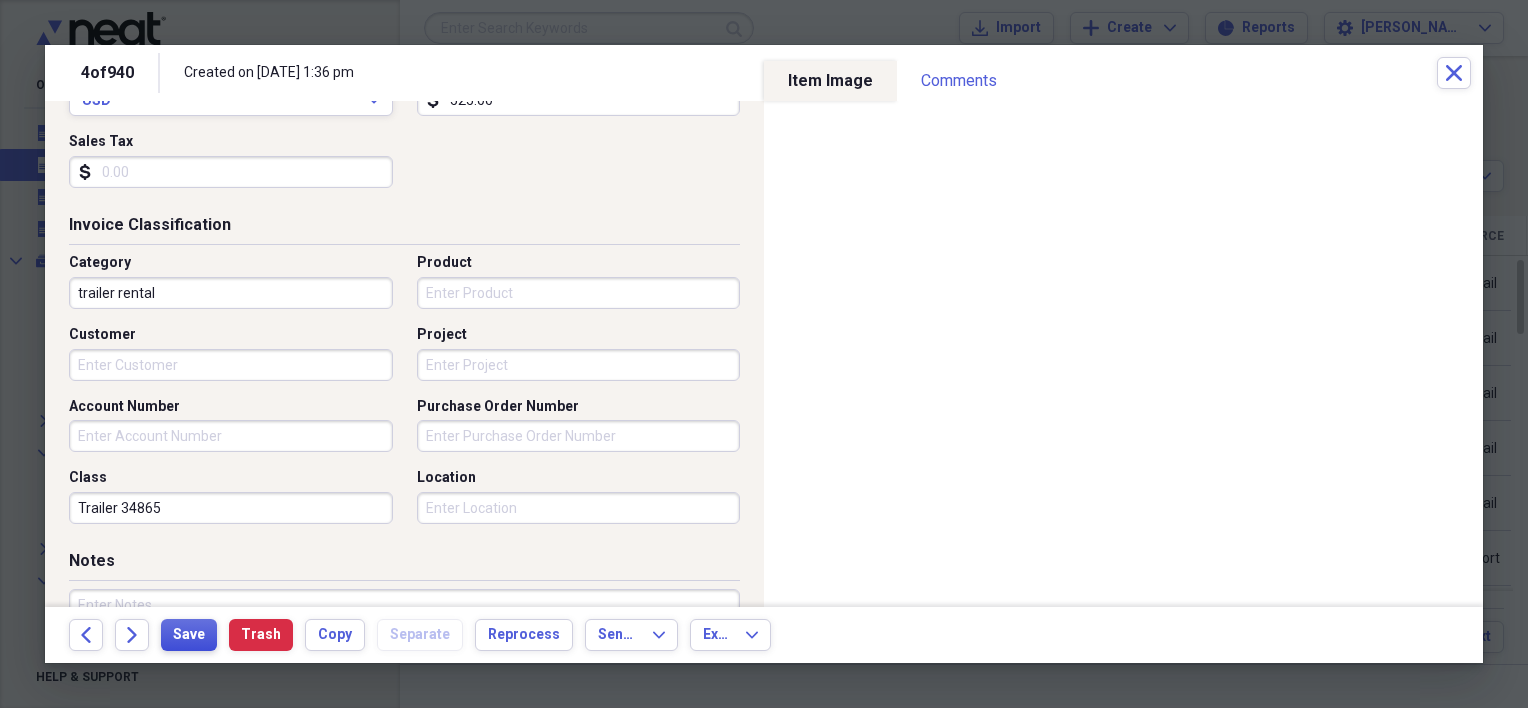 click on "Save" at bounding box center (189, 635) 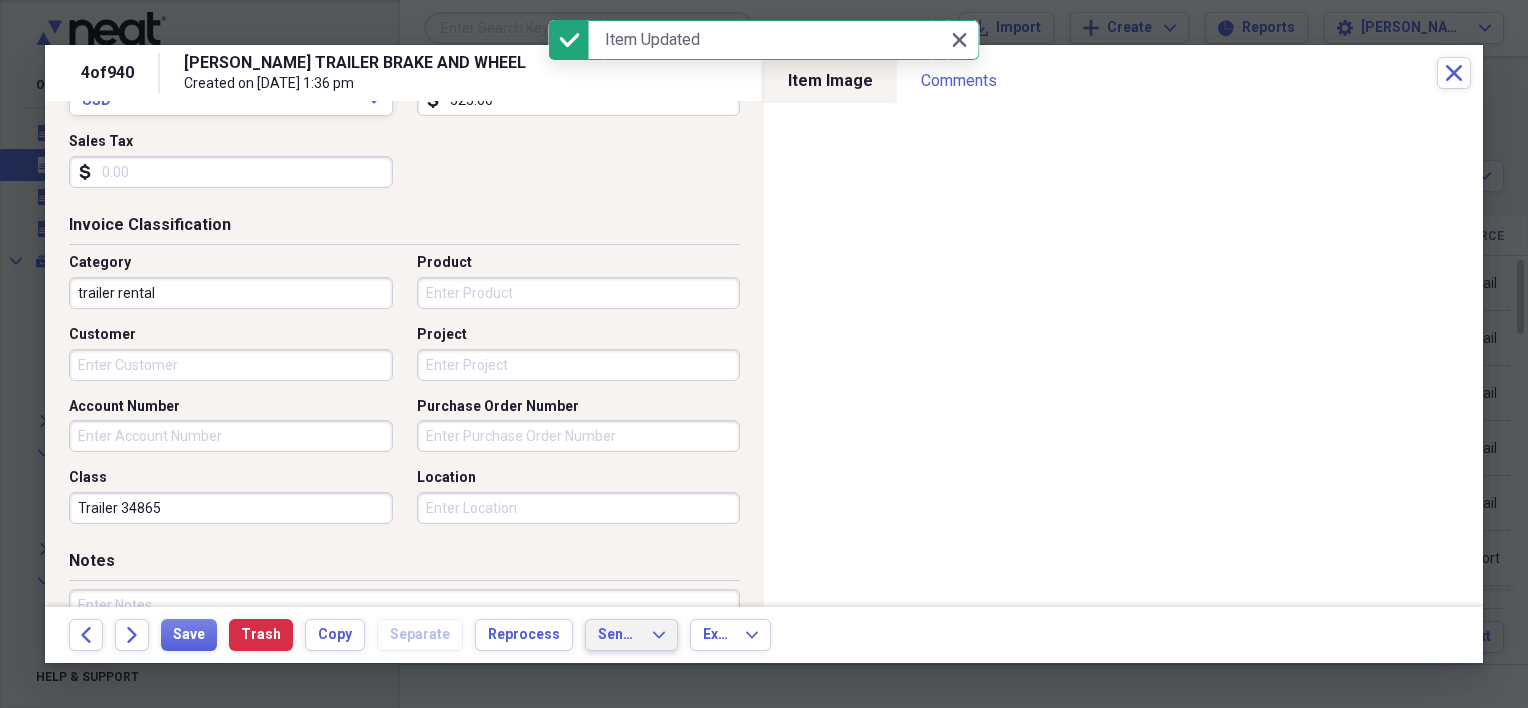 click on "Send To Expand" at bounding box center [631, 635] 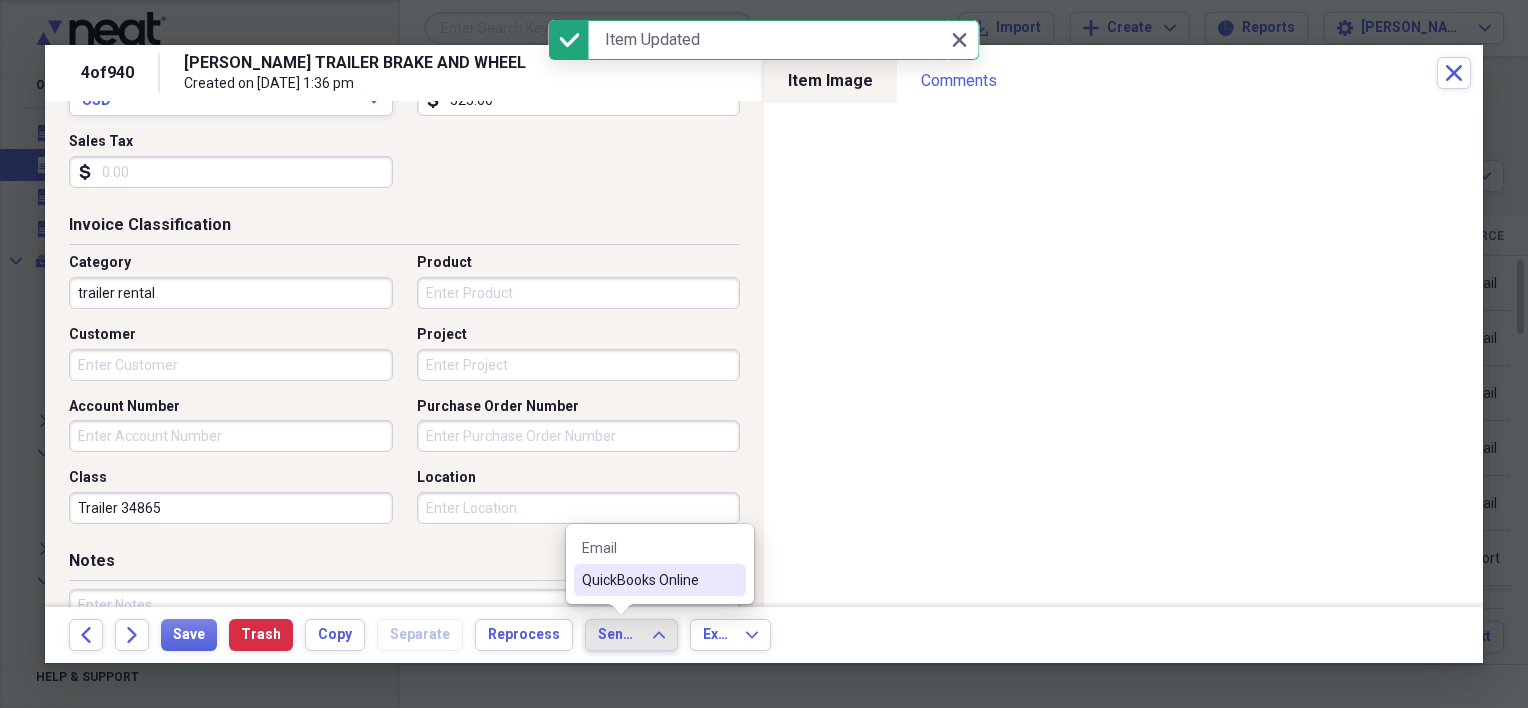 click on "QuickBooks Online" at bounding box center (648, 580) 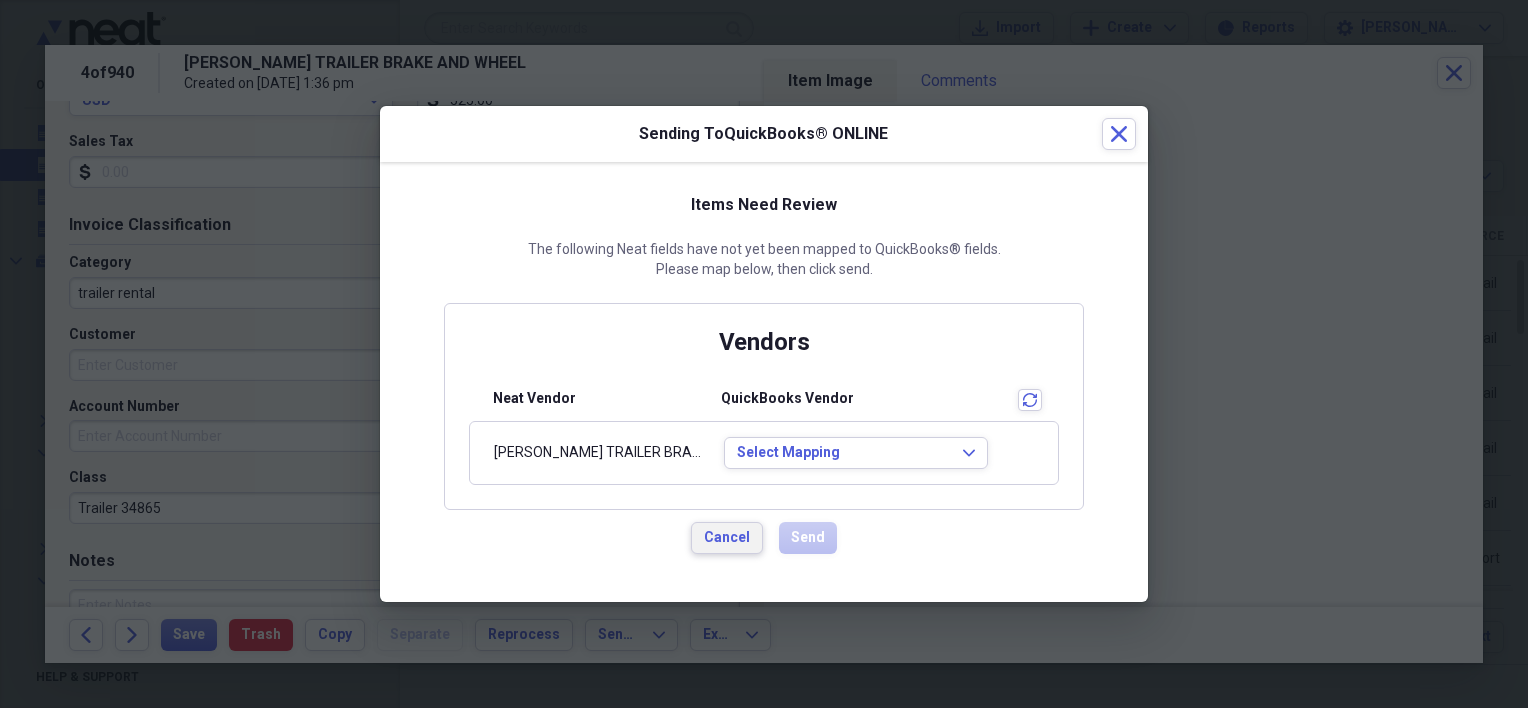 click on "Cancel" at bounding box center (727, 538) 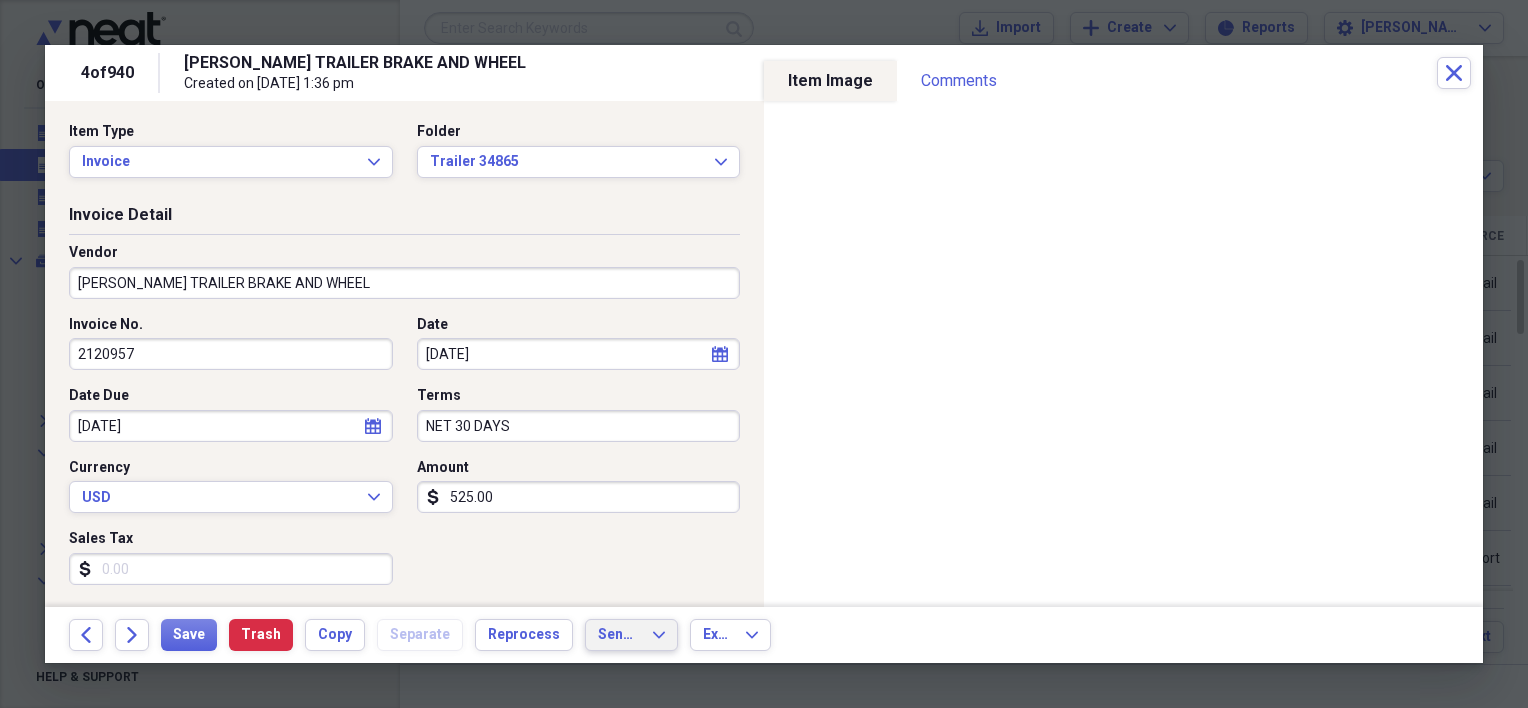 scroll, scrollTop: 0, scrollLeft: 0, axis: both 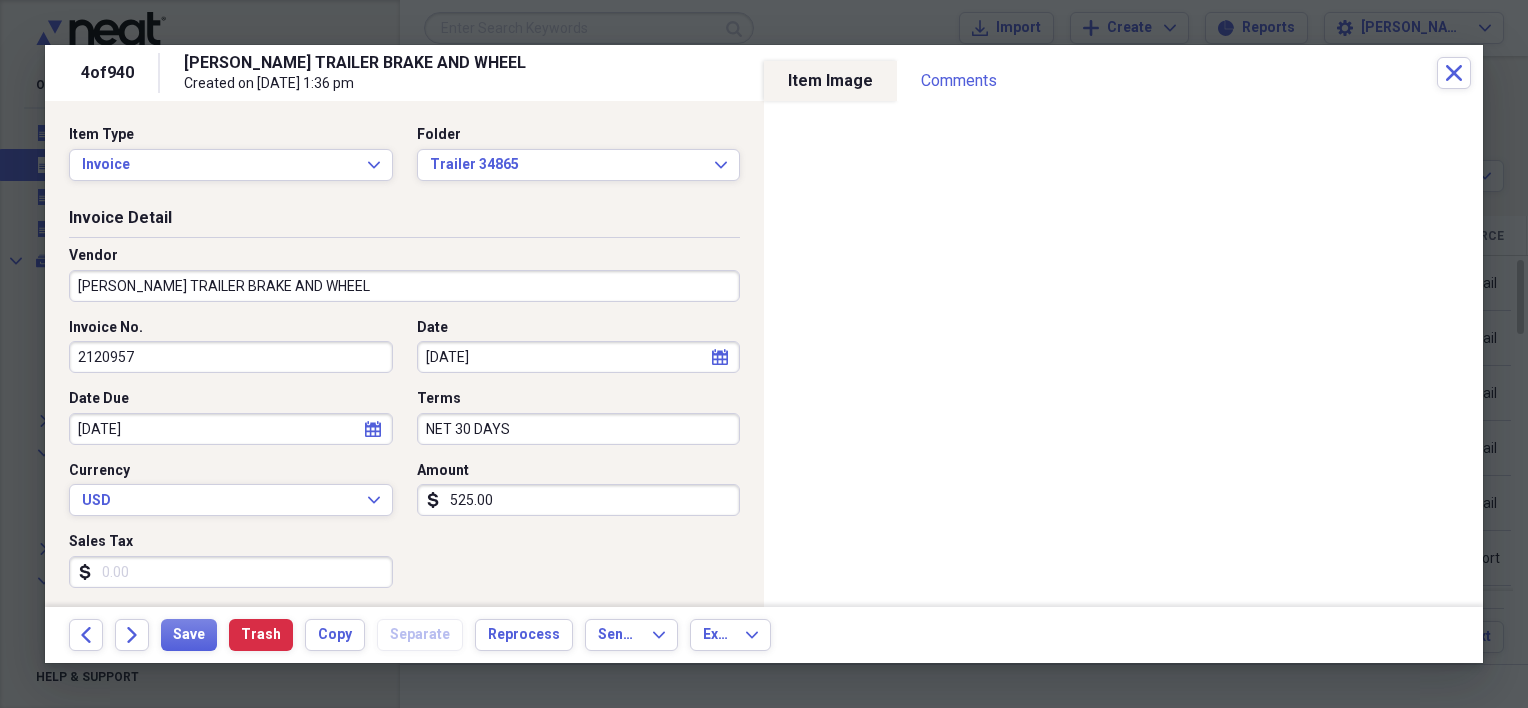 click on "[PERSON_NAME] TRAILER BRAKE AND WHEEL" at bounding box center (404, 286) 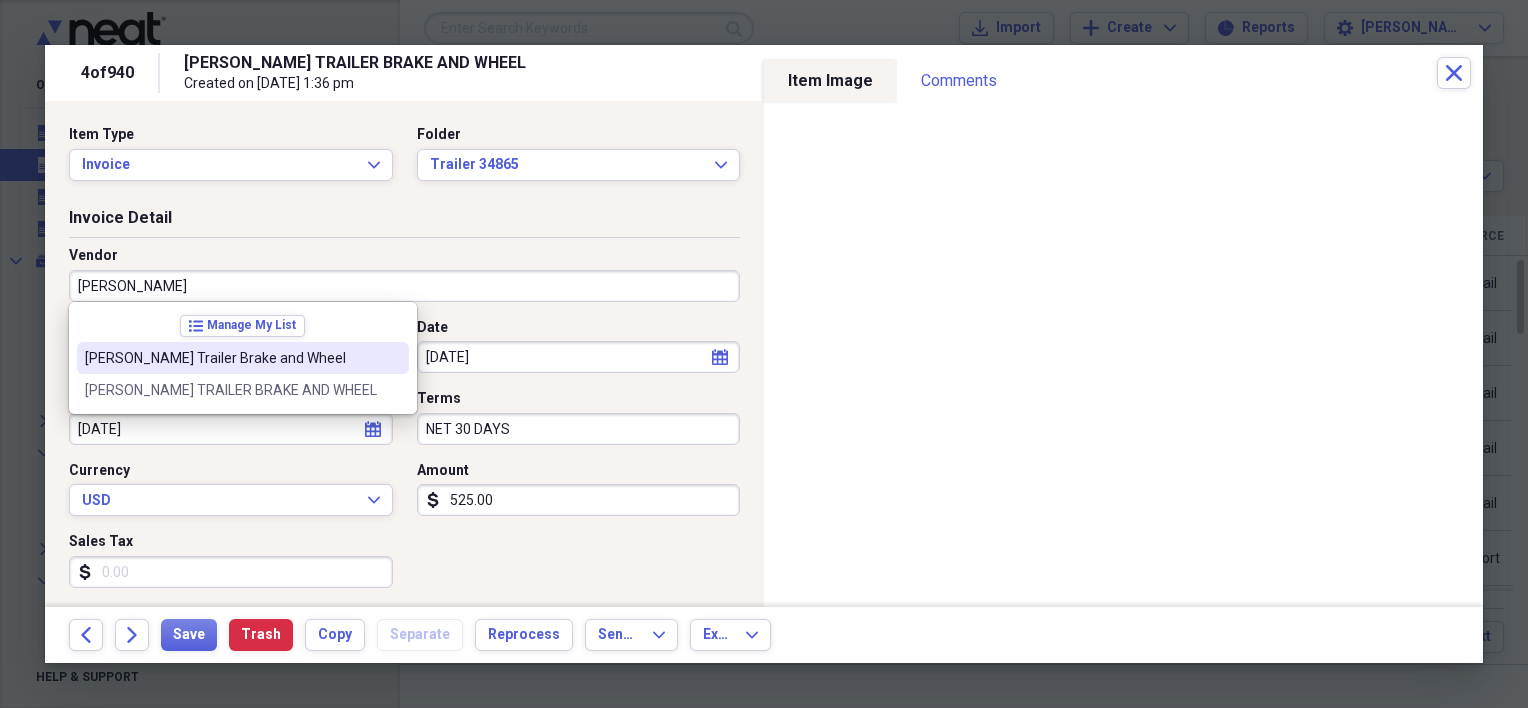 click on "[PERSON_NAME] Trailer Brake and Wheel" at bounding box center (231, 358) 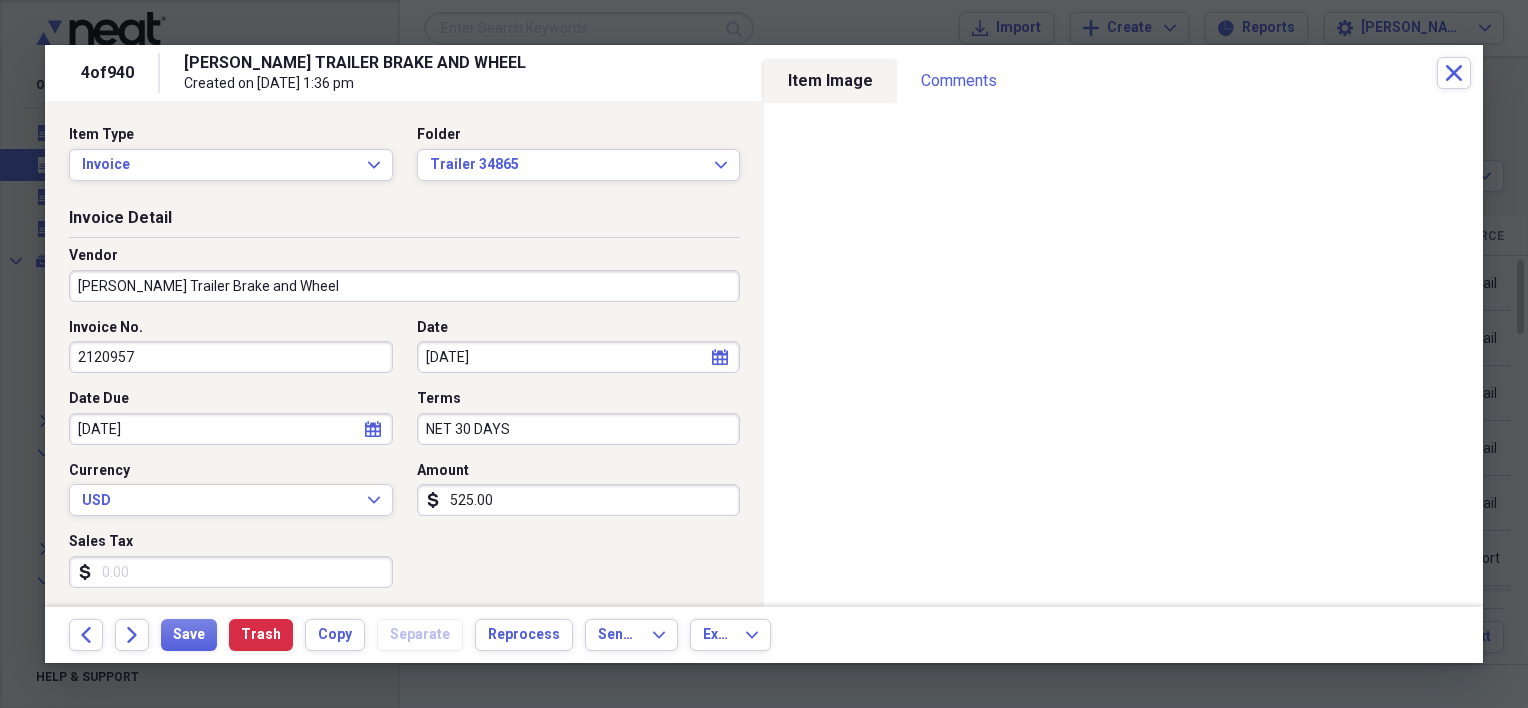 type on "trailer repairs" 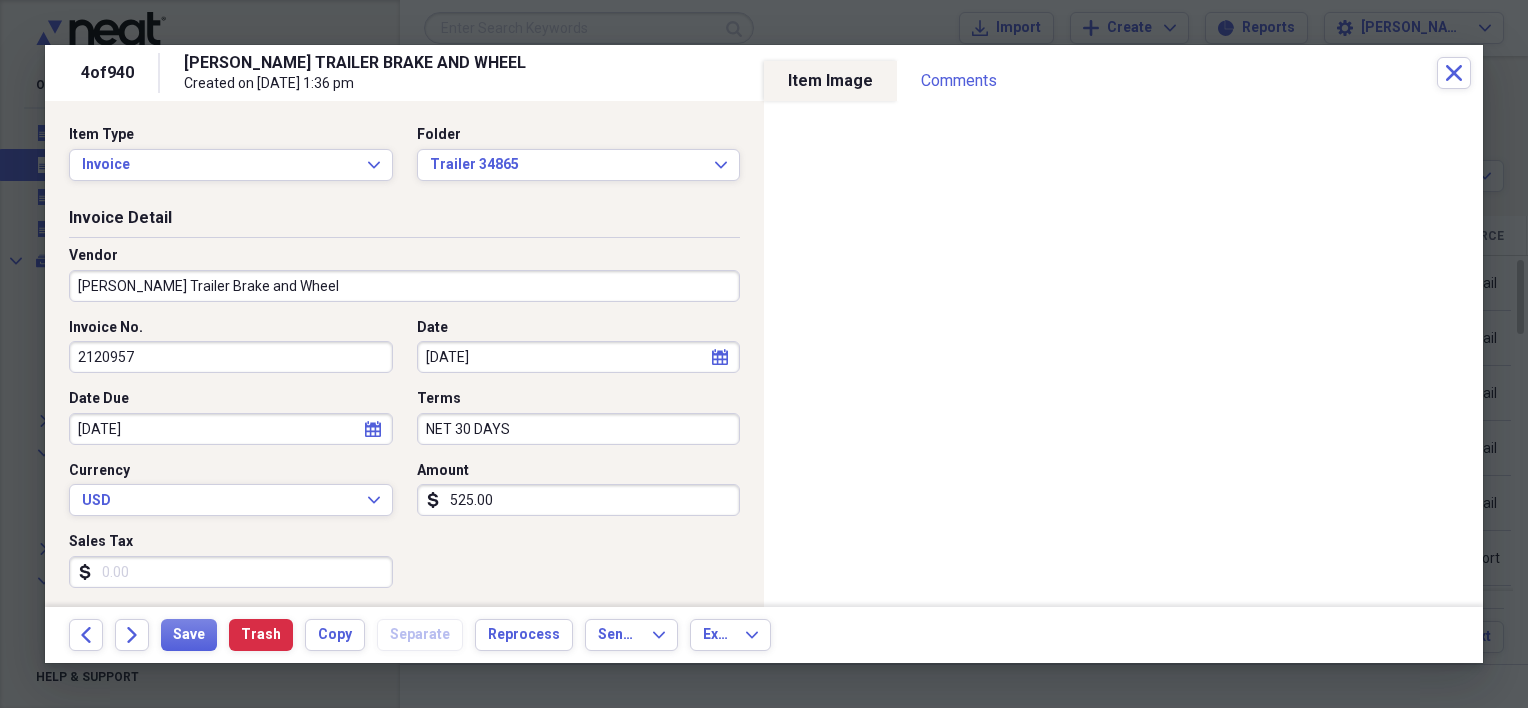 click on "Vendor Hale Trailer Brake and Wheel" at bounding box center (404, 282) 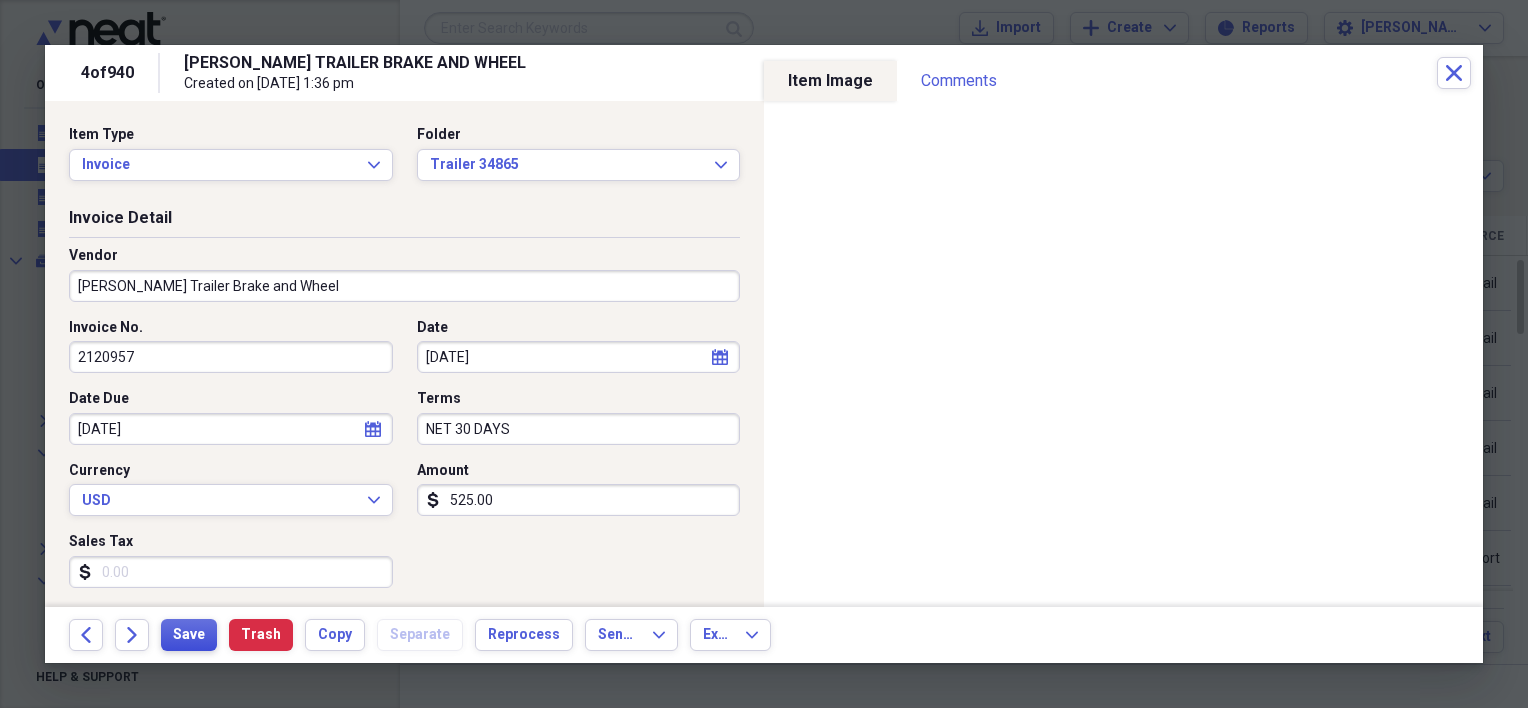 click on "Save" at bounding box center [189, 635] 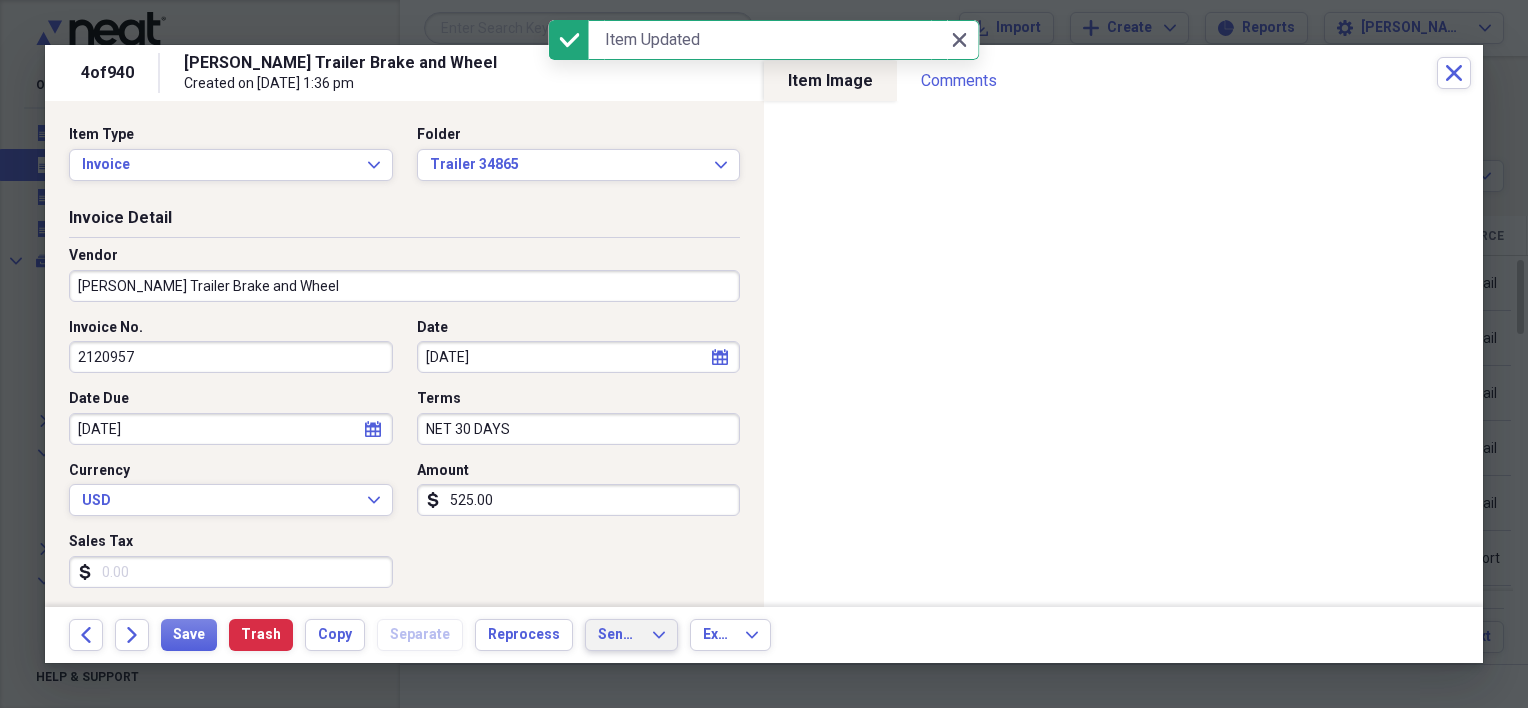click on "Send To" at bounding box center [619, 635] 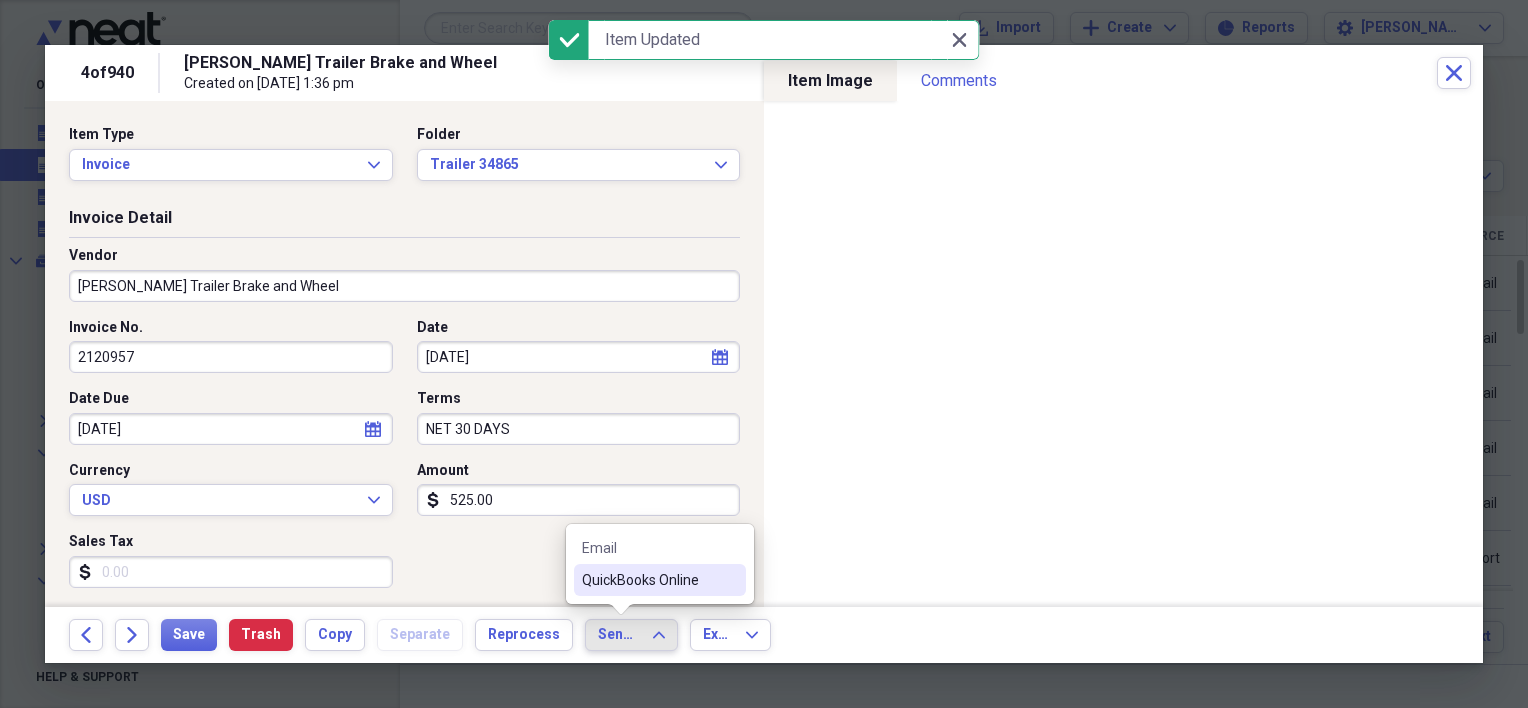 click on "QuickBooks Online" at bounding box center (648, 580) 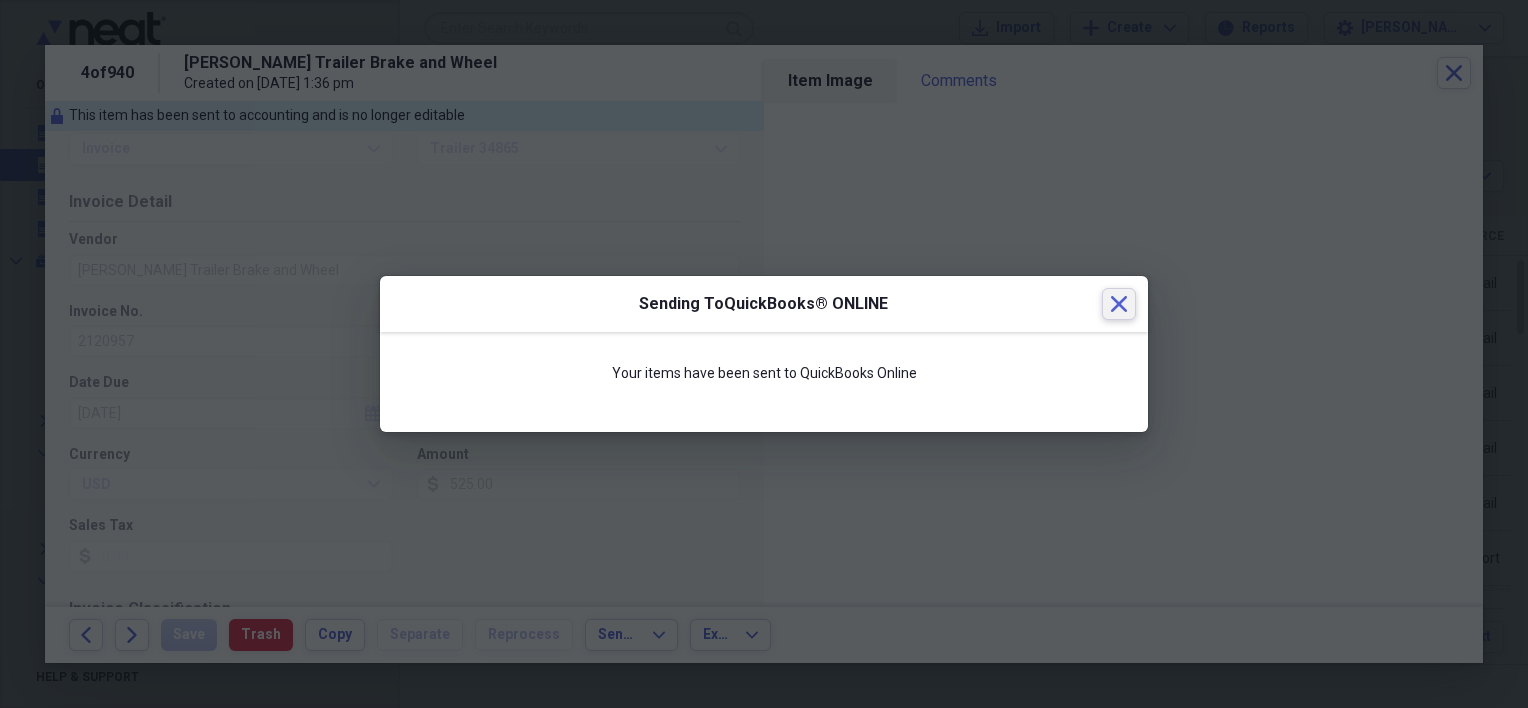 click 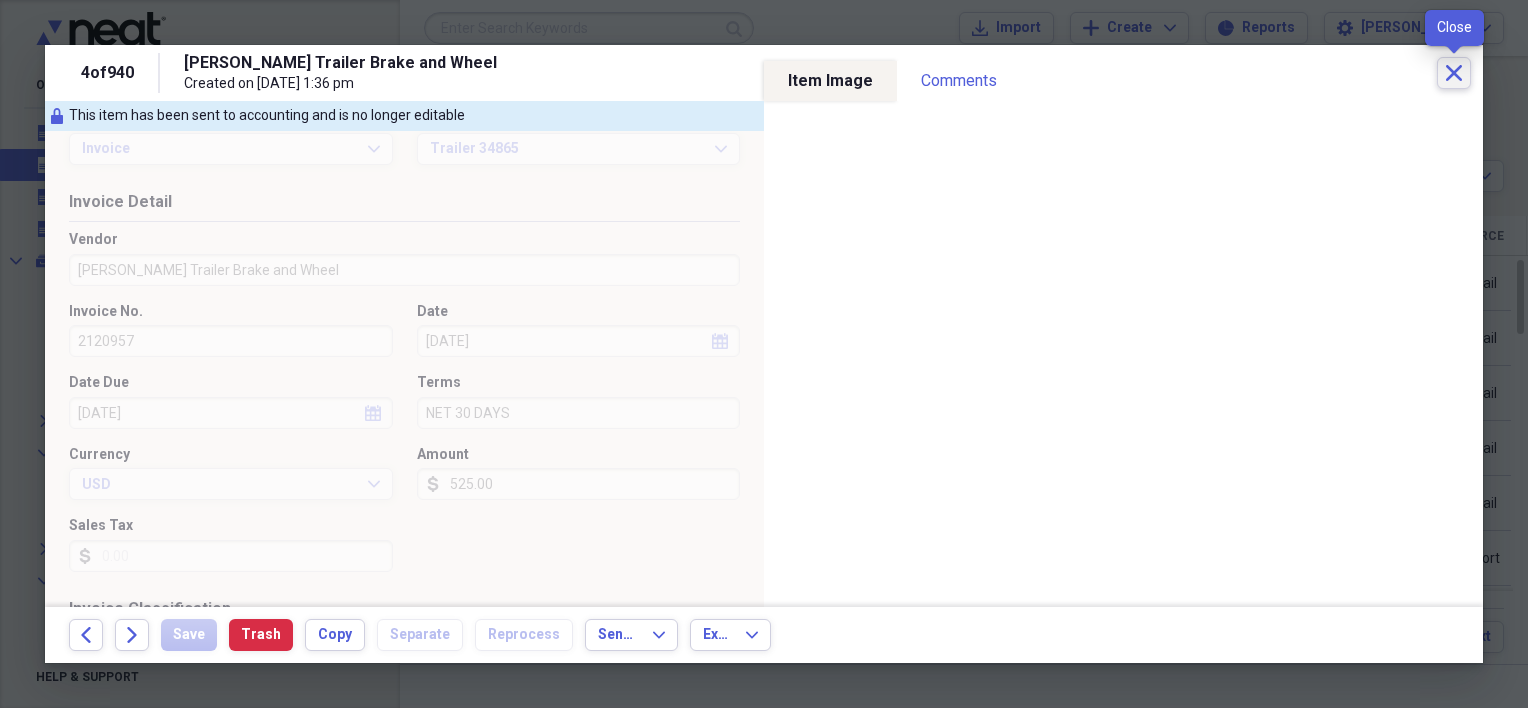 click on "Close" at bounding box center [1454, 73] 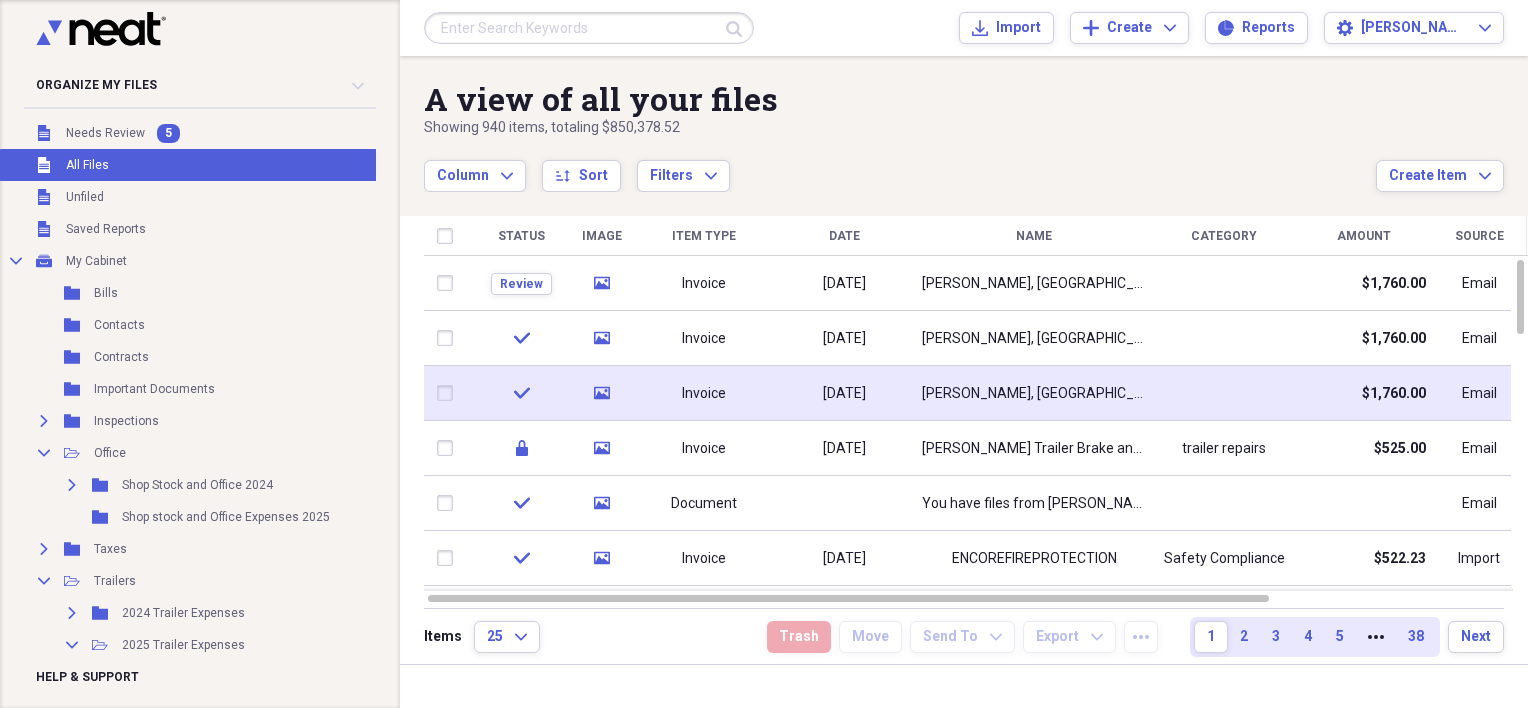 click on "VOORHEES, NJ 08043" at bounding box center (1034, 394) 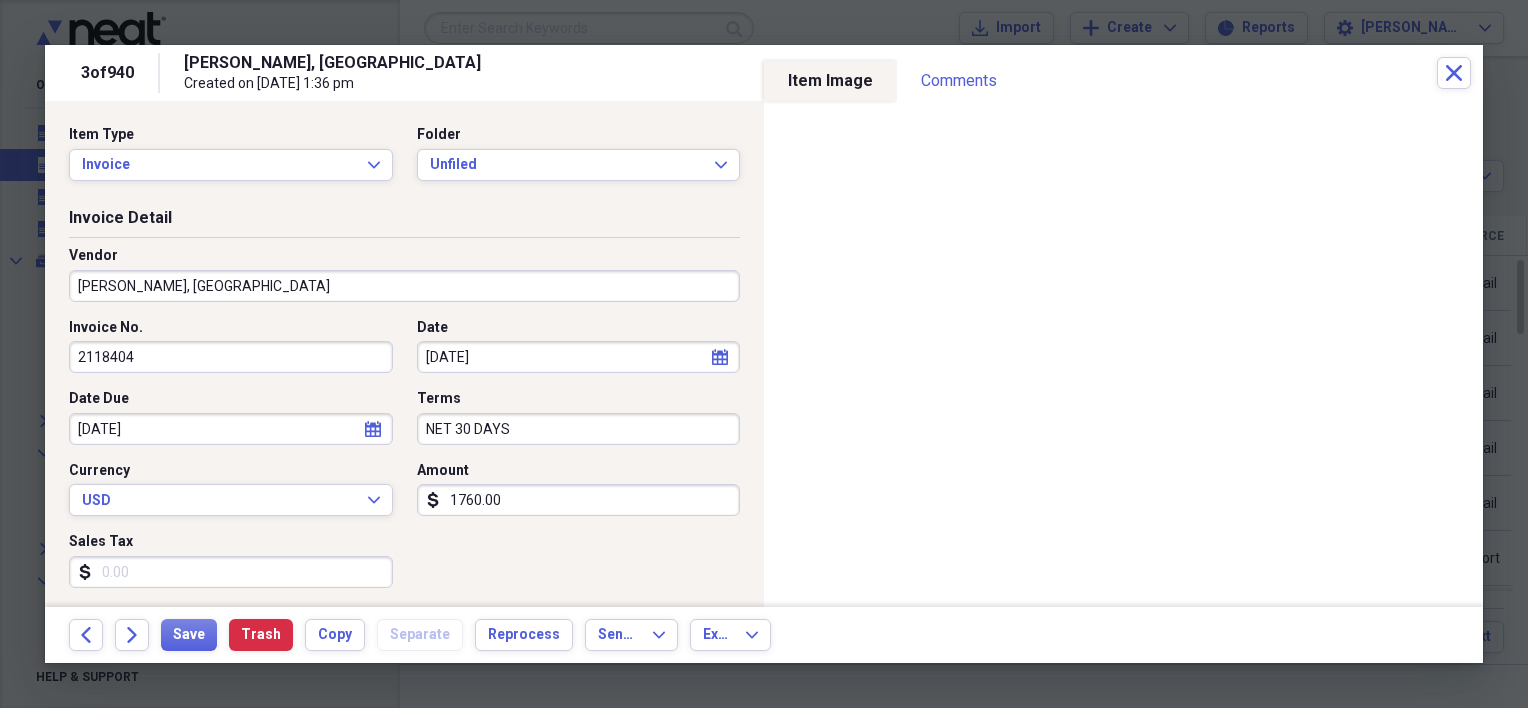 click on "Item Type Invoice Expand Folder Unfiled Expand" at bounding box center (404, 161) 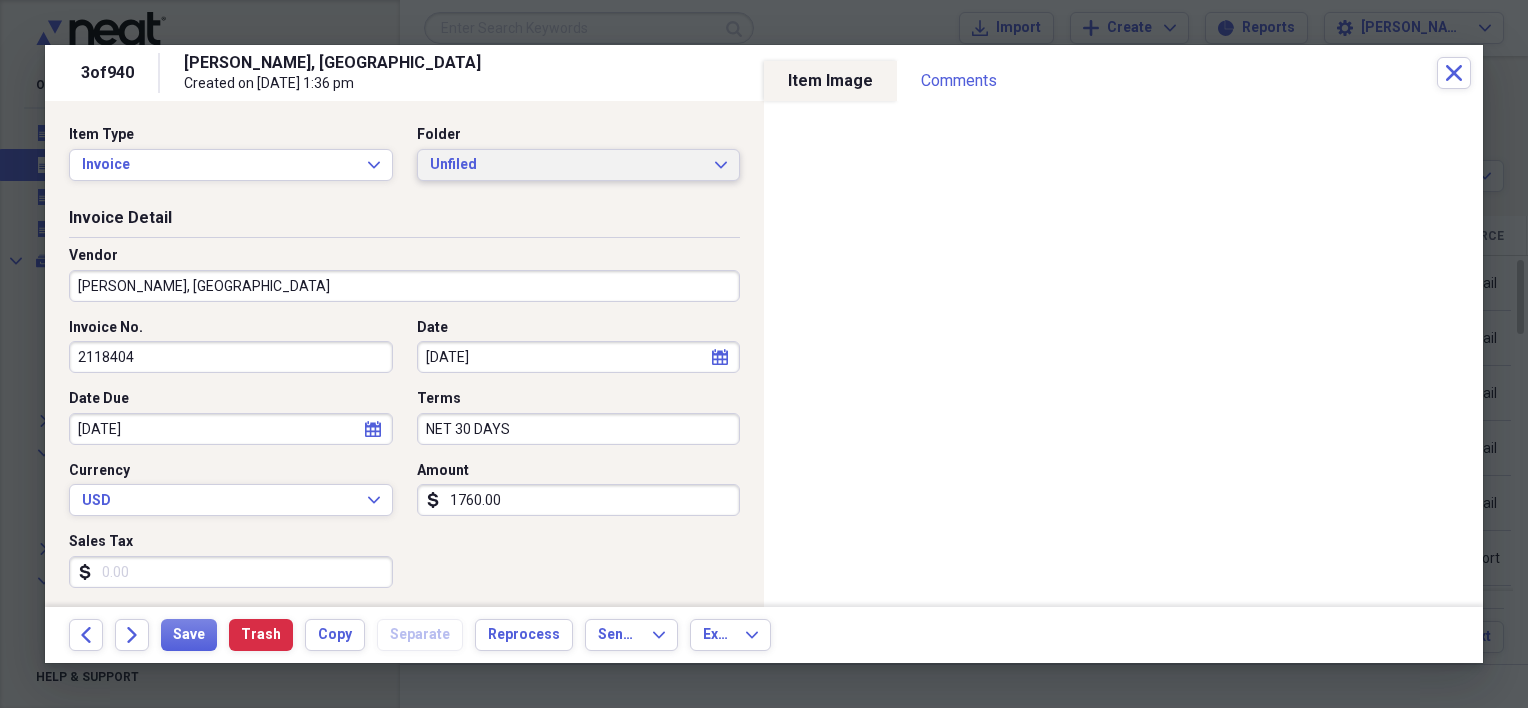 click on "Unfiled" at bounding box center (567, 165) 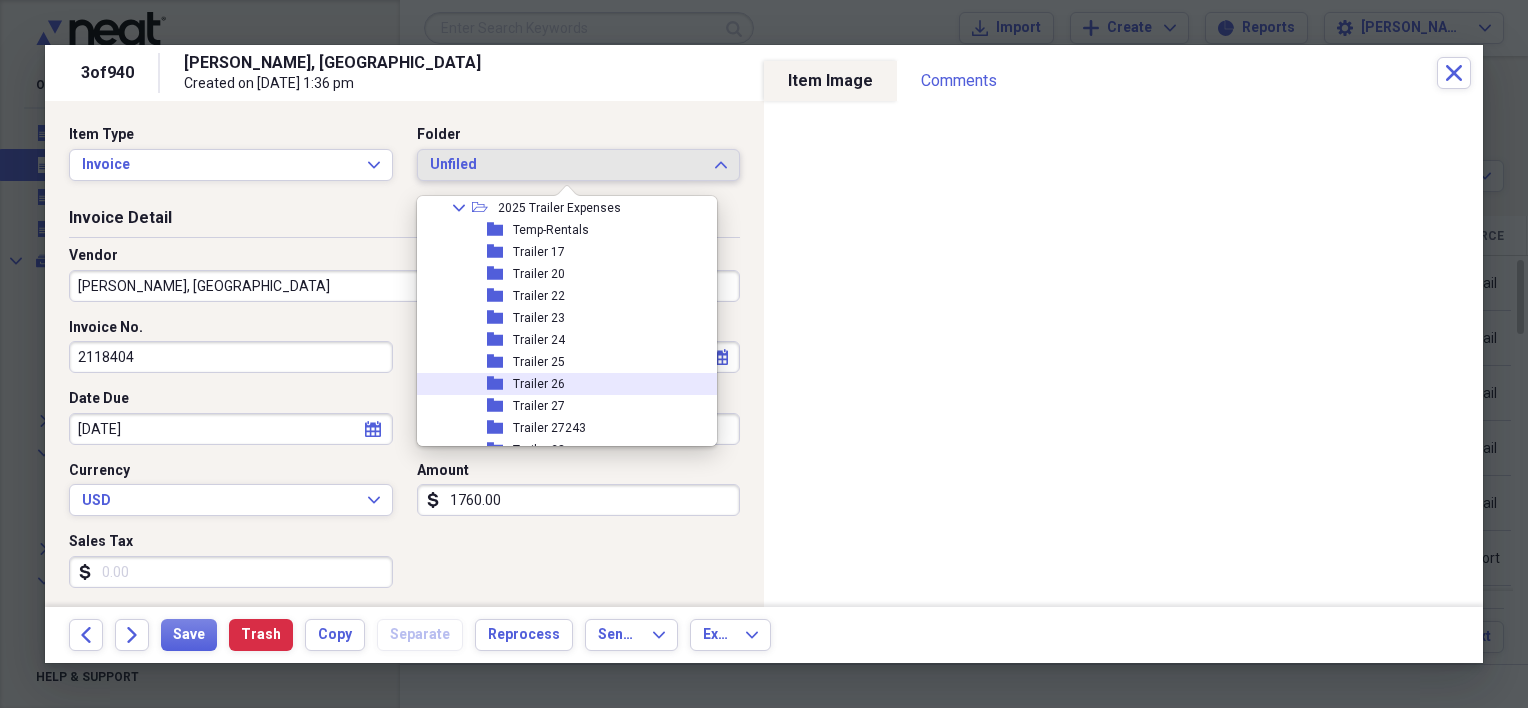 scroll, scrollTop: 400, scrollLeft: 0, axis: vertical 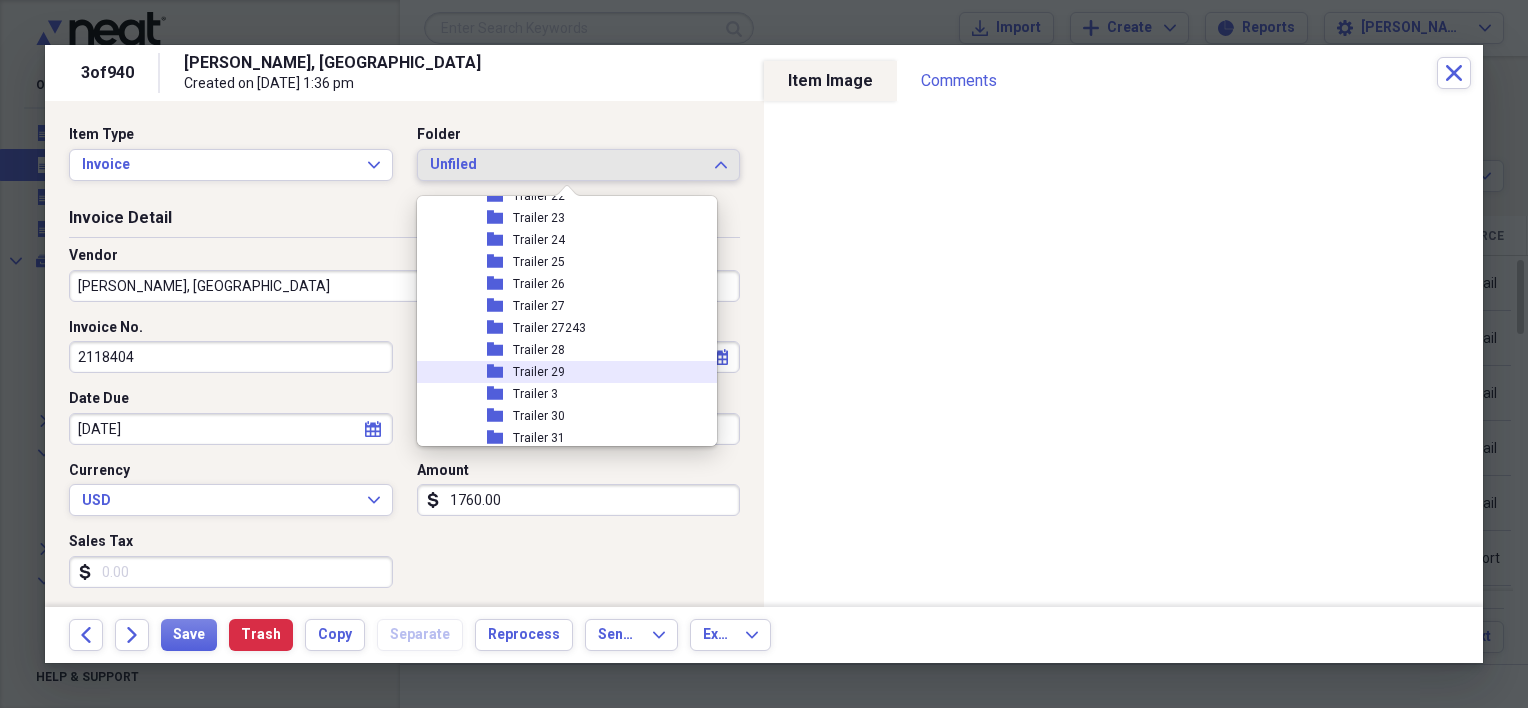 click on "folder Trailer 29" at bounding box center [559, 372] 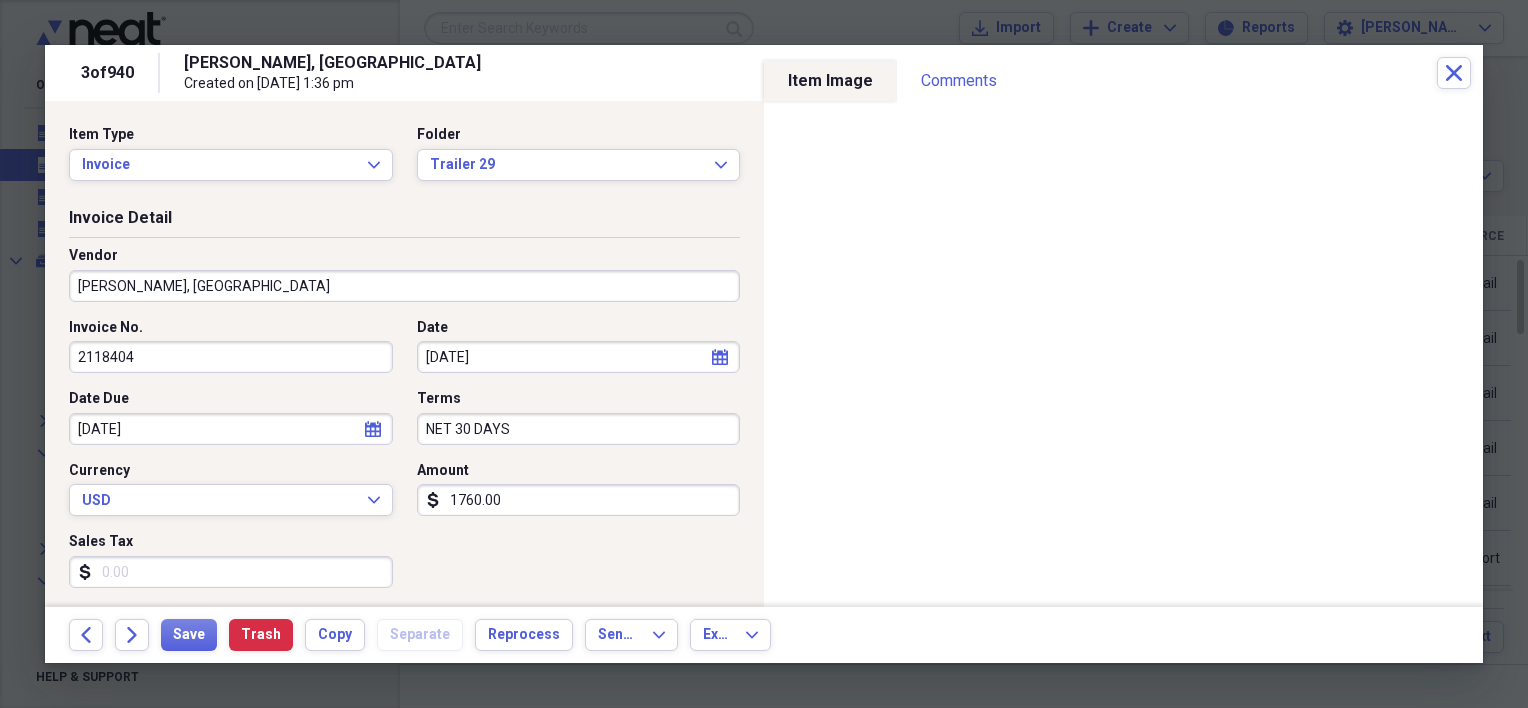 click on "Item Type Invoice Expand Folder Trailer 29 Expand" at bounding box center [404, 166] 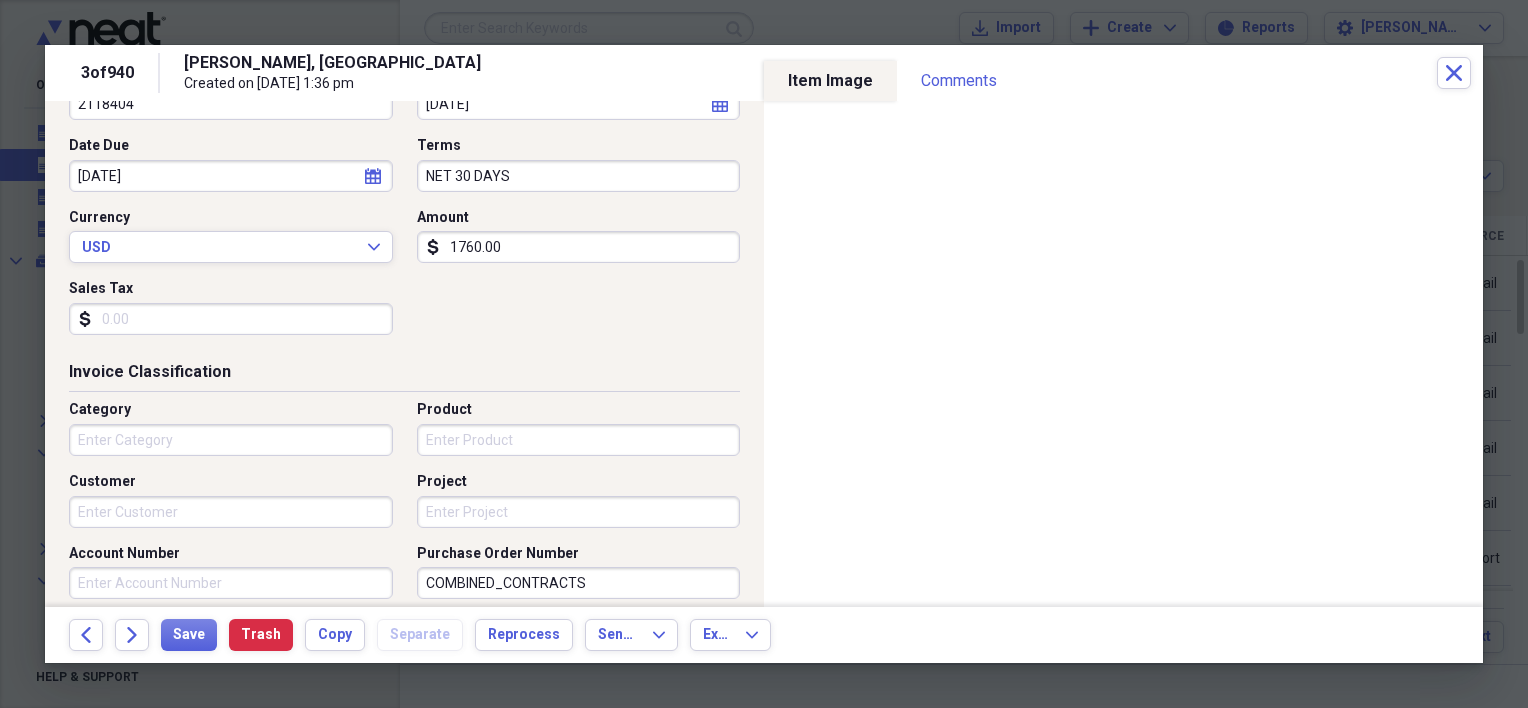 scroll, scrollTop: 300, scrollLeft: 0, axis: vertical 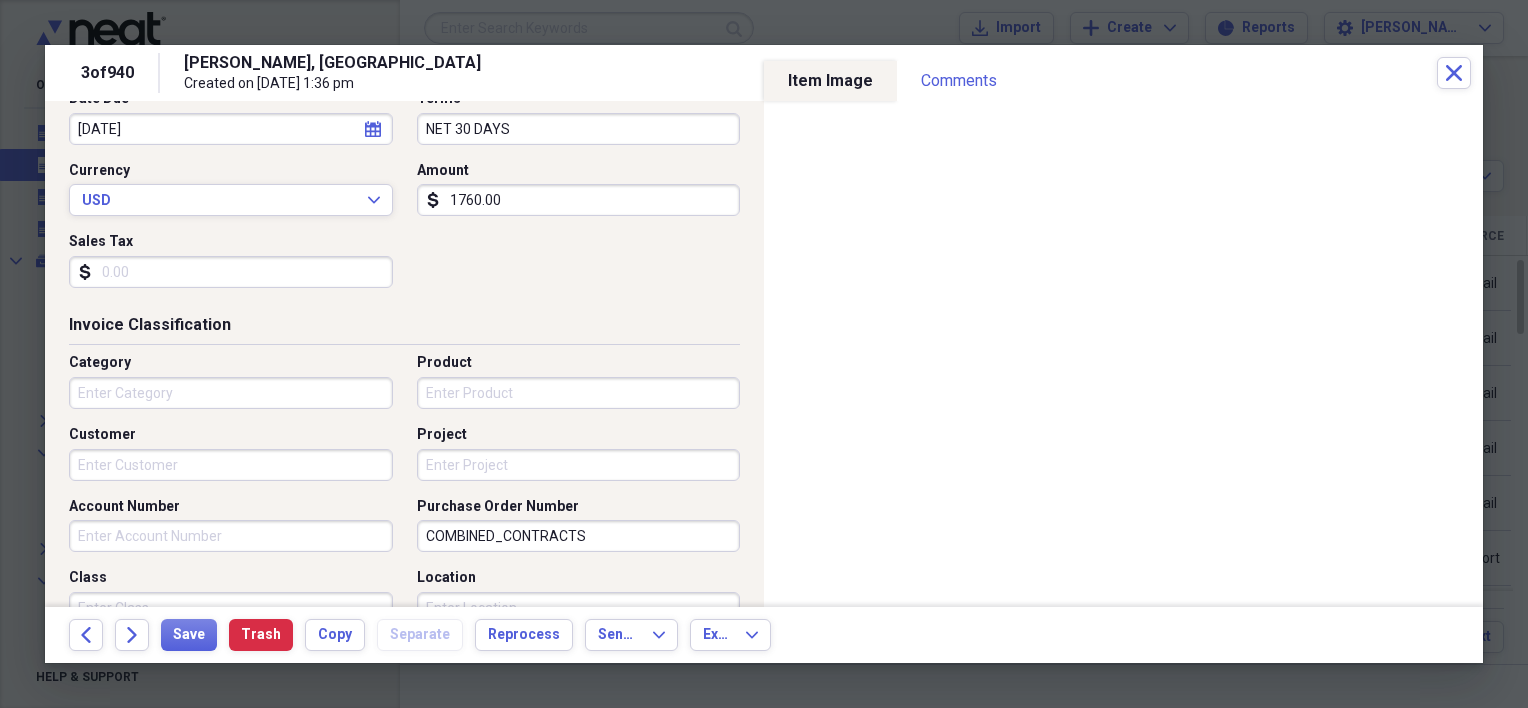 click on "Category" at bounding box center [231, 393] 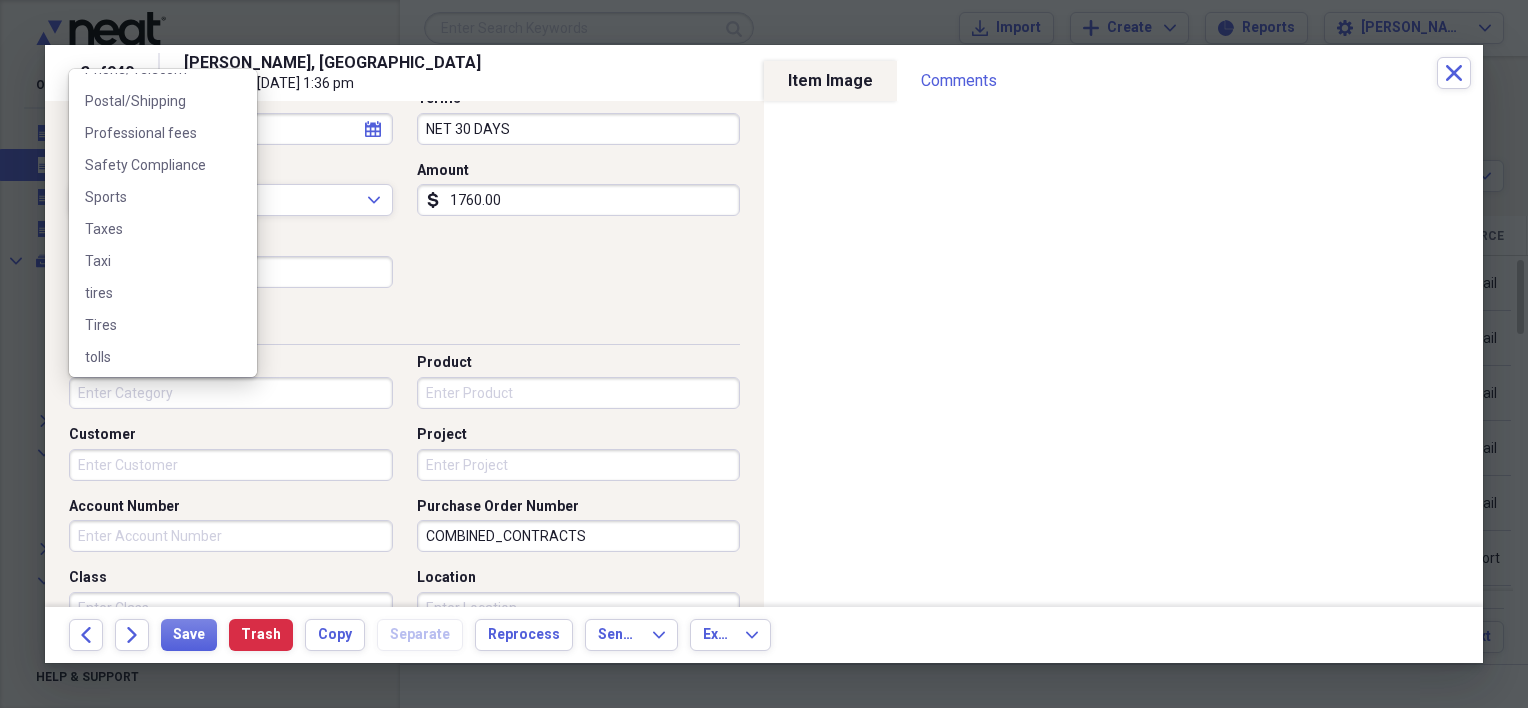 scroll, scrollTop: 700, scrollLeft: 0, axis: vertical 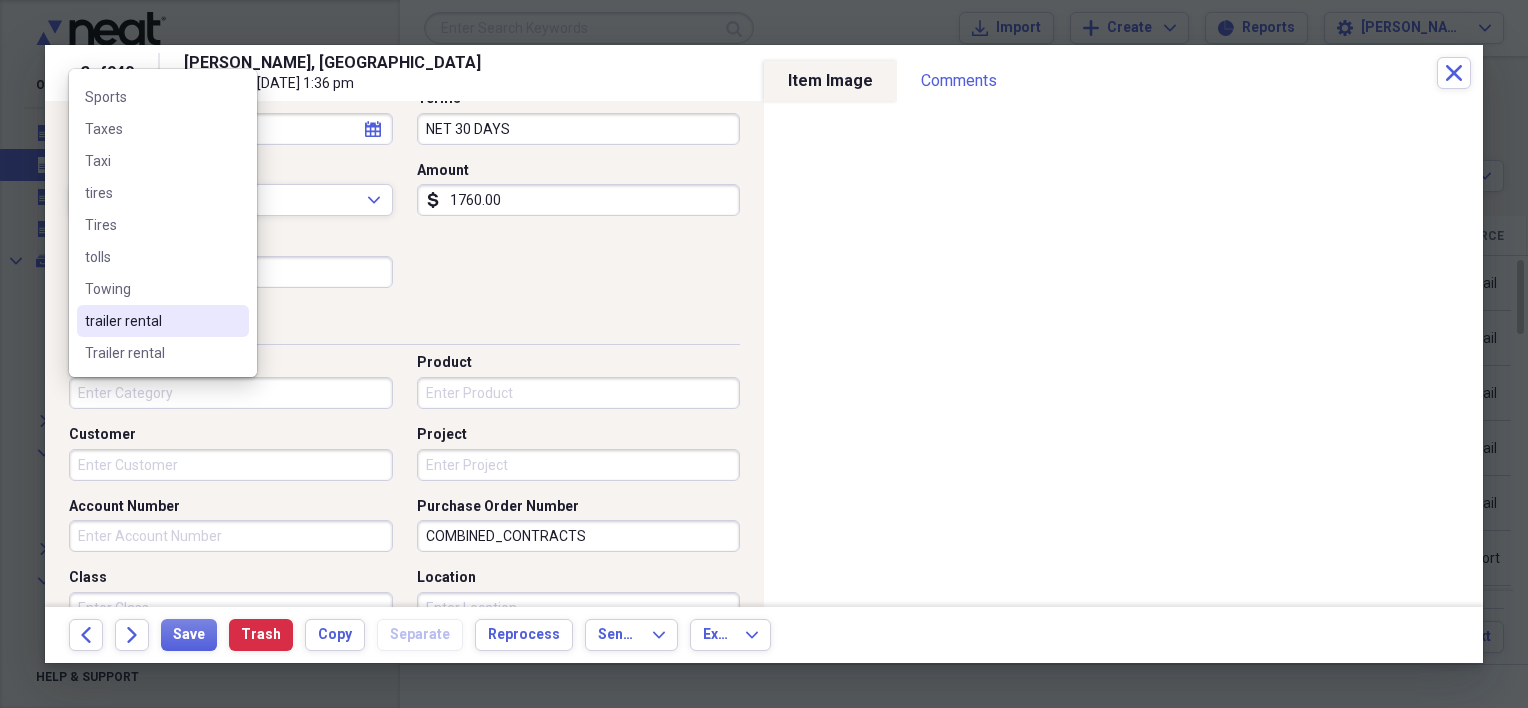 click on "trailer rental" at bounding box center (151, 321) 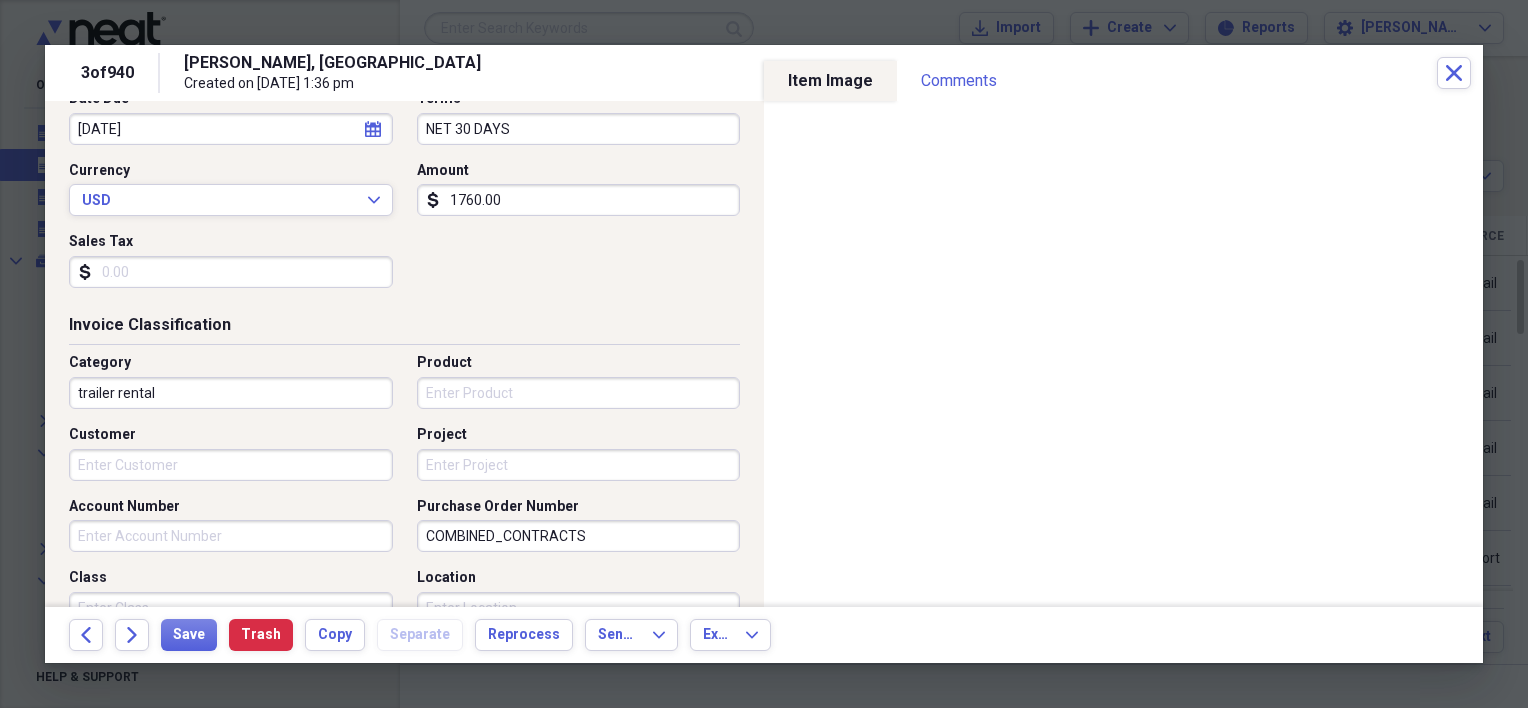 click on "Invoice Classification" at bounding box center (404, 329) 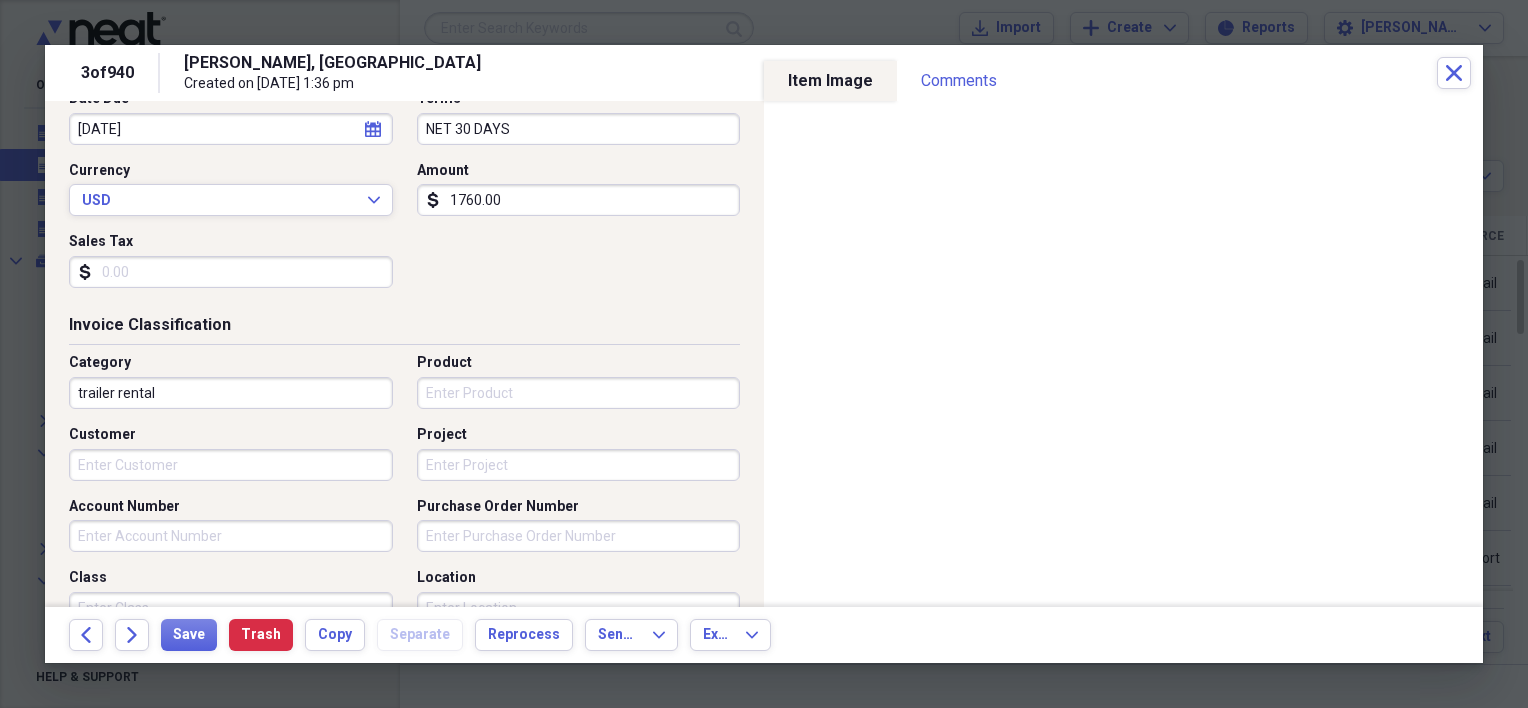 type 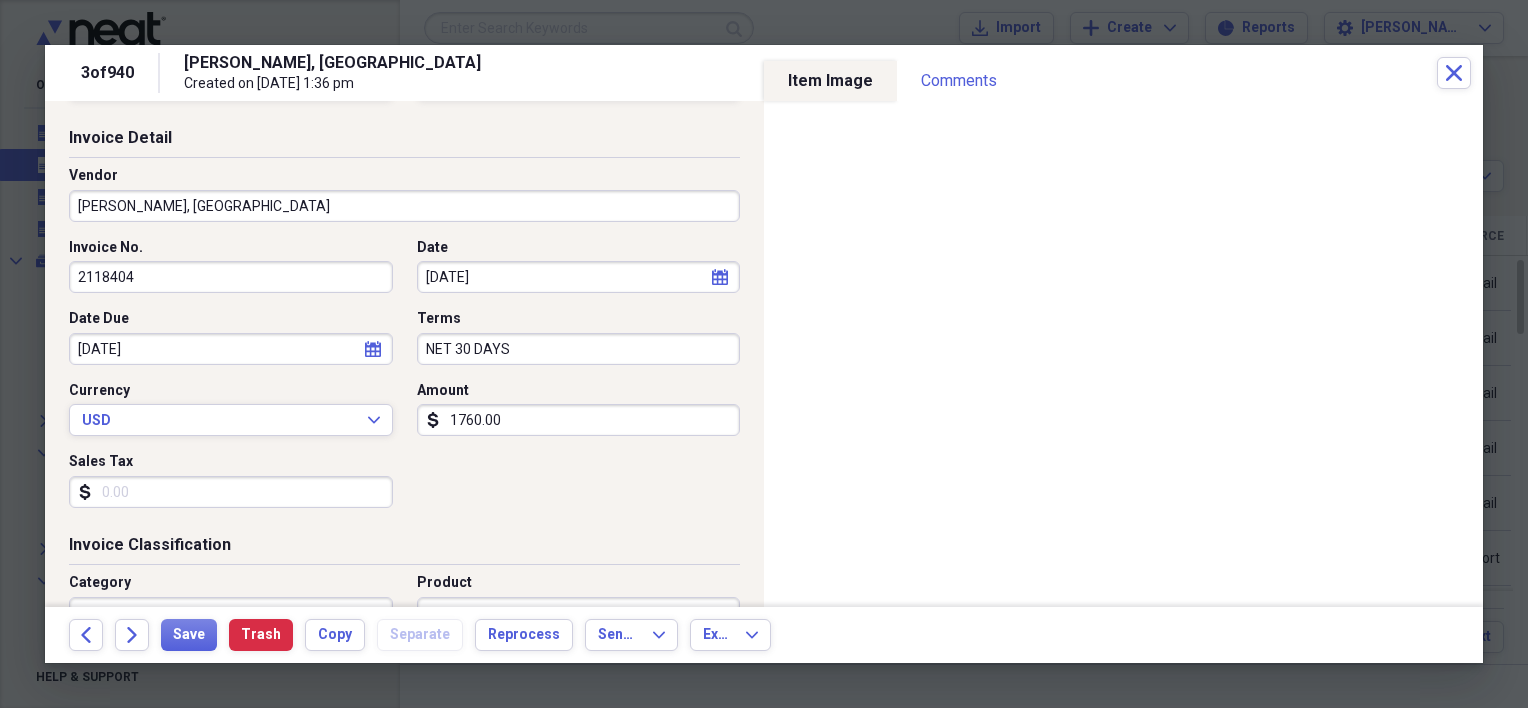 scroll, scrollTop: 0, scrollLeft: 0, axis: both 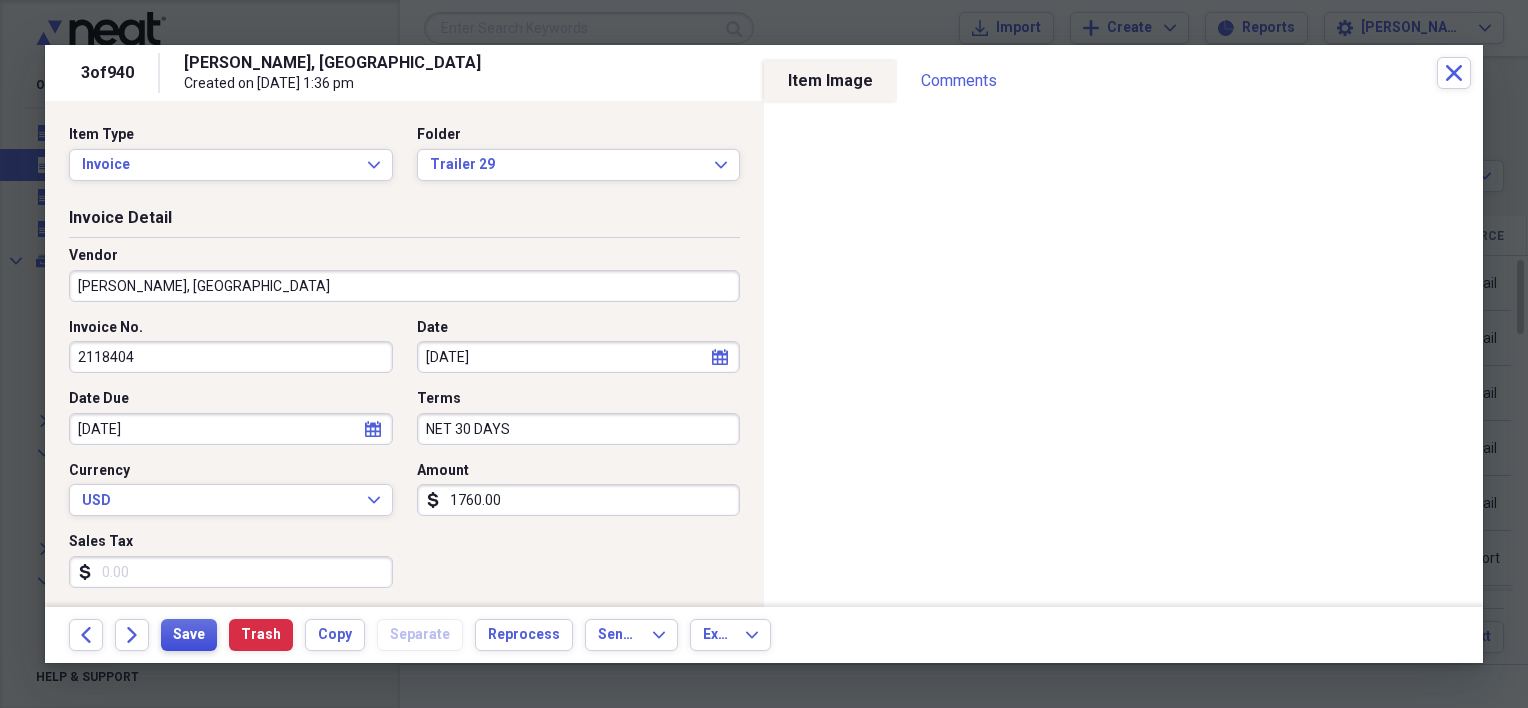 click on "Save" at bounding box center (189, 635) 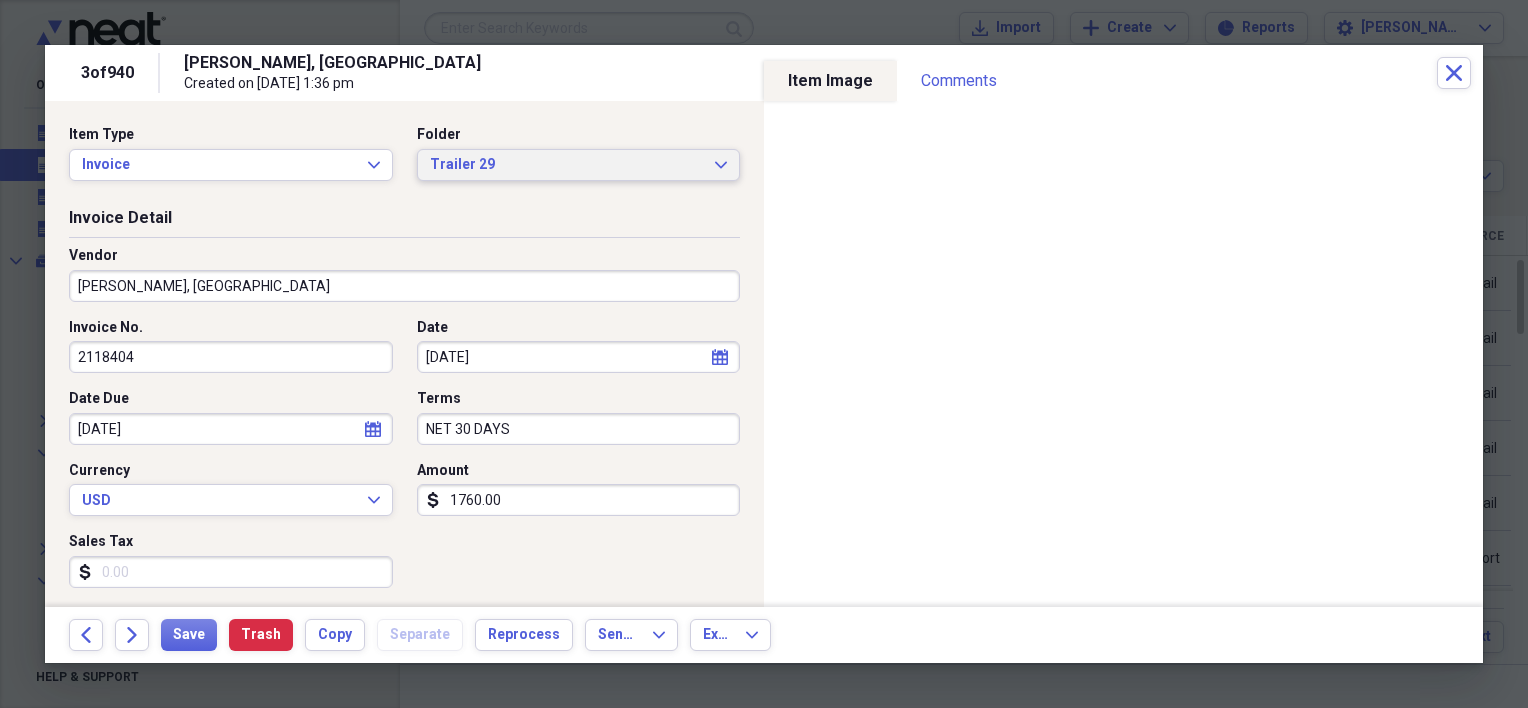 click on "Trailer 29" at bounding box center [567, 165] 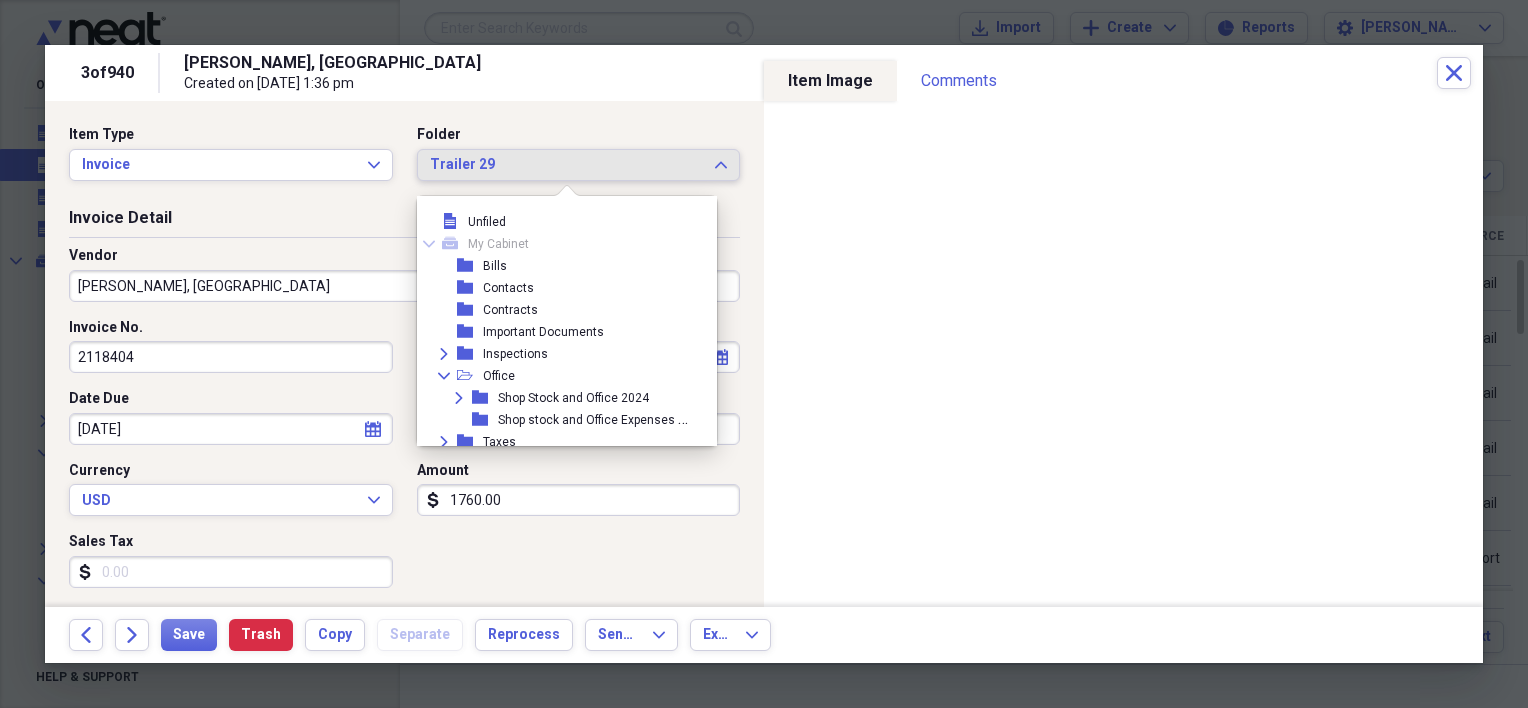 scroll, scrollTop: 451, scrollLeft: 0, axis: vertical 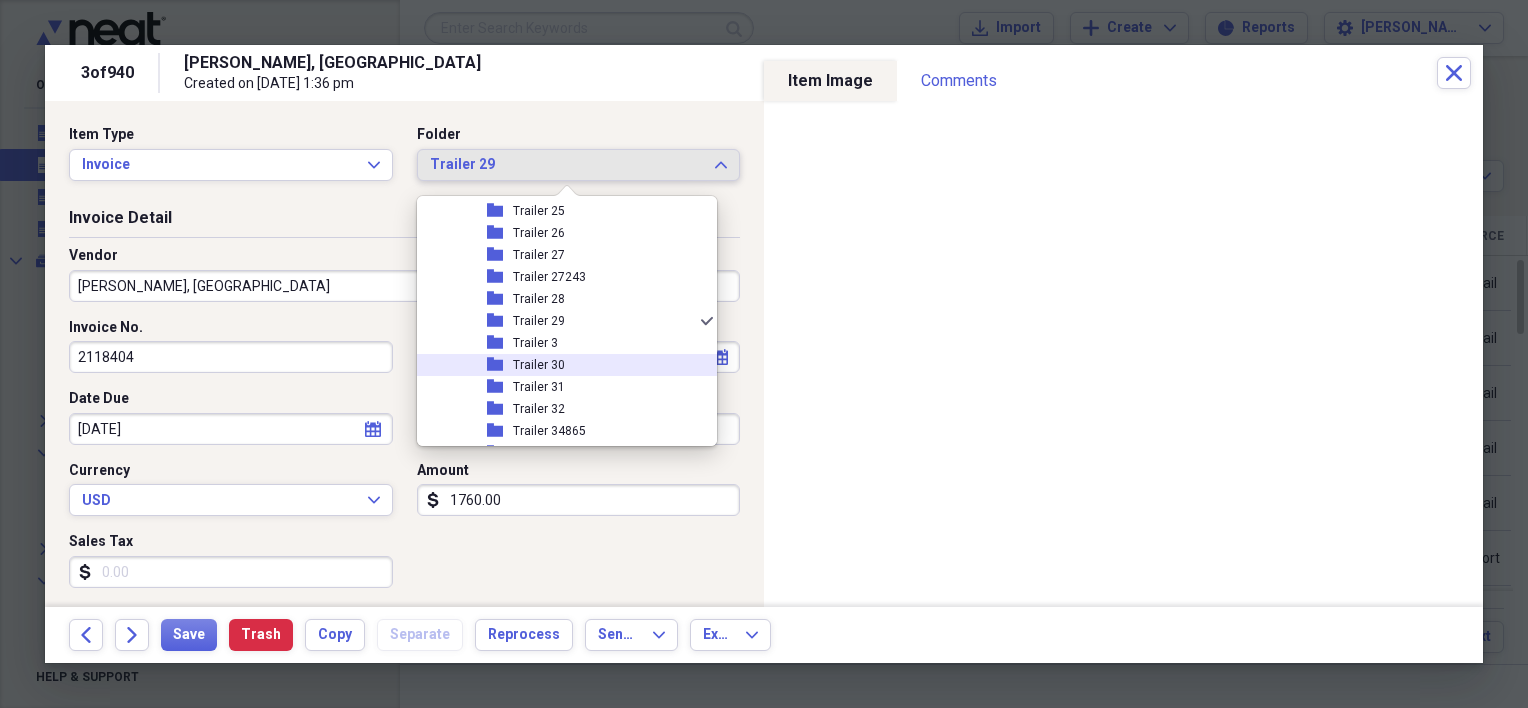 click on "folder Trailer 30" at bounding box center [559, 365] 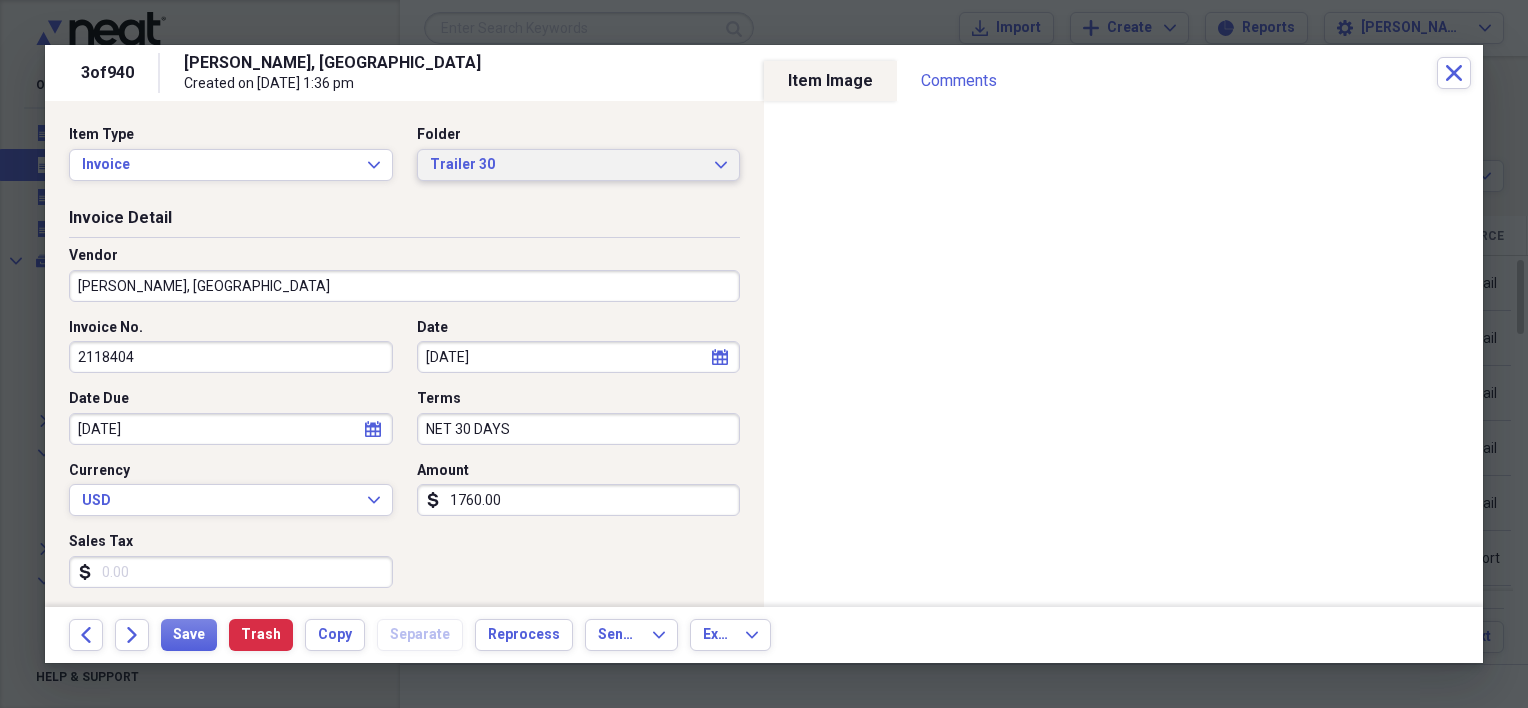 click on "Trailer 30" at bounding box center (567, 165) 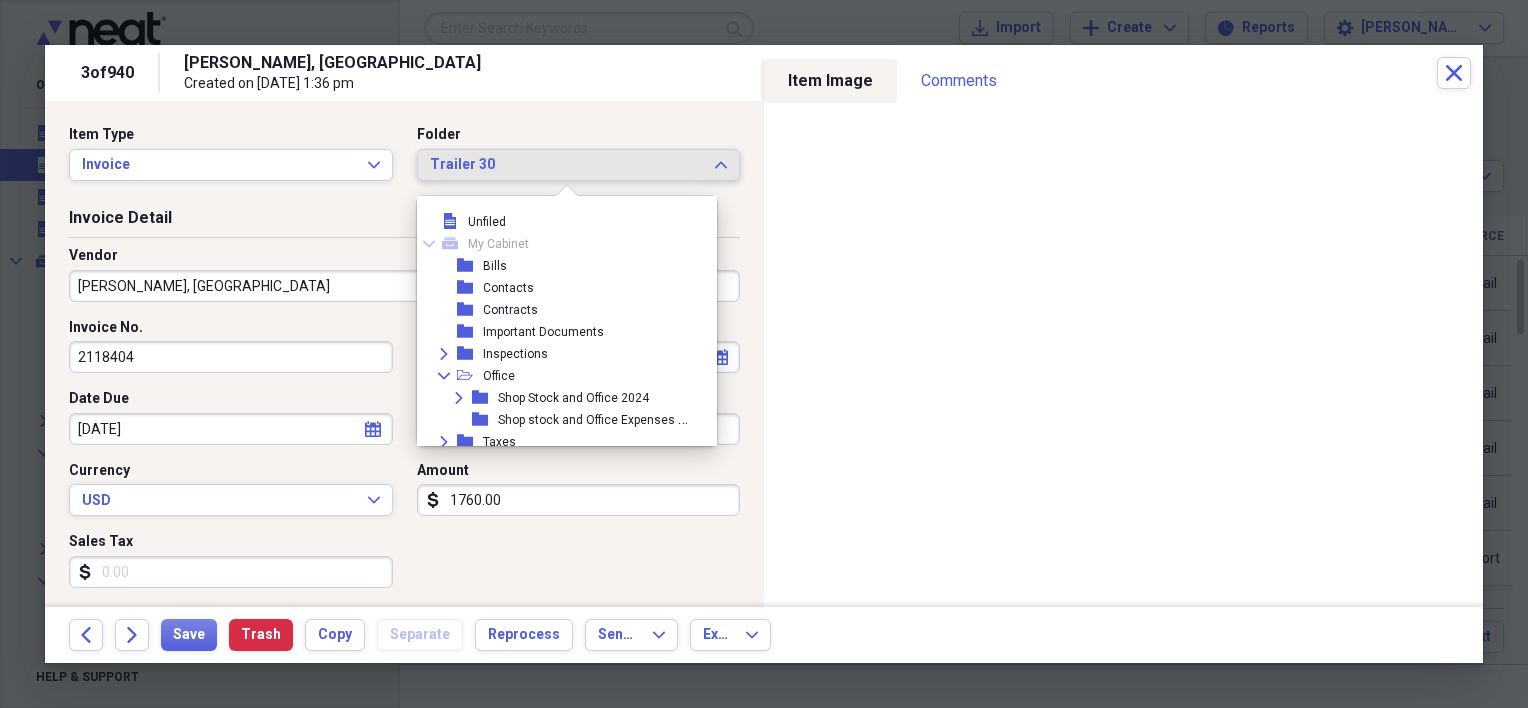 scroll, scrollTop: 495, scrollLeft: 0, axis: vertical 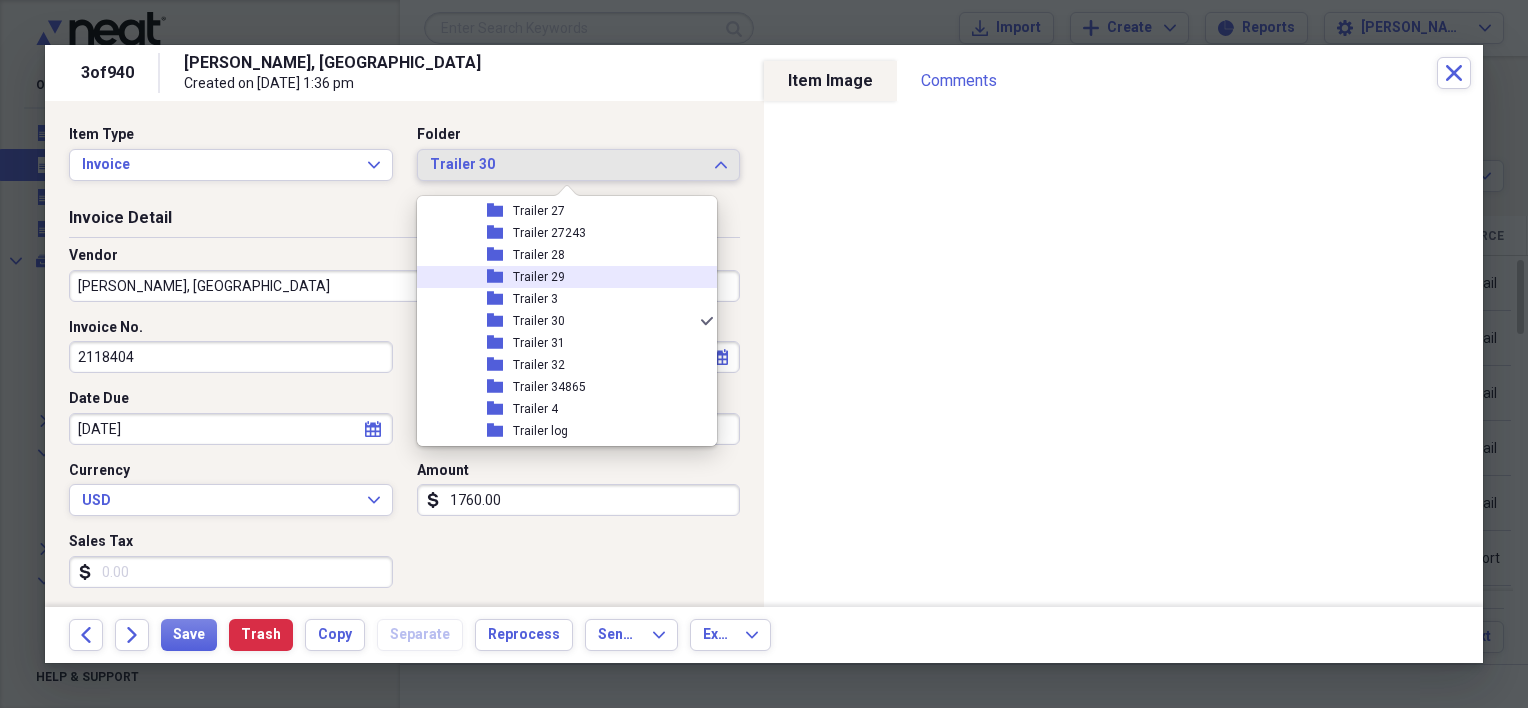 click on "folder Trailer 29" at bounding box center [559, 277] 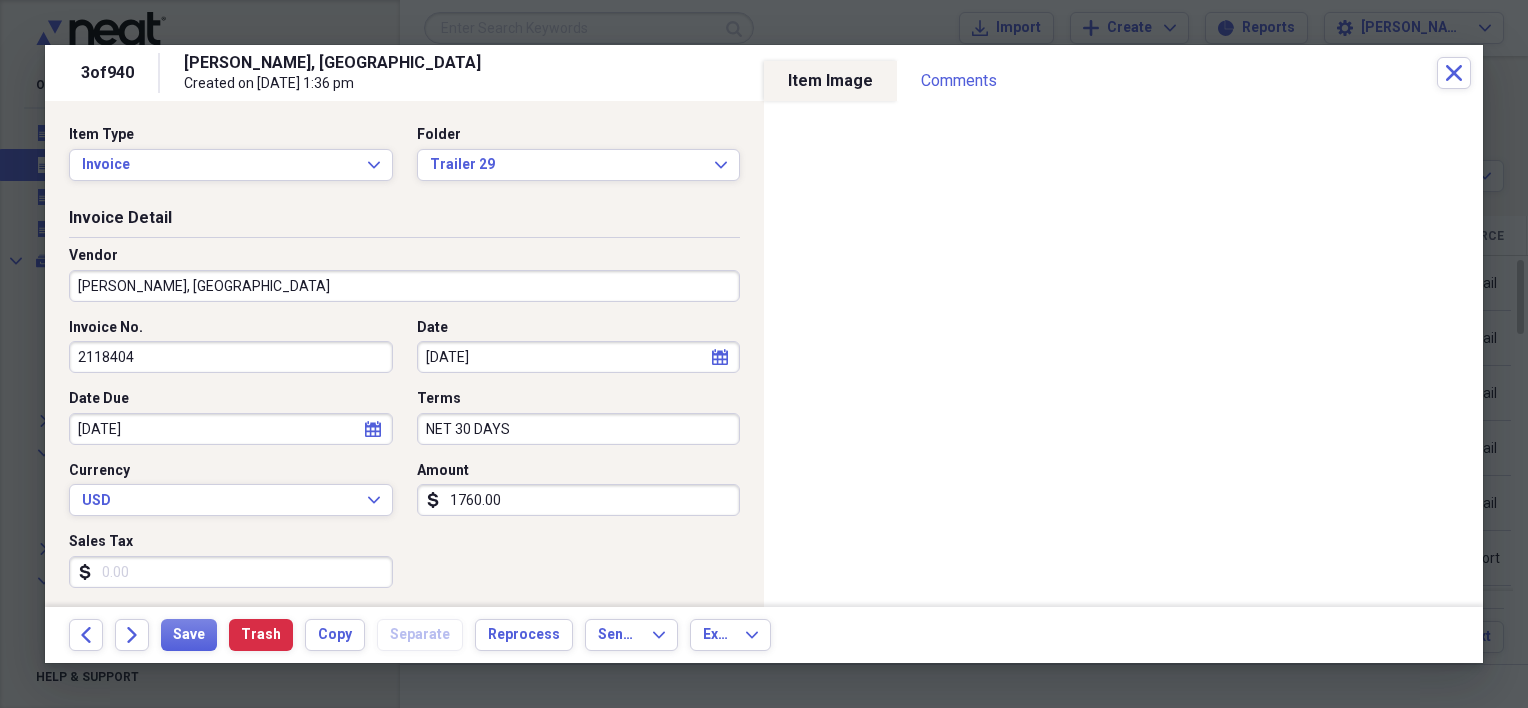 click on "Invoice Detail" at bounding box center [404, 222] 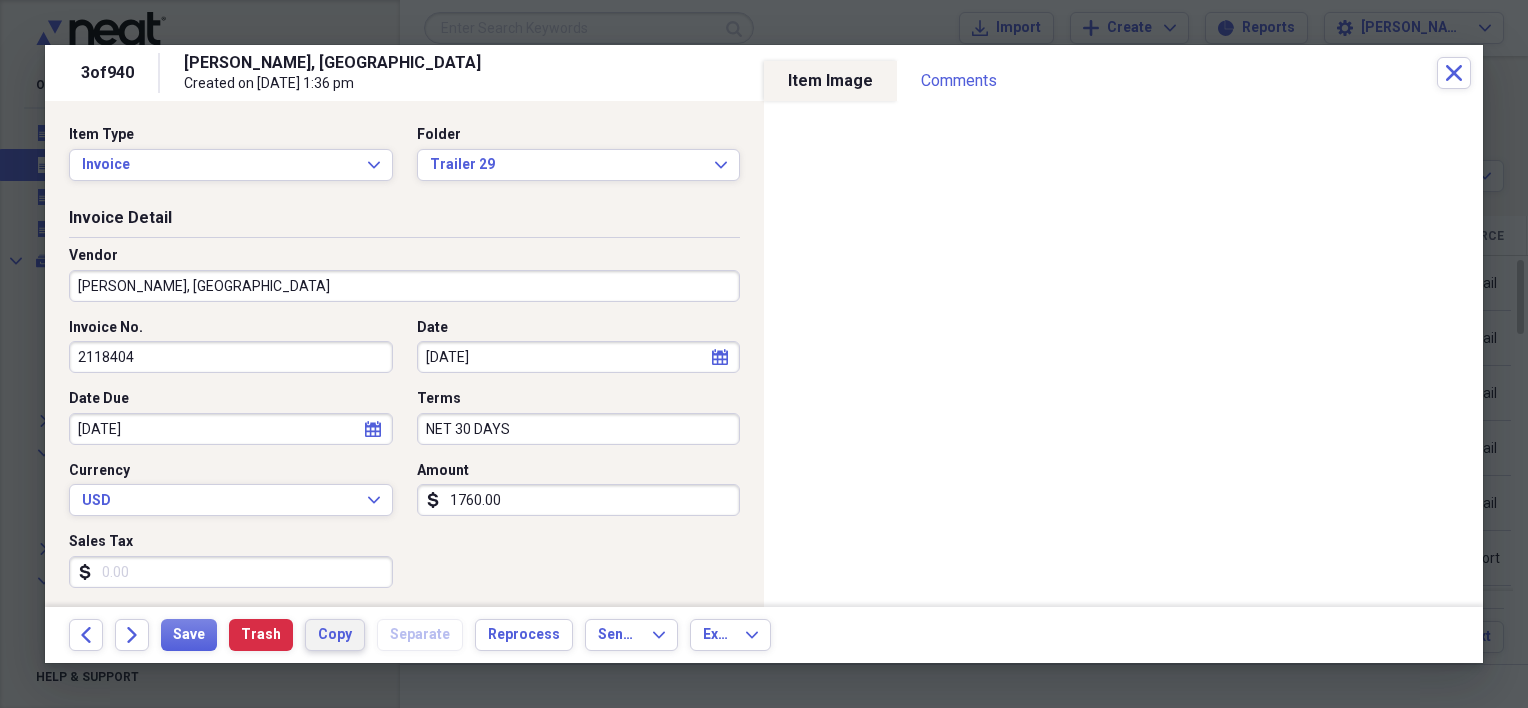 click on "Copy" at bounding box center [335, 635] 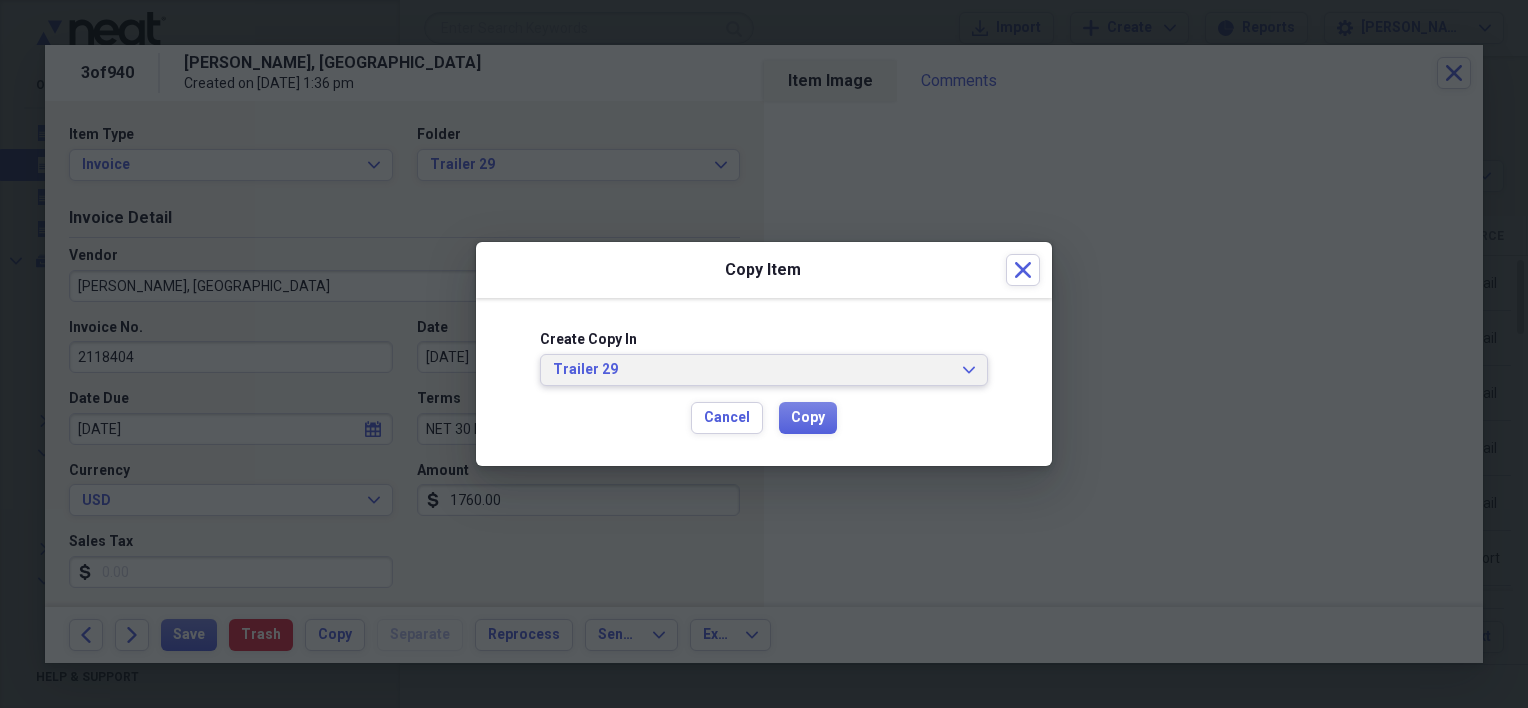 click on "Trailer 29" at bounding box center [752, 370] 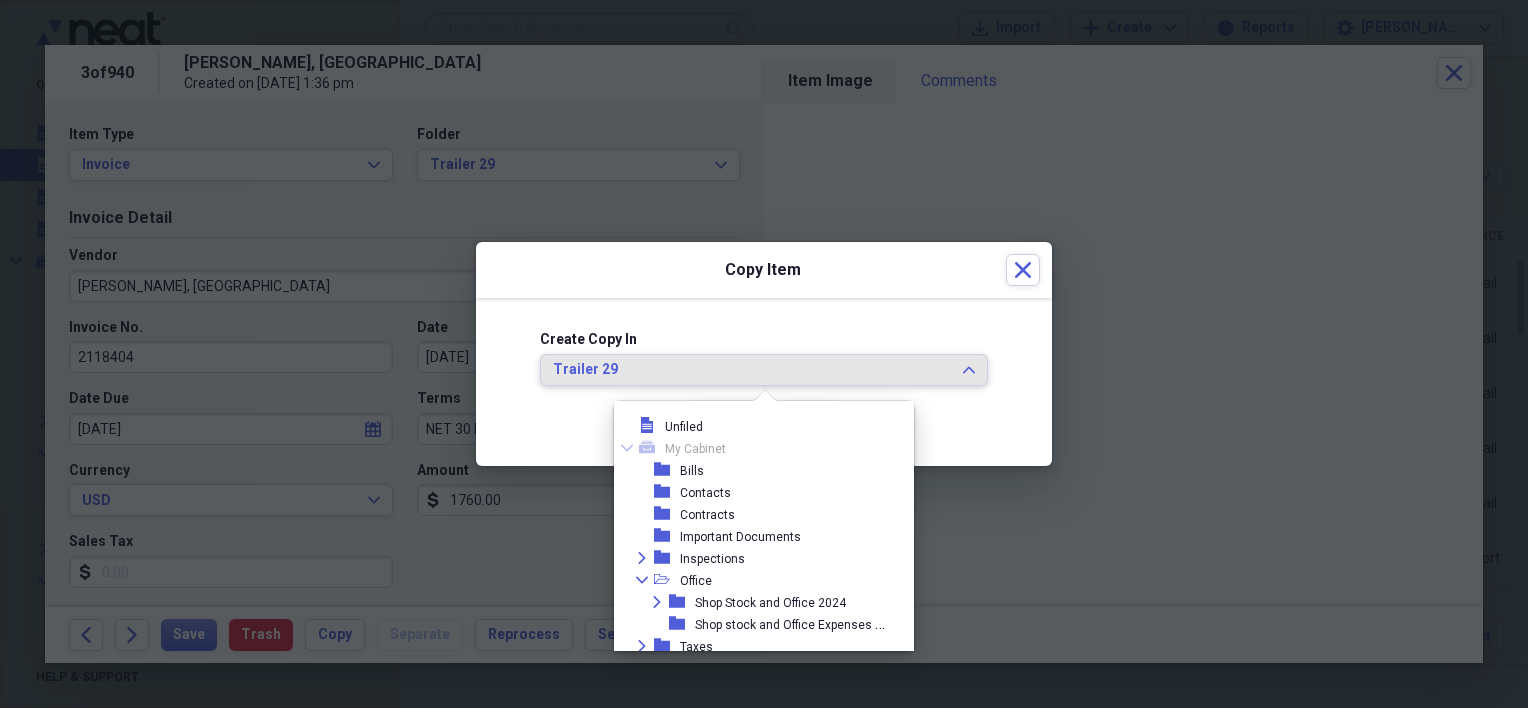 scroll, scrollTop: 451, scrollLeft: 0, axis: vertical 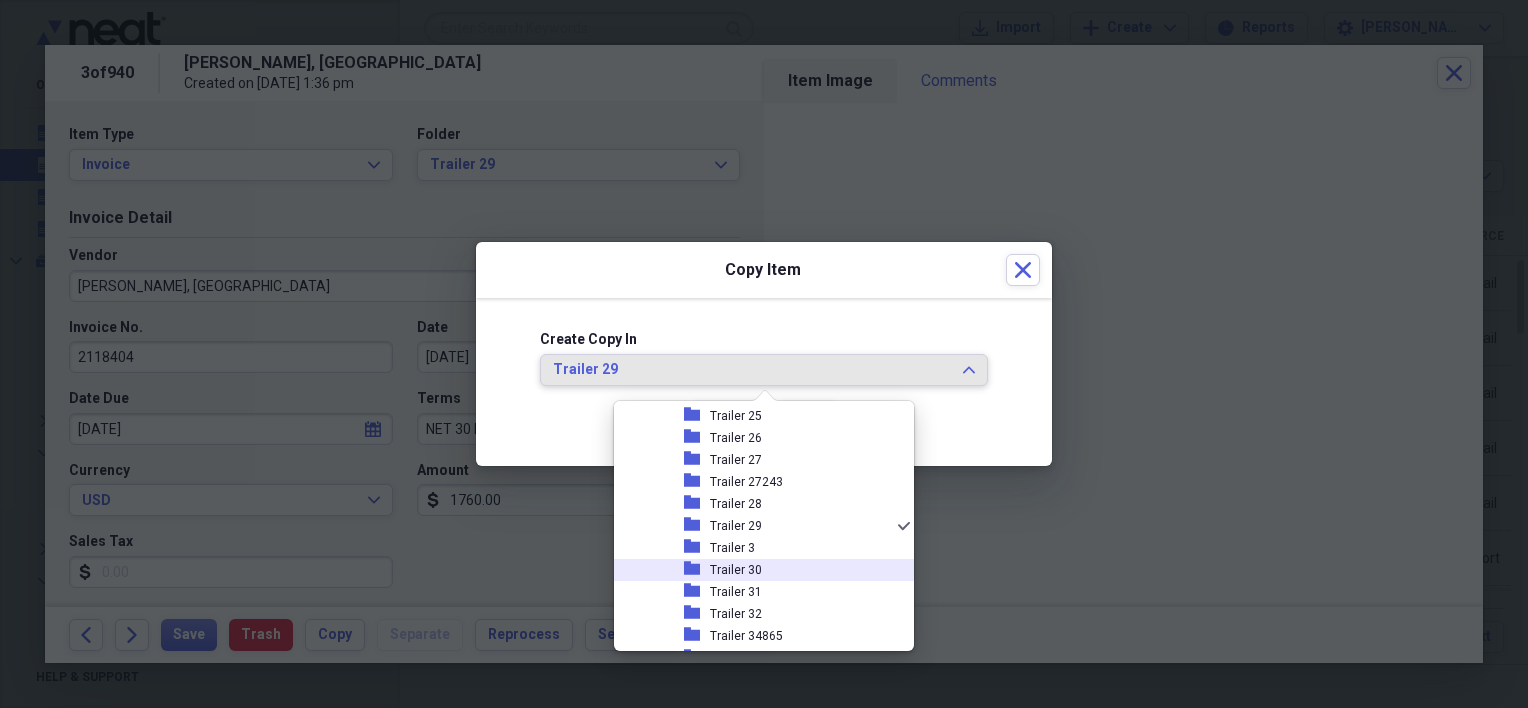 click on "folder Trailer 30" at bounding box center [756, 570] 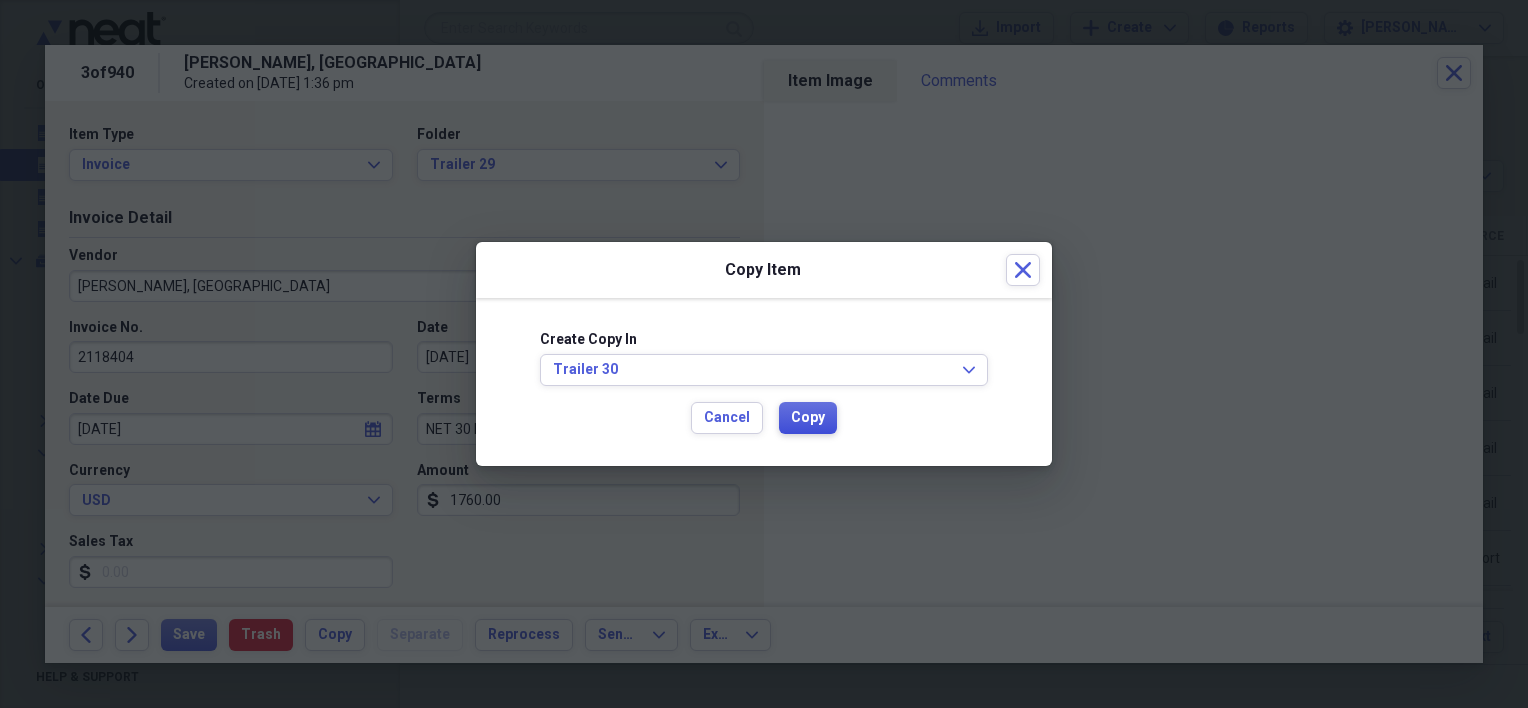 click on "Copy" at bounding box center (808, 418) 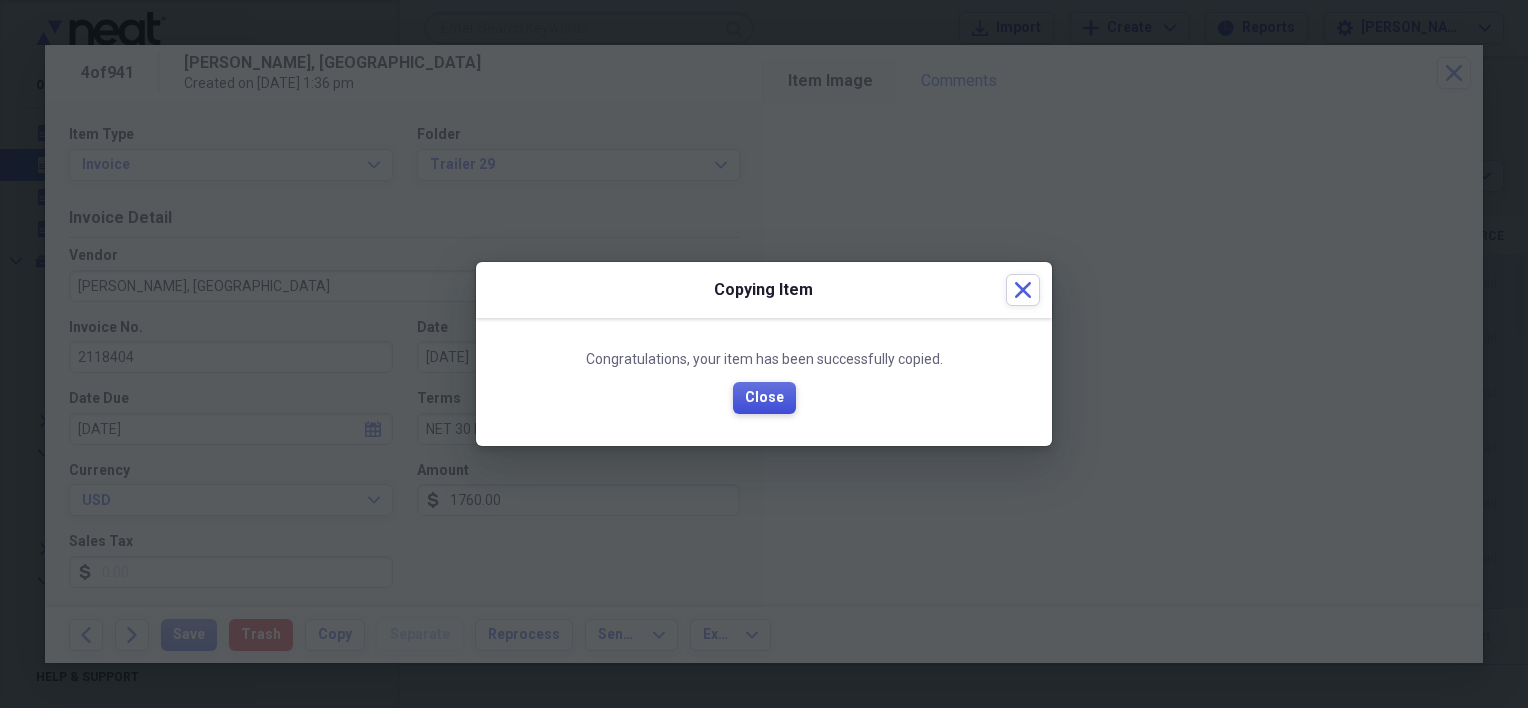 click on "Close" at bounding box center [764, 398] 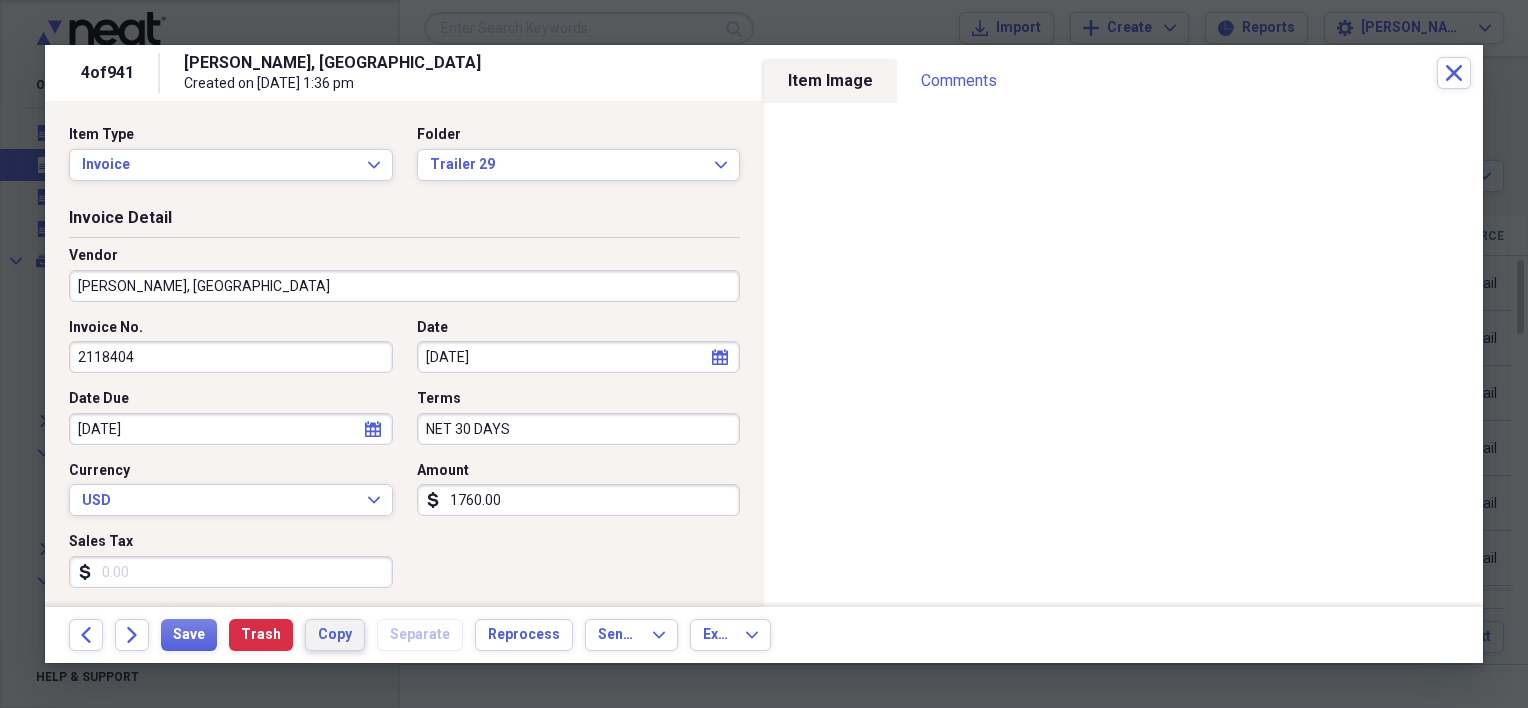 click on "Copy" at bounding box center [335, 635] 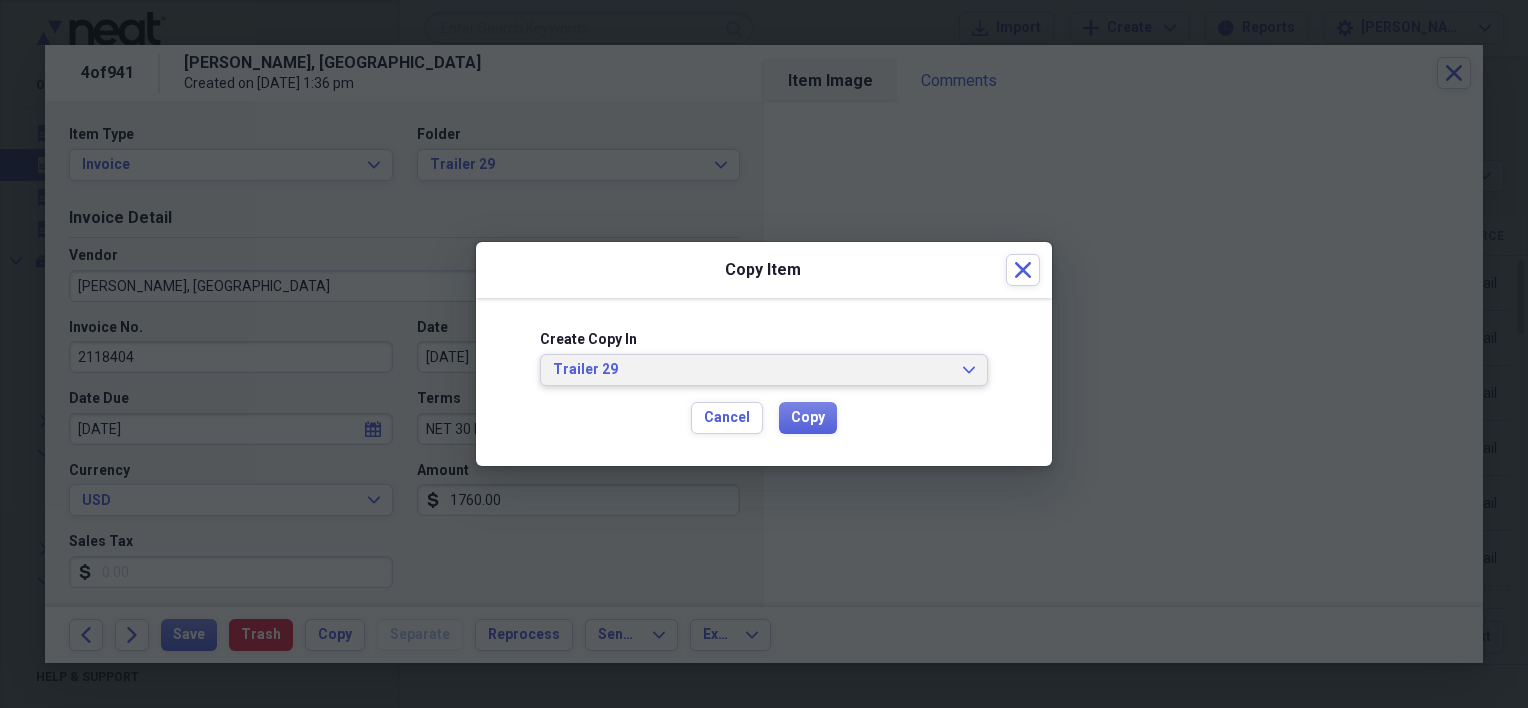 click on "Trailer 29" at bounding box center (752, 370) 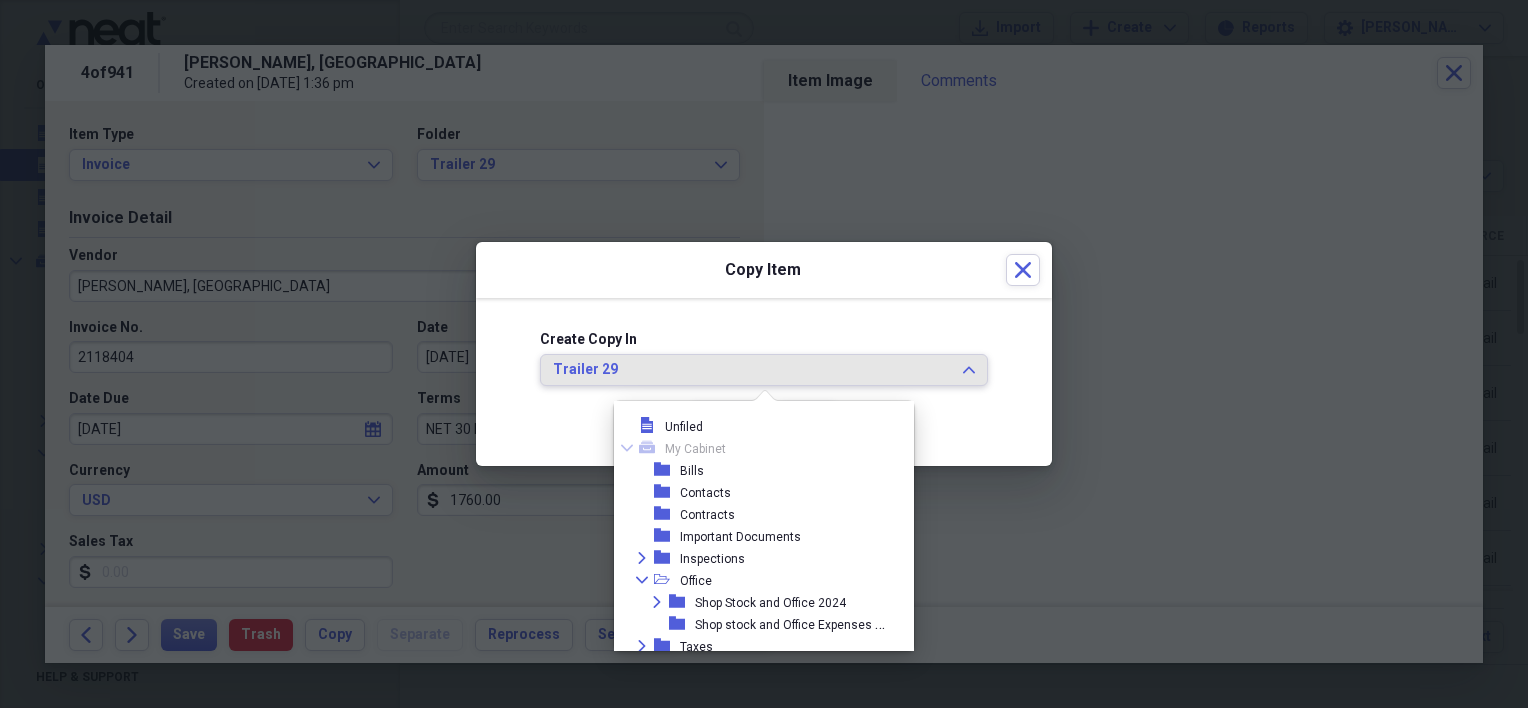 scroll, scrollTop: 451, scrollLeft: 0, axis: vertical 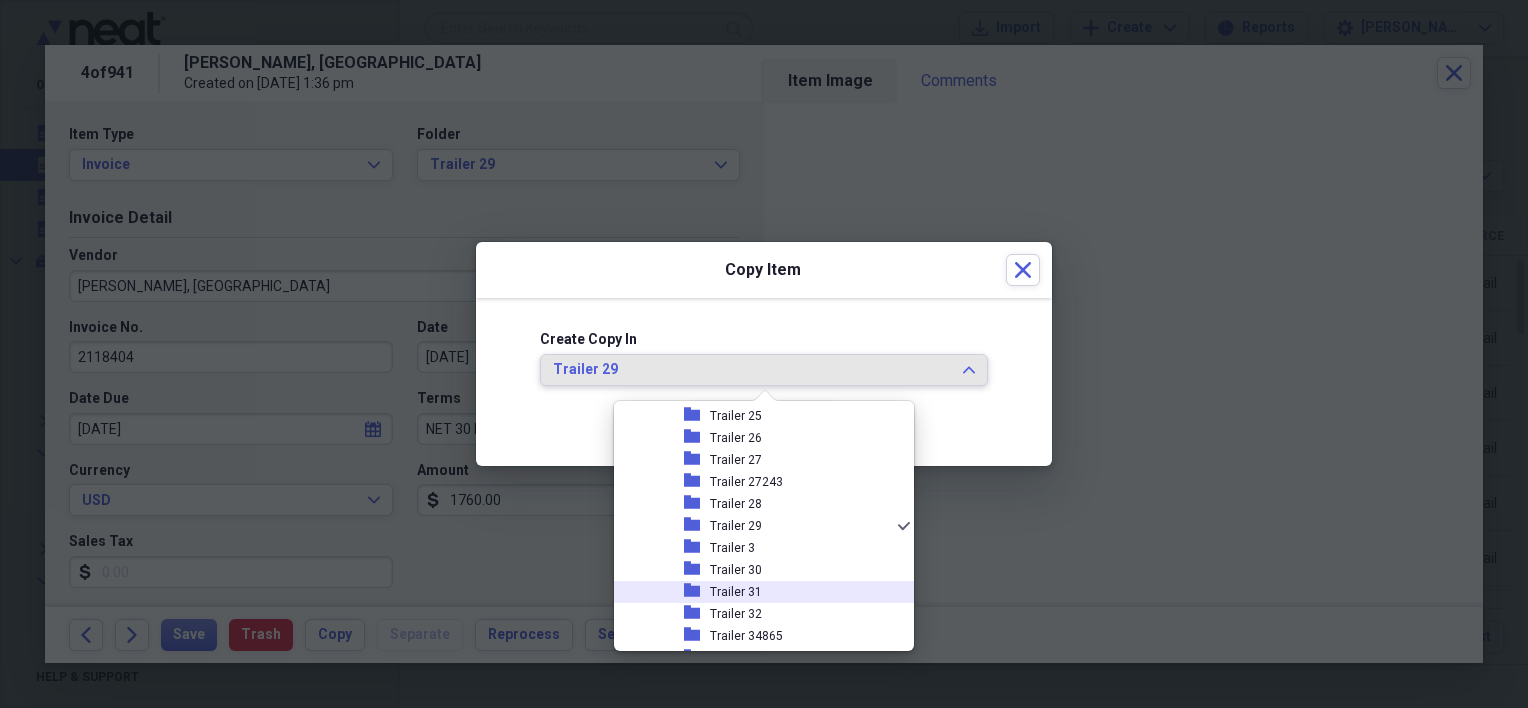 click on "Trailer 31" at bounding box center (736, 592) 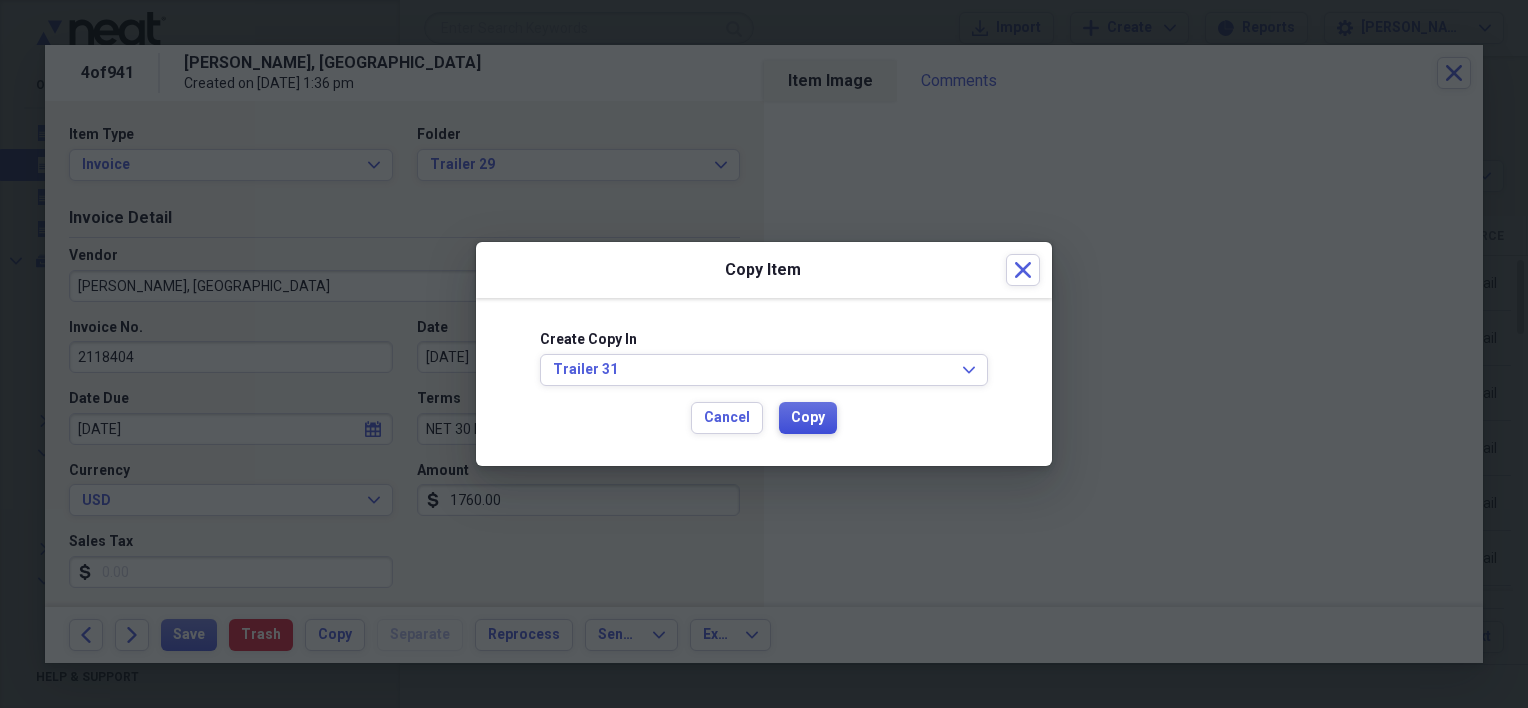 click on "Copy" at bounding box center [808, 418] 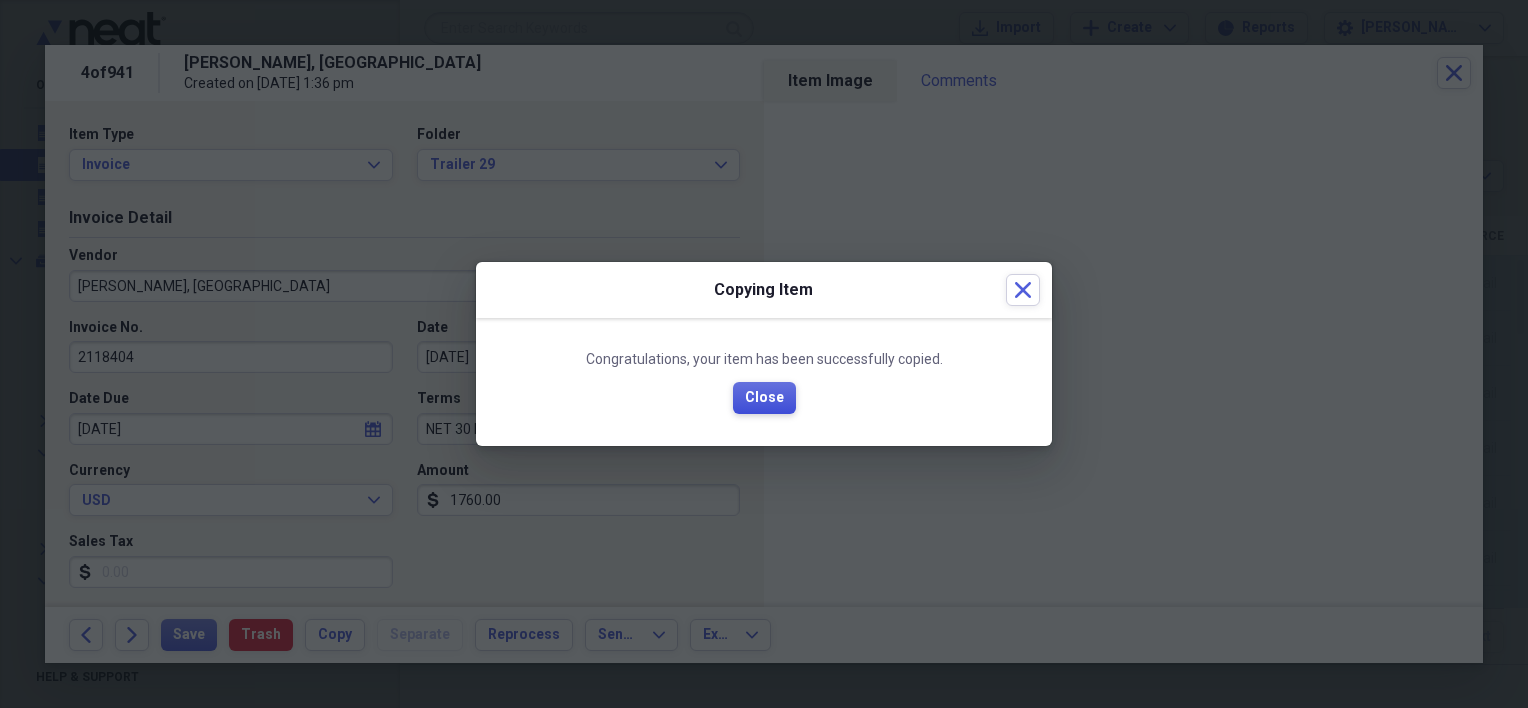 click on "Close" at bounding box center (764, 398) 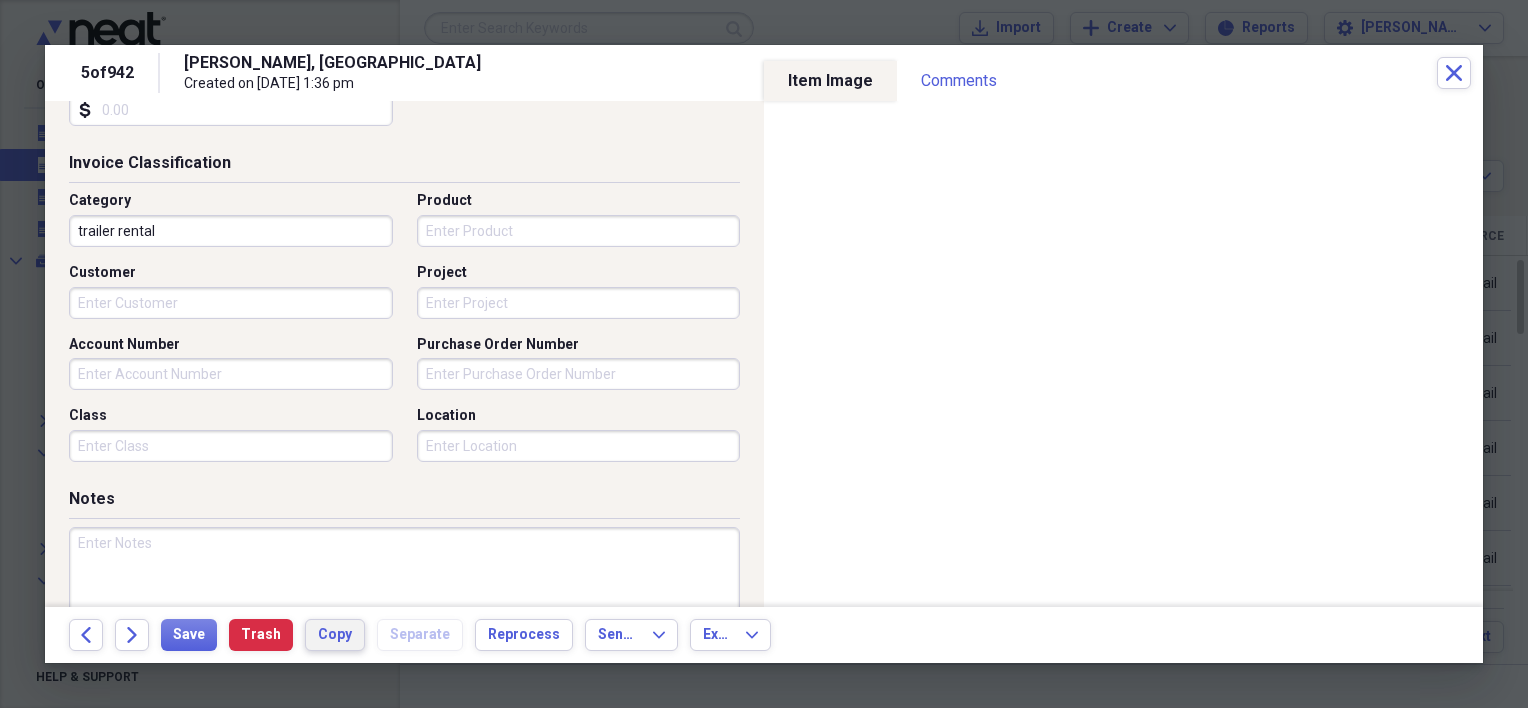 scroll, scrollTop: 500, scrollLeft: 0, axis: vertical 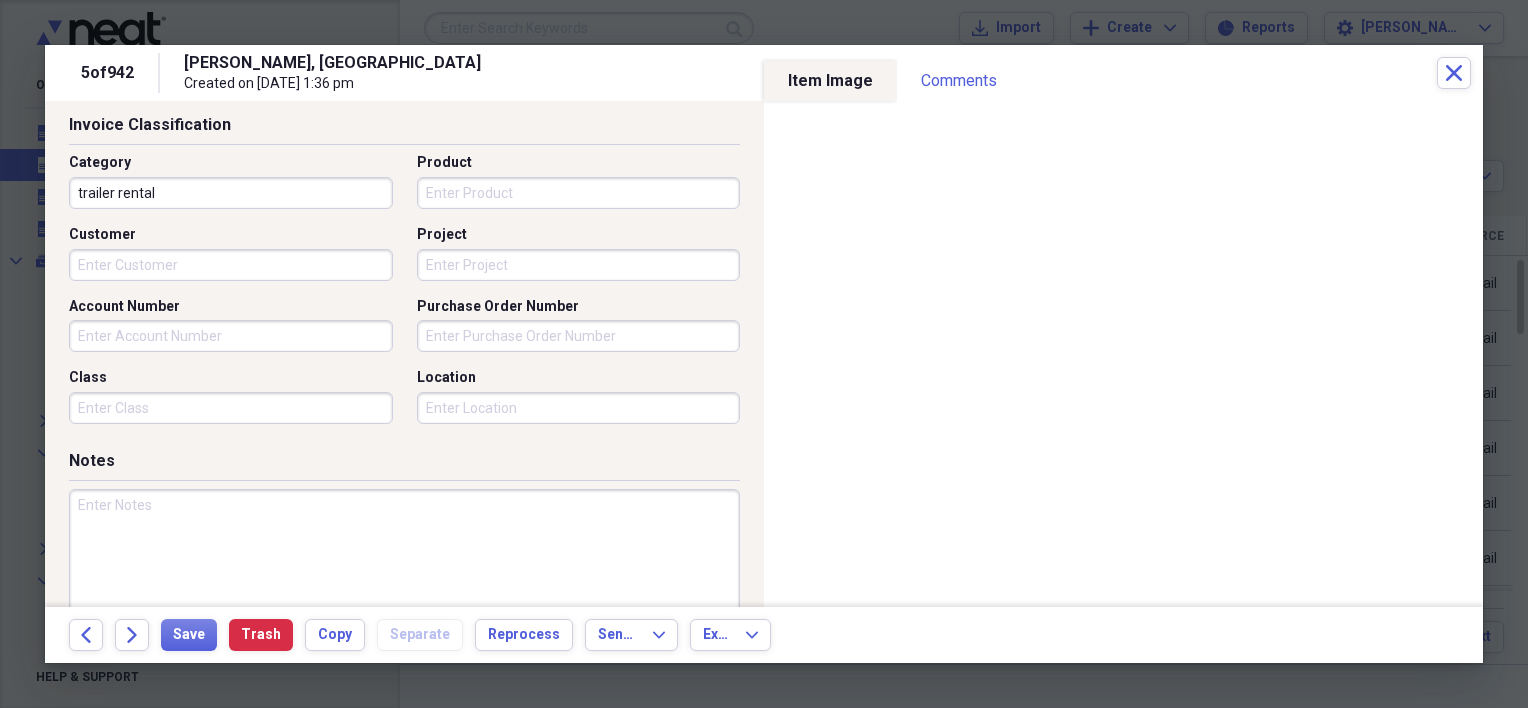 click on "Class" at bounding box center (231, 408) 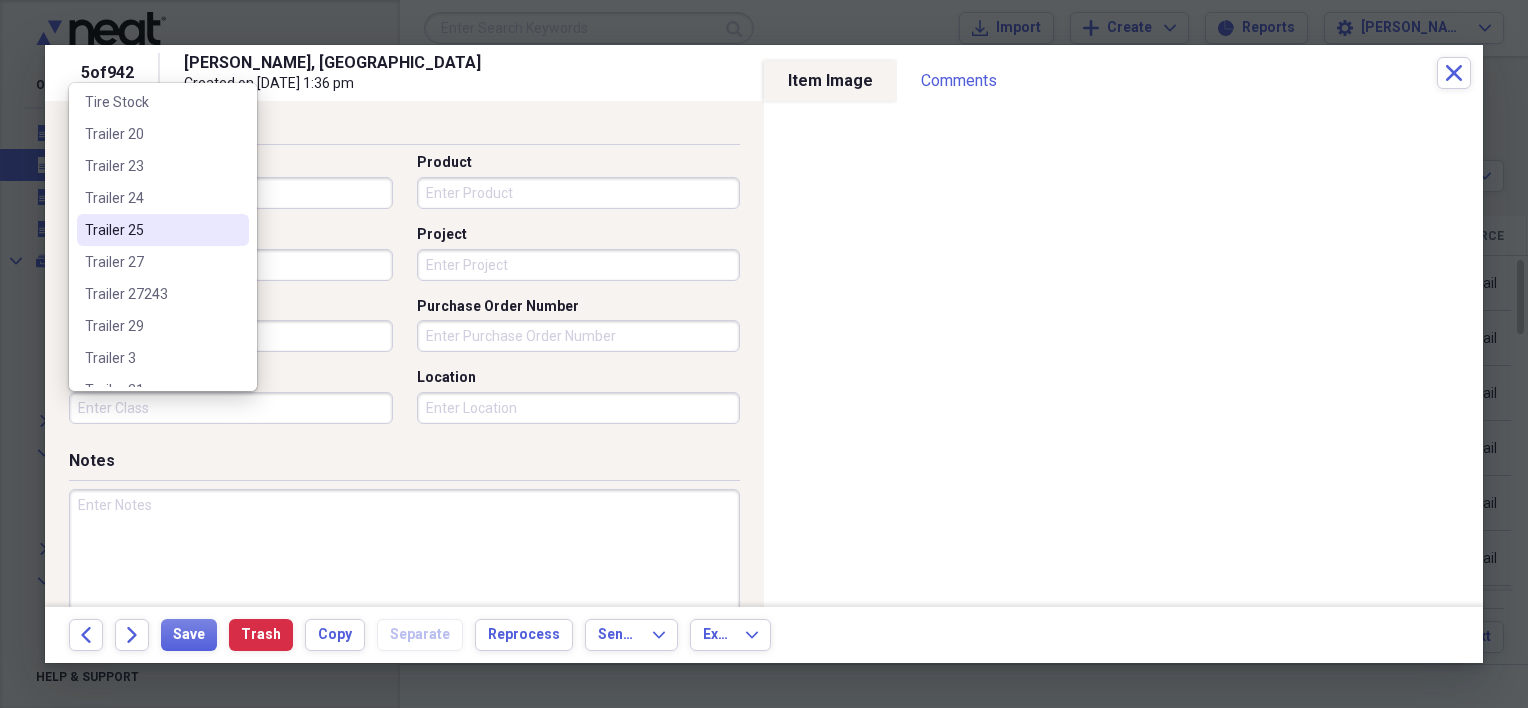 scroll, scrollTop: 200, scrollLeft: 0, axis: vertical 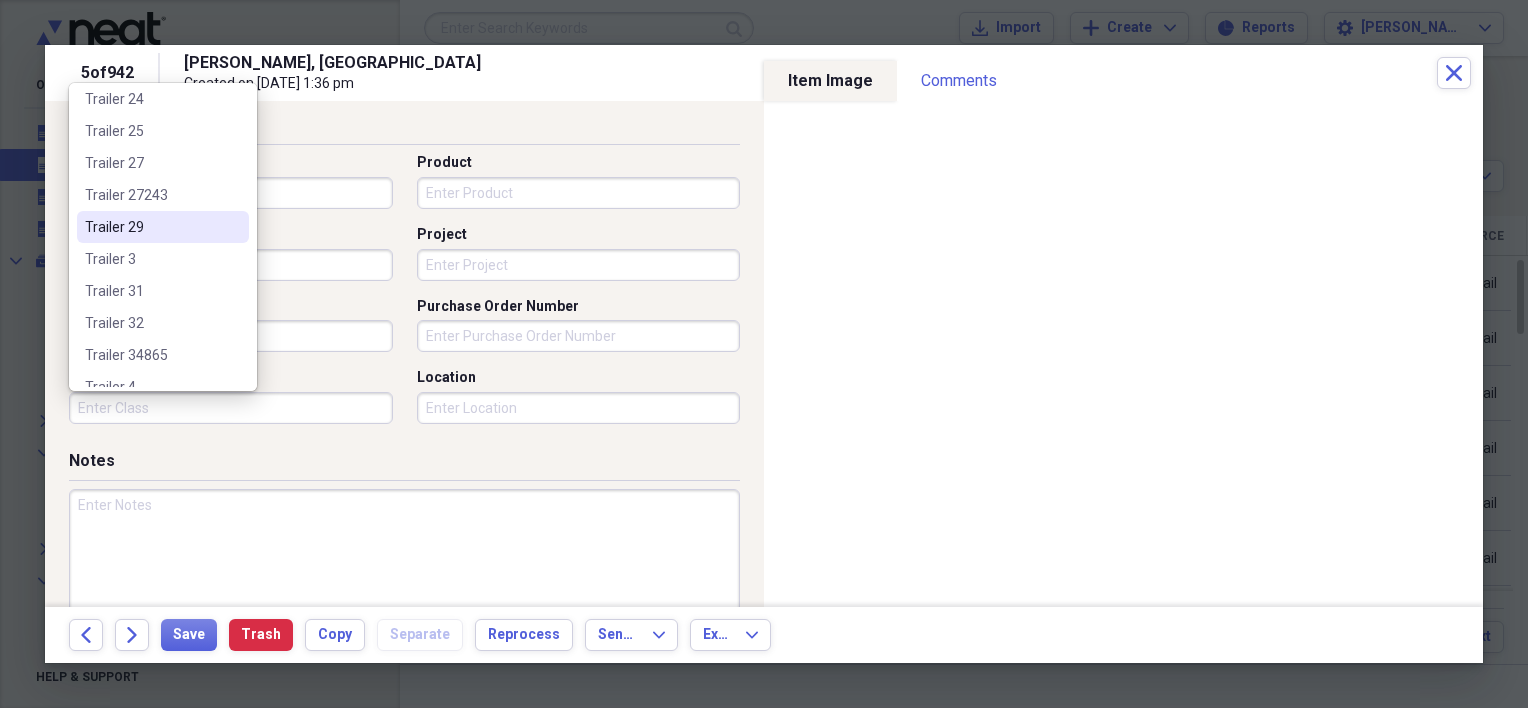 click on "Trailer 29" at bounding box center (151, 227) 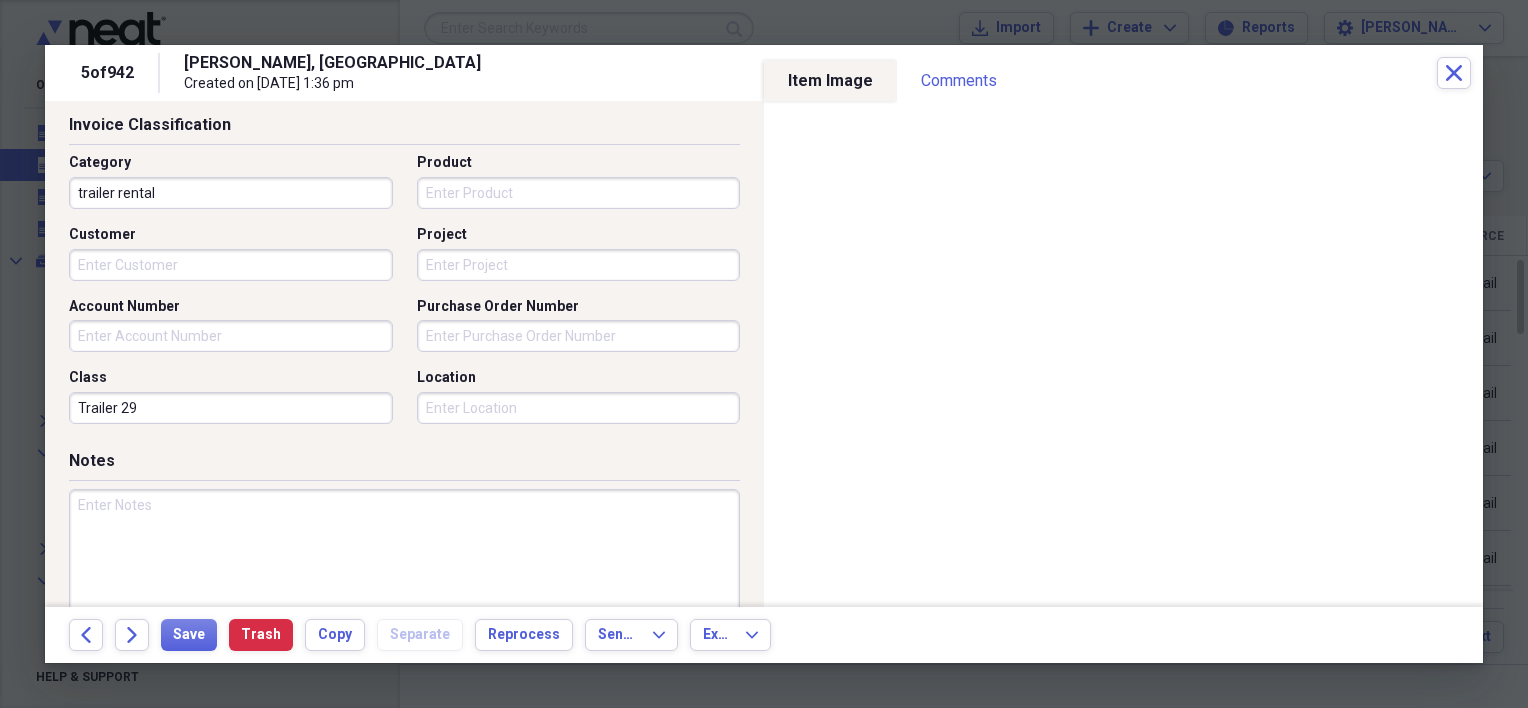 click on "Notes" at bounding box center [404, 465] 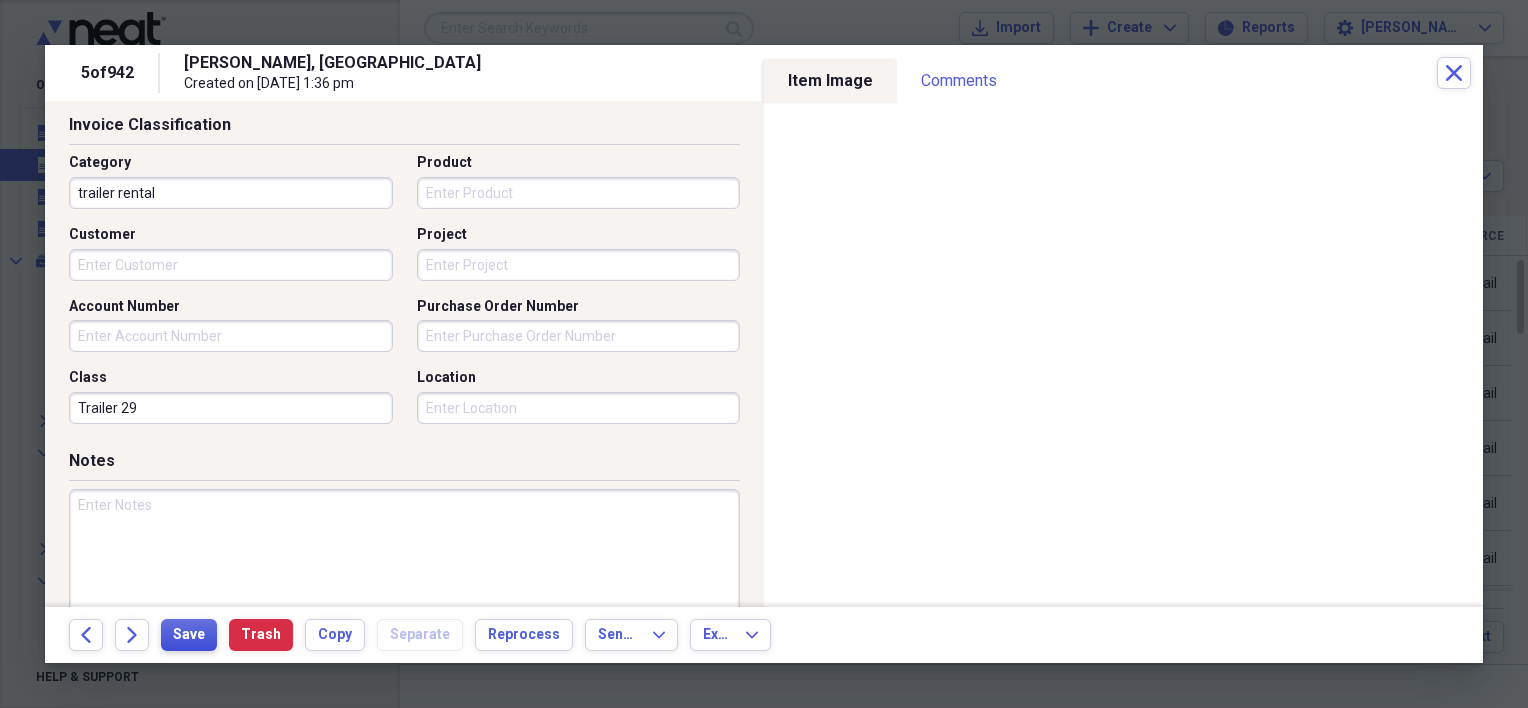click on "Save" at bounding box center (189, 635) 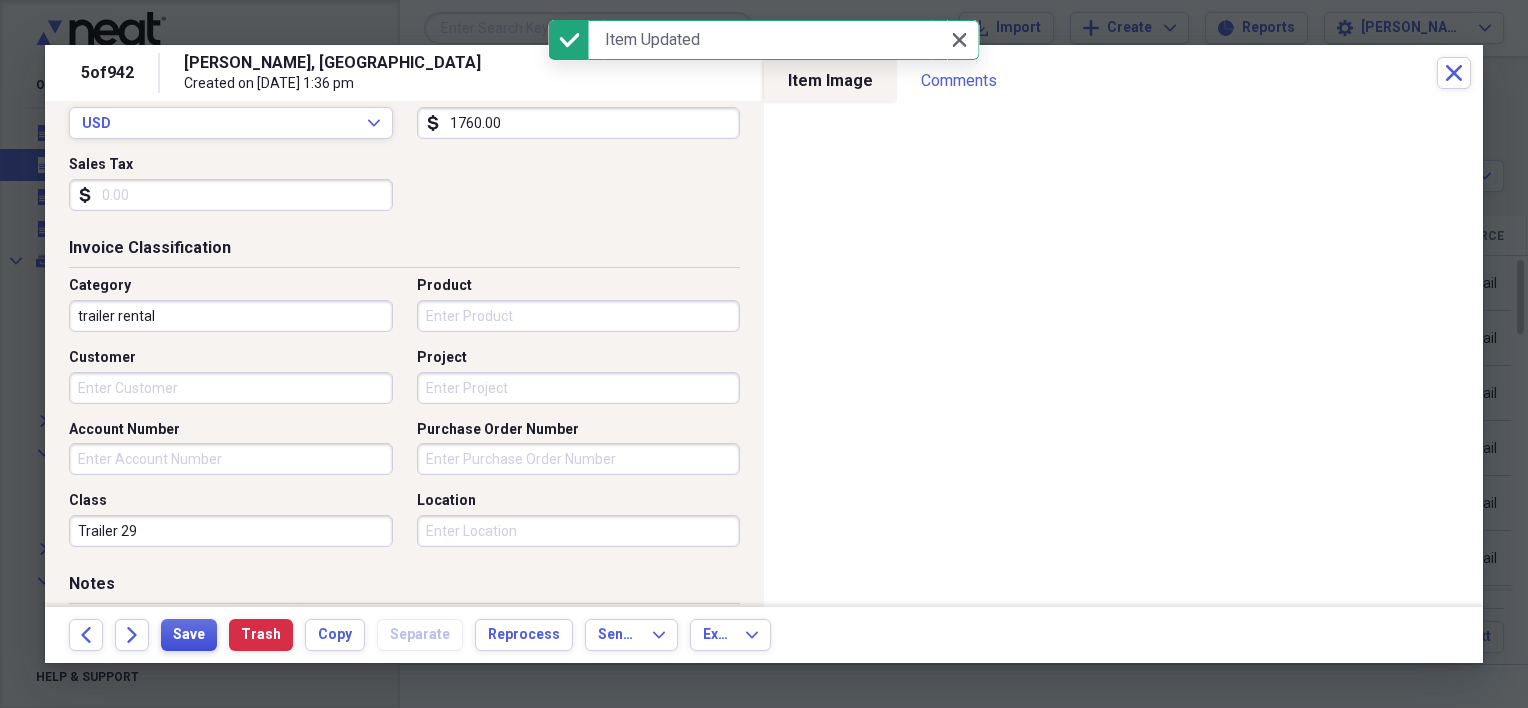 scroll, scrollTop: 400, scrollLeft: 0, axis: vertical 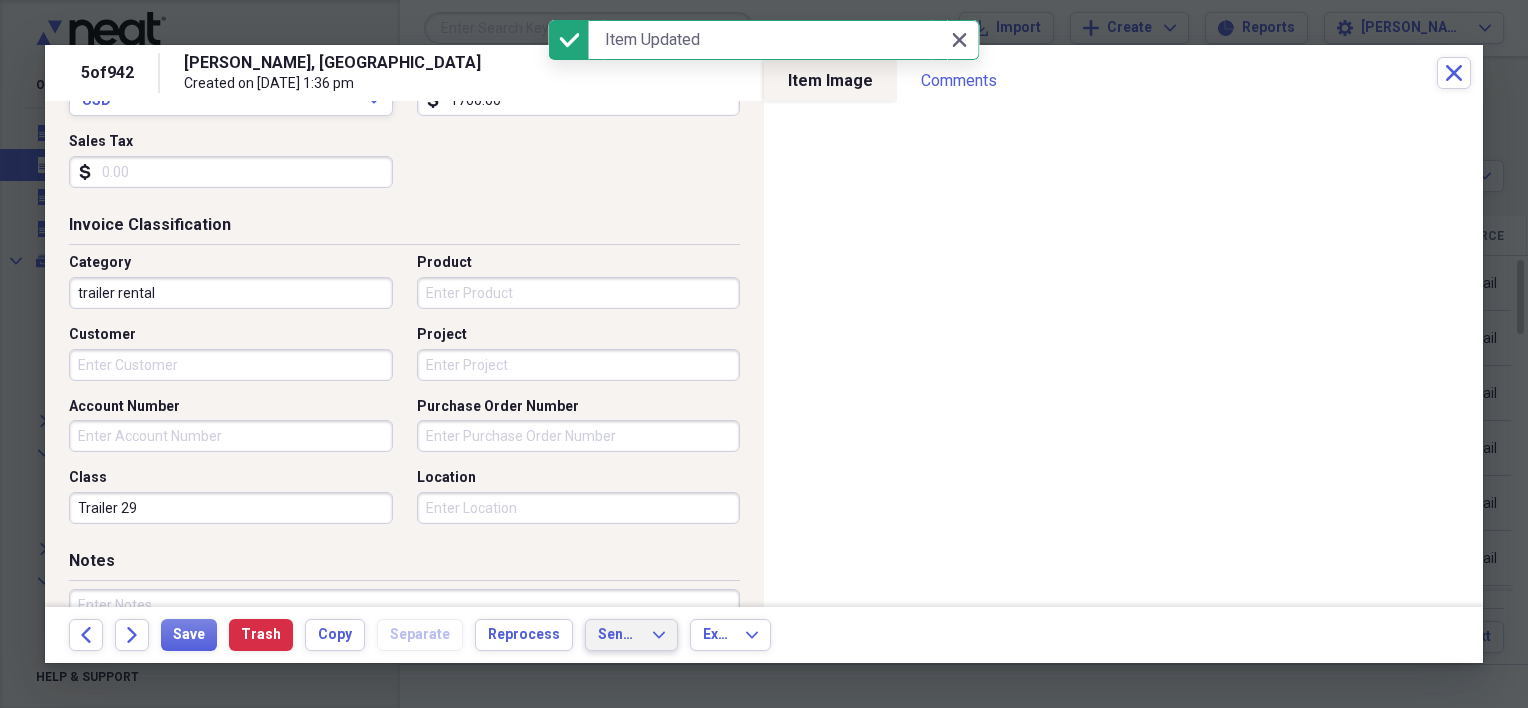click on "Send To Expand" at bounding box center [631, 635] 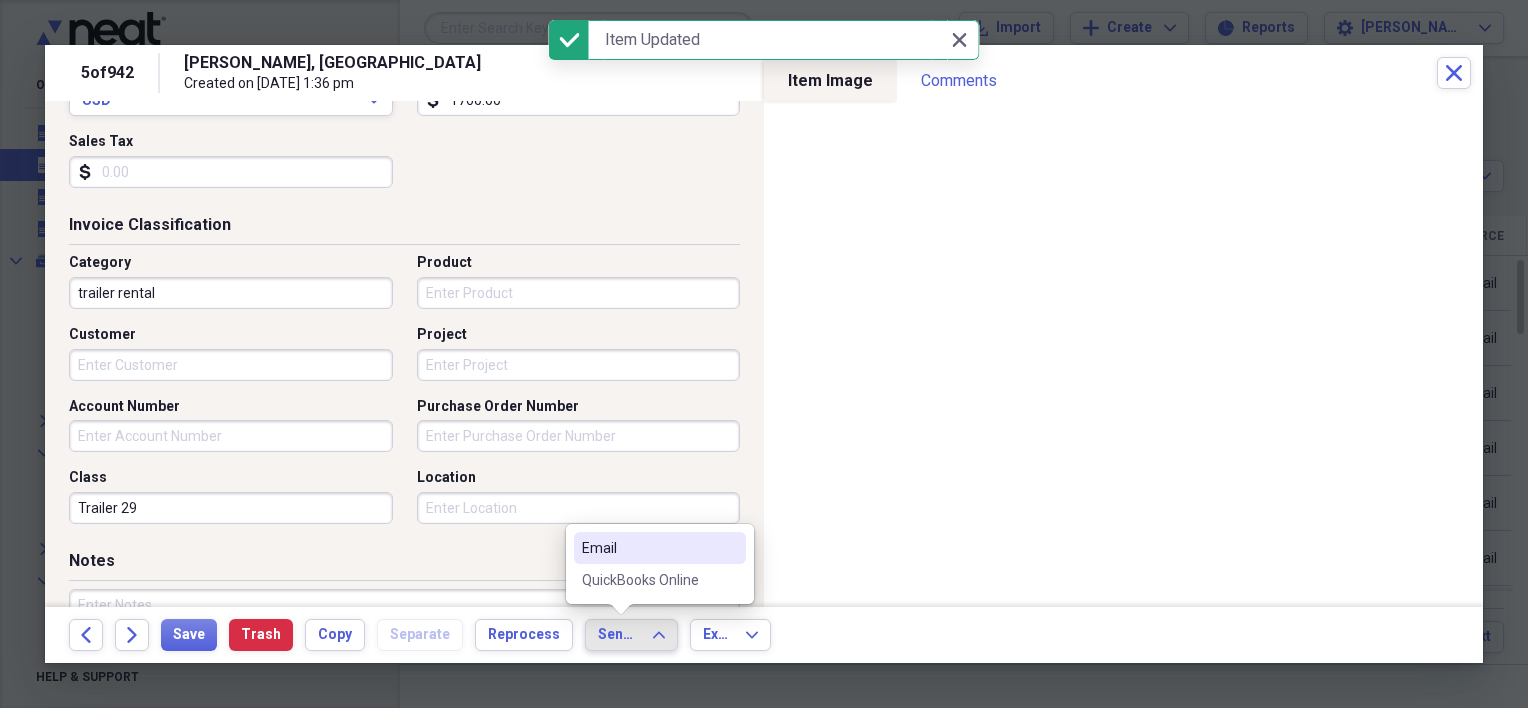 click on "QuickBooks Online" at bounding box center [648, 580] 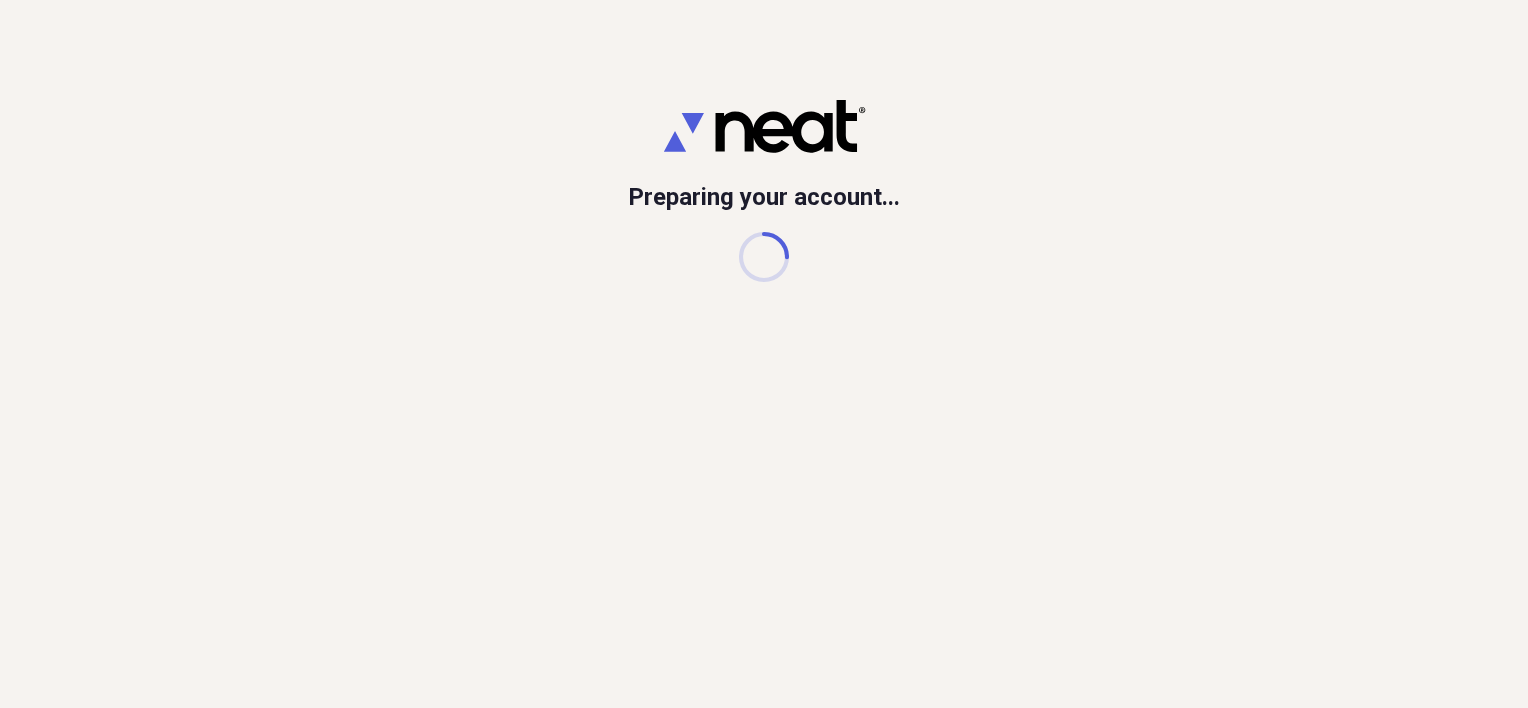 scroll, scrollTop: 0, scrollLeft: 0, axis: both 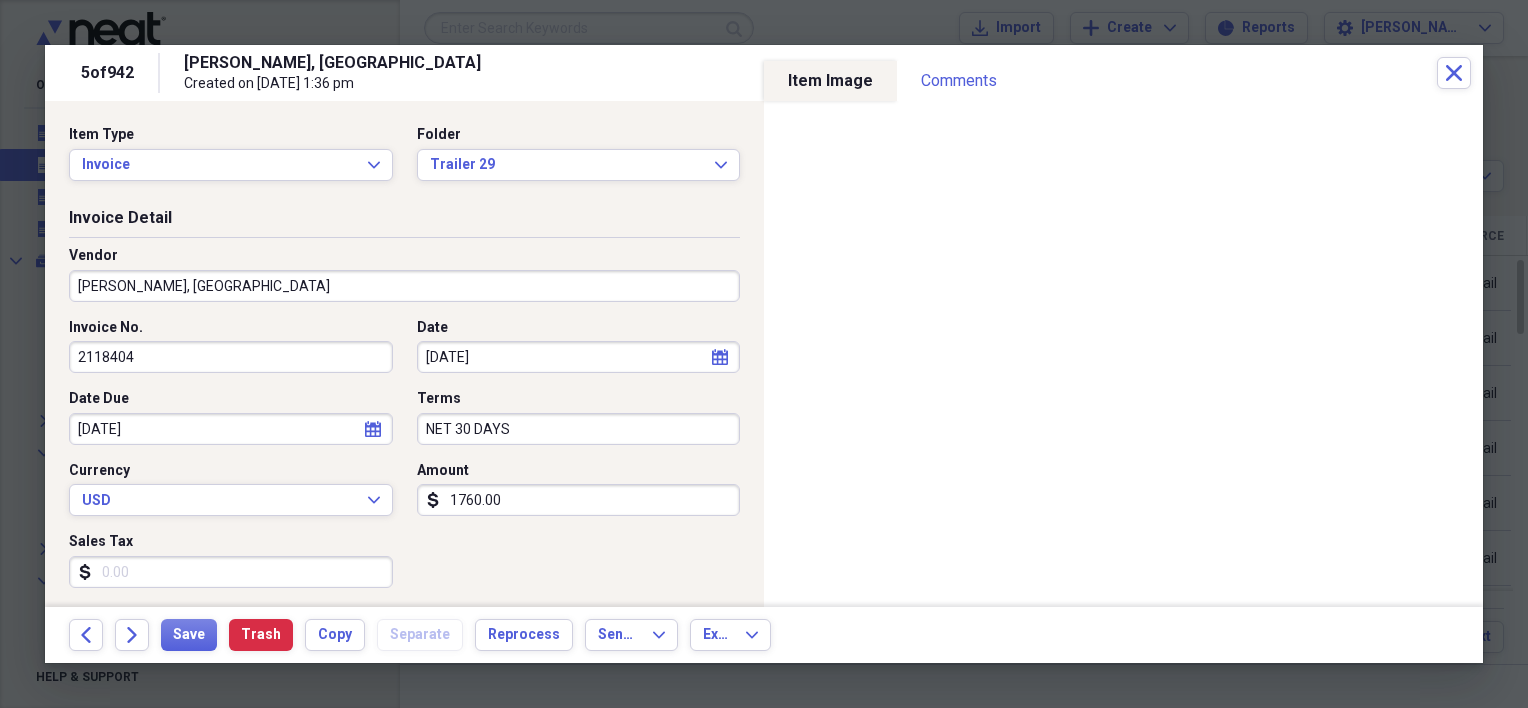 click on "VOORHEES, NJ 08043" at bounding box center [404, 286] 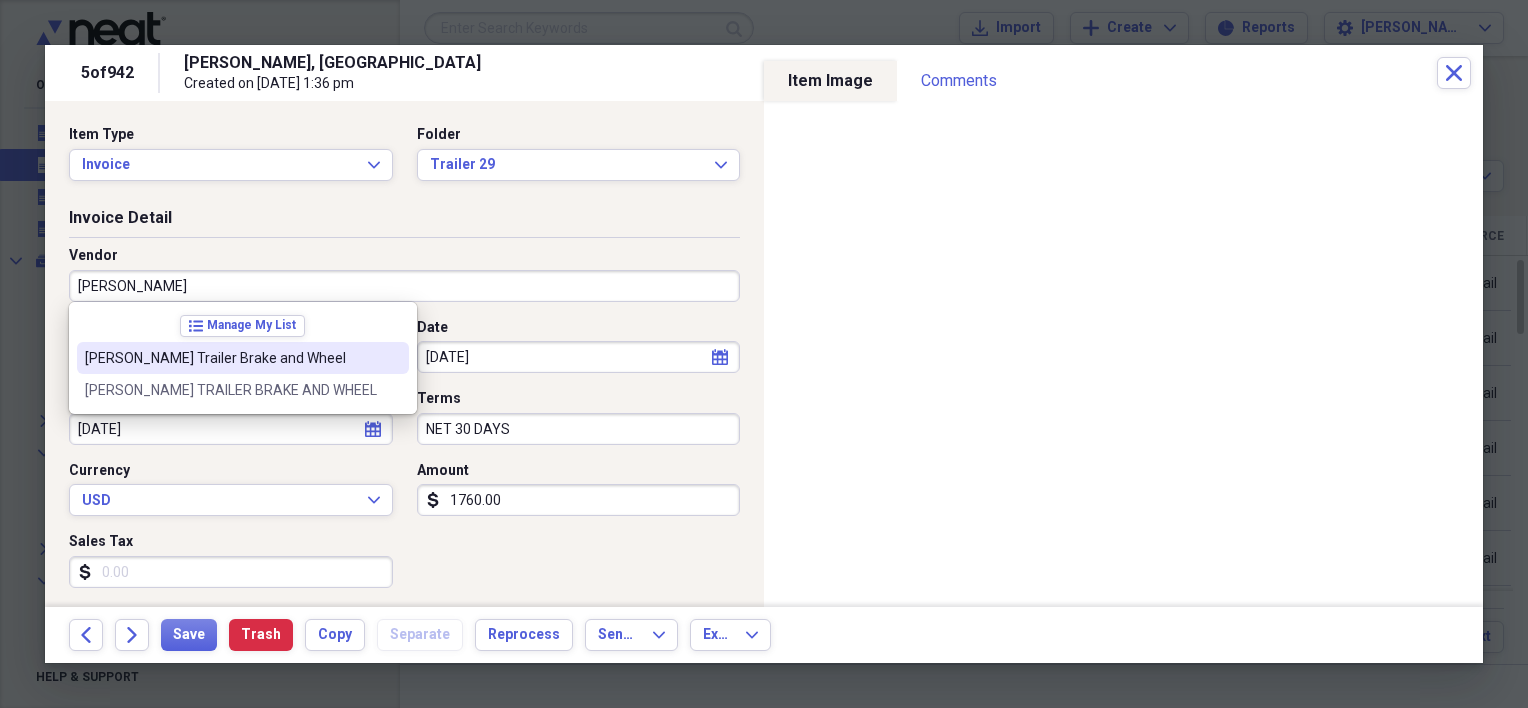click on "[PERSON_NAME] Trailer Brake and Wheel" at bounding box center (231, 358) 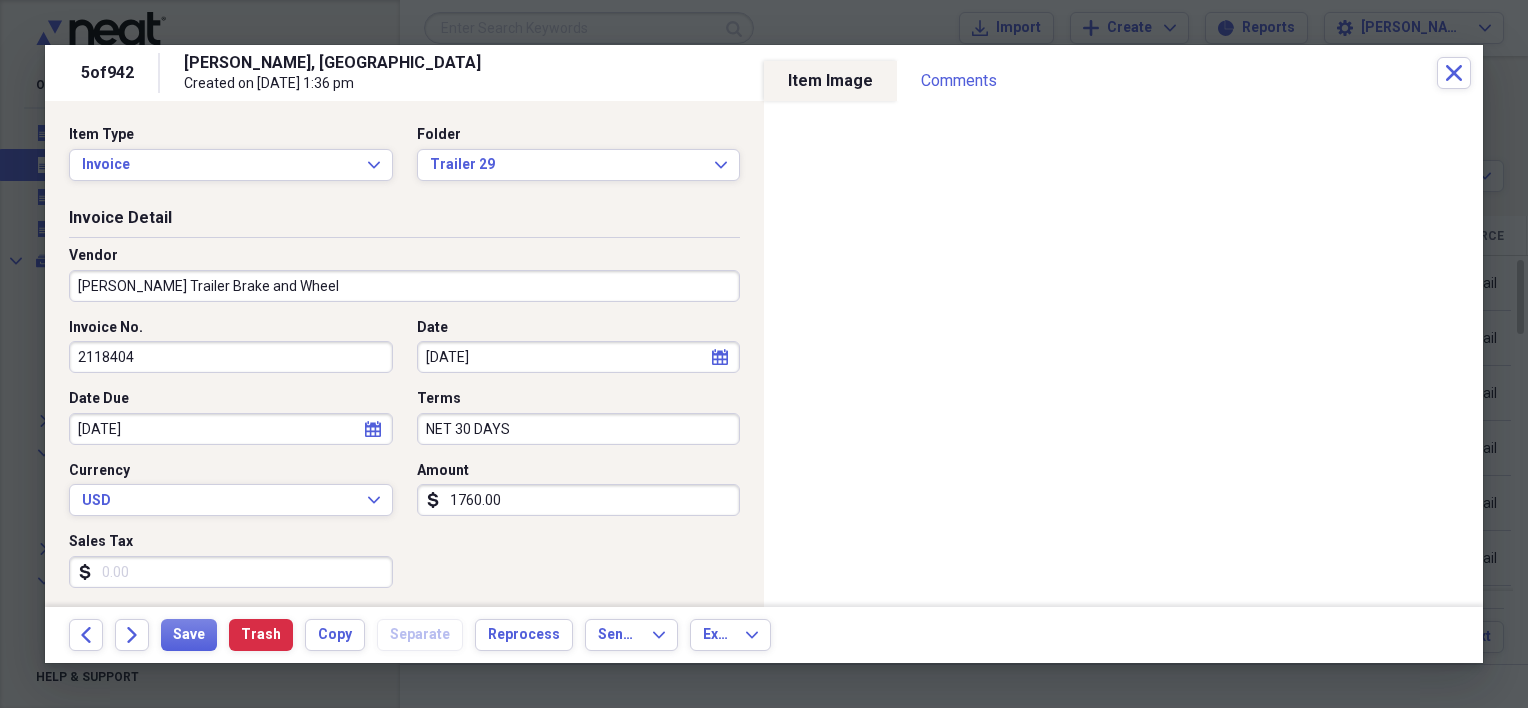 type on "trailer repairs" 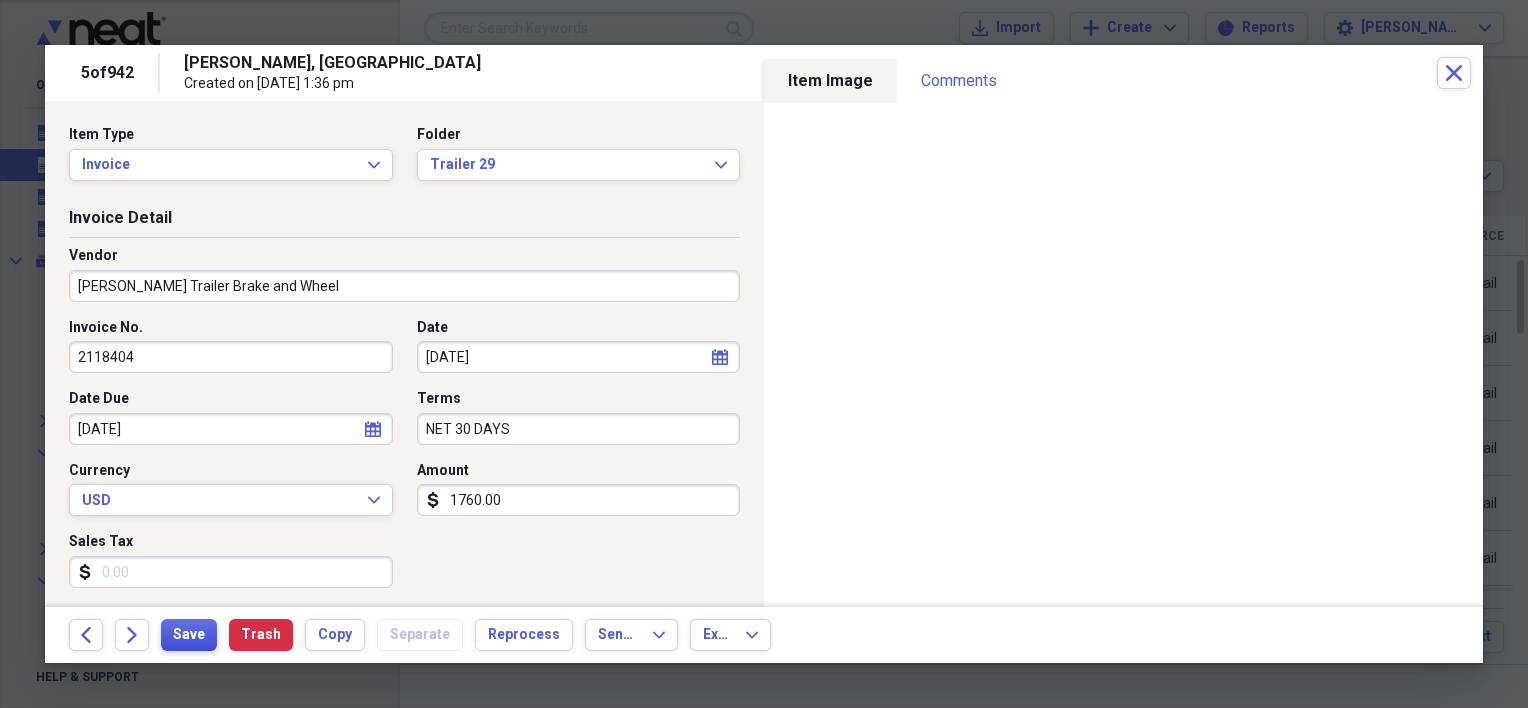 click on "Save" at bounding box center [189, 635] 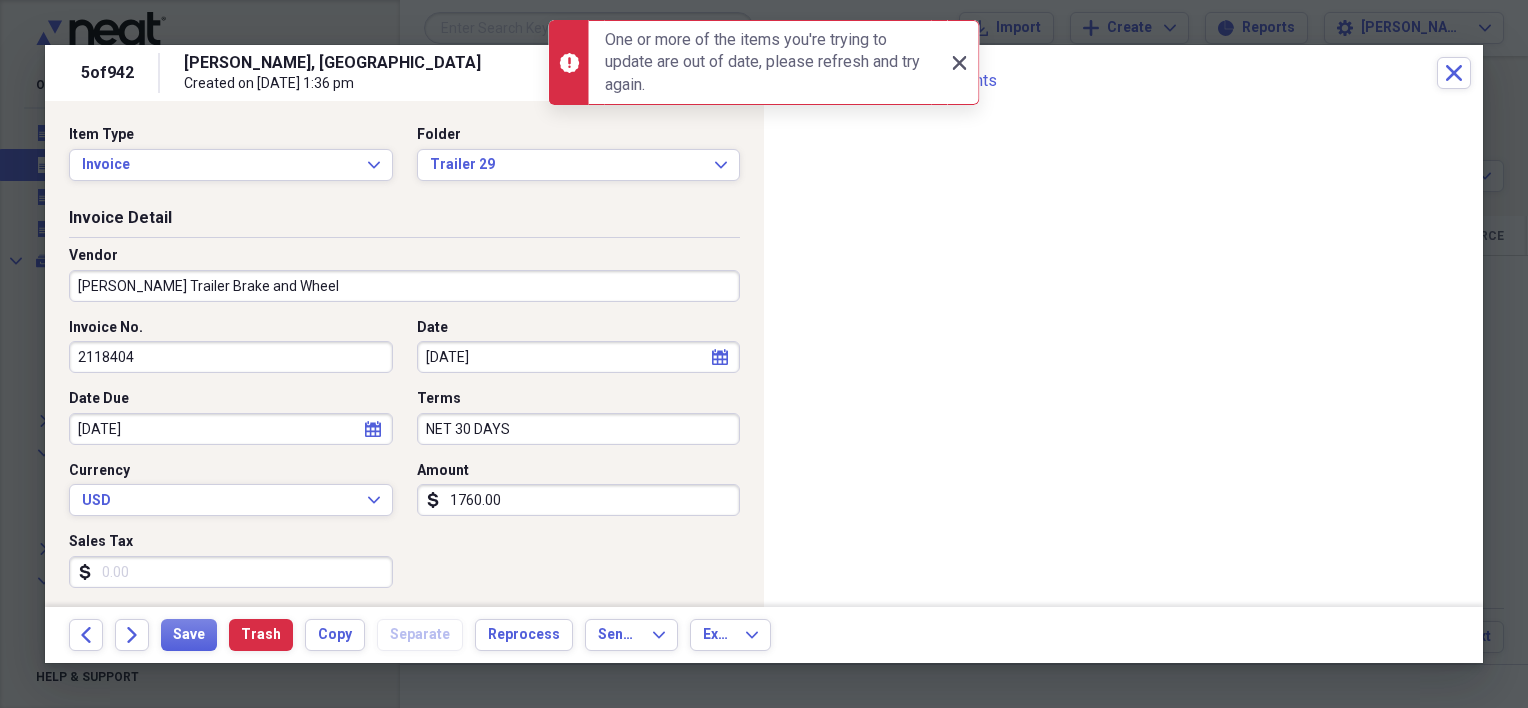 click 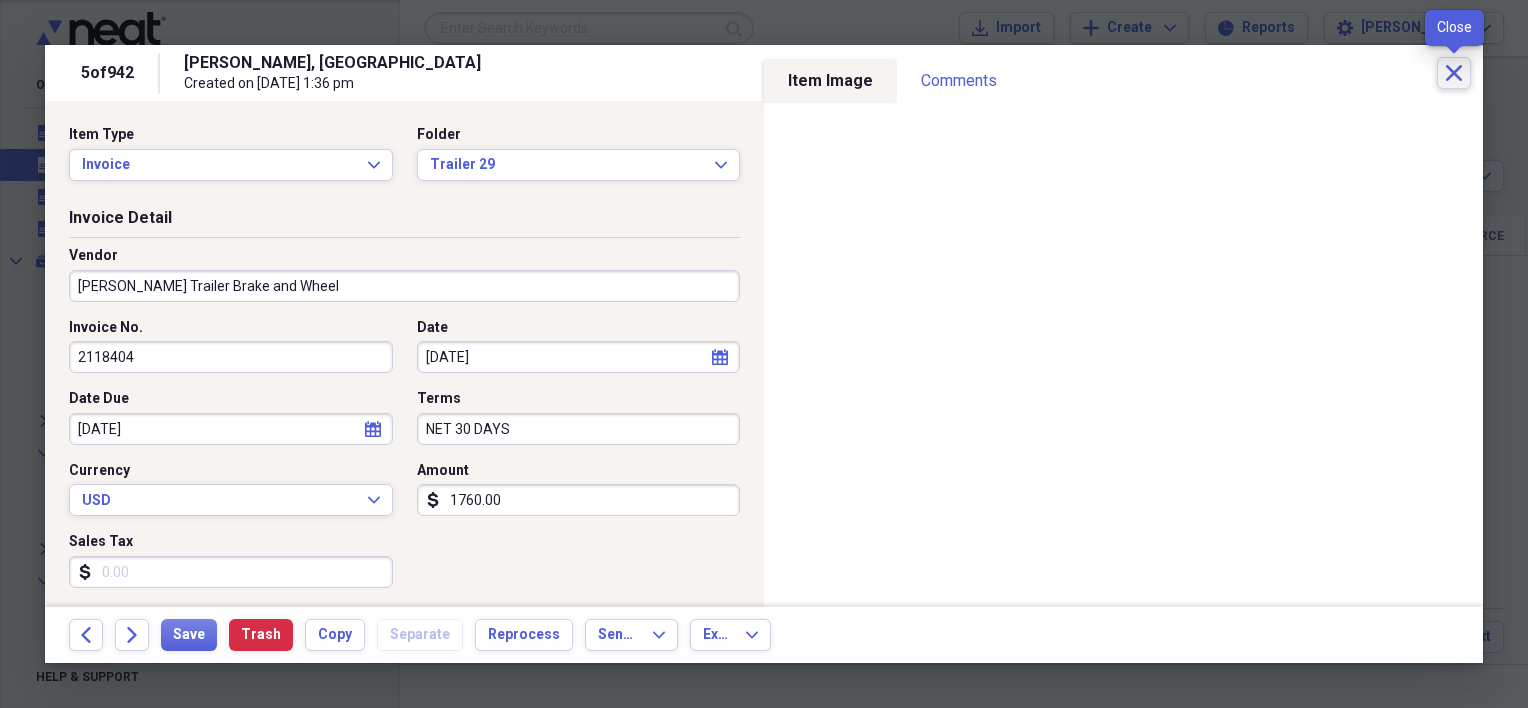 click 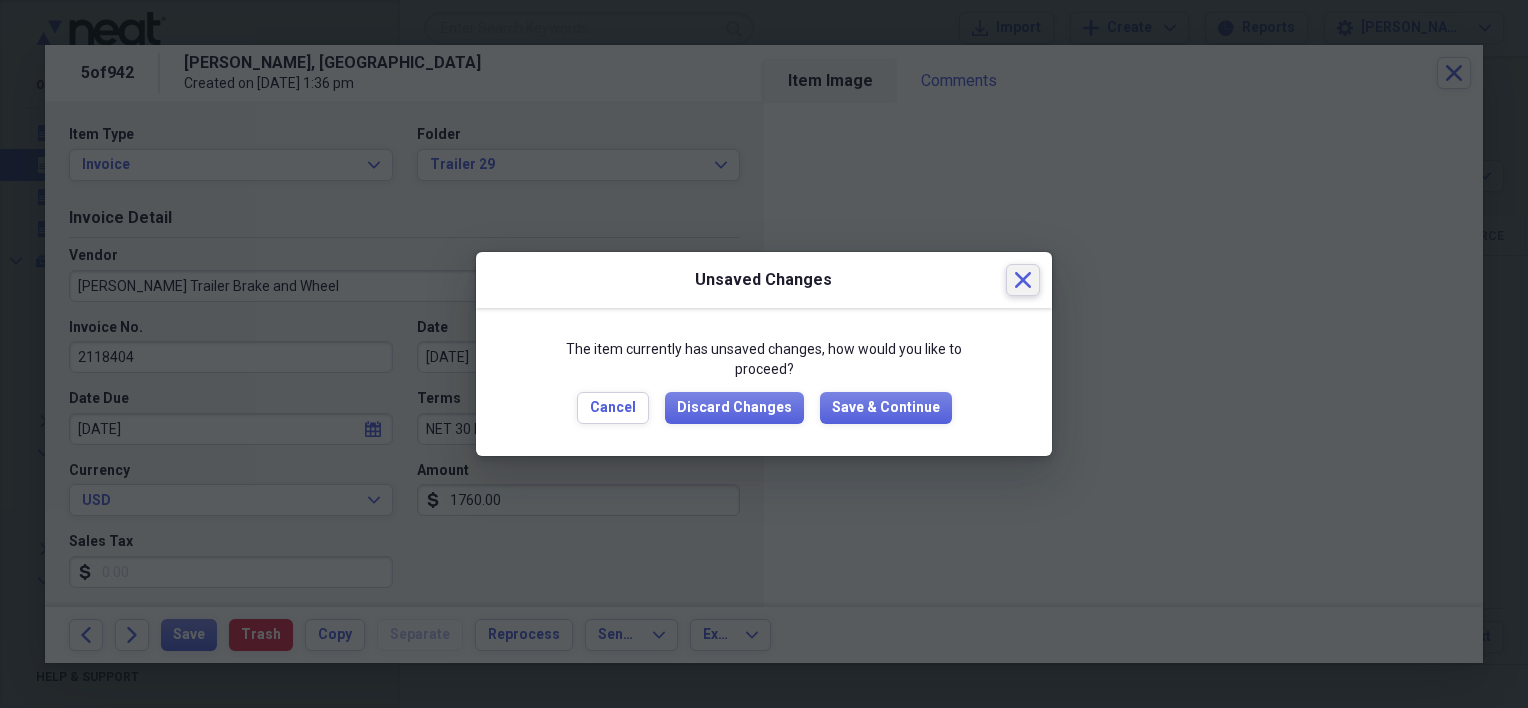 click on "Close" 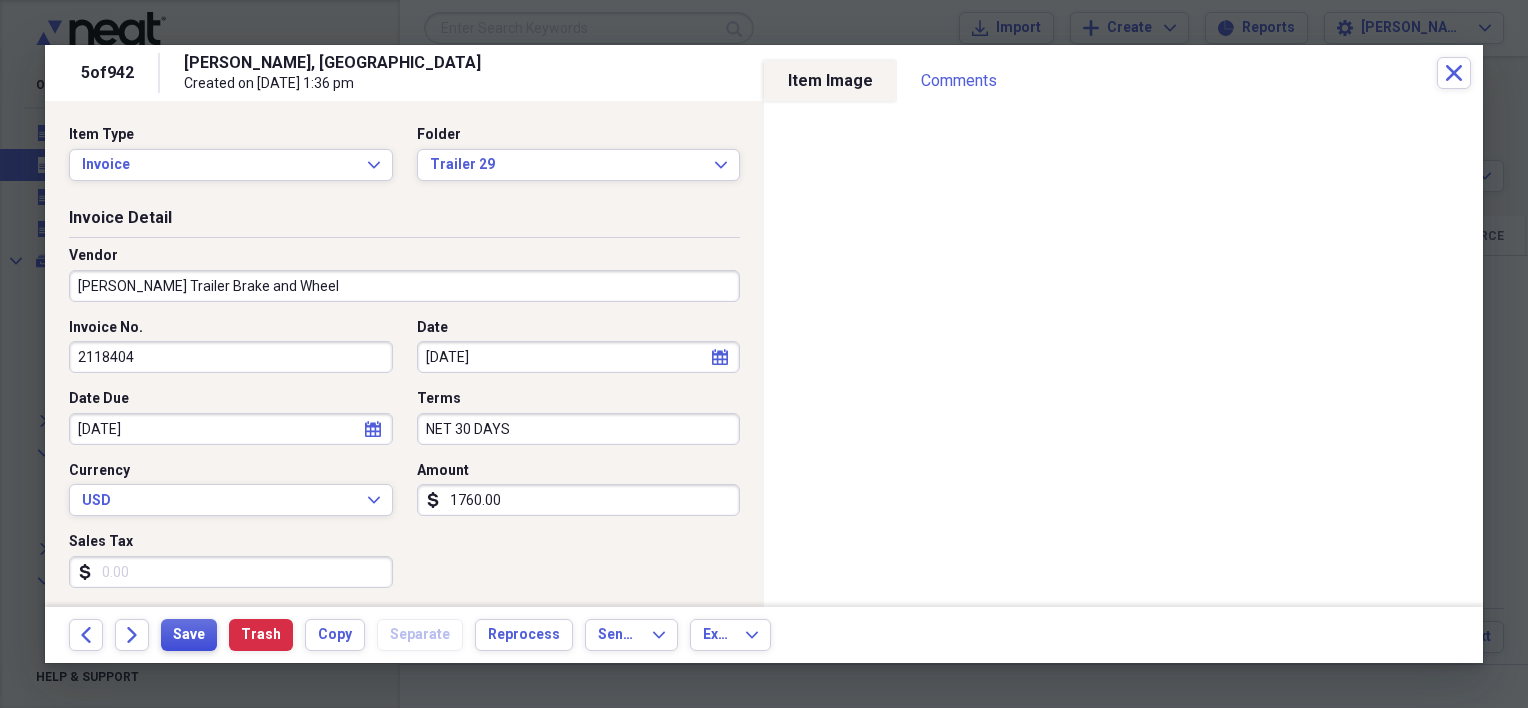 click on "Save" at bounding box center (189, 635) 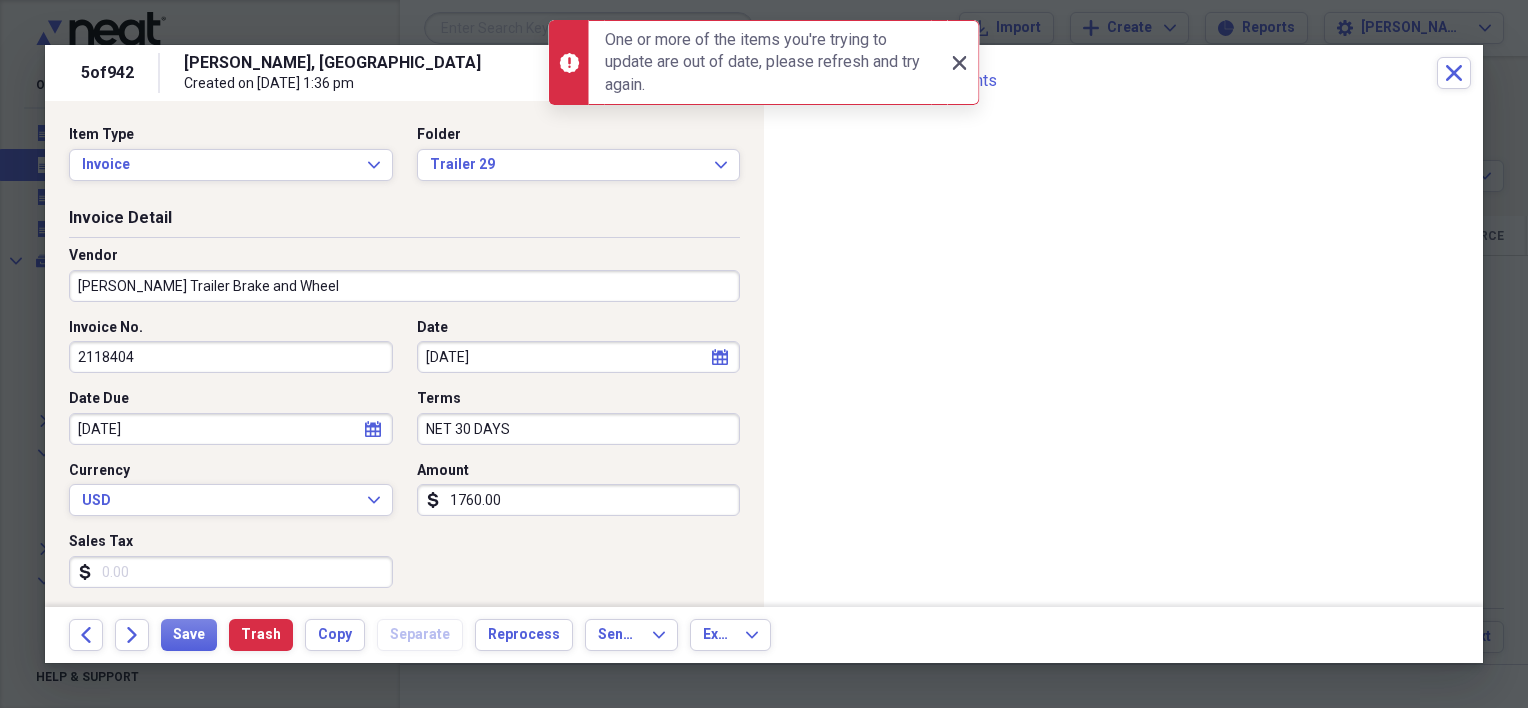 click 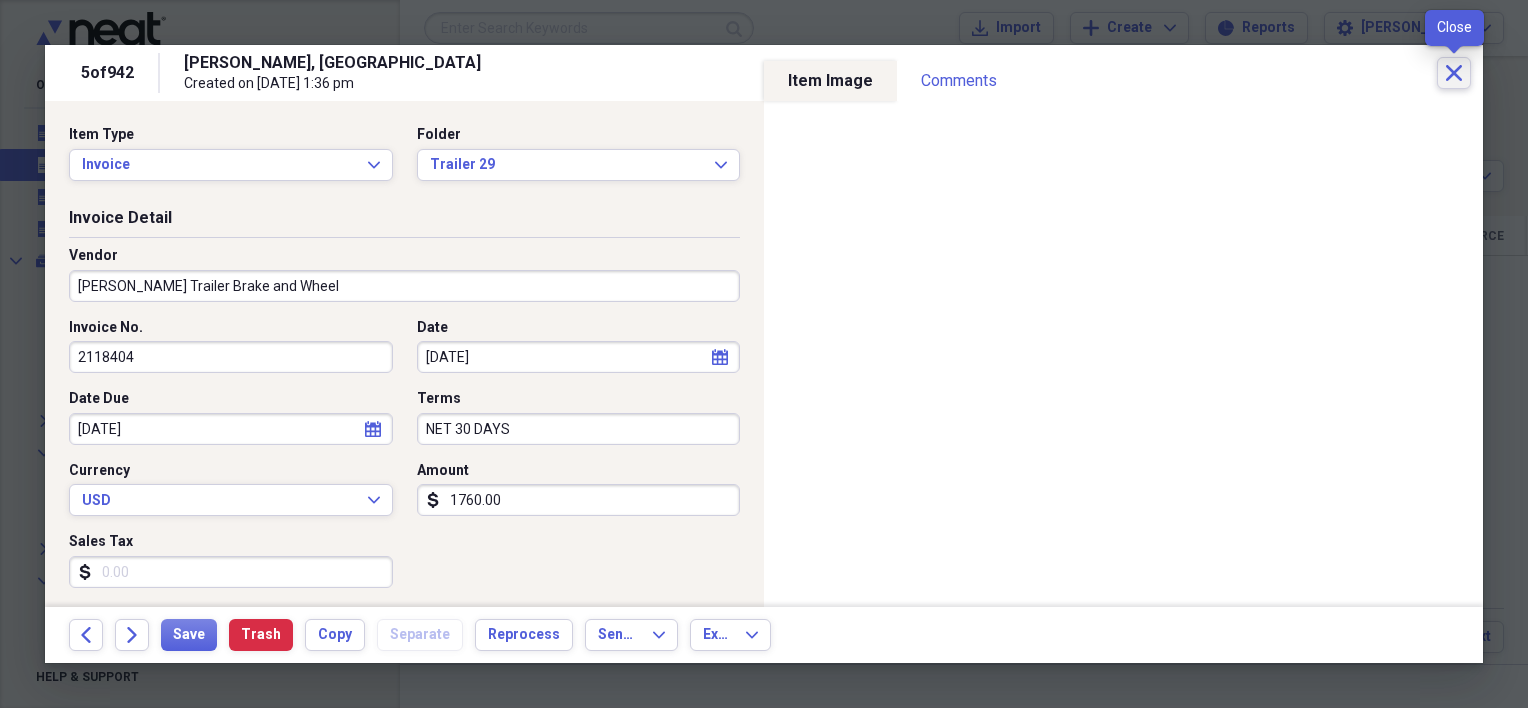 click on "Close" 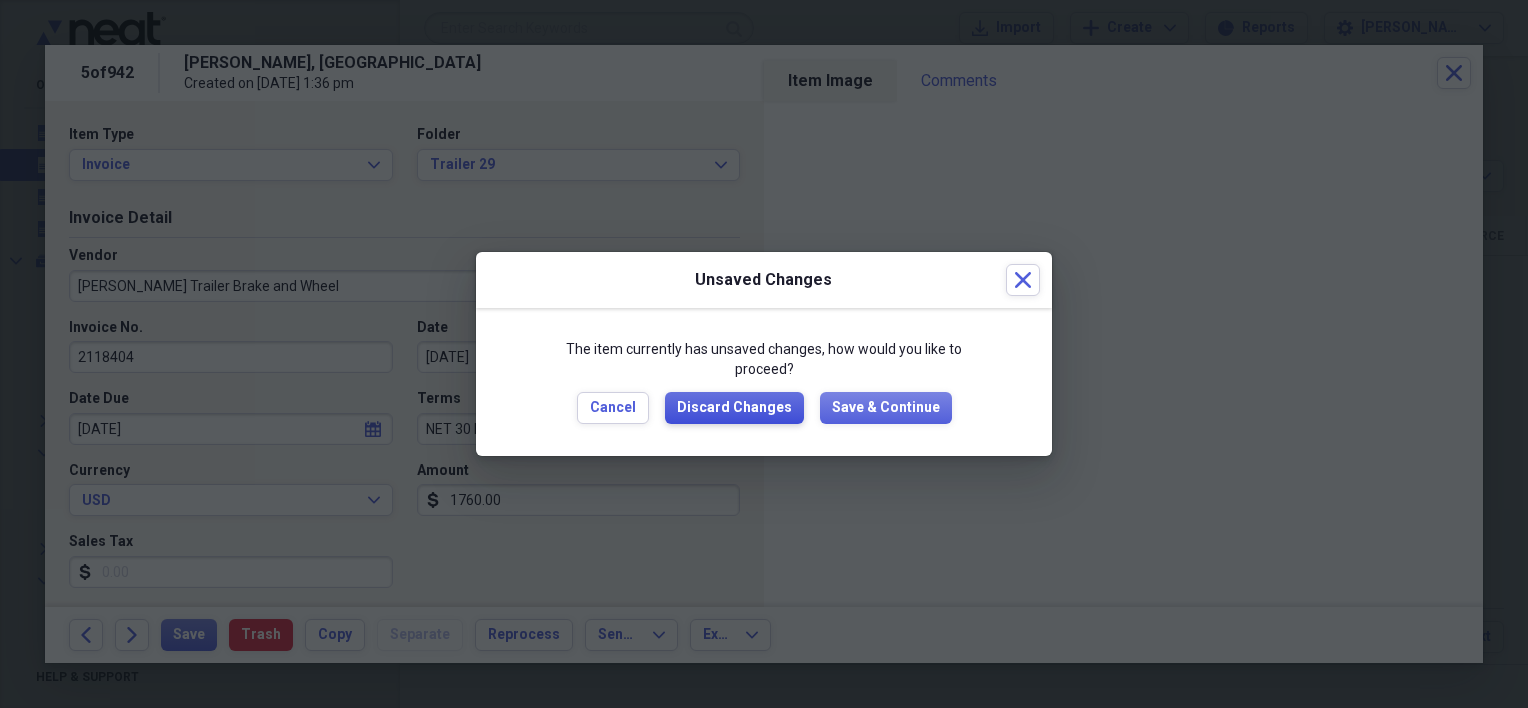 click on "Discard Changes" at bounding box center (734, 408) 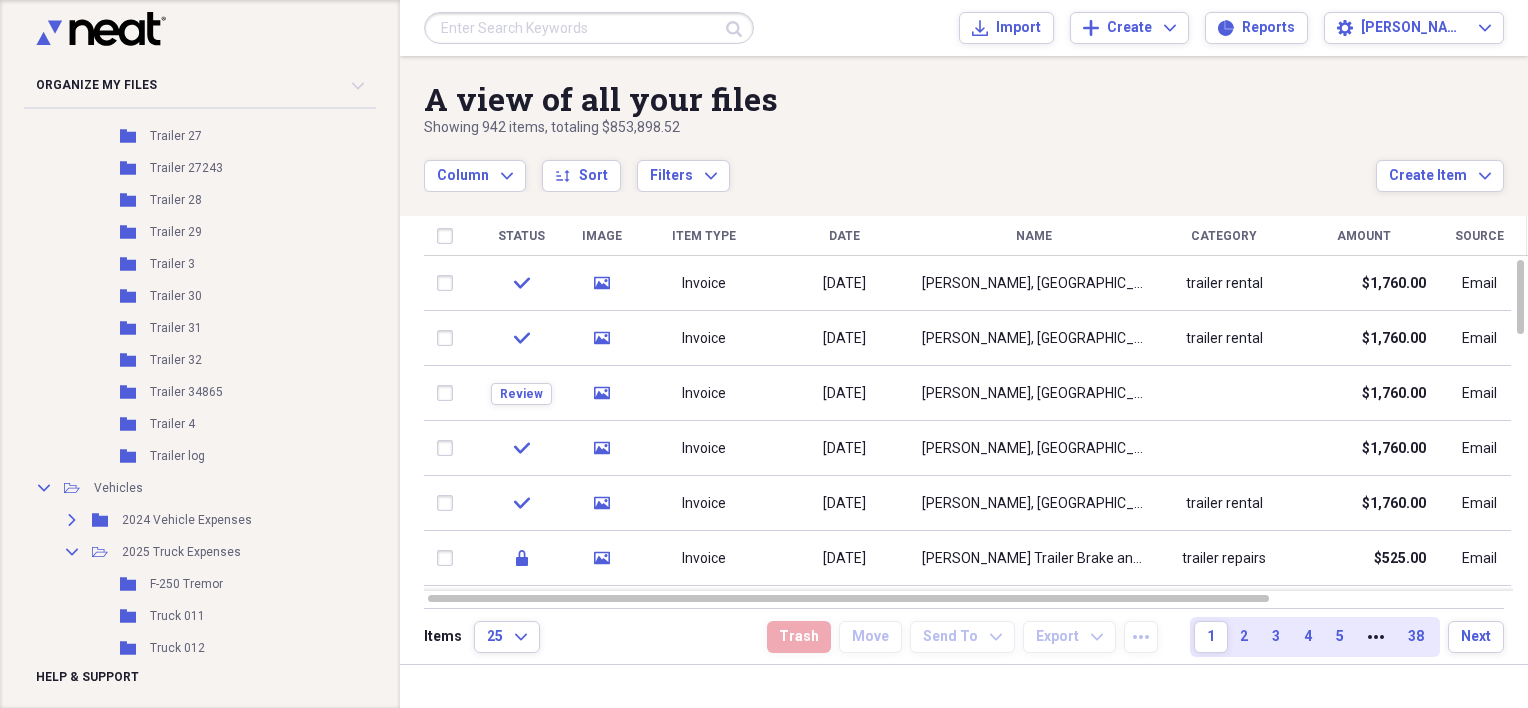 scroll, scrollTop: 800, scrollLeft: 0, axis: vertical 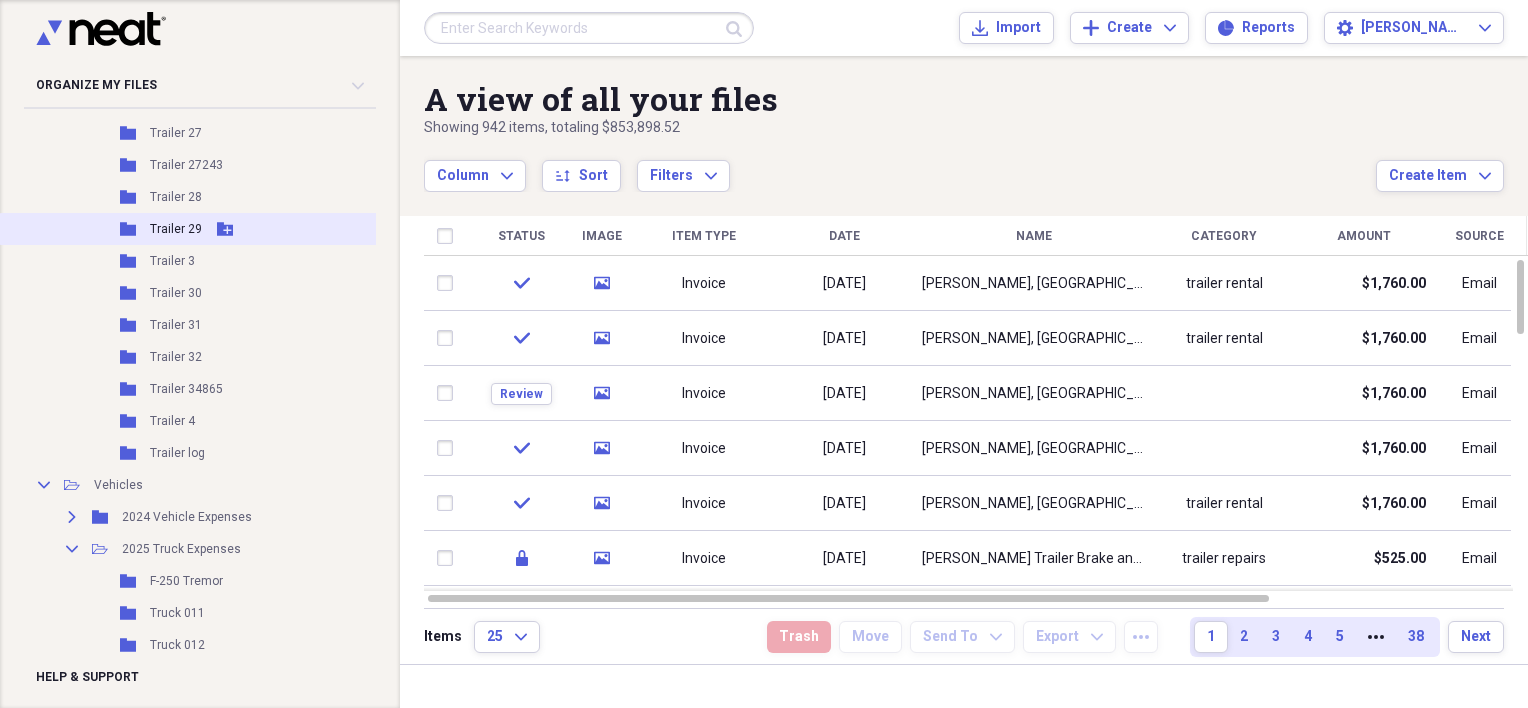 click on "Add Folder" at bounding box center [225, 229] 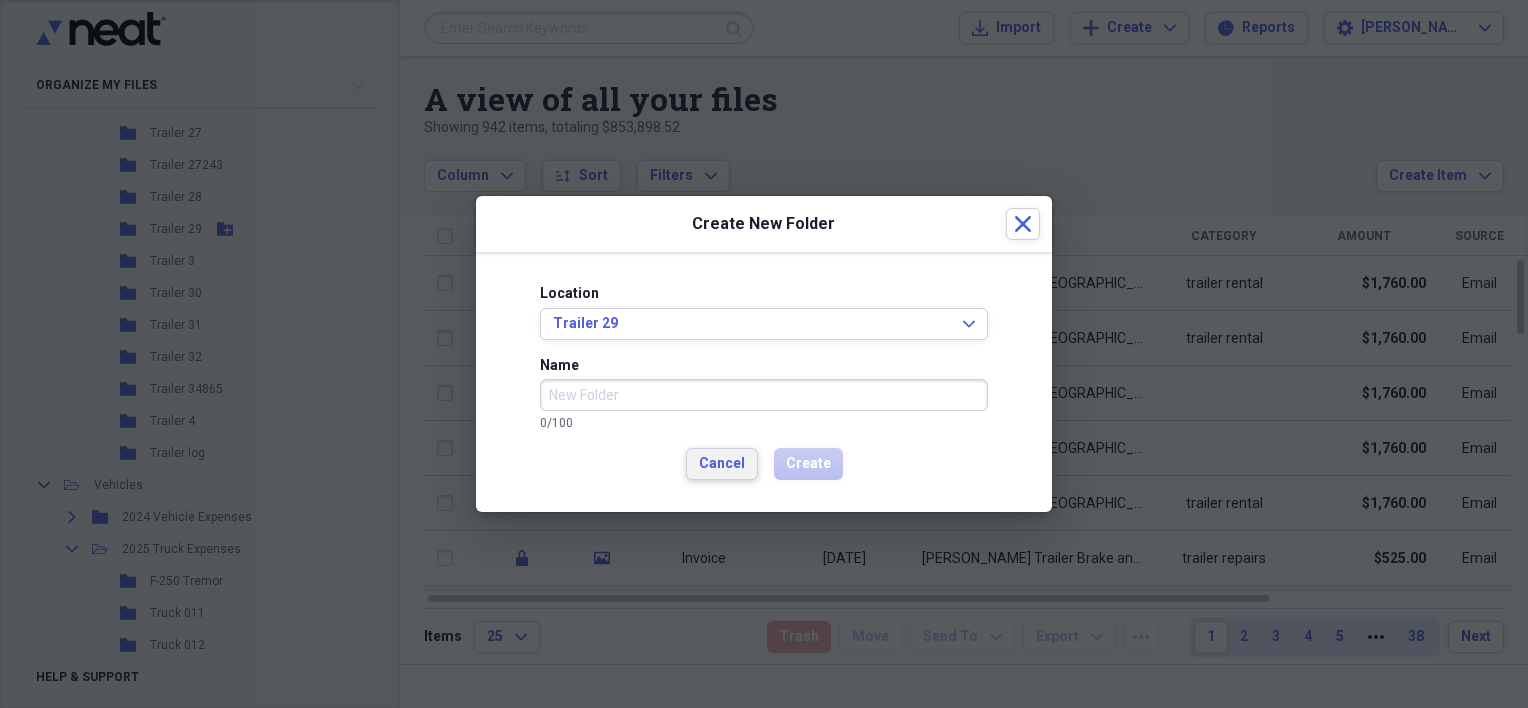 click on "Location Trailer 29 Expand Name 0 / 100 Cancel Create" at bounding box center [764, 382] 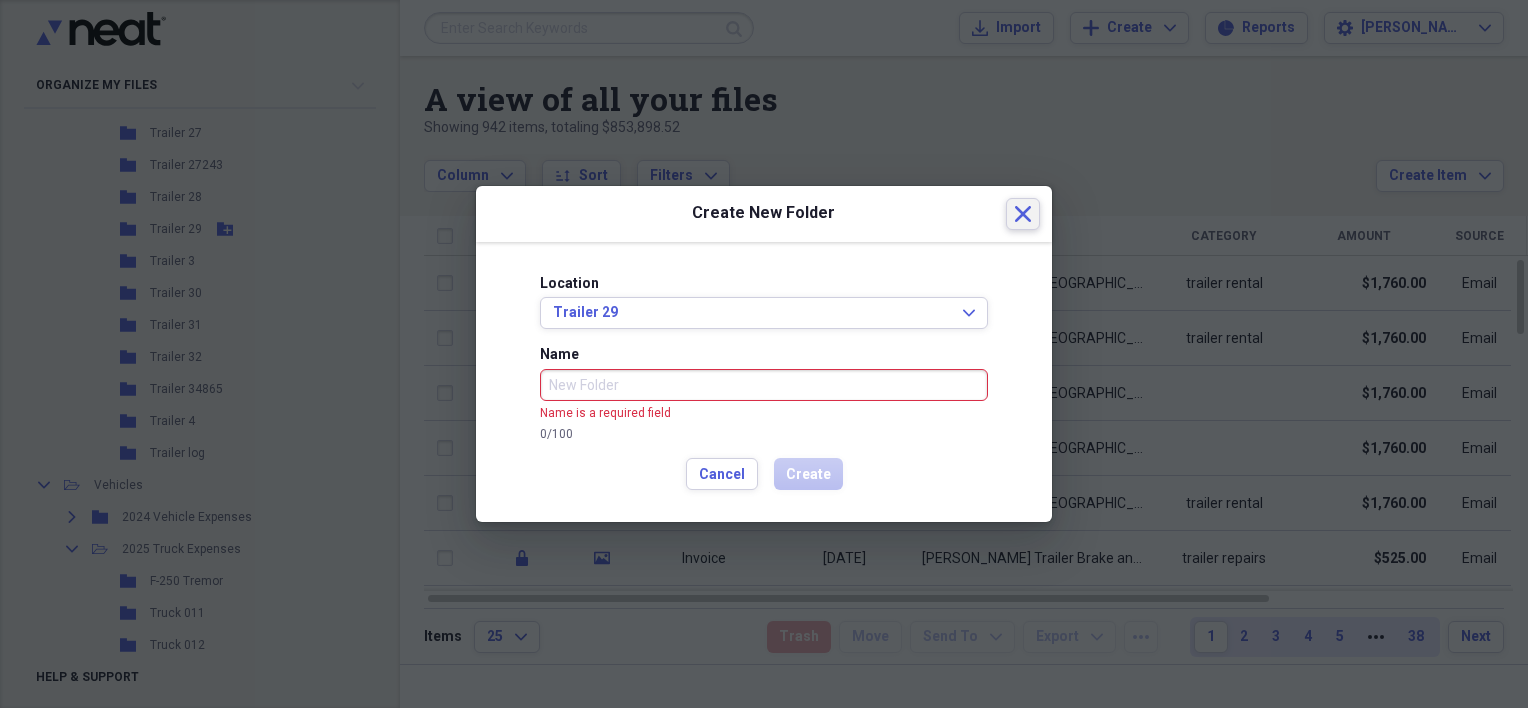 click on "Close" at bounding box center (1023, 214) 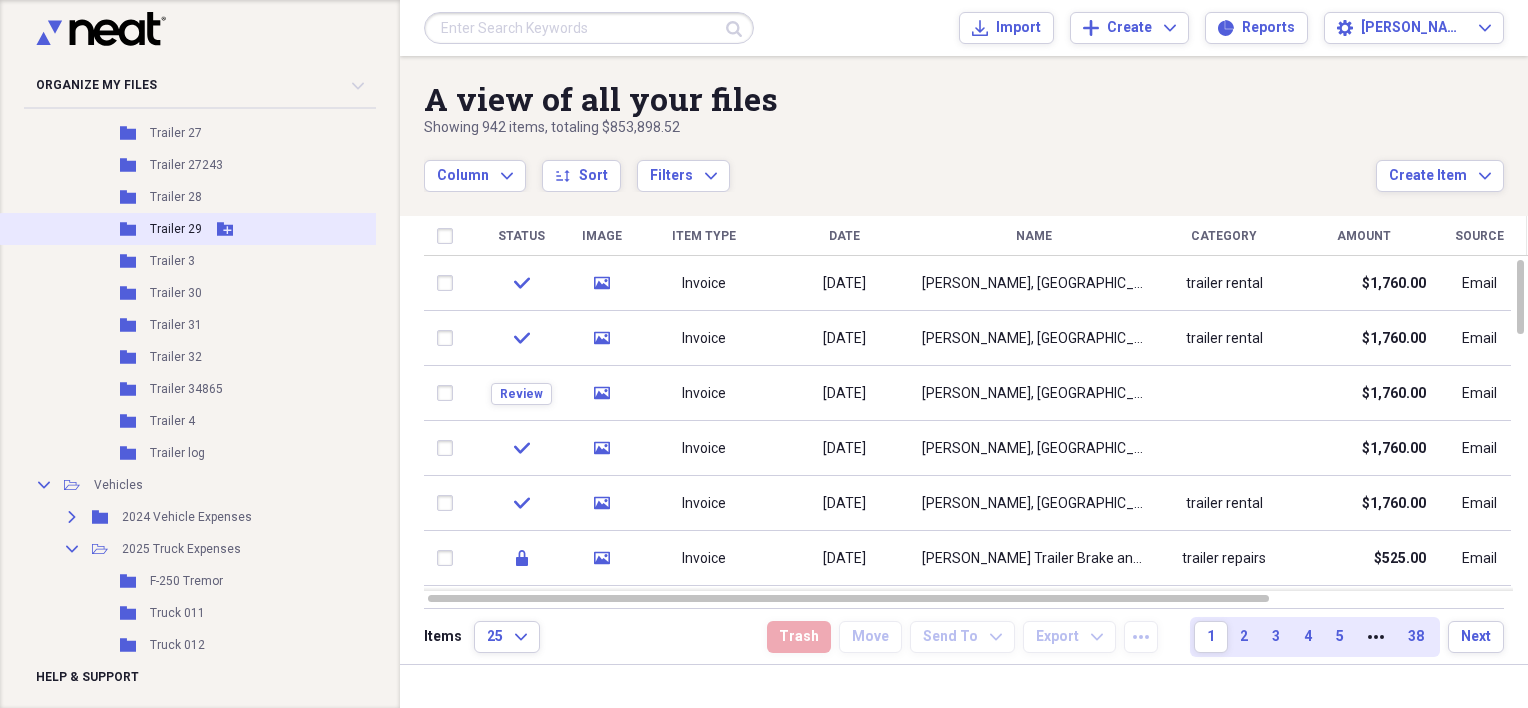 click on "Trailer 29" at bounding box center [176, 229] 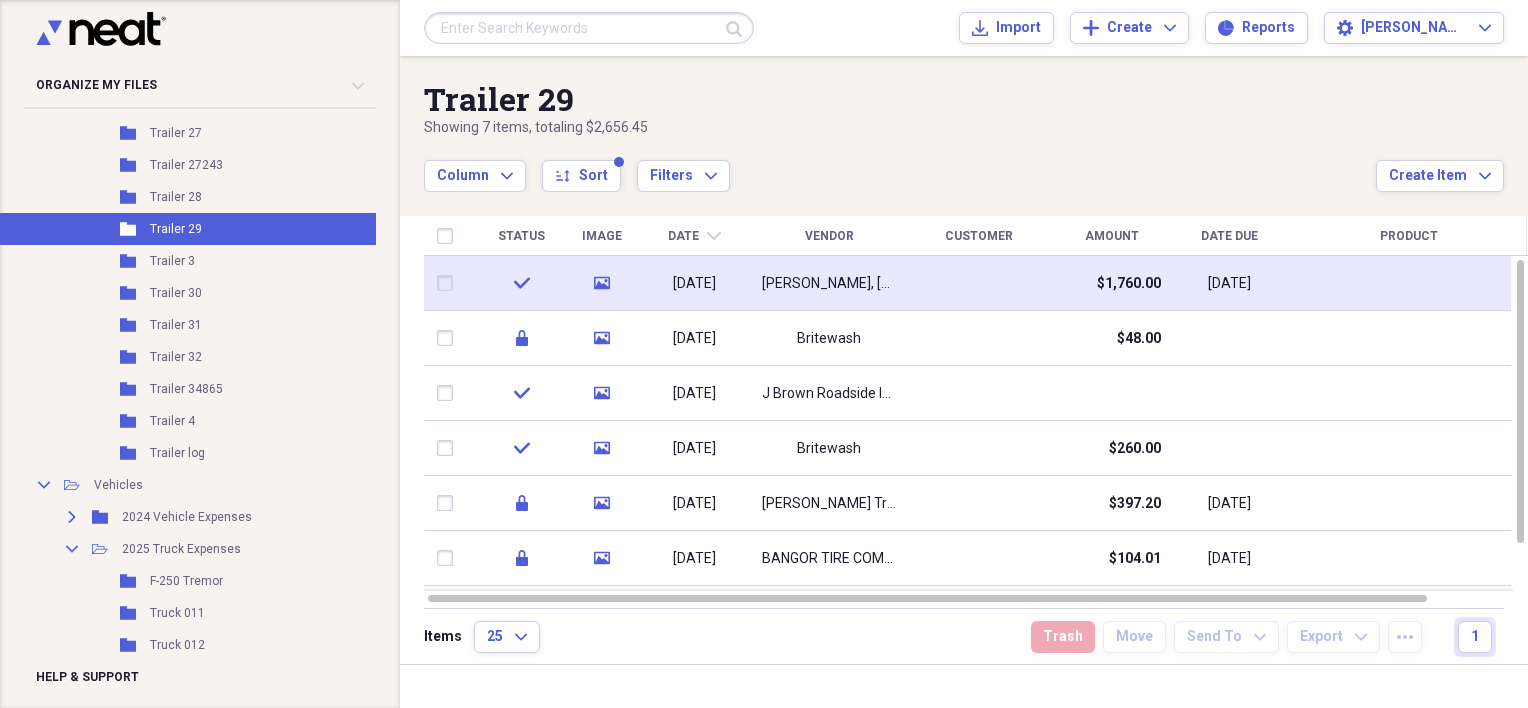 click on "VOORHEES, NJ 08043" at bounding box center [829, 284] 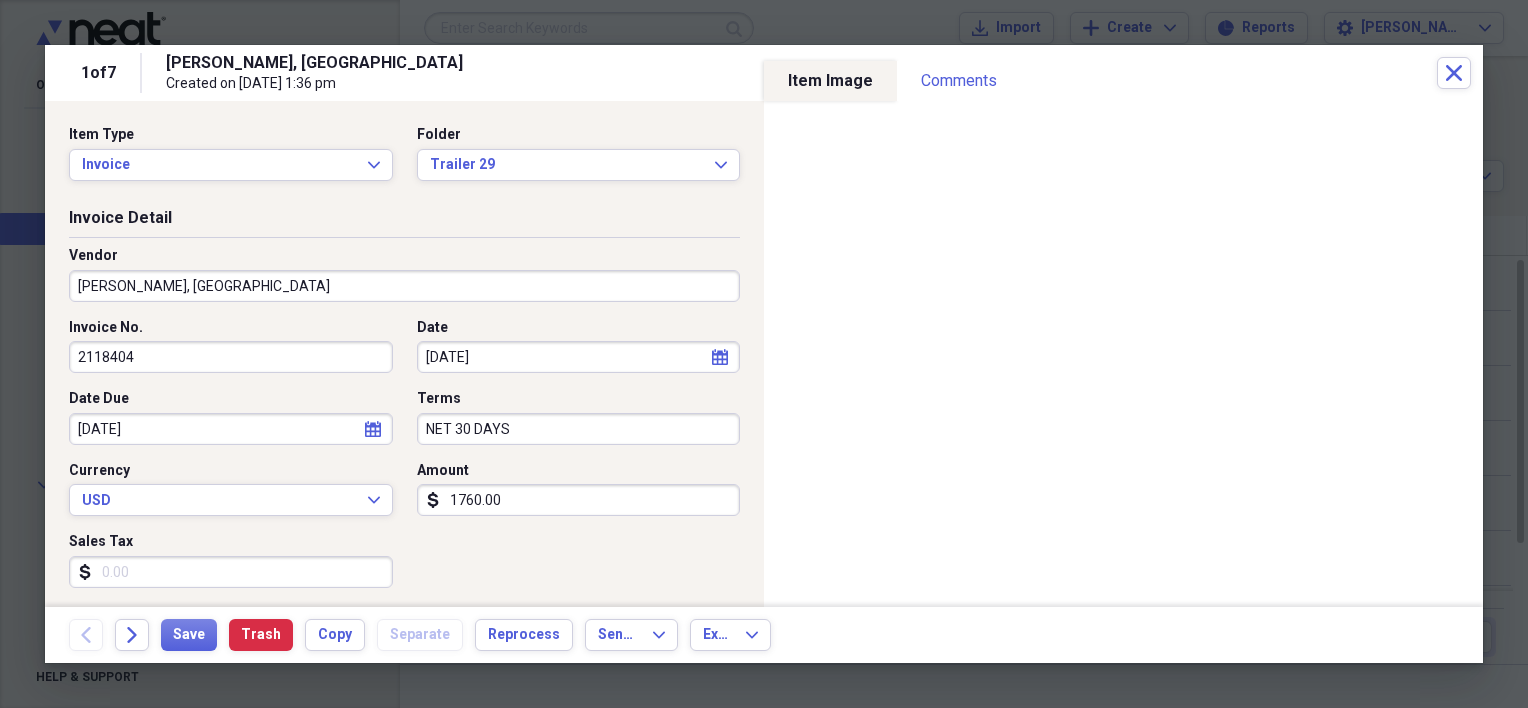click on "VOORHEES, NJ 08043" at bounding box center (404, 286) 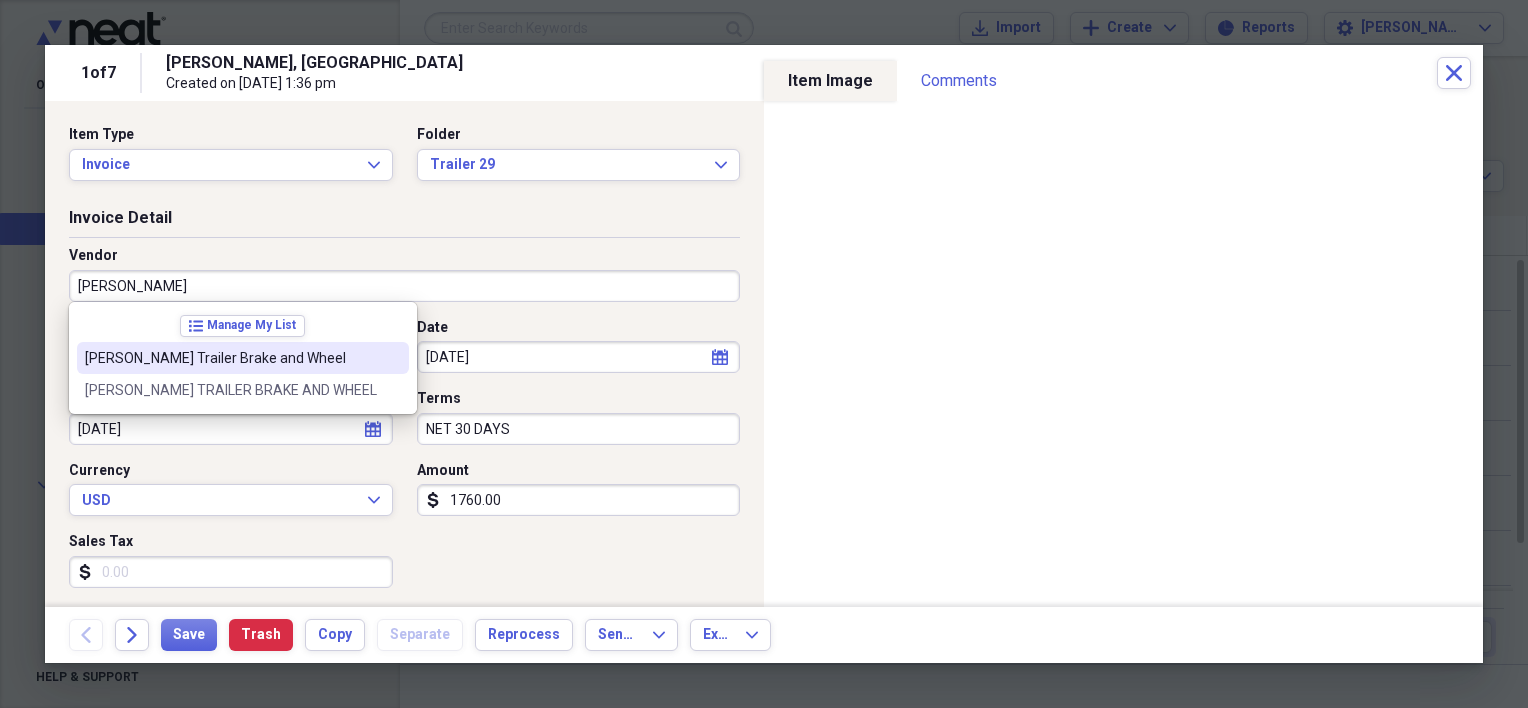 click on "[PERSON_NAME] Trailer Brake and Wheel" at bounding box center (231, 358) 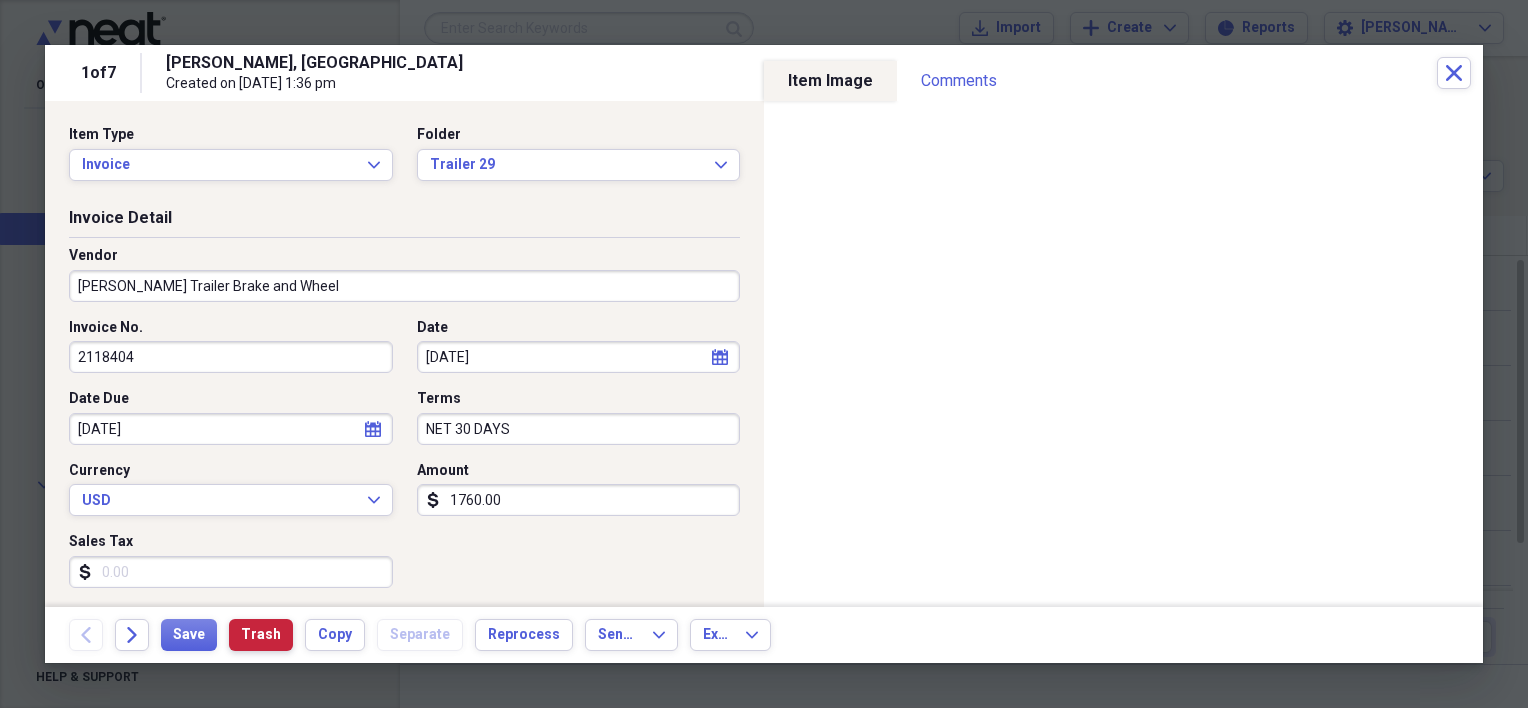 type on "trailer repairs" 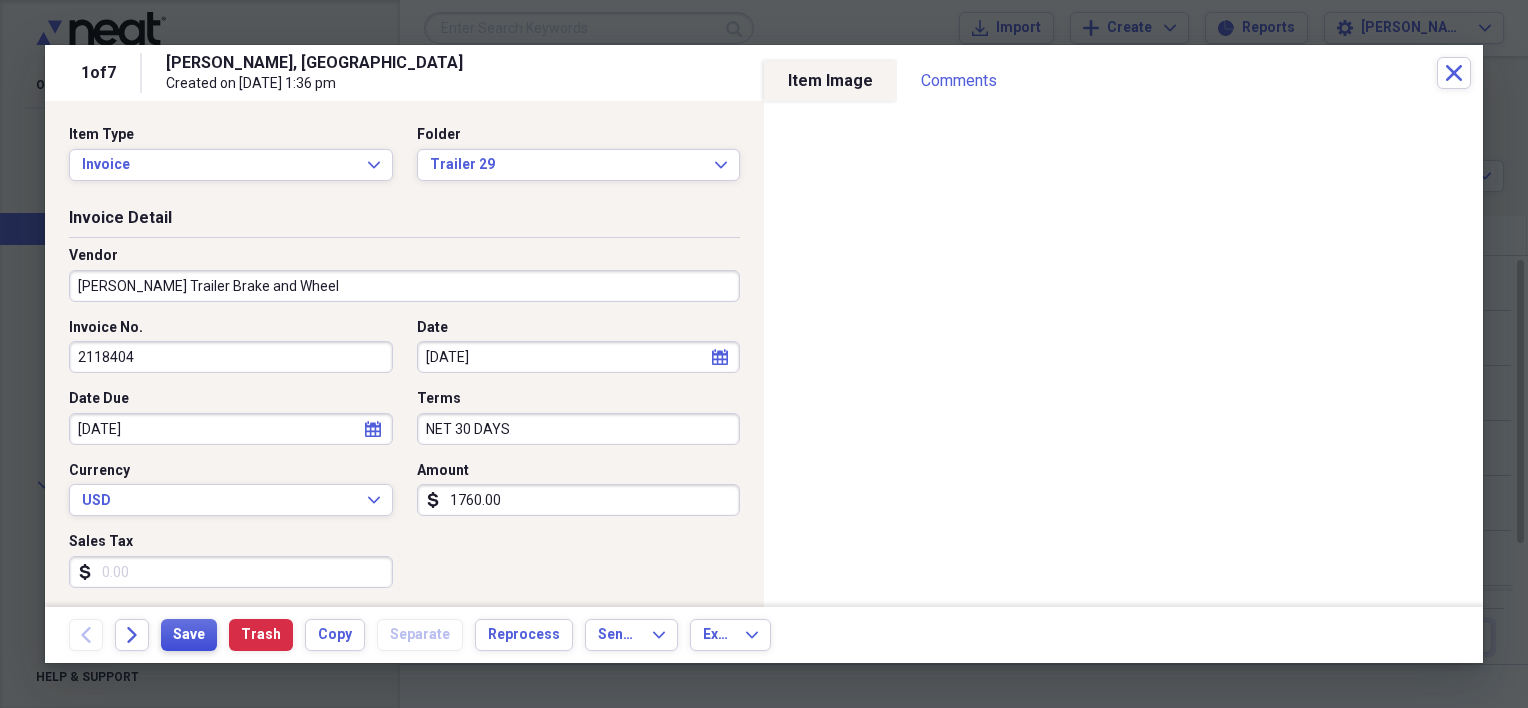 click on "Save" at bounding box center [189, 635] 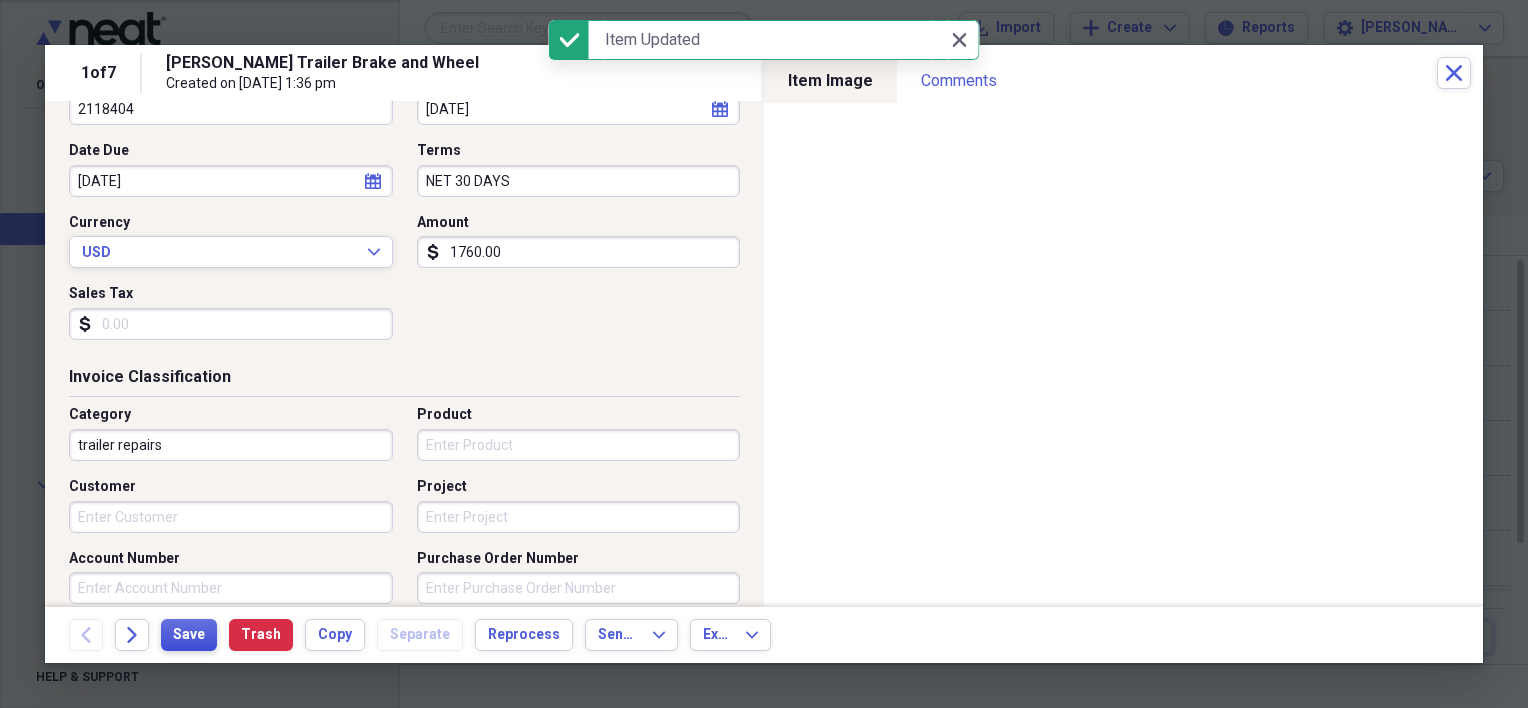 scroll, scrollTop: 0, scrollLeft: 0, axis: both 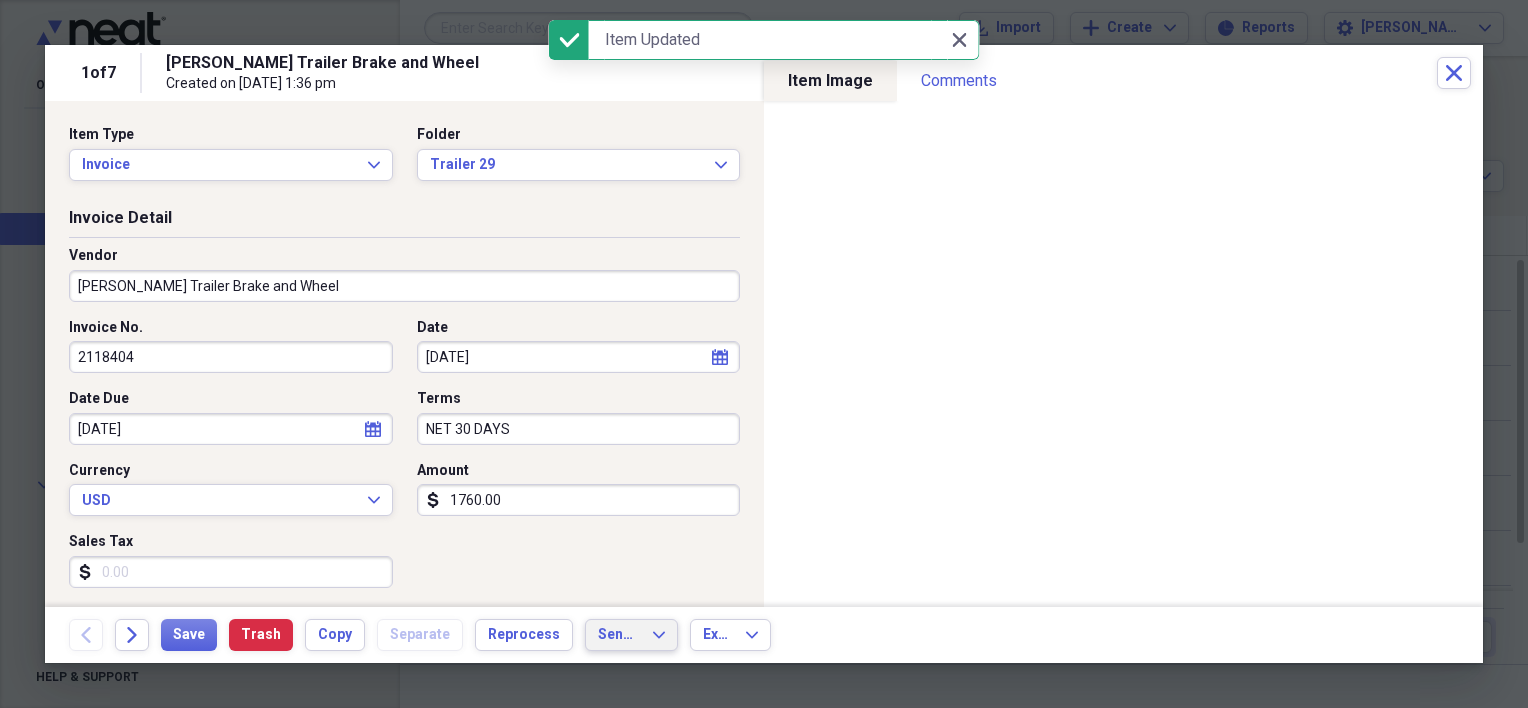 click on "Send To Expand" at bounding box center [631, 635] 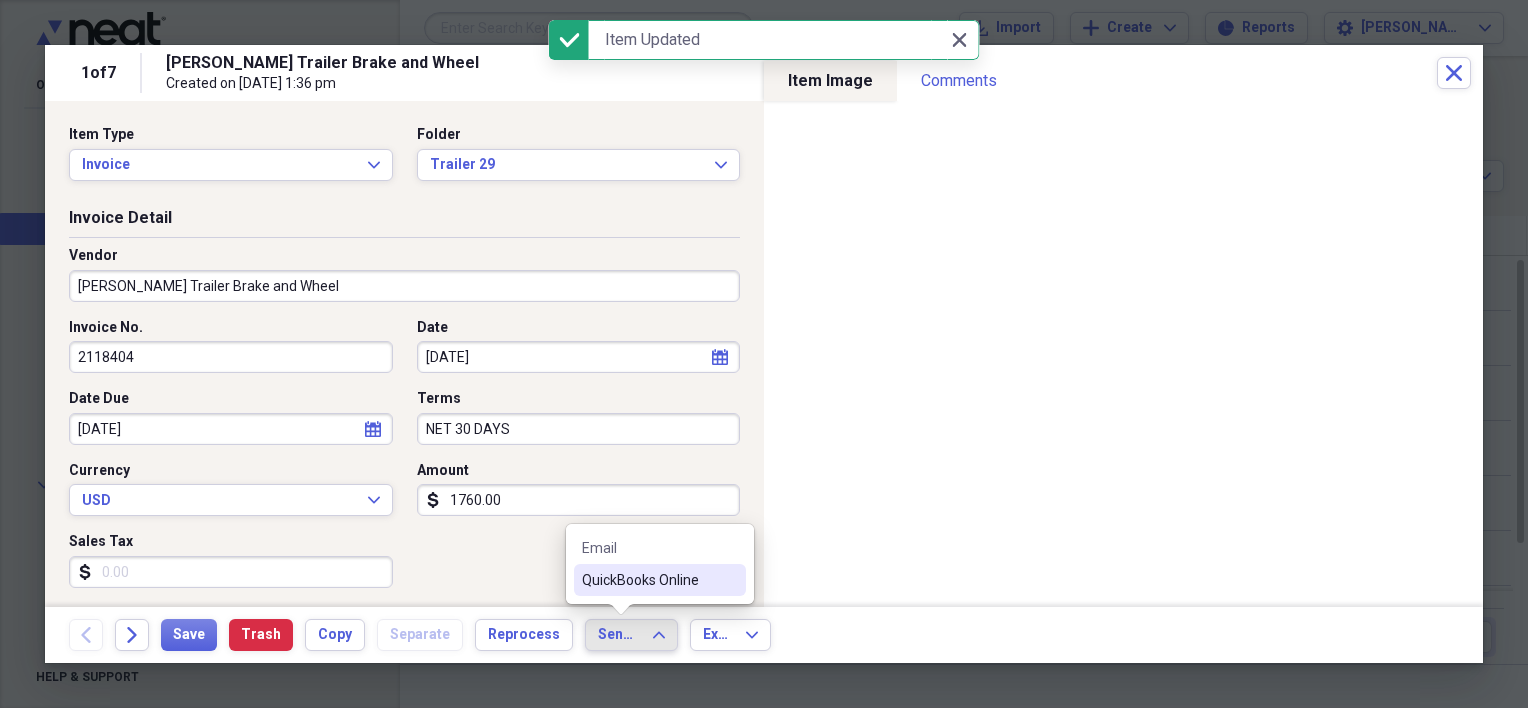 click on "QuickBooks Online" at bounding box center (648, 580) 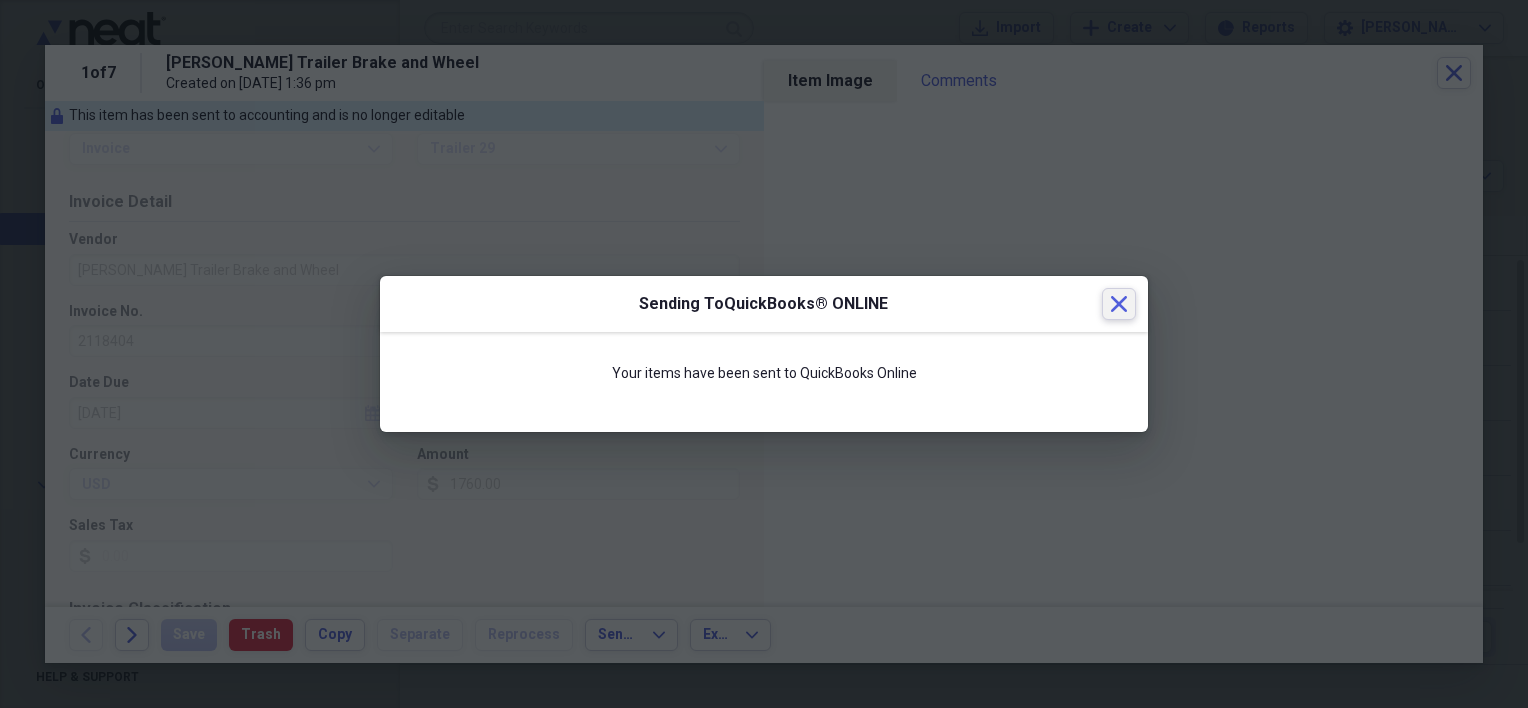 click on "Close" 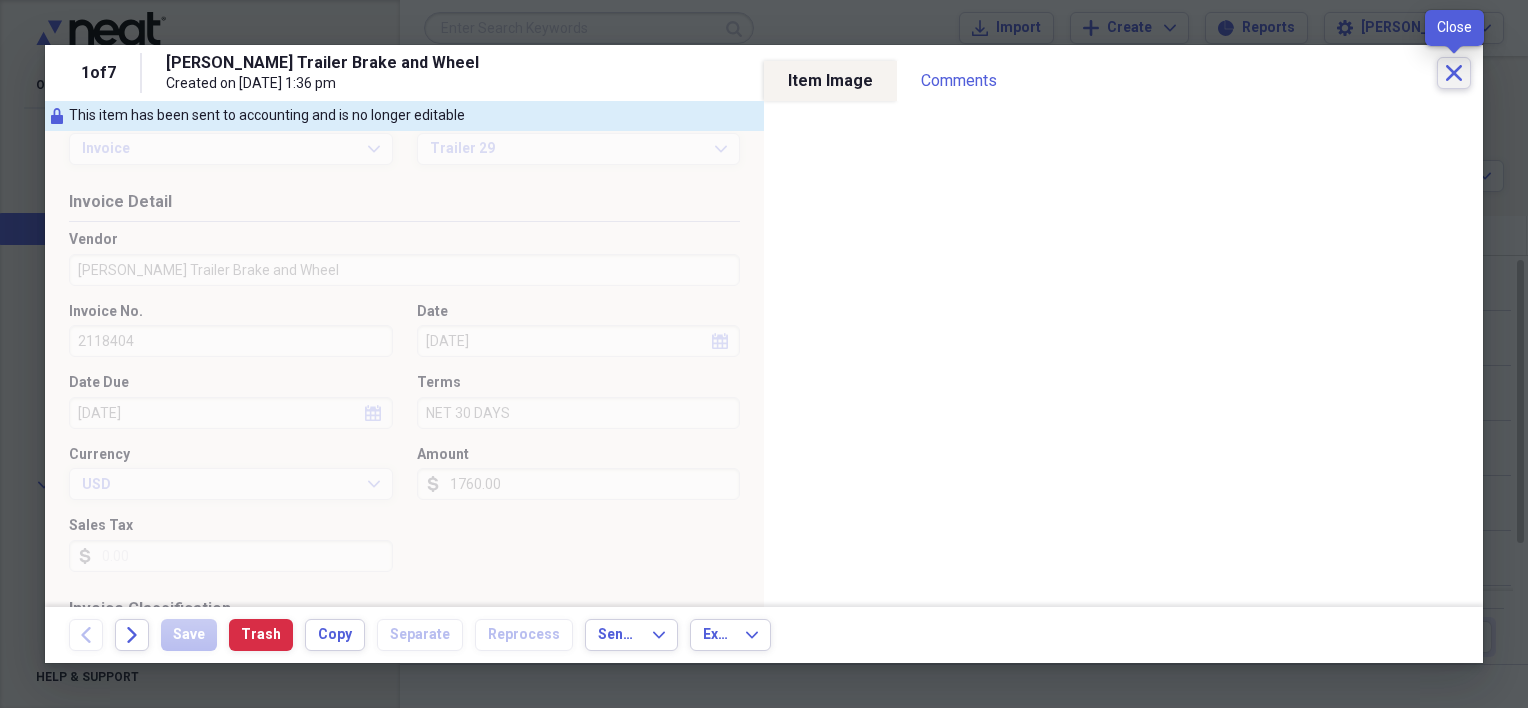 click on "Close" at bounding box center (1454, 73) 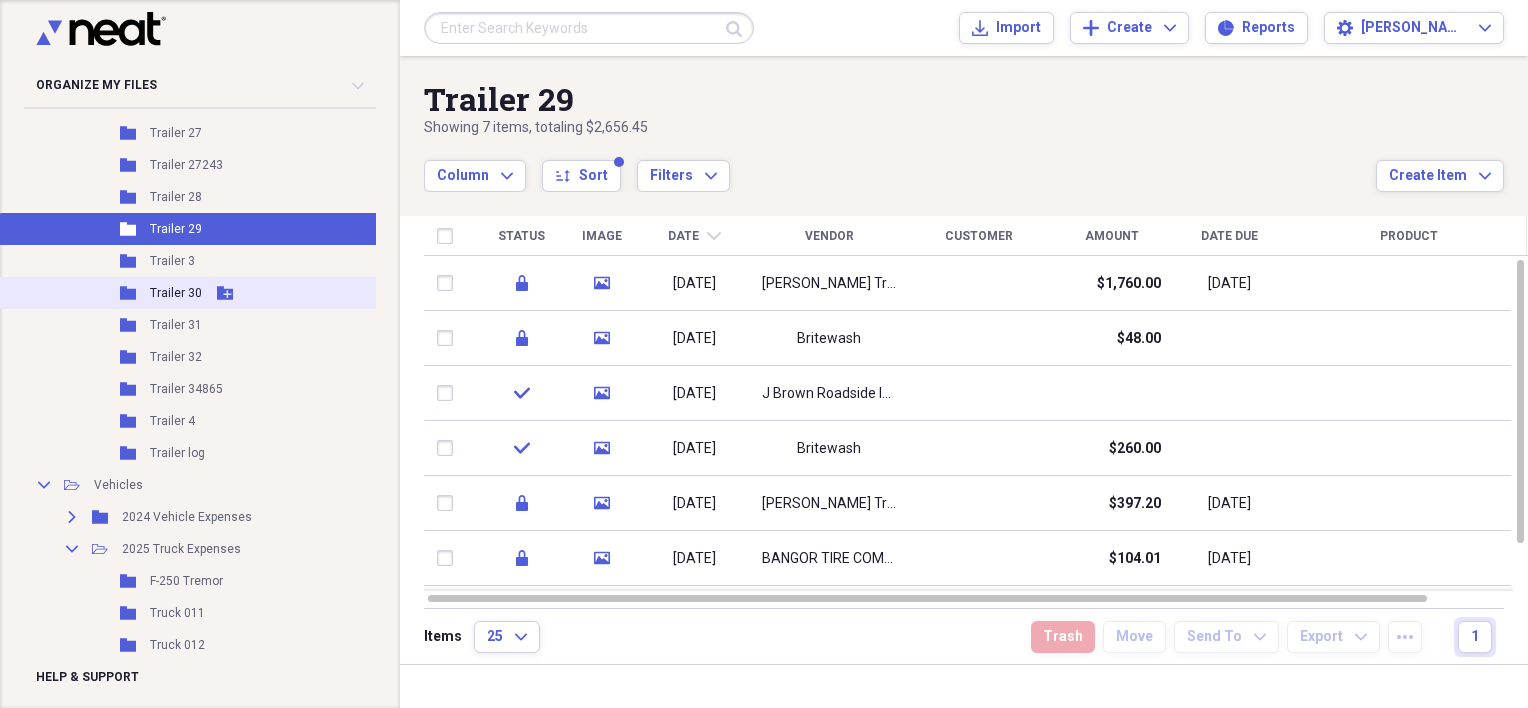 click on "Trailer 30" at bounding box center [176, 293] 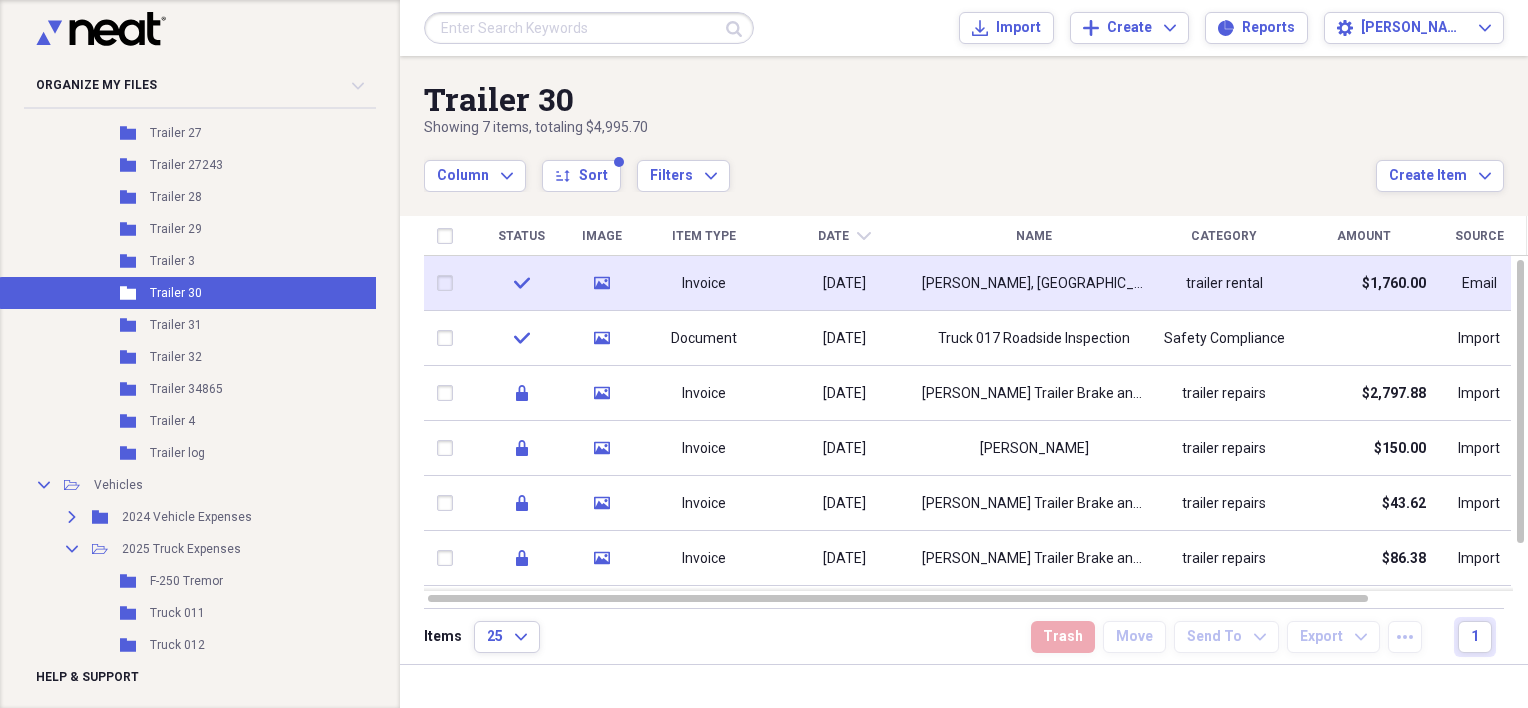 click on "Invoice" at bounding box center [704, 283] 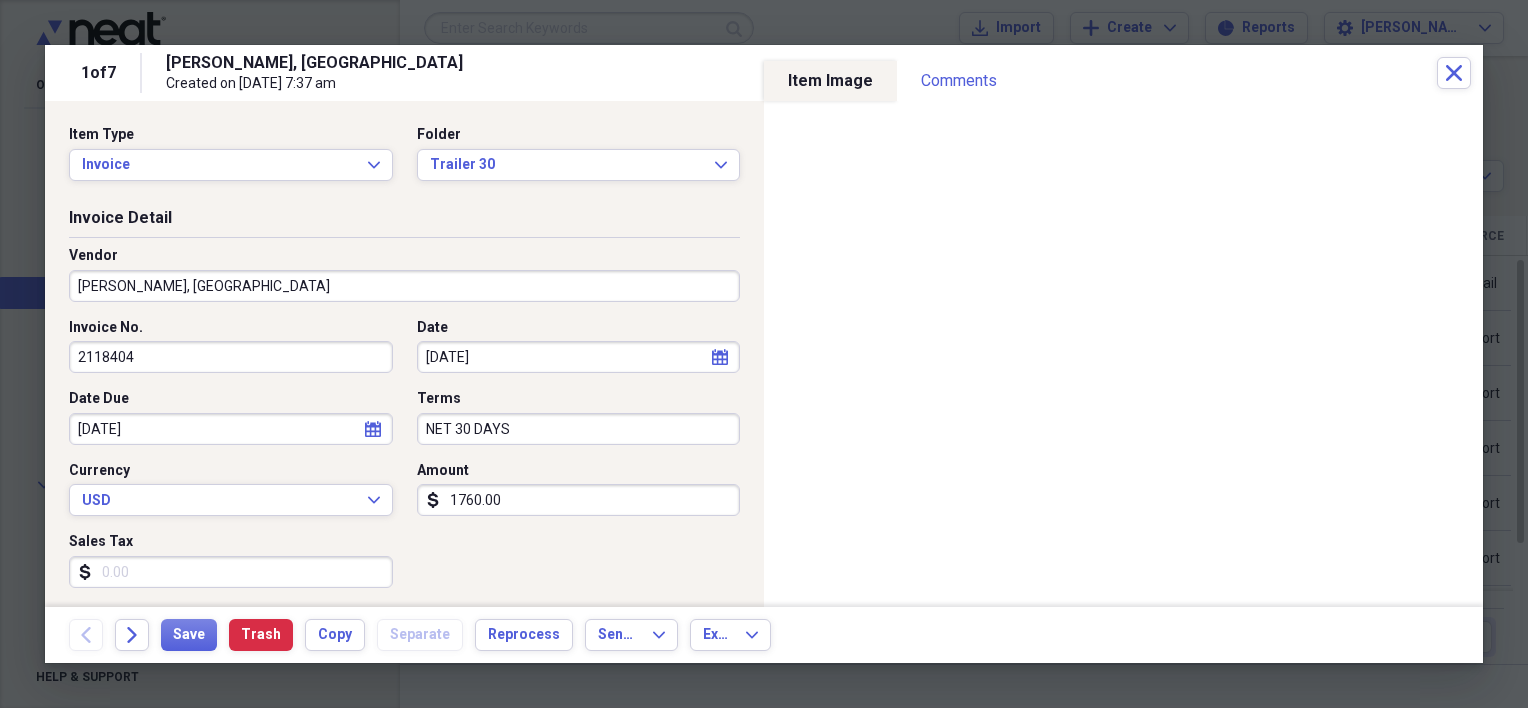 click on "VOORHEES, NJ 08043" at bounding box center (404, 286) 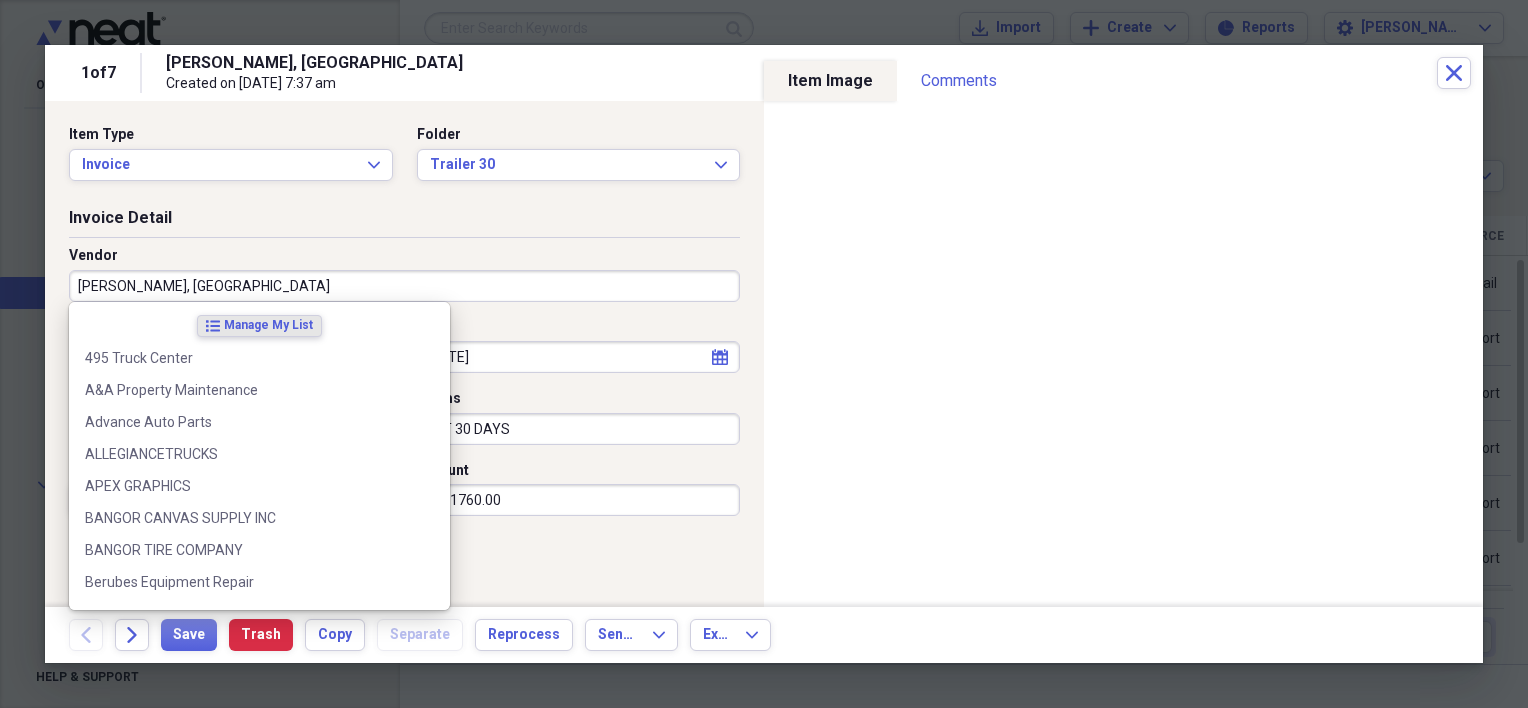 click on "VOORHEES, NJ 08043" at bounding box center (404, 286) 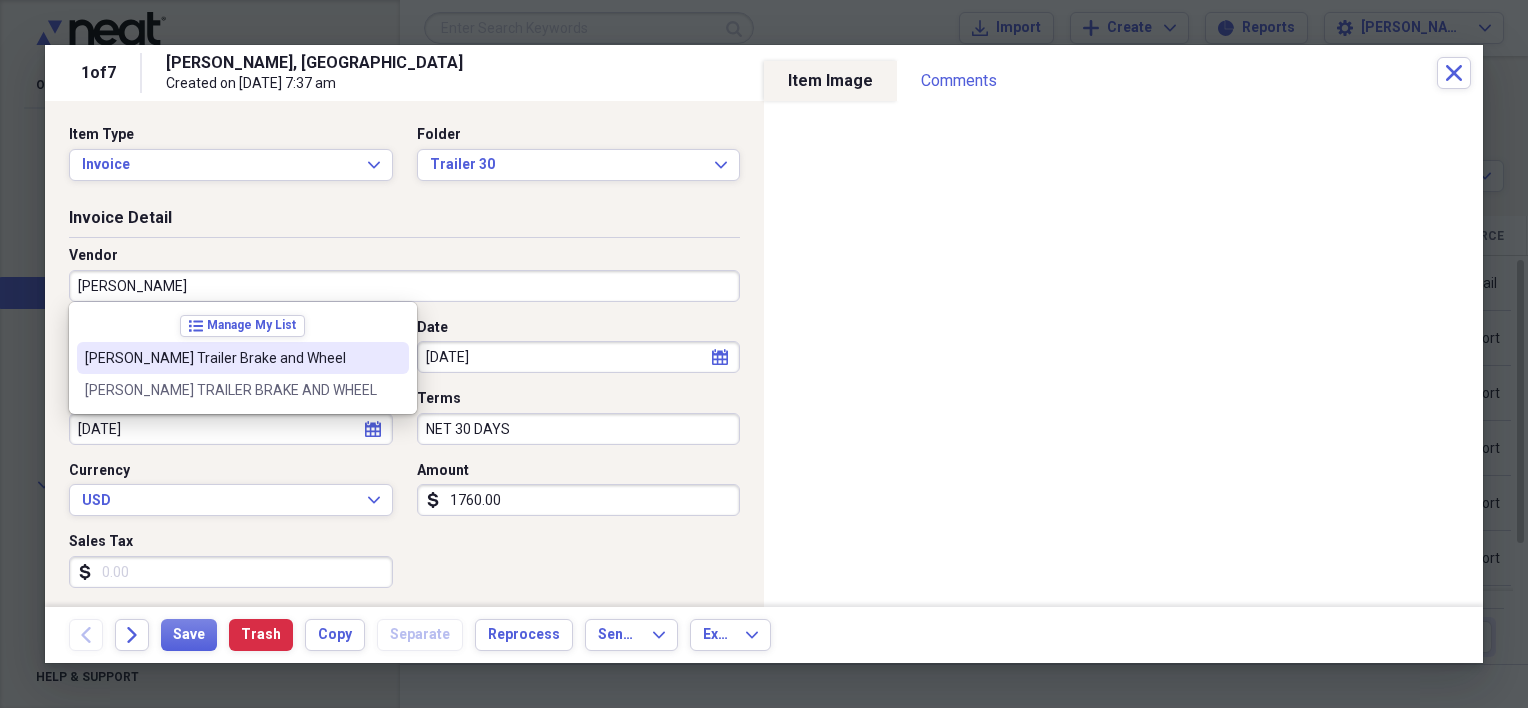 click on "[PERSON_NAME] Trailer Brake and Wheel" at bounding box center [243, 358] 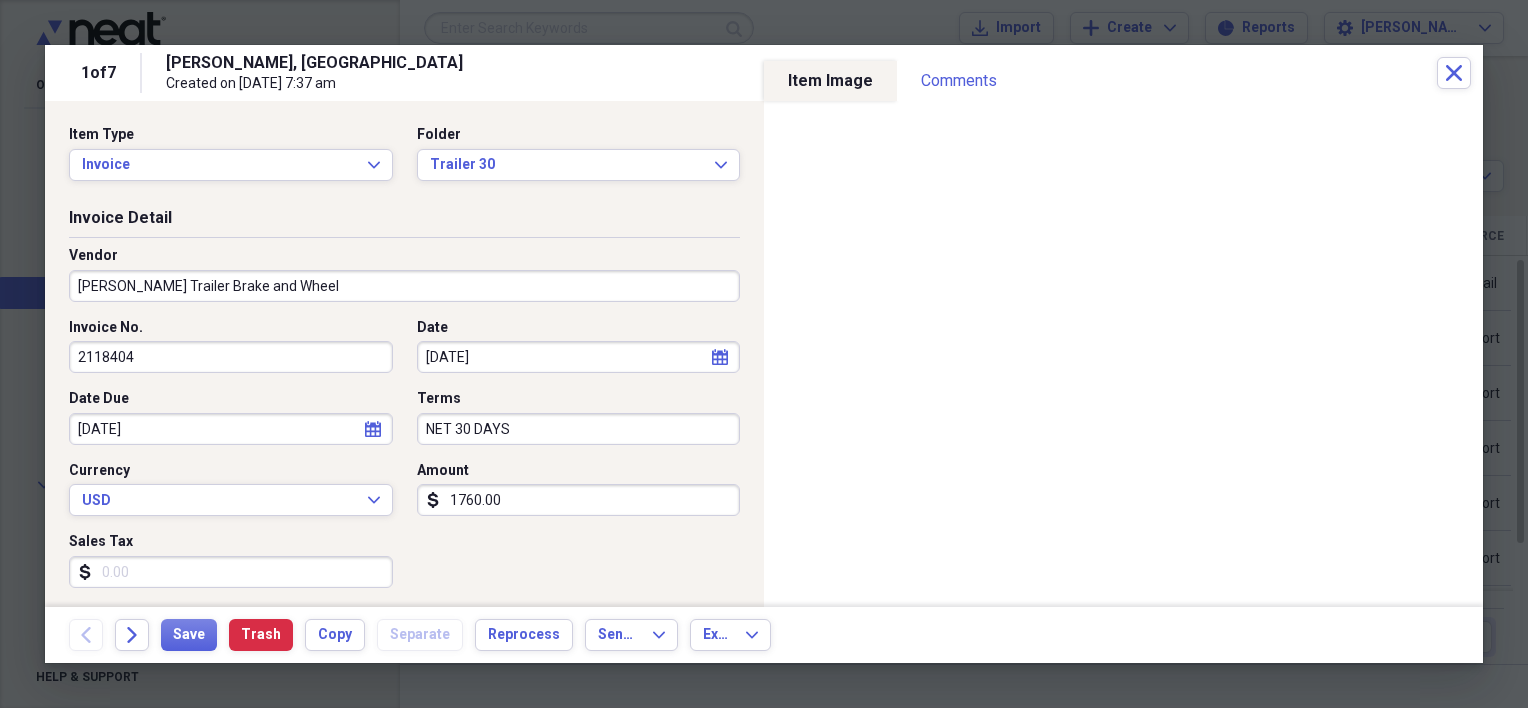 type on "trailer repairs" 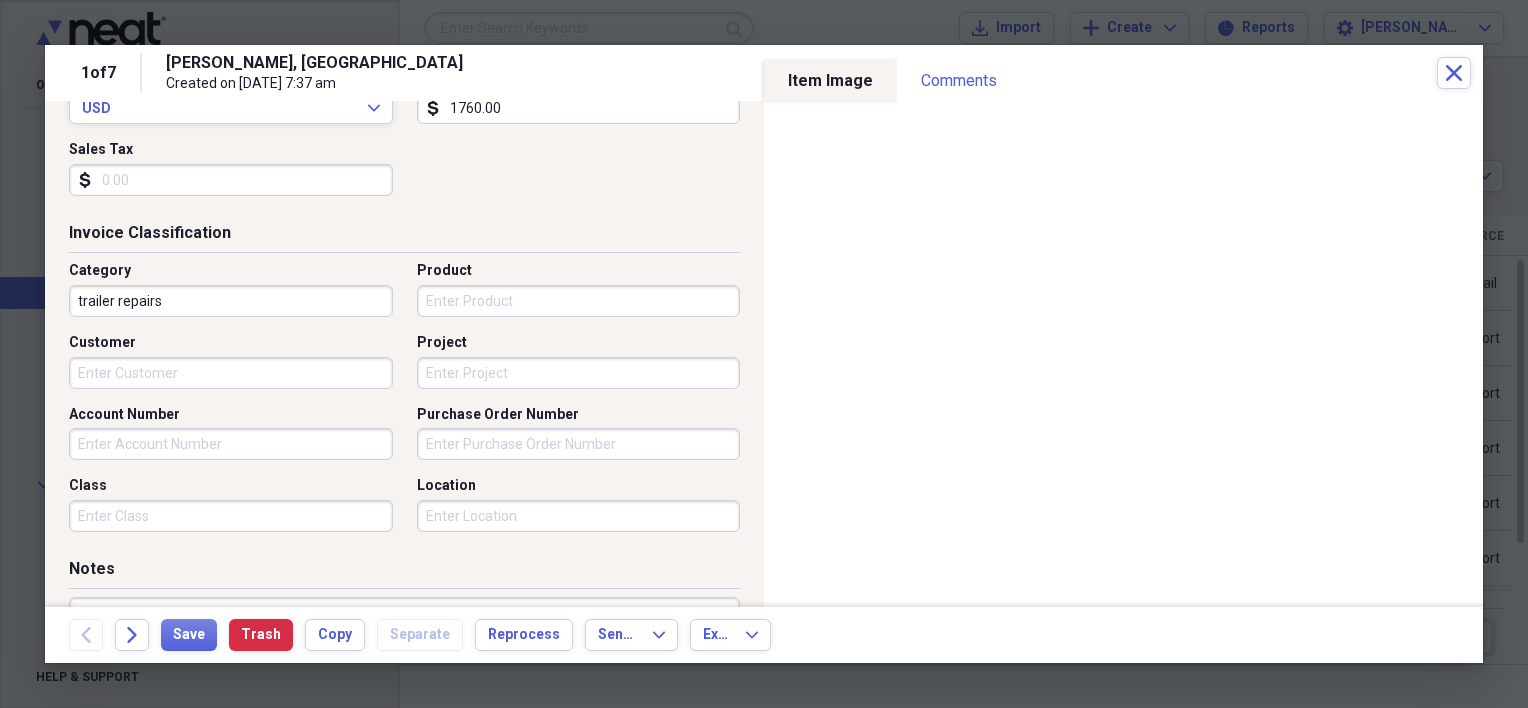 scroll, scrollTop: 500, scrollLeft: 0, axis: vertical 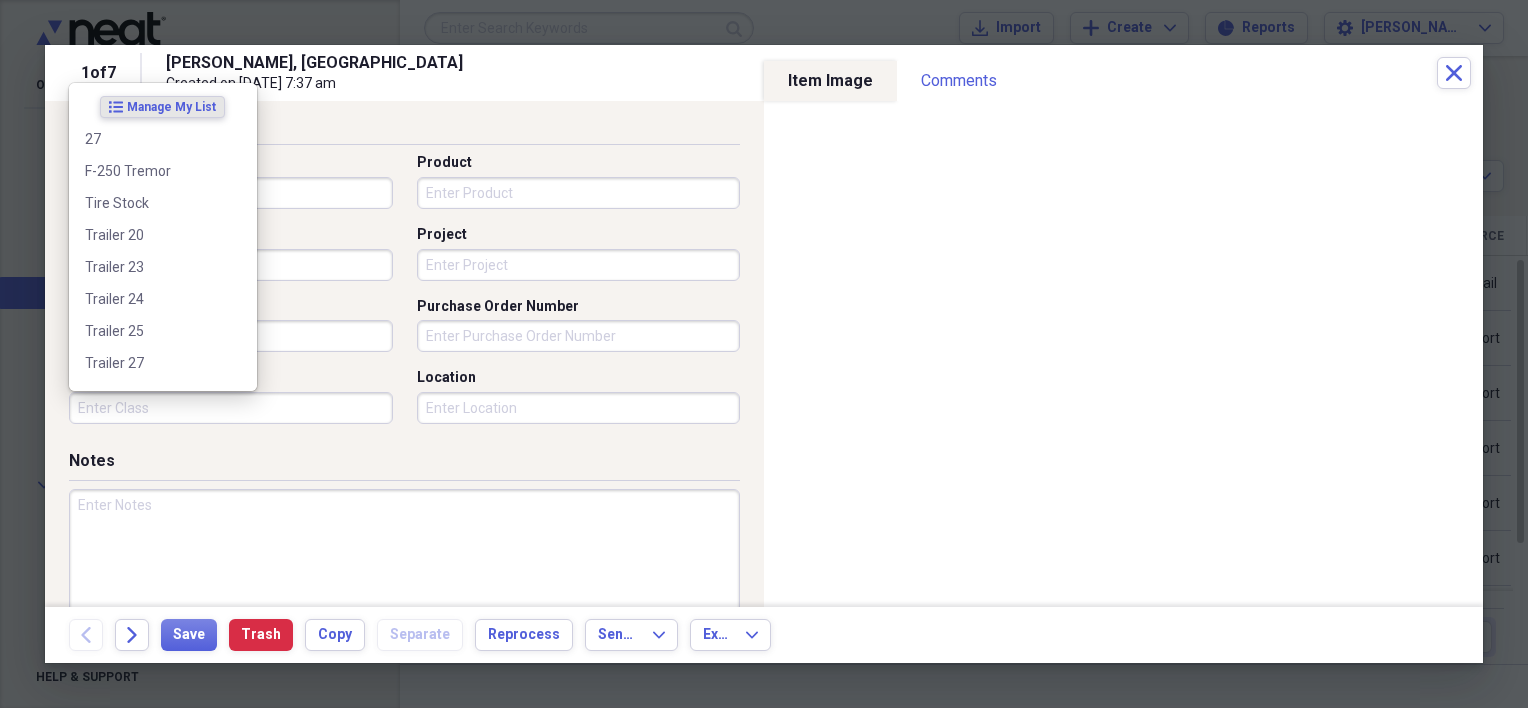 click on "Class" at bounding box center (231, 408) 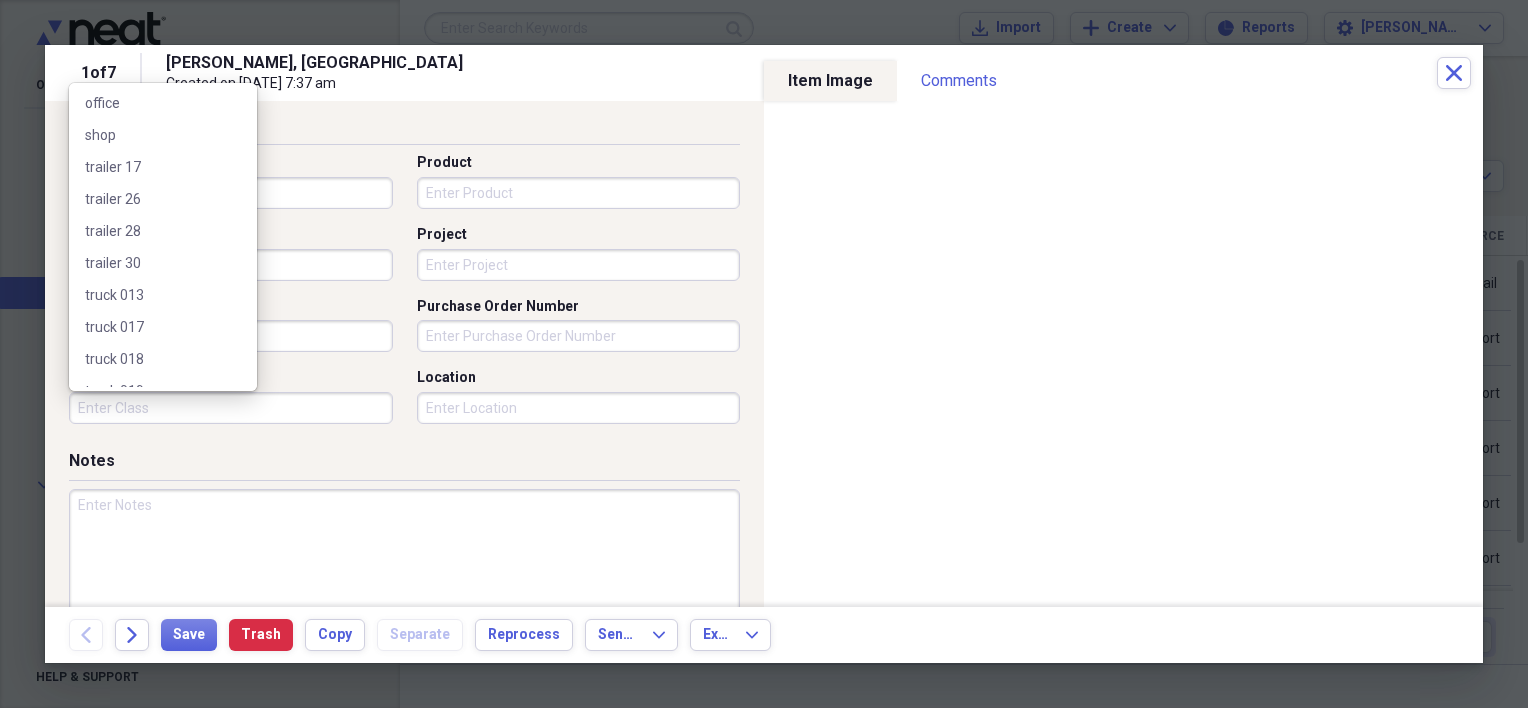scroll, scrollTop: 900, scrollLeft: 0, axis: vertical 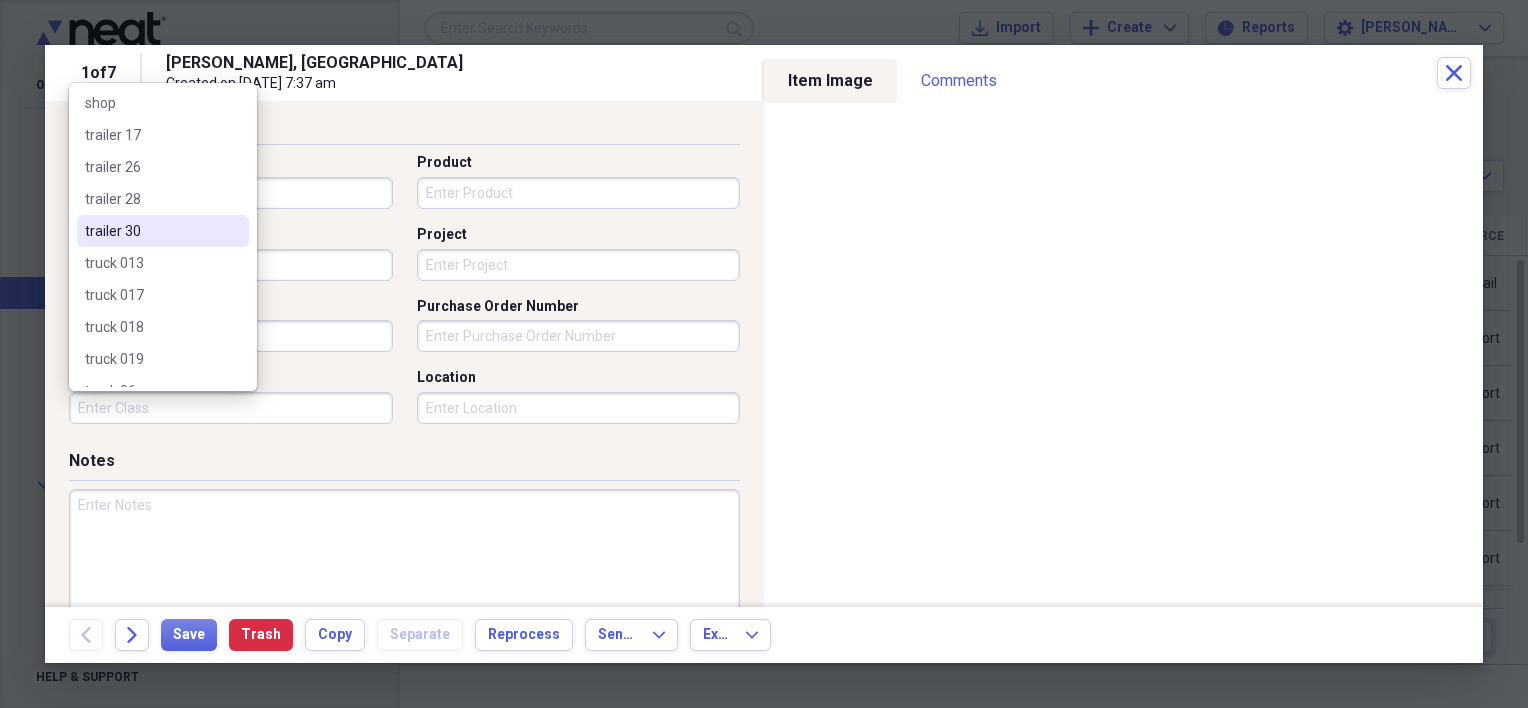click on "trailer 30" at bounding box center [163, 231] 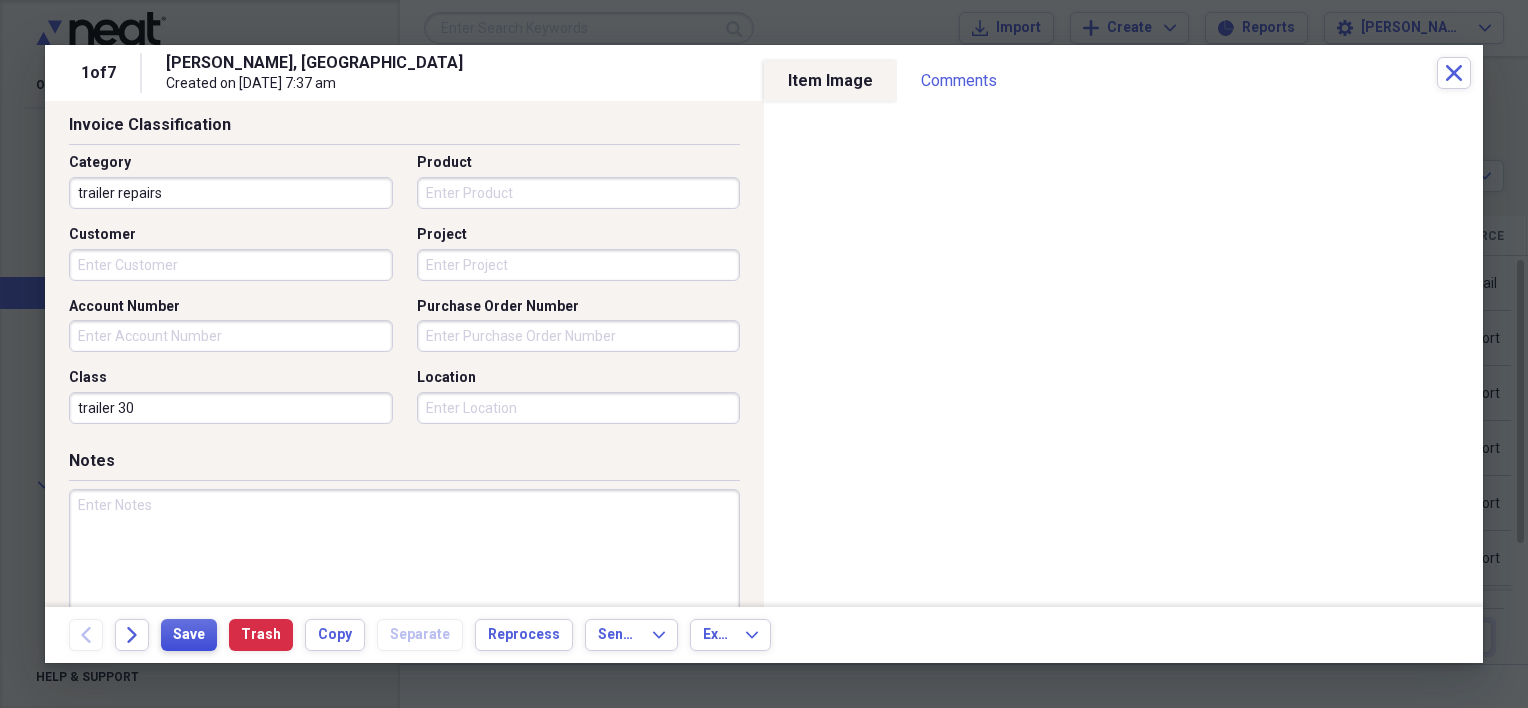 click on "Save" at bounding box center [189, 635] 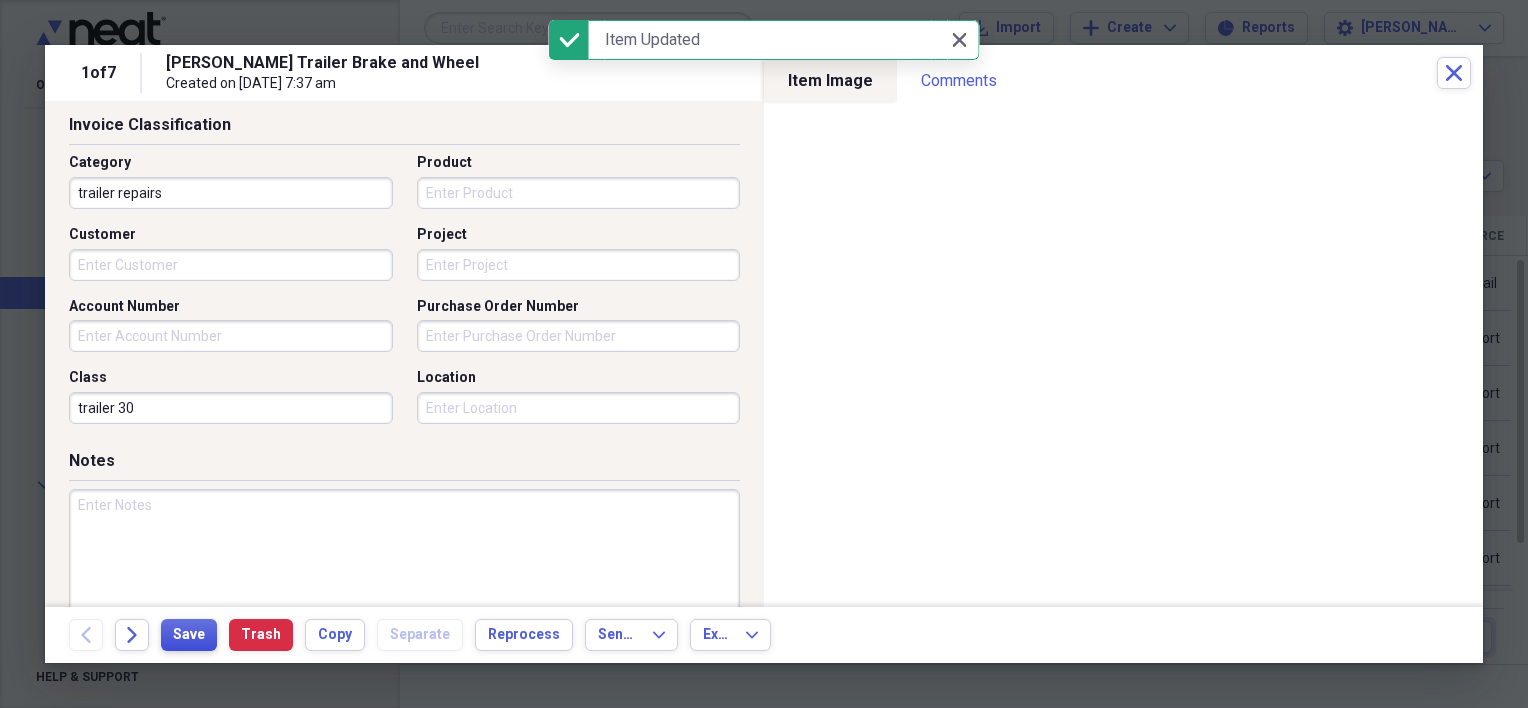scroll, scrollTop: 0, scrollLeft: 0, axis: both 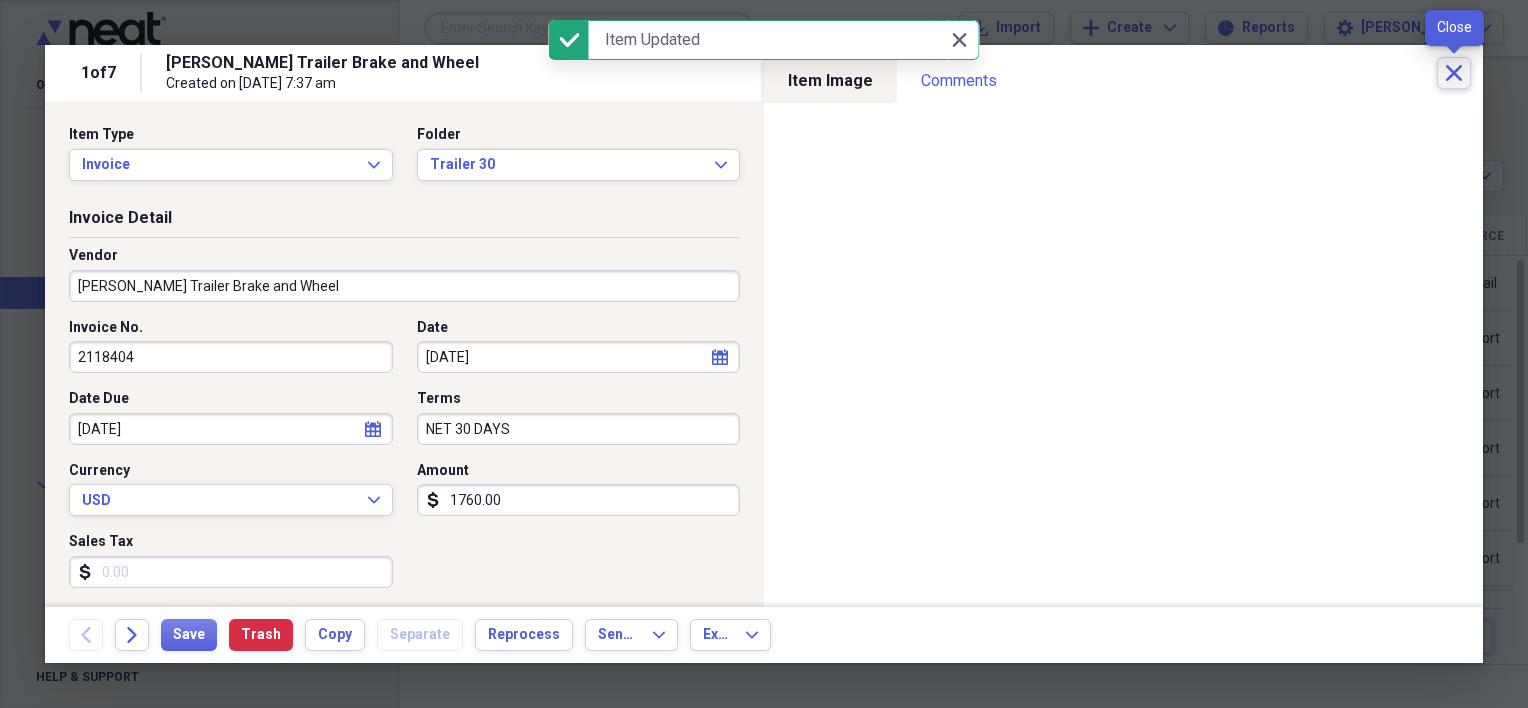 click on "Close" 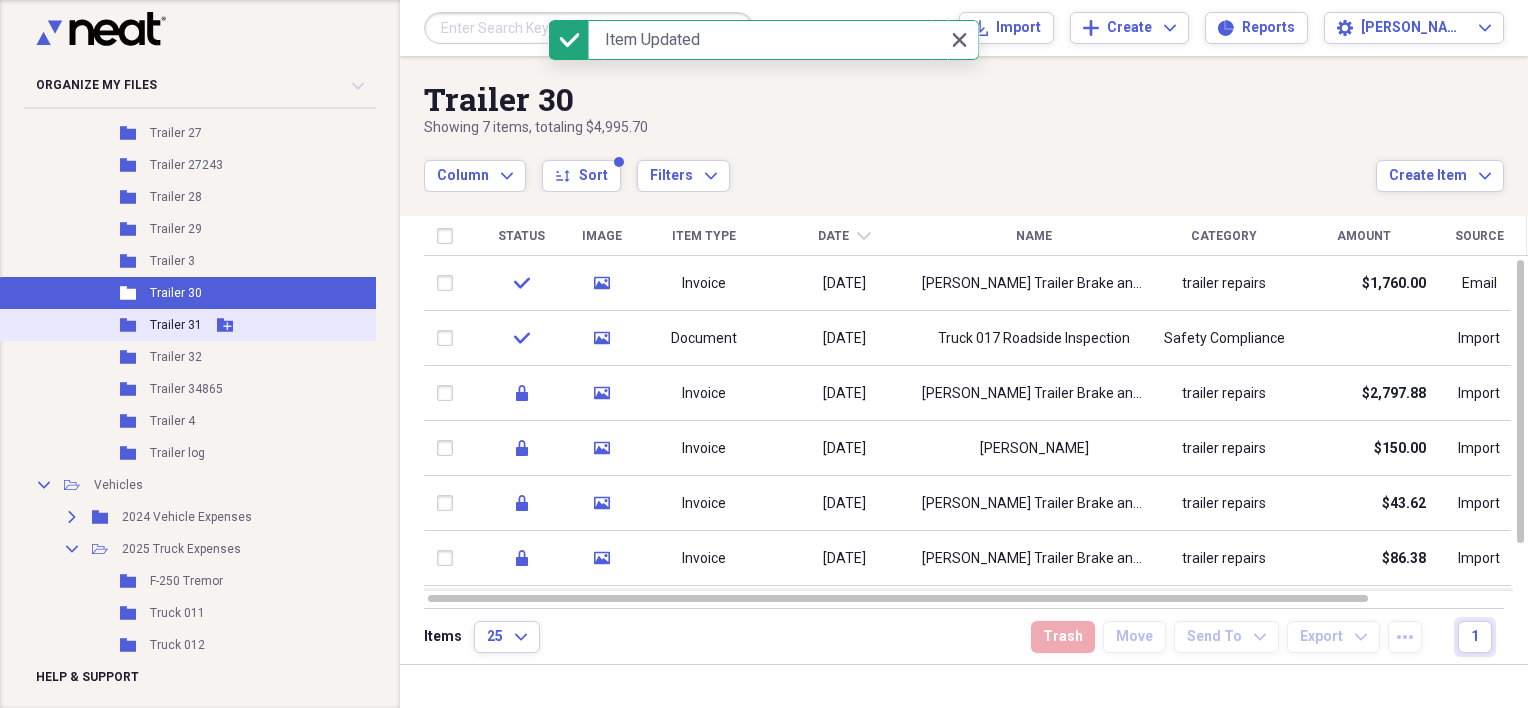 click on "Trailer 31" at bounding box center [176, 325] 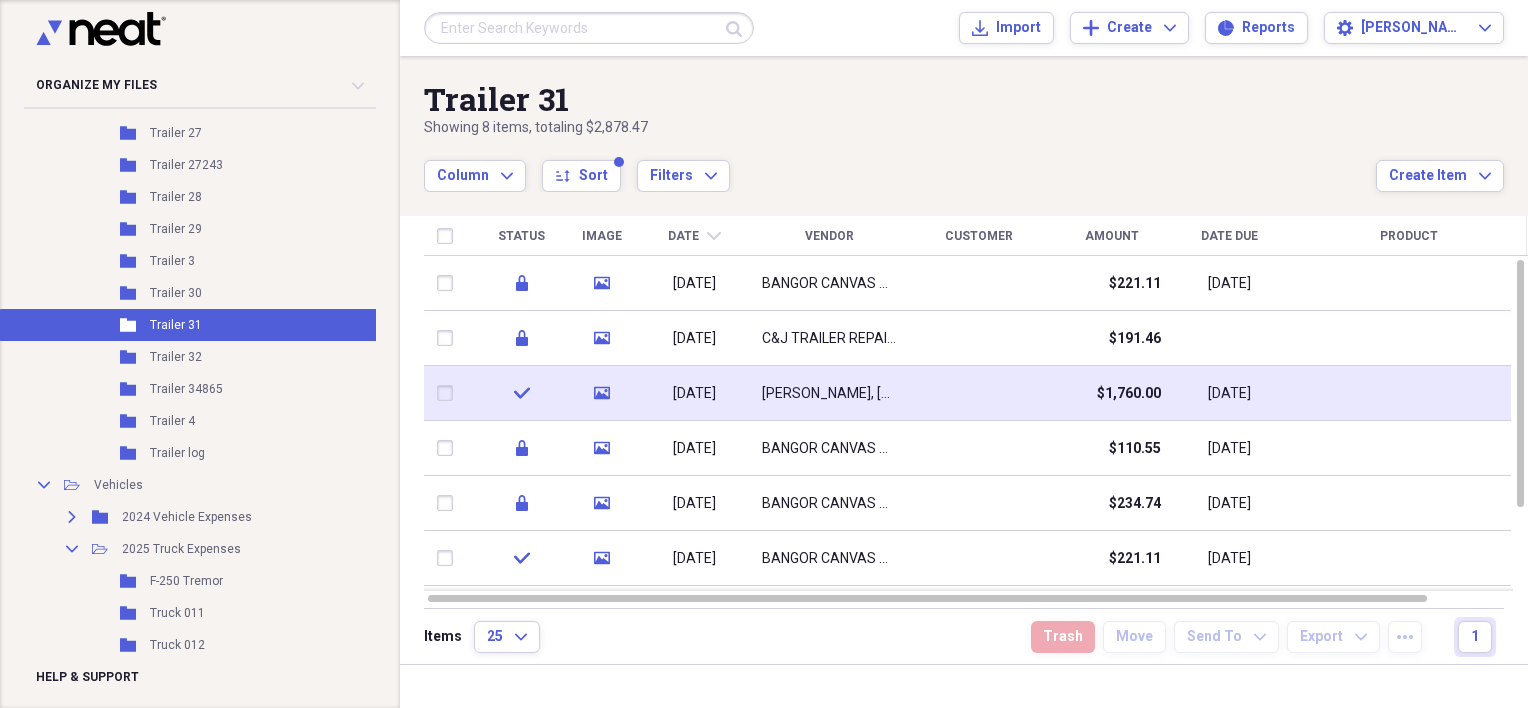 click on "VOORHEES, NJ 08043" at bounding box center (829, 393) 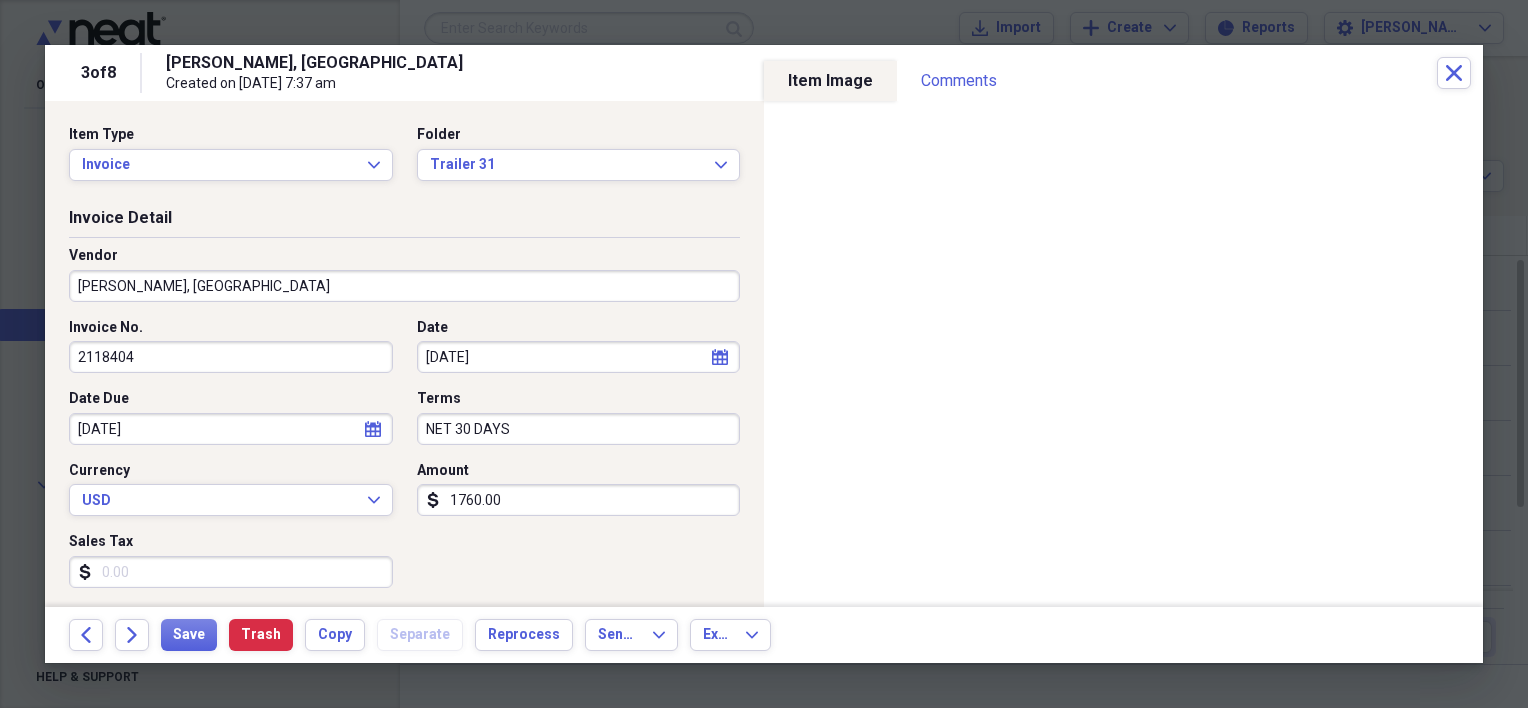 click on "VOORHEES, NJ 08043" at bounding box center [404, 286] 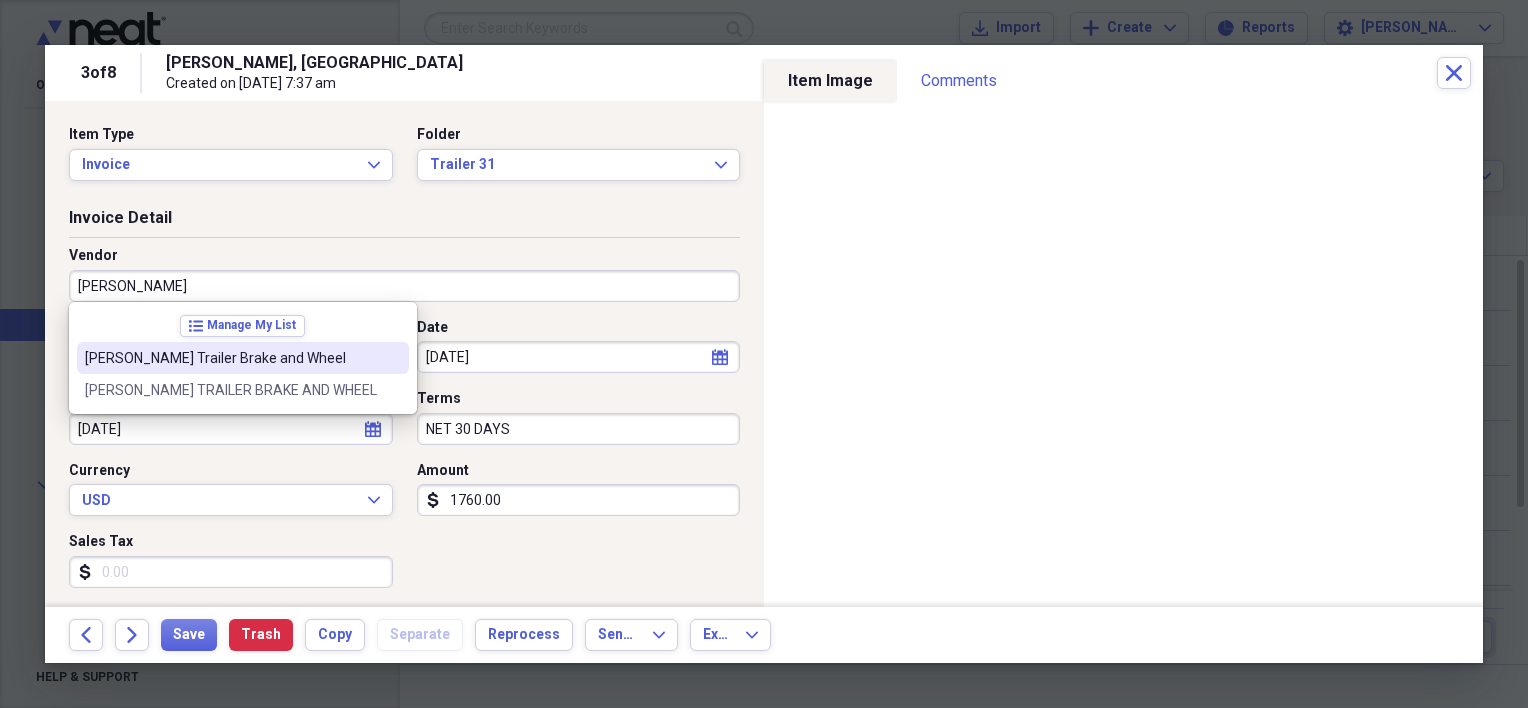click on "[PERSON_NAME] Trailer Brake and Wheel" at bounding box center (231, 358) 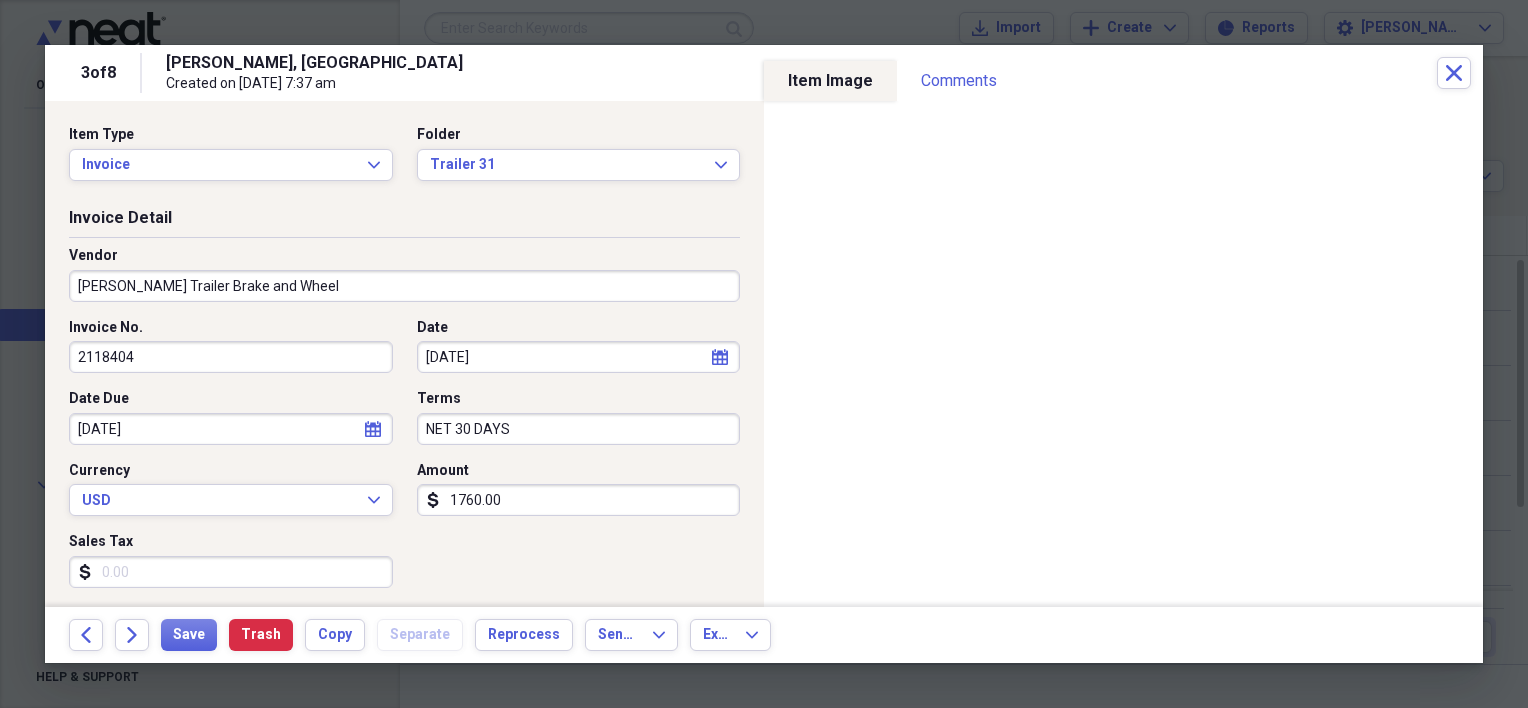 type on "trailer repairs" 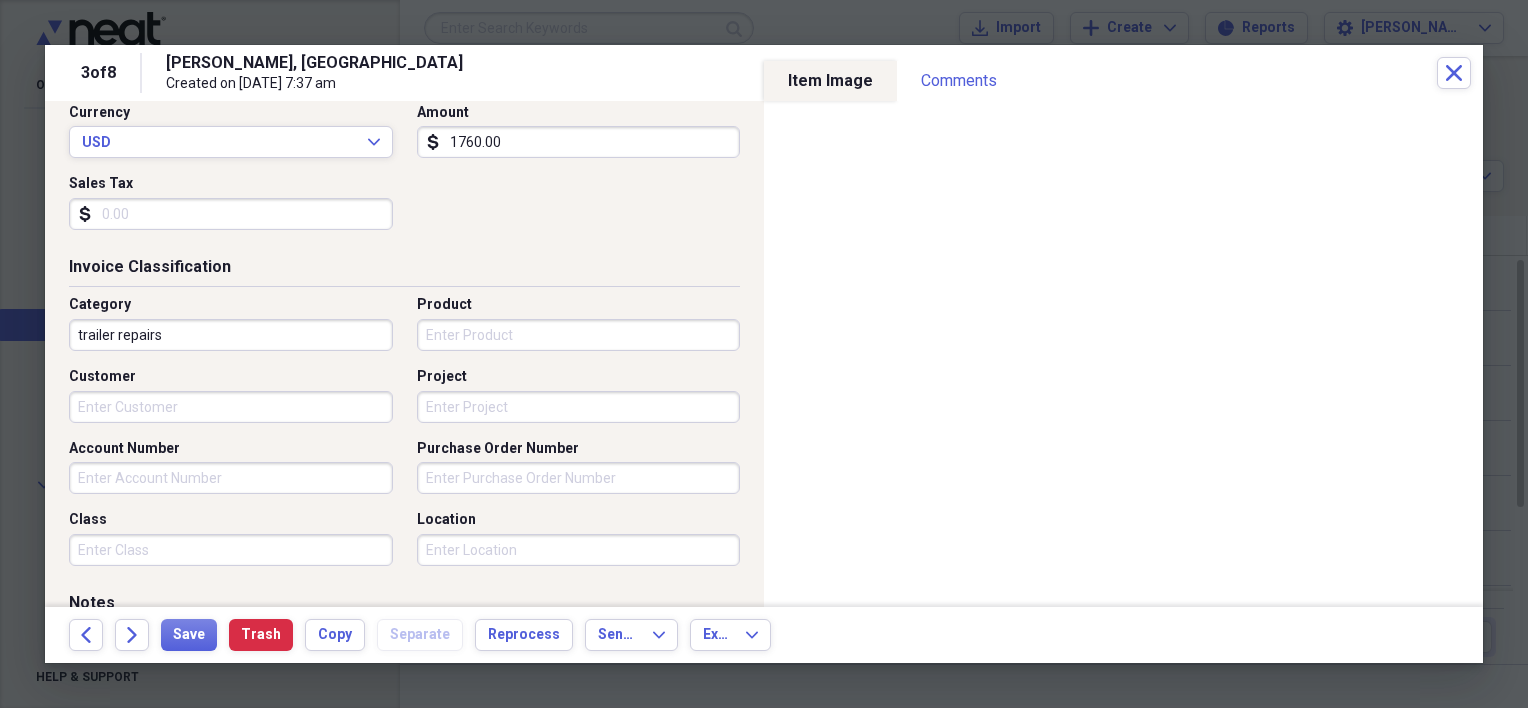 scroll, scrollTop: 400, scrollLeft: 0, axis: vertical 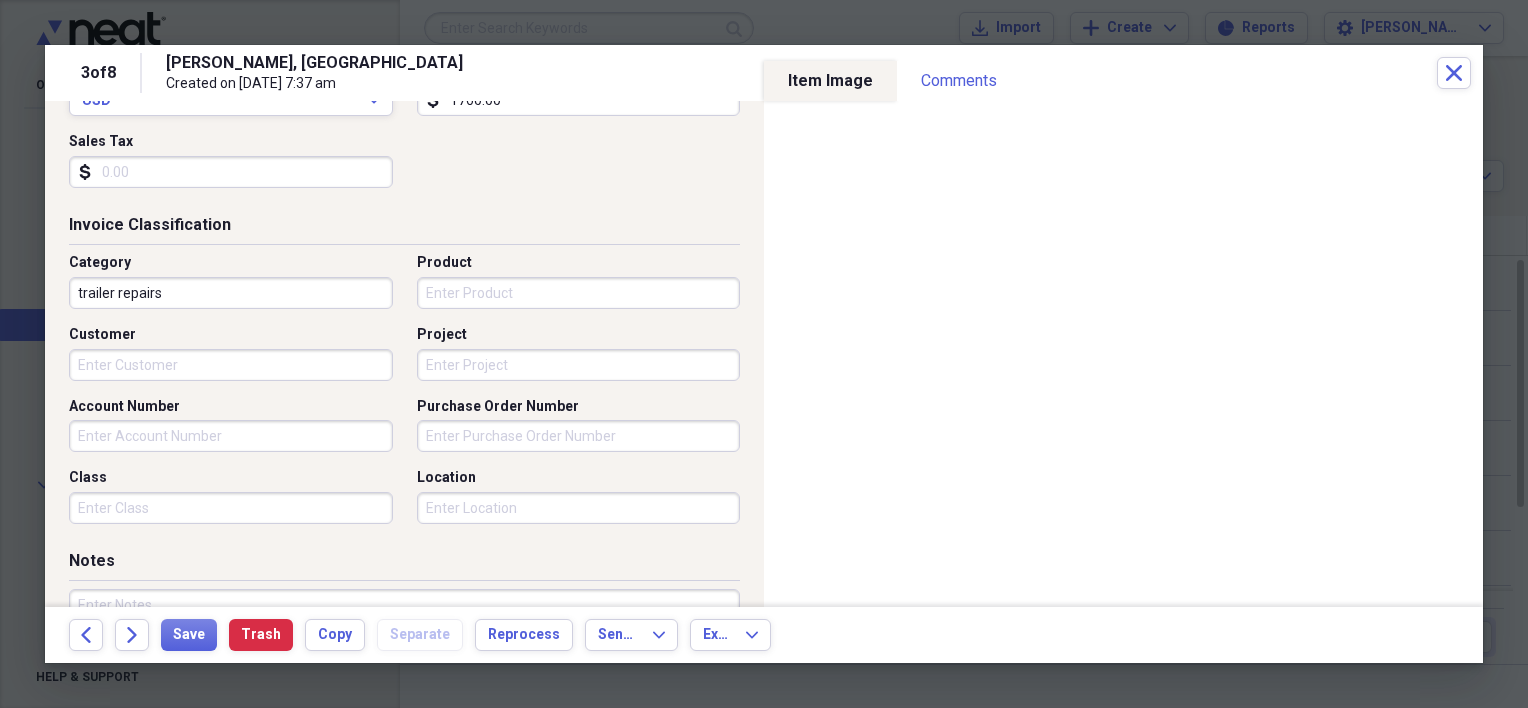 click on "Class" at bounding box center (231, 508) 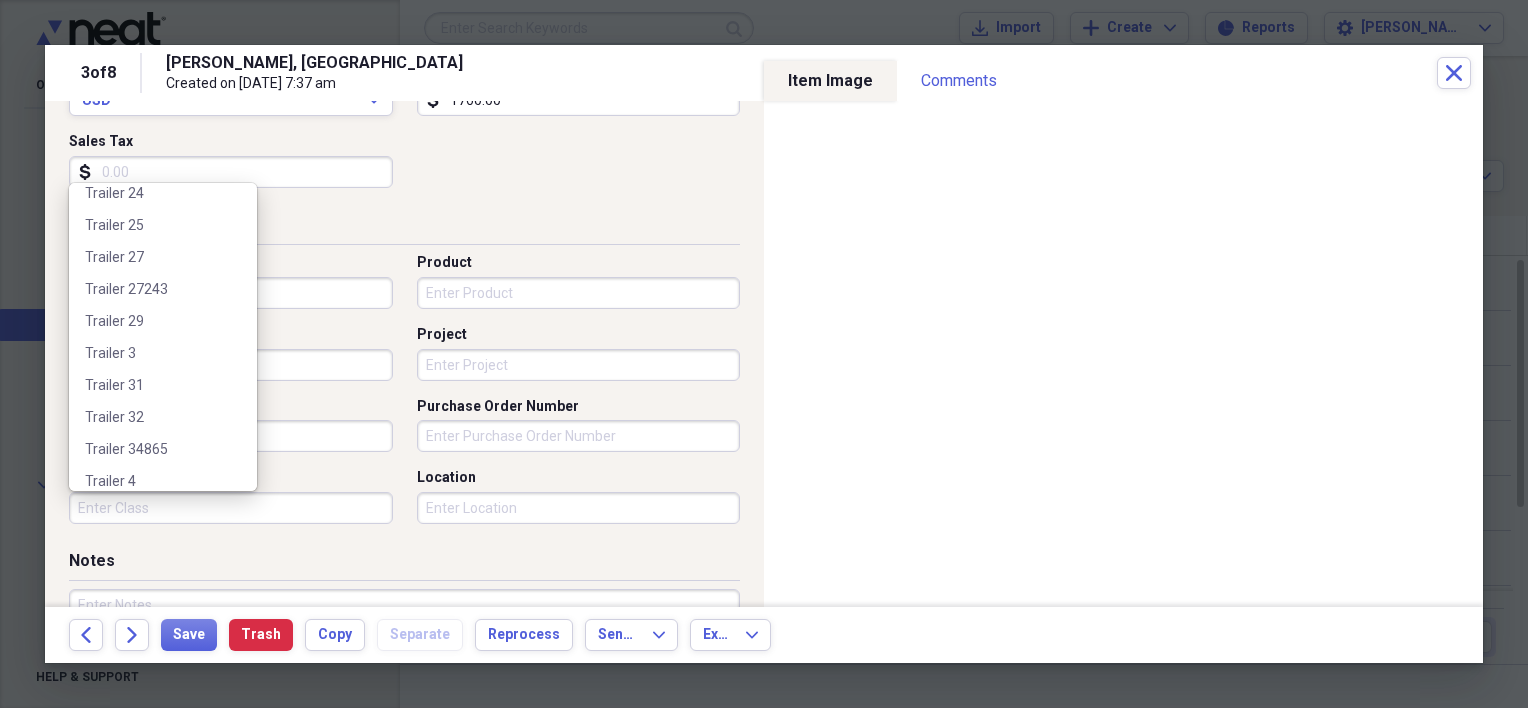 scroll, scrollTop: 200, scrollLeft: 0, axis: vertical 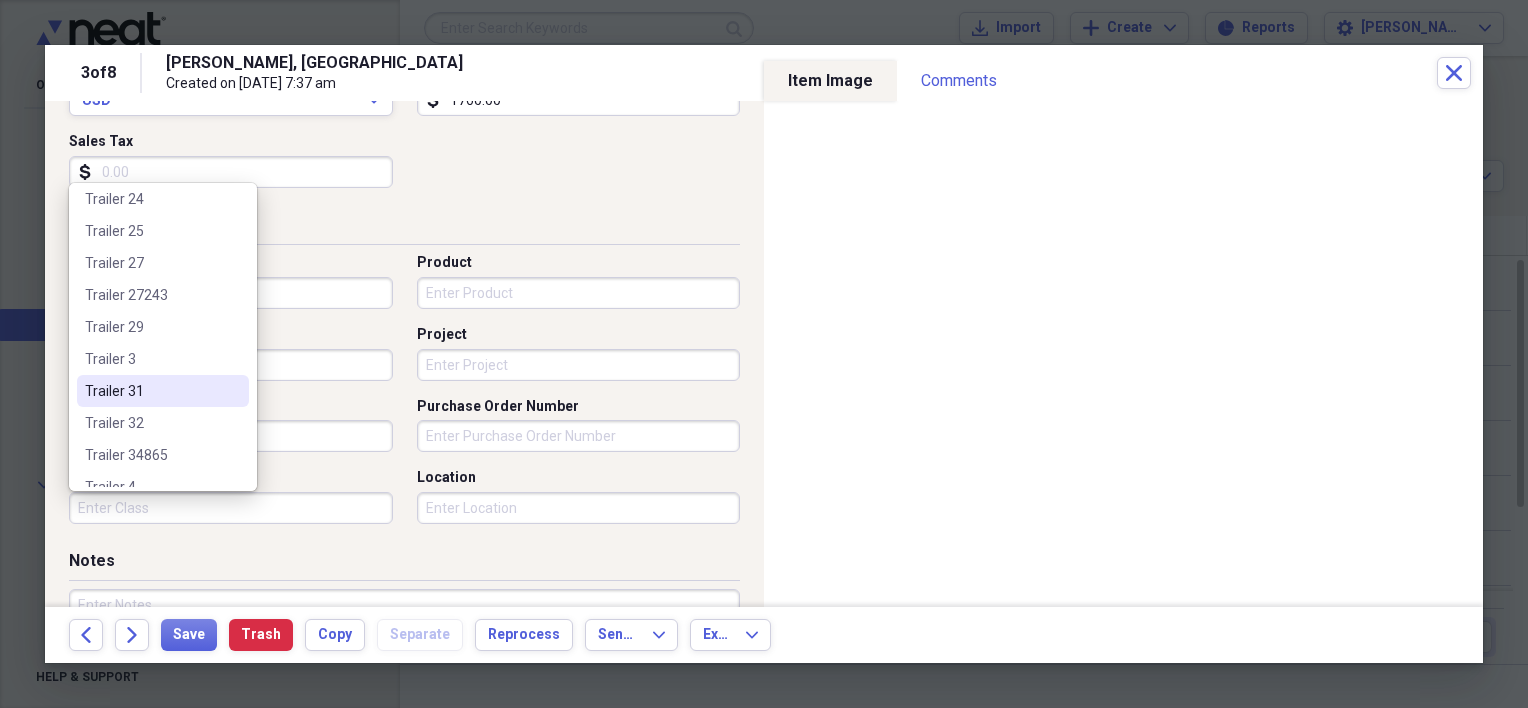 click on "Trailer 31" at bounding box center (151, 391) 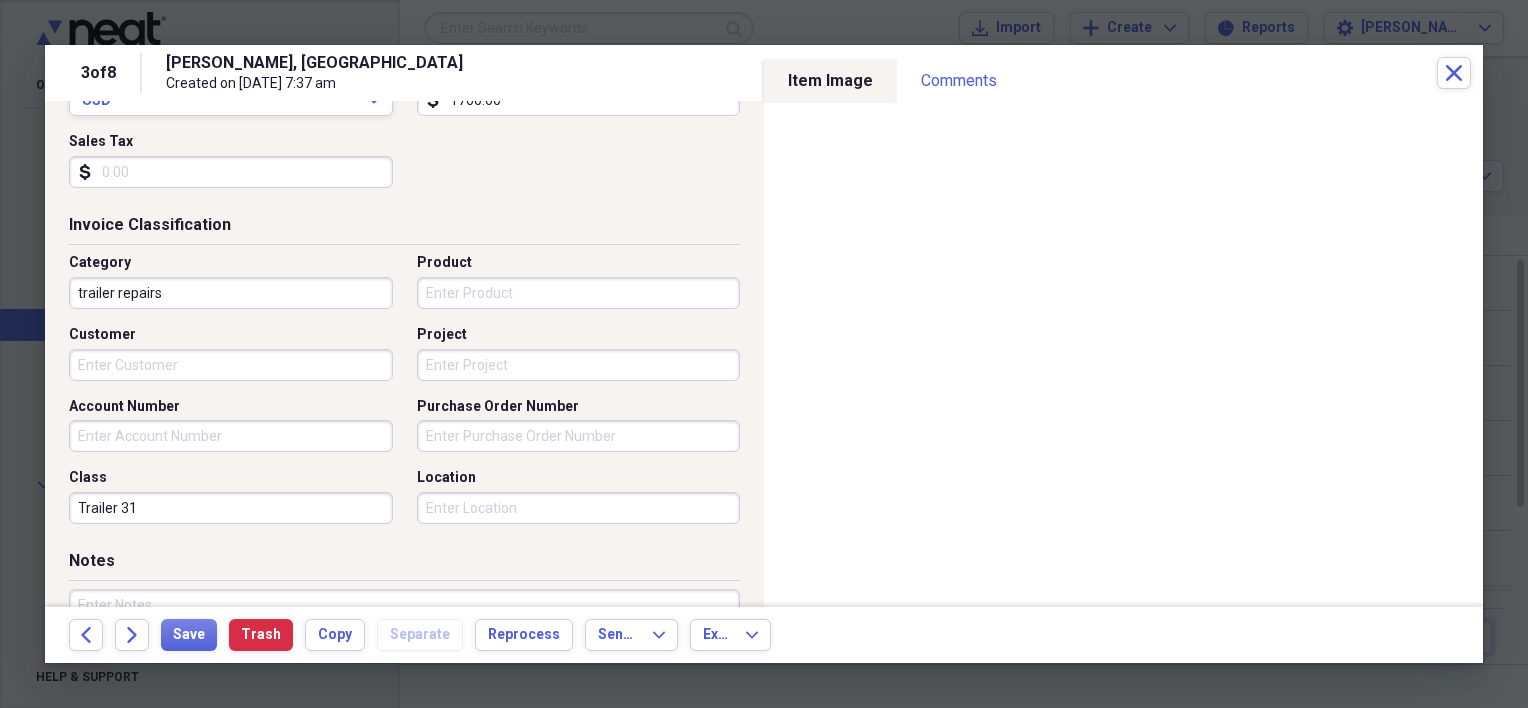 click on "trailer repairs" at bounding box center (231, 293) 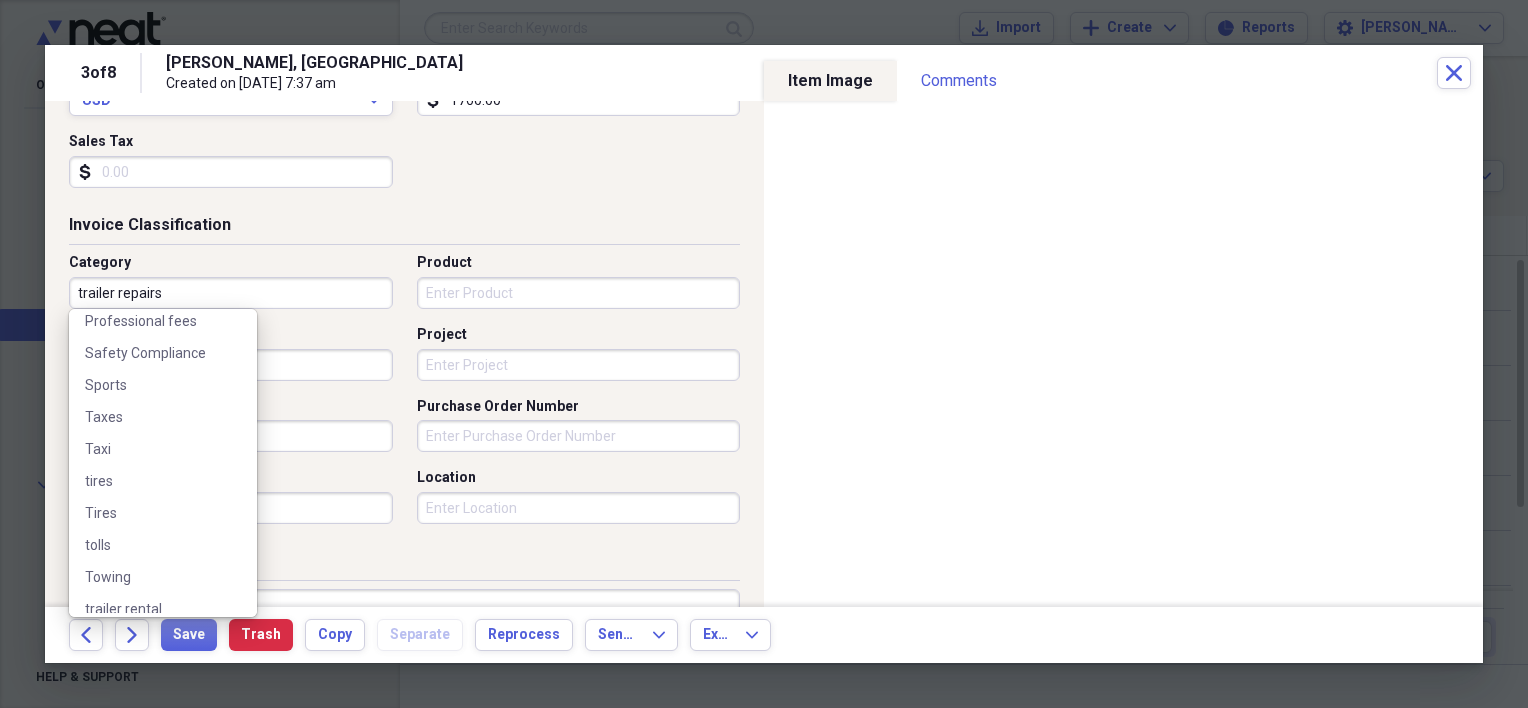 scroll, scrollTop: 700, scrollLeft: 0, axis: vertical 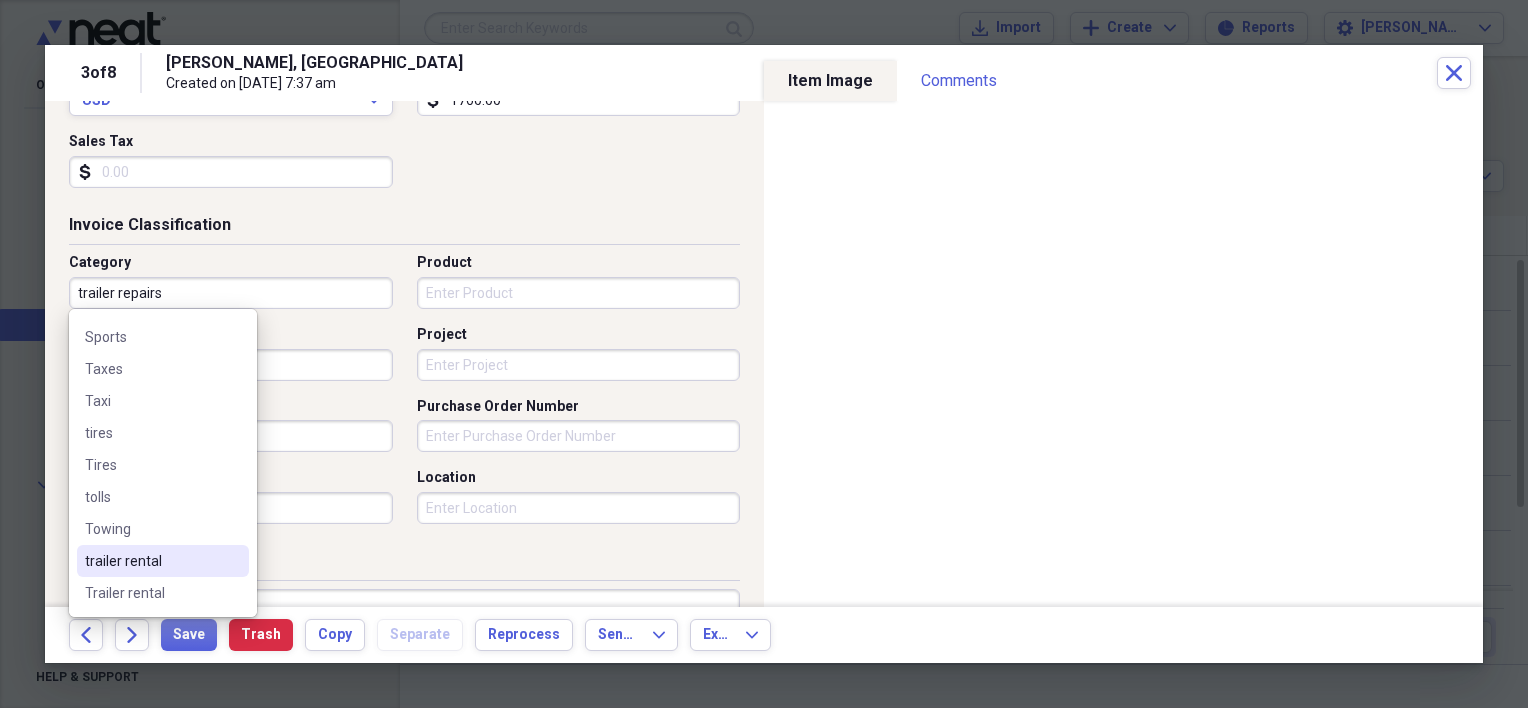 click on "trailer rental" at bounding box center [151, 561] 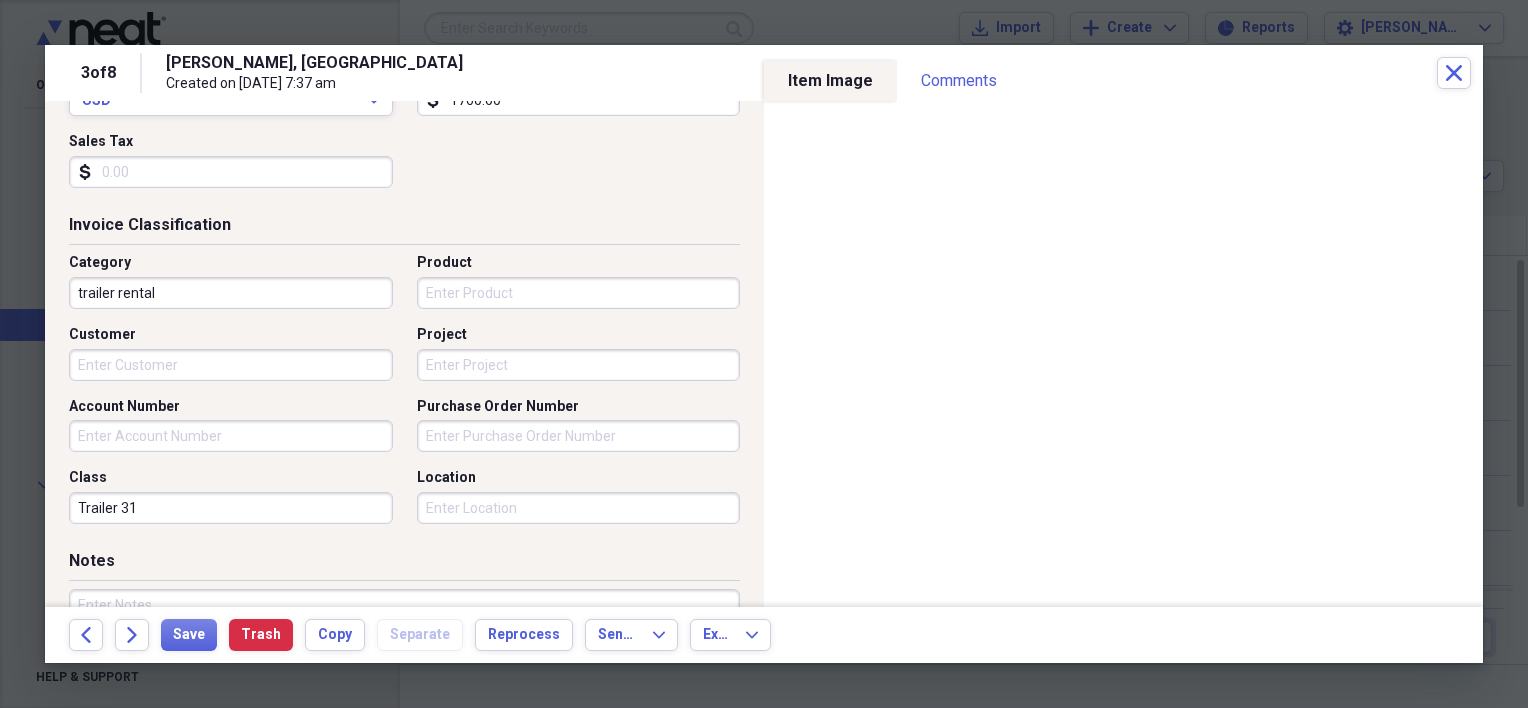 click on "Back Forward Save Trash Copy Separate Reprocess Send To Expand Export Expand" at bounding box center (764, 635) 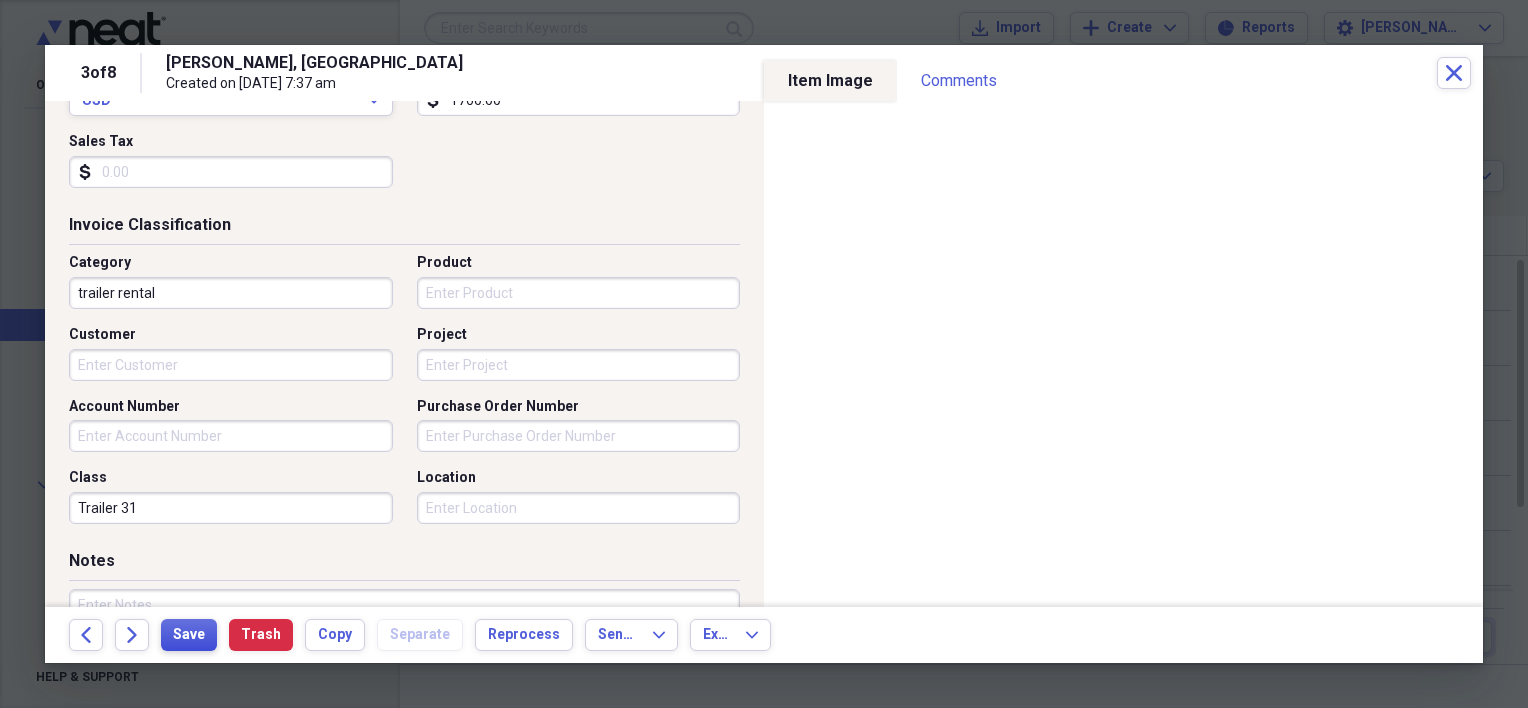 click on "Save" at bounding box center (189, 635) 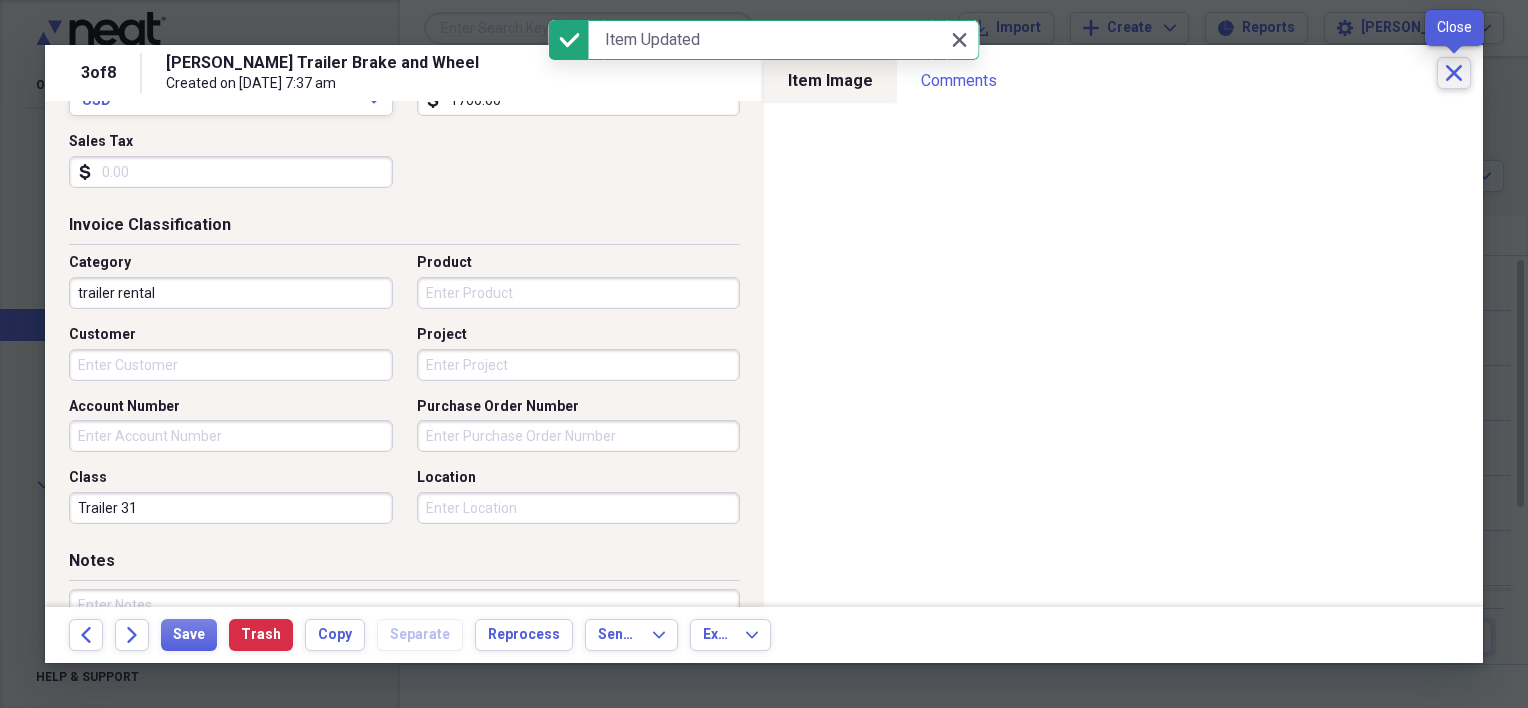 click on "Close" at bounding box center (1454, 73) 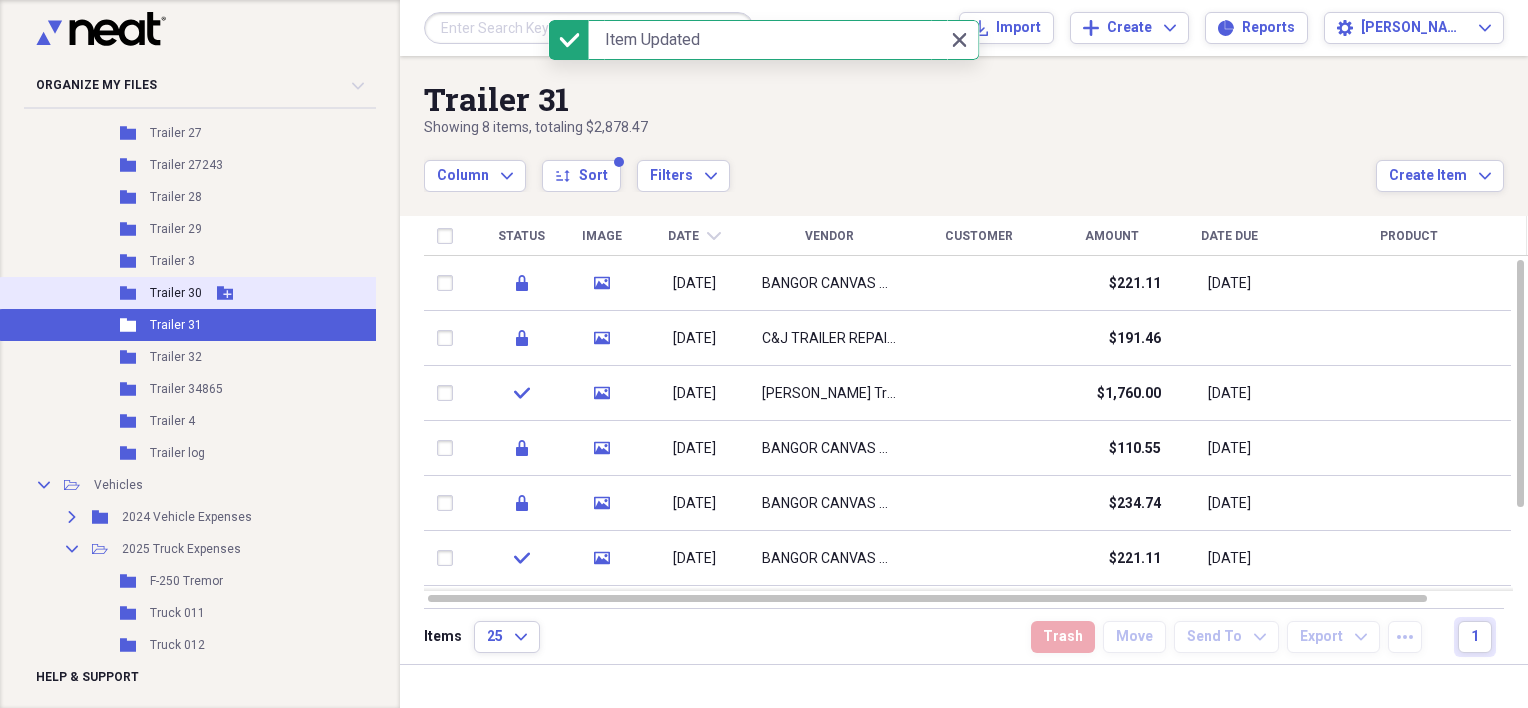 click on "Trailer 30" at bounding box center [176, 293] 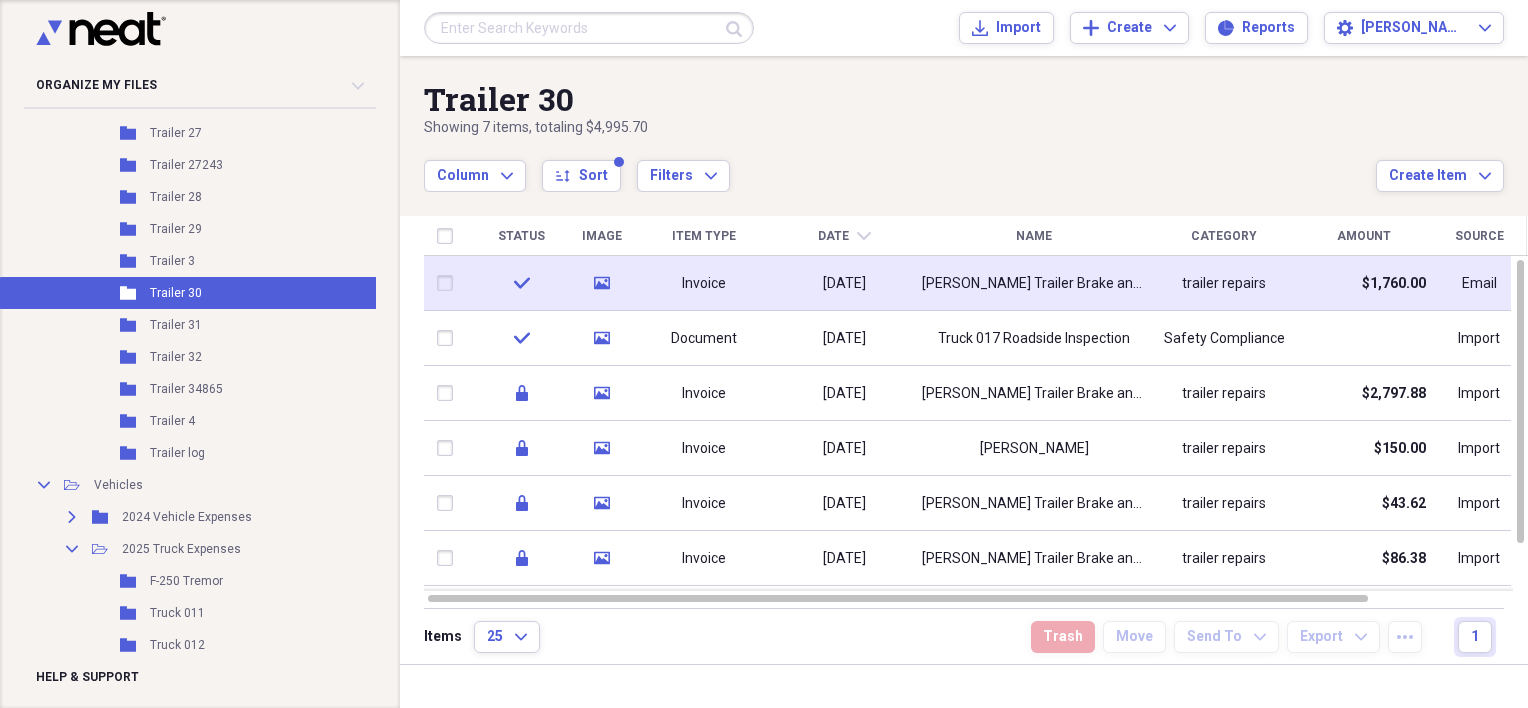 click on "Invoice" at bounding box center (704, 283) 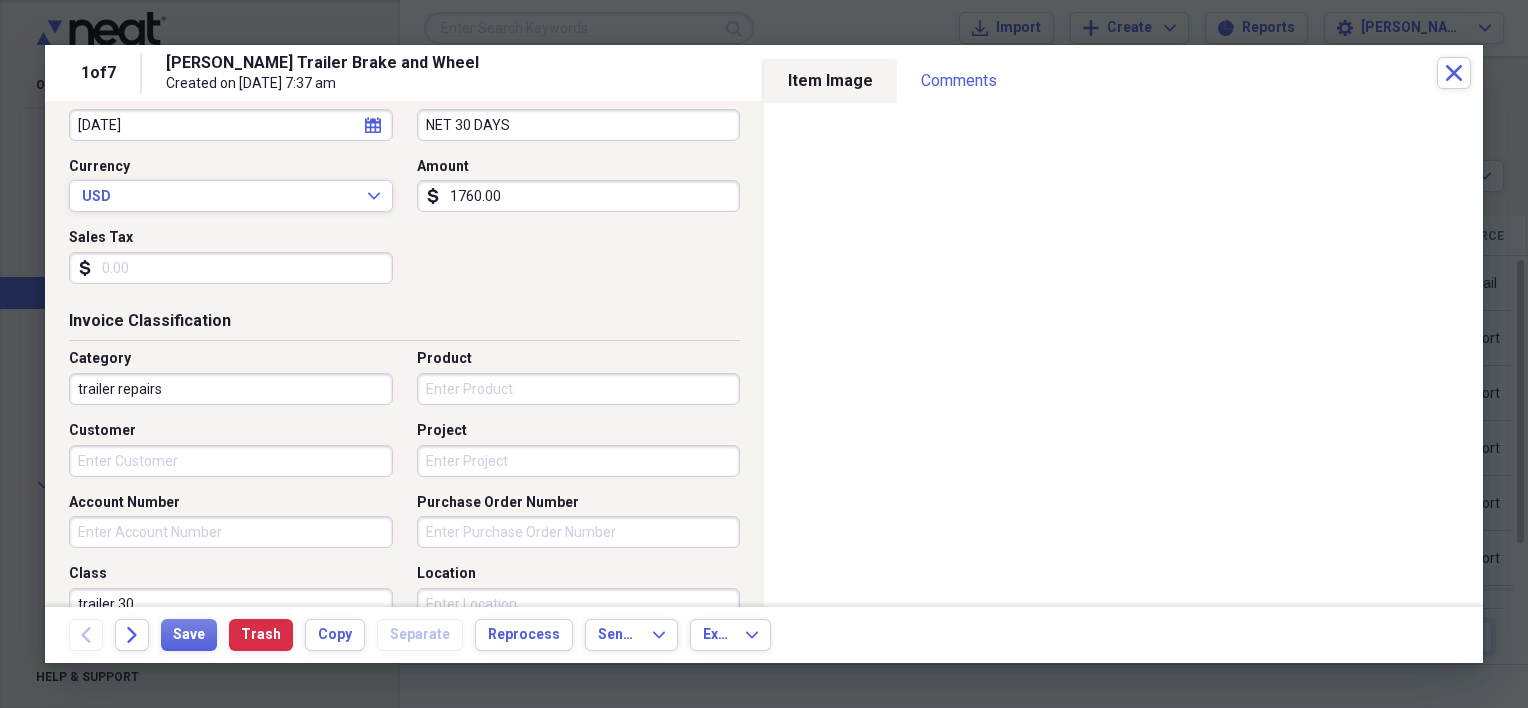 scroll, scrollTop: 400, scrollLeft: 0, axis: vertical 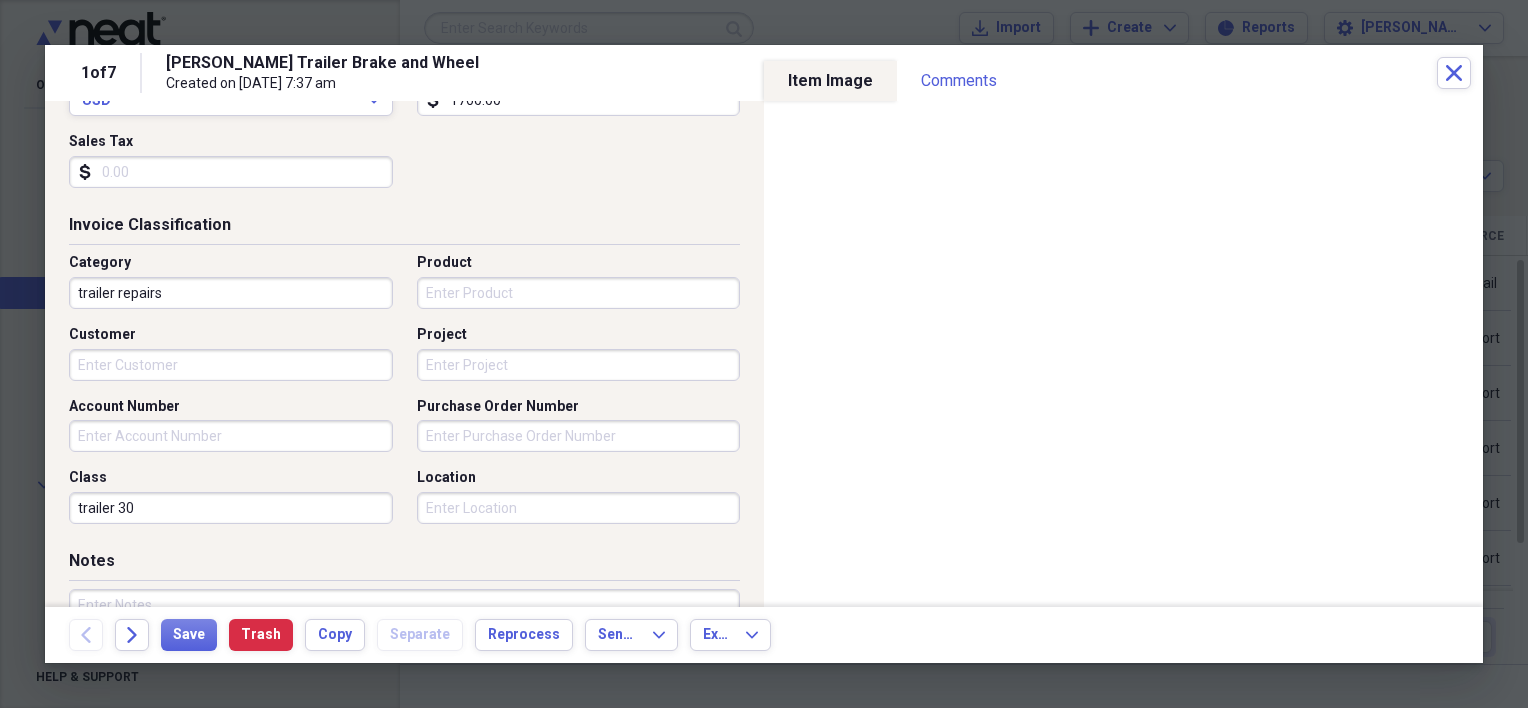 click on "trailer repairs" at bounding box center (231, 293) 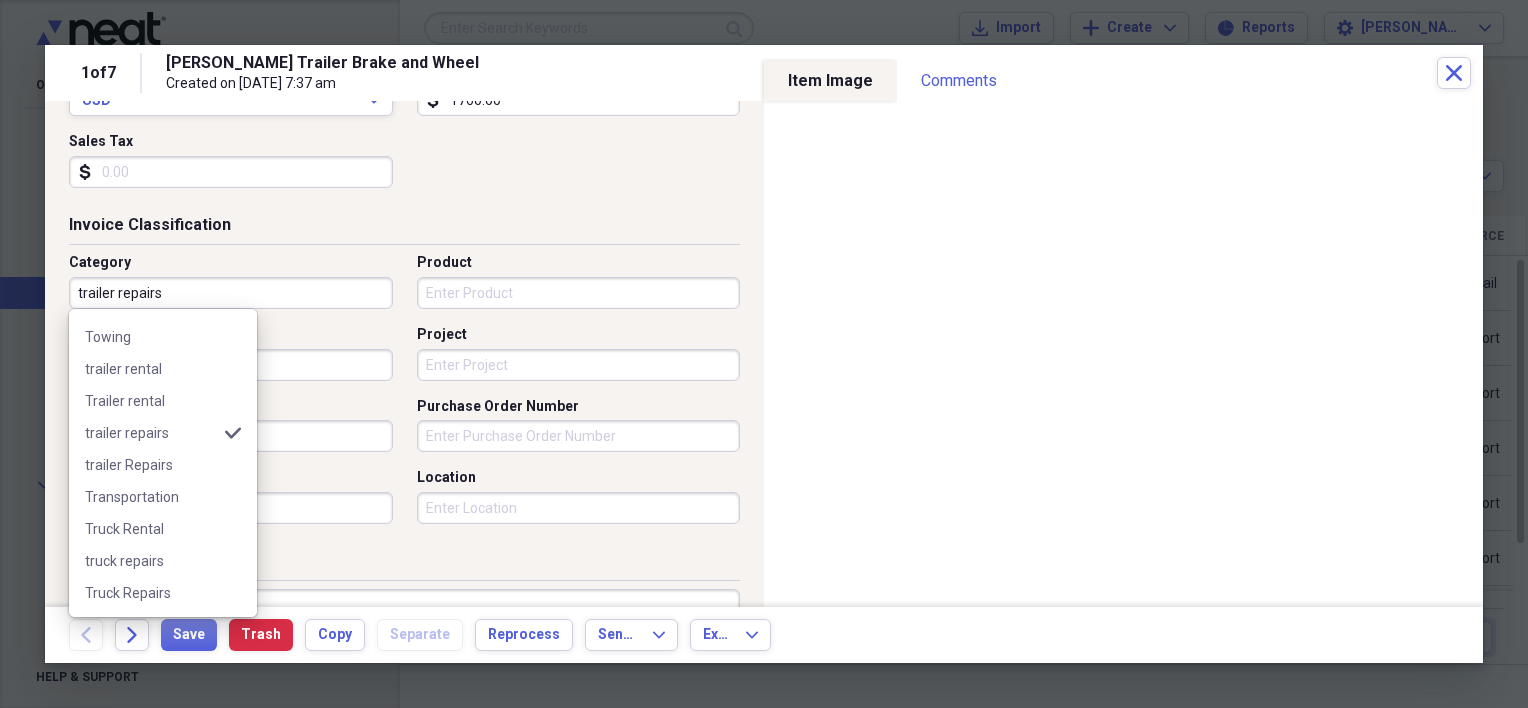 scroll, scrollTop: 900, scrollLeft: 0, axis: vertical 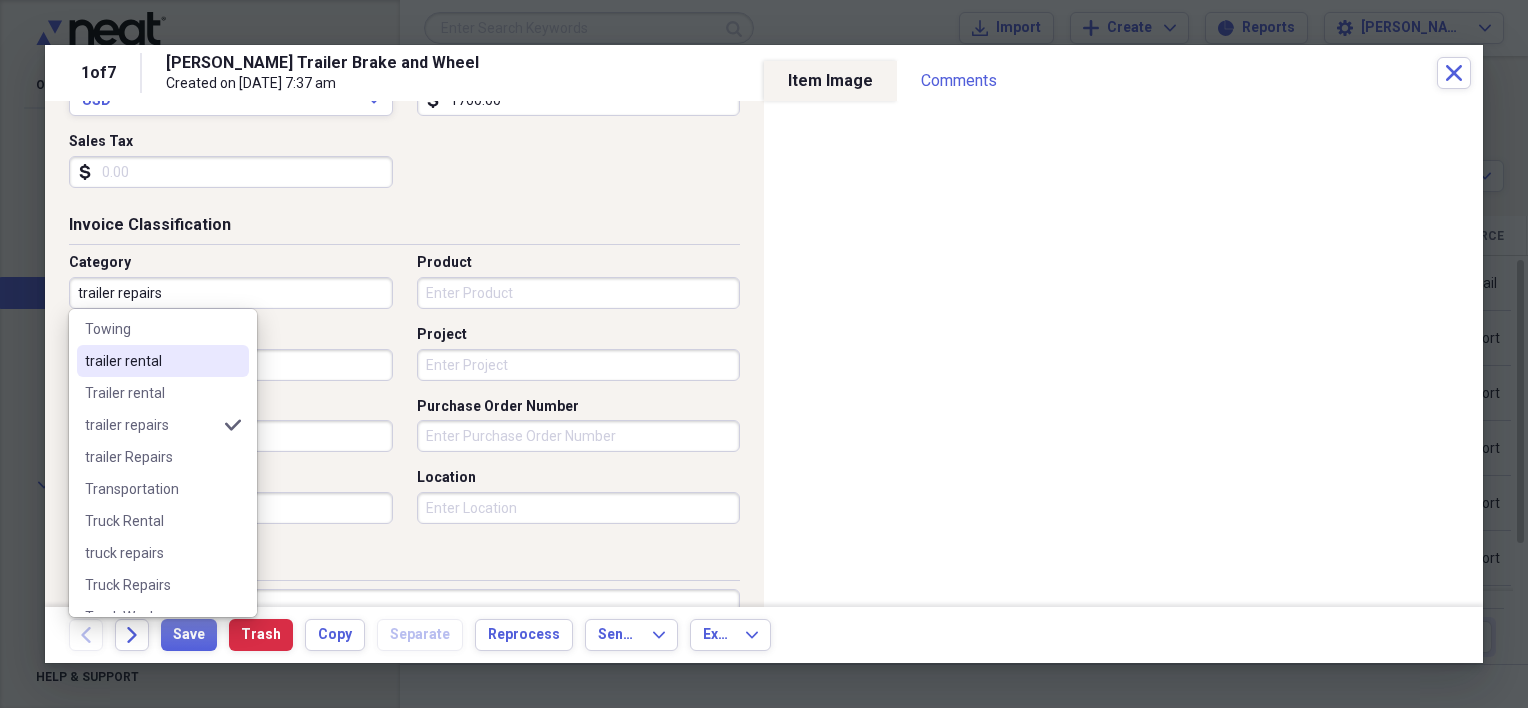 click on "trailer rental" at bounding box center (151, 361) 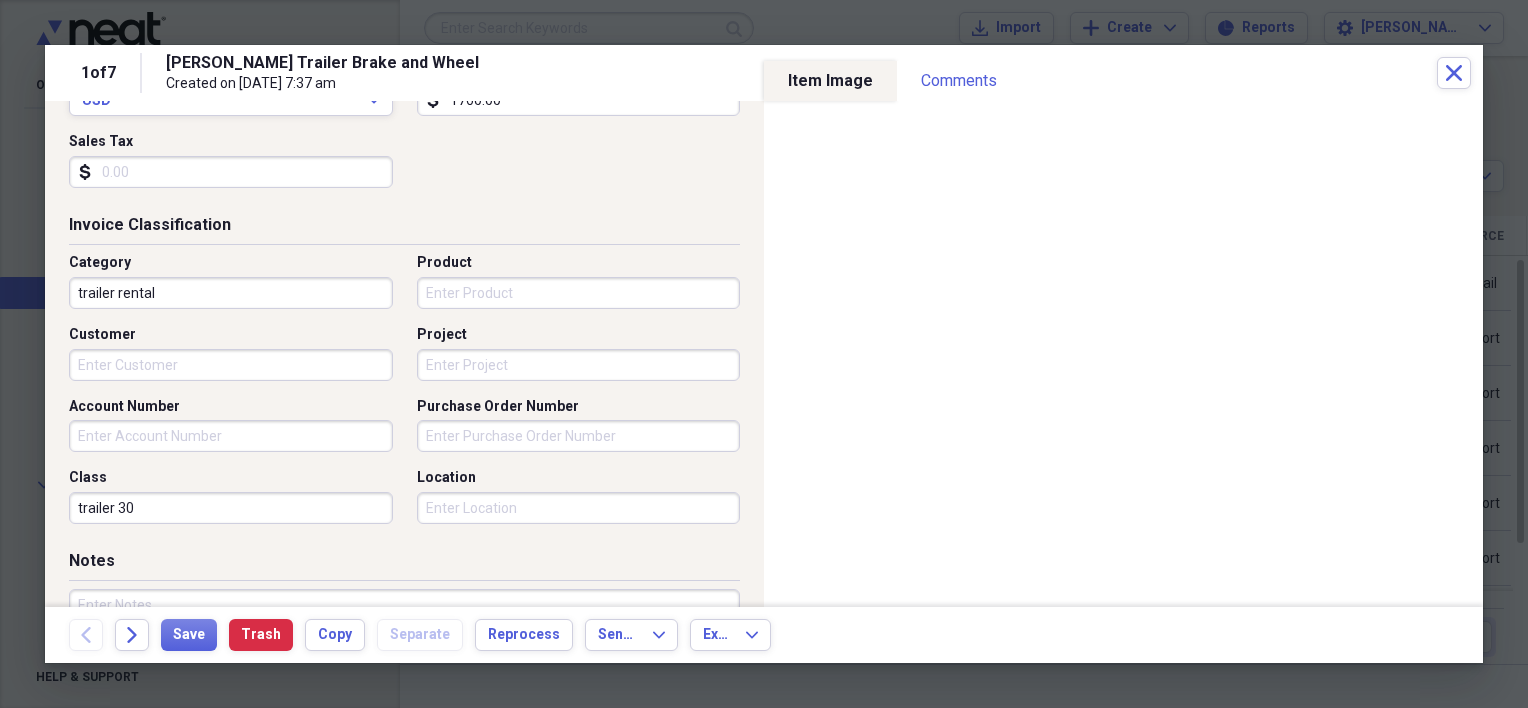 click on "Category trailer rental Product Customer Project Account Number Purchase Order Number Class trailer 30 Location" at bounding box center [404, 396] 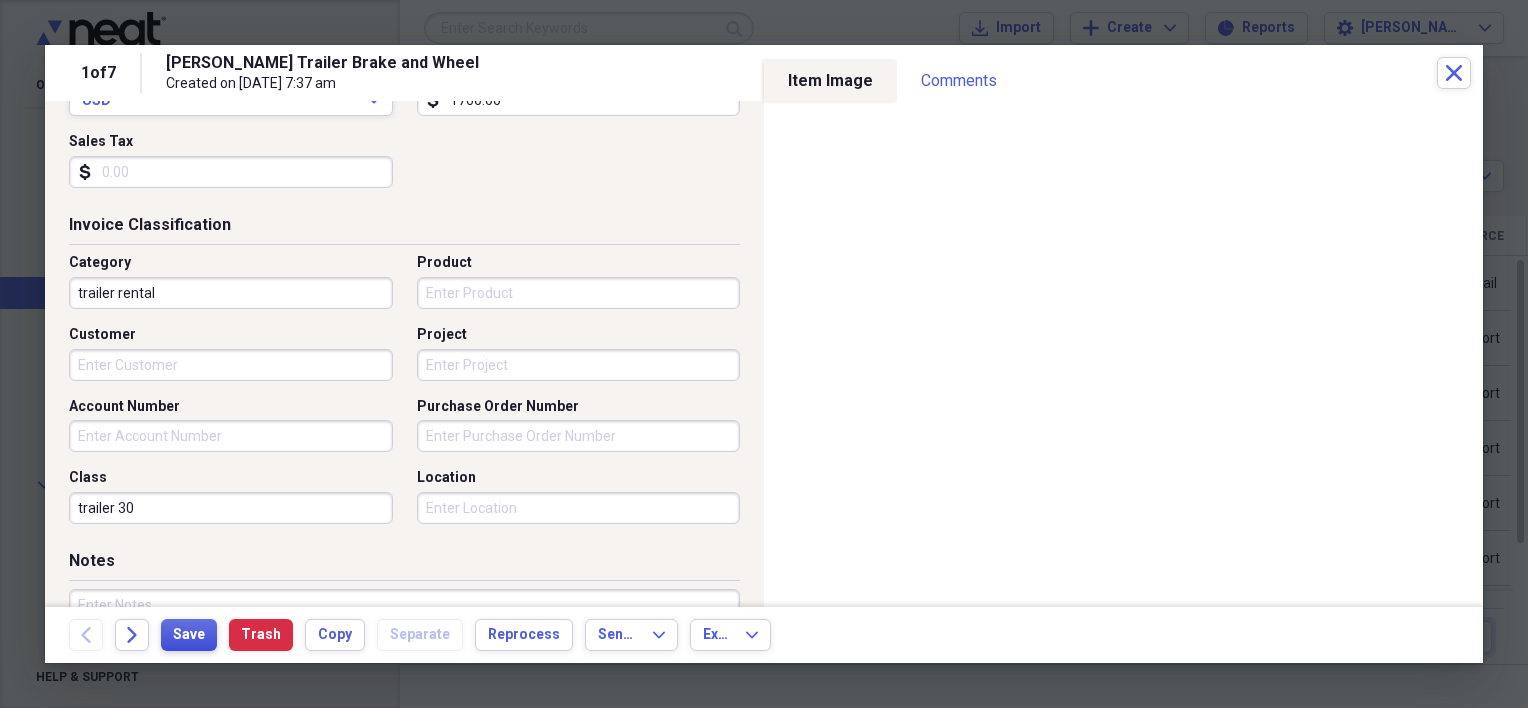 click on "Save" at bounding box center (189, 635) 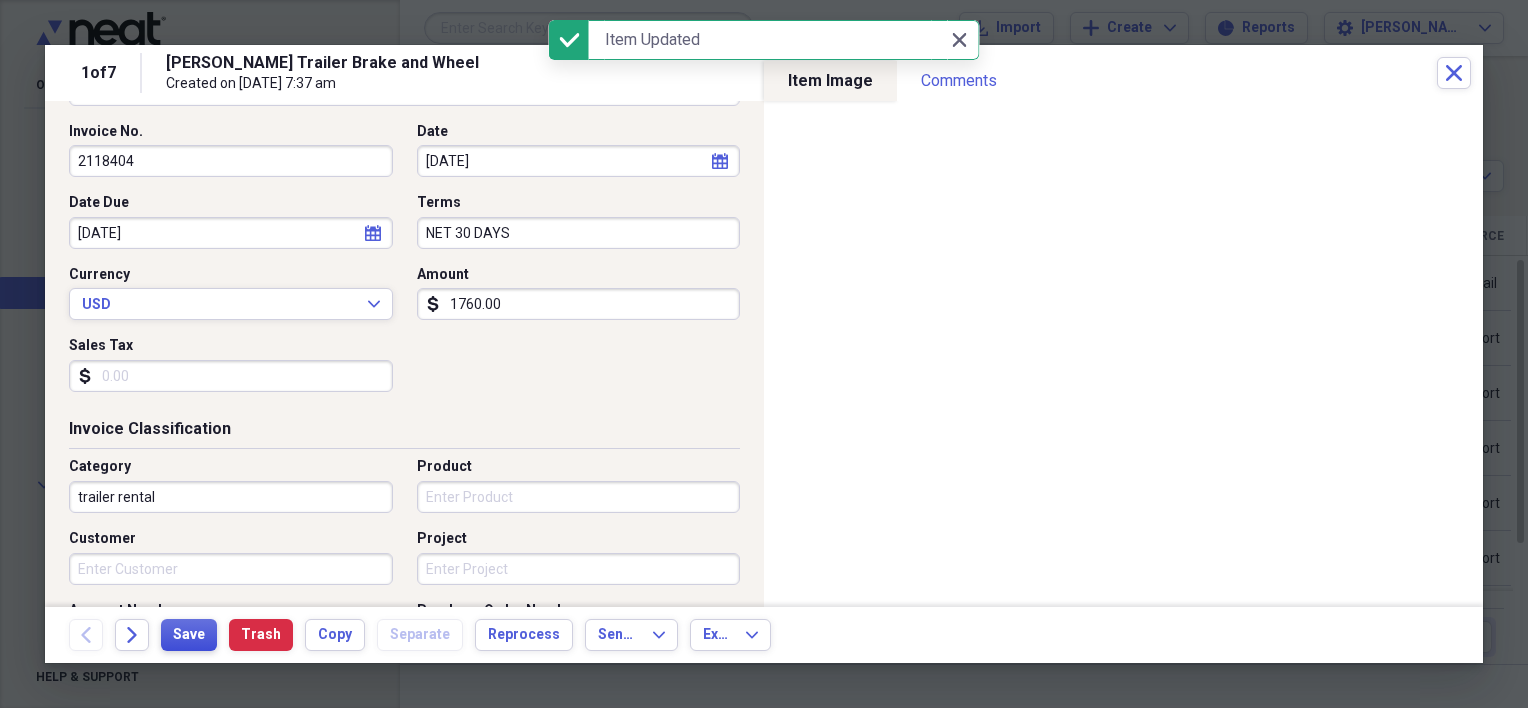 scroll, scrollTop: 0, scrollLeft: 0, axis: both 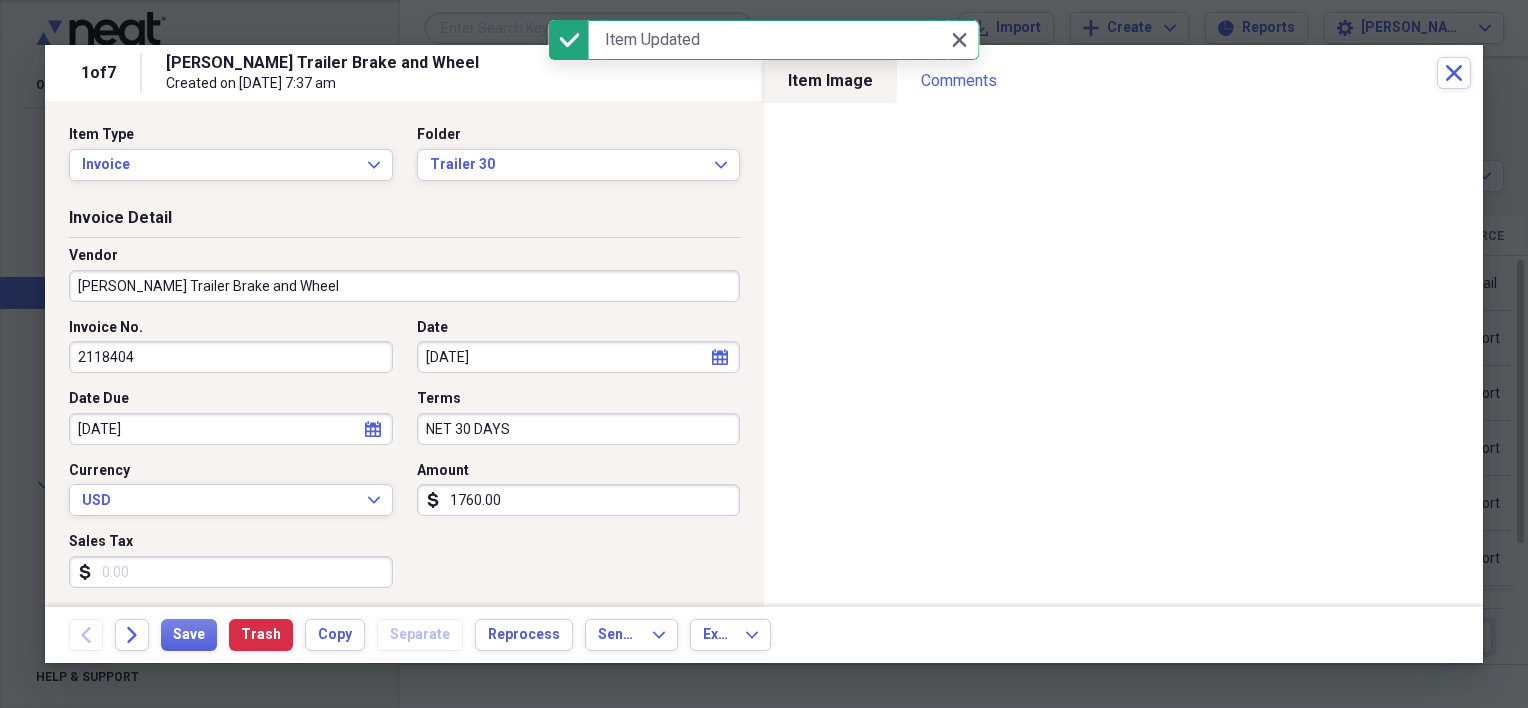 click at bounding box center (764, 354) 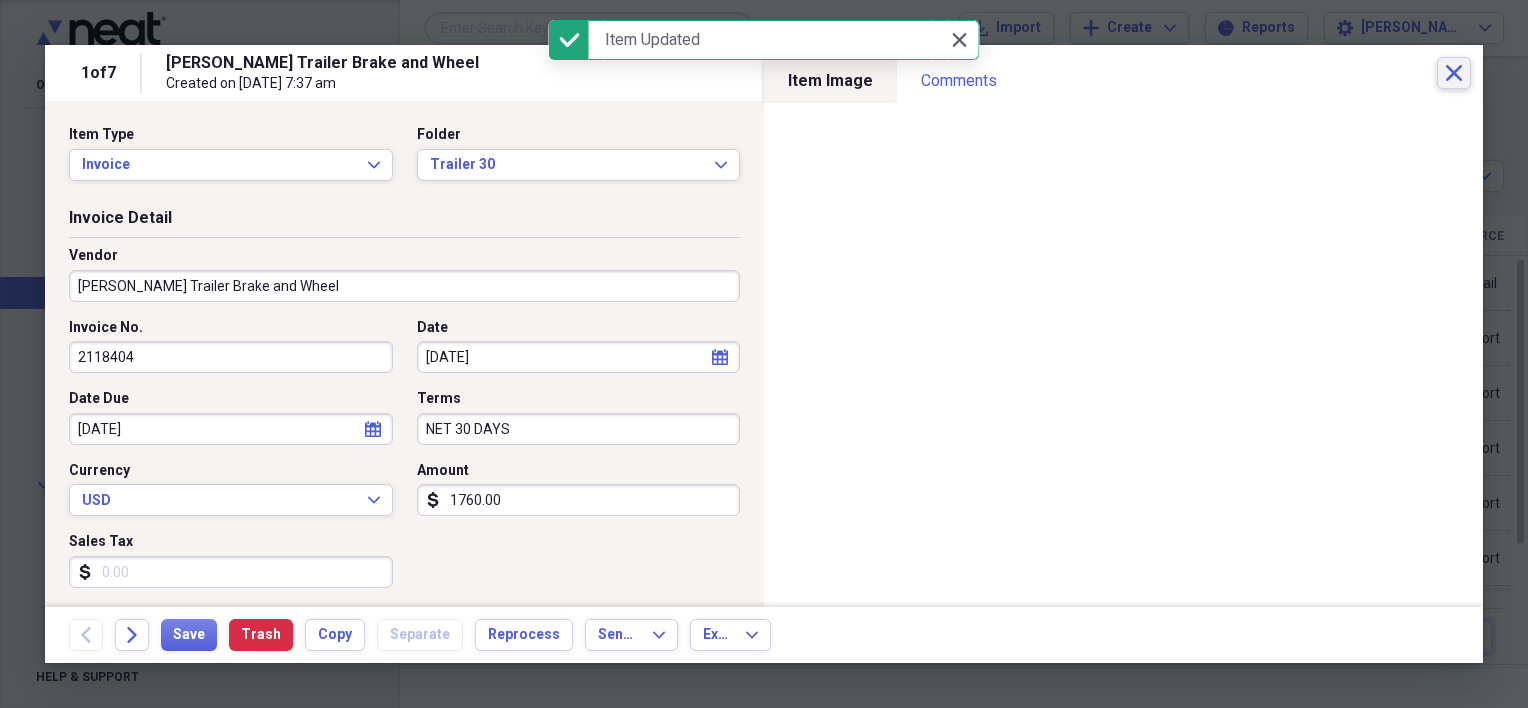 click 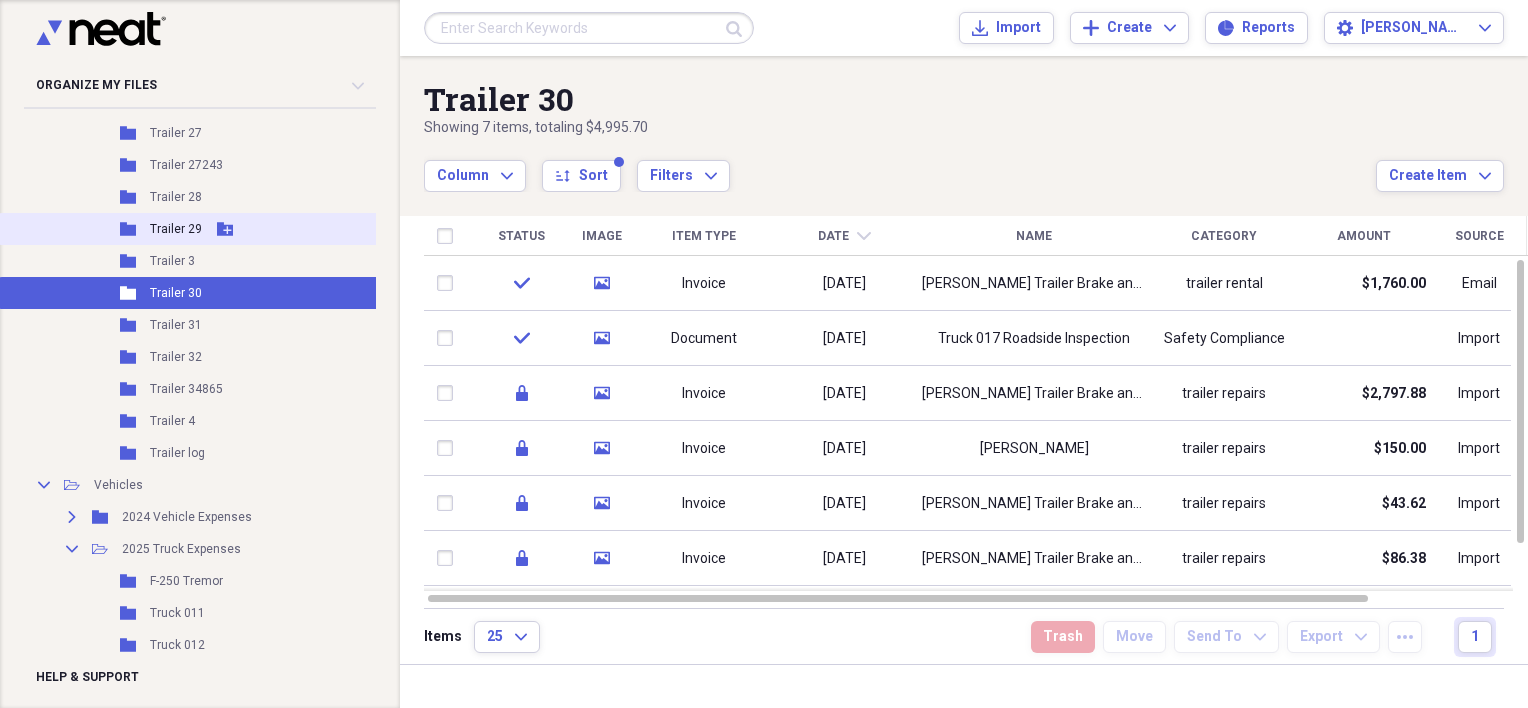 click on "Folder" 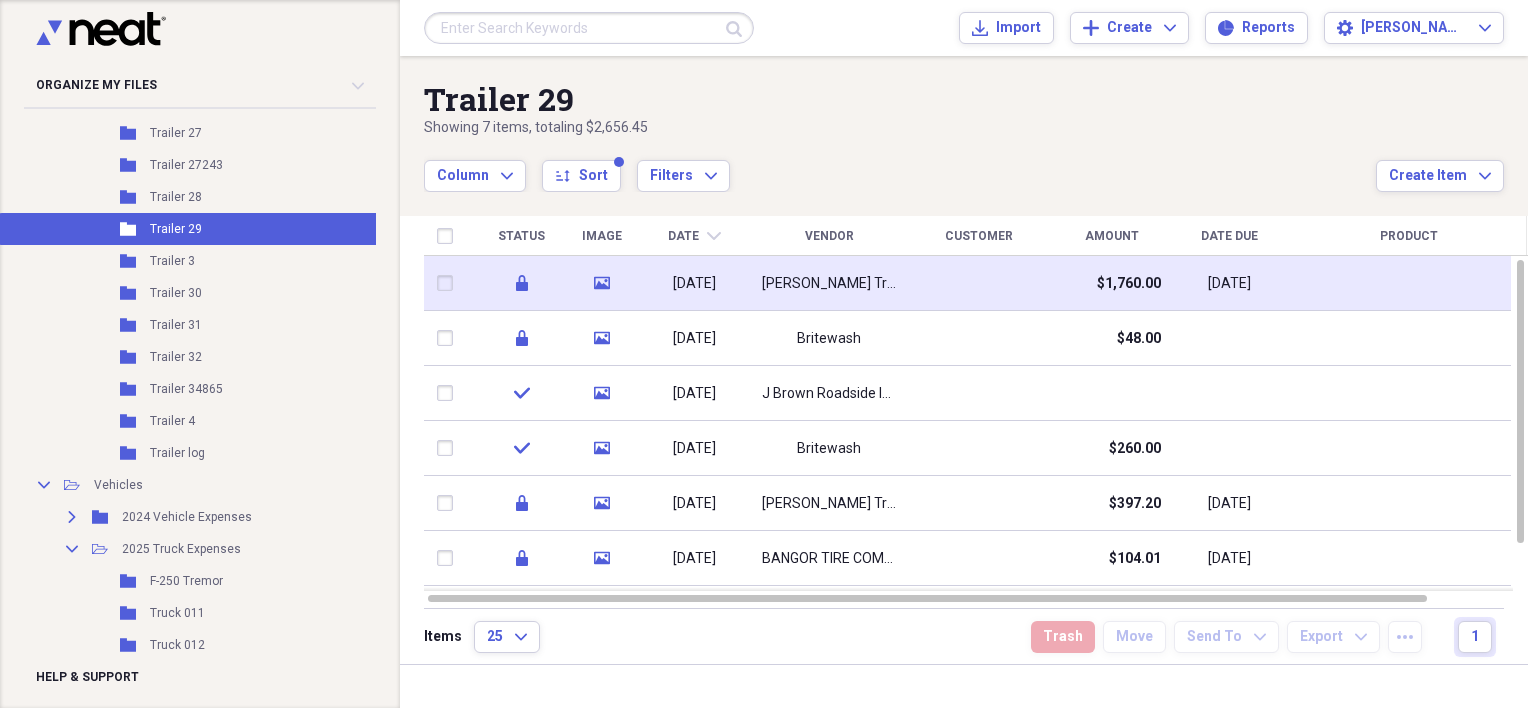 click on "[PERSON_NAME] Trailer Brake and Wheel" at bounding box center (829, 284) 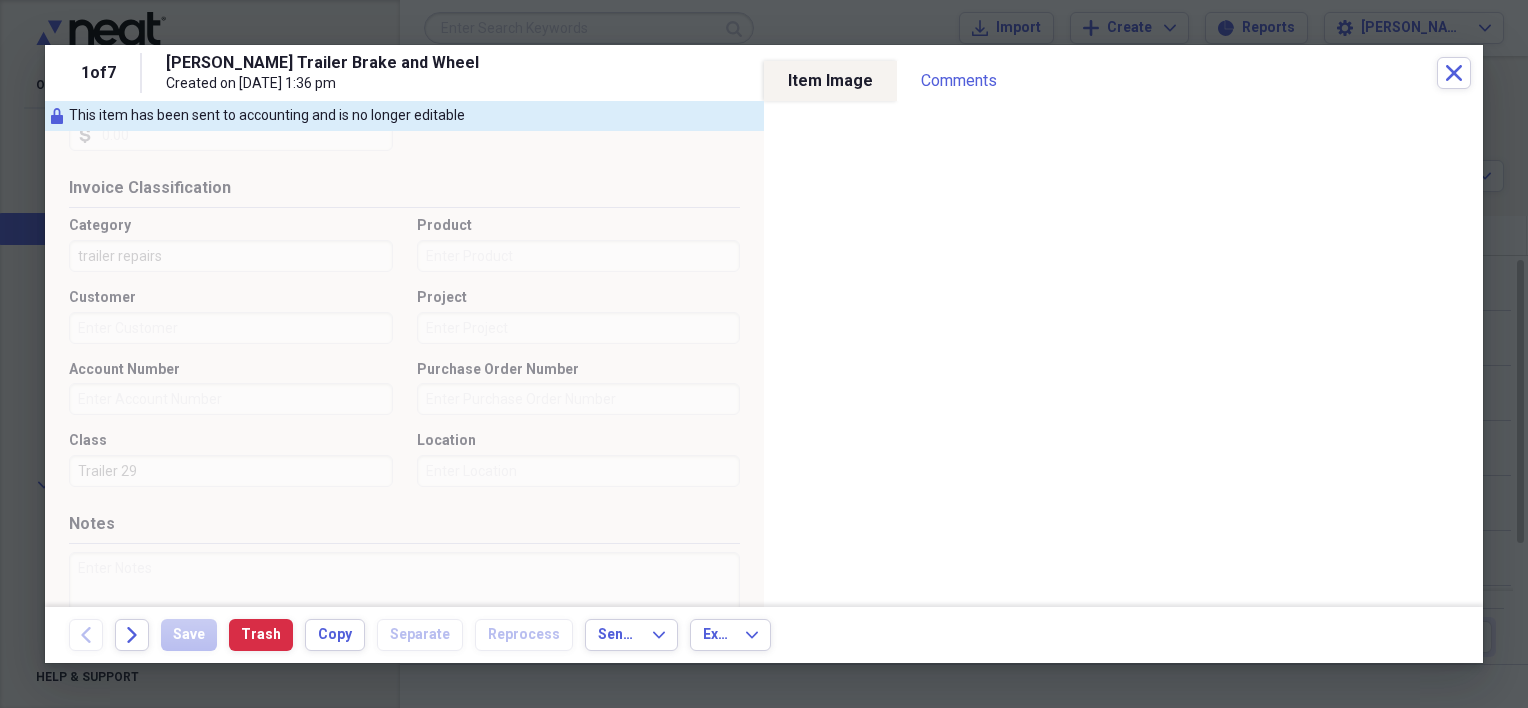 scroll, scrollTop: 0, scrollLeft: 0, axis: both 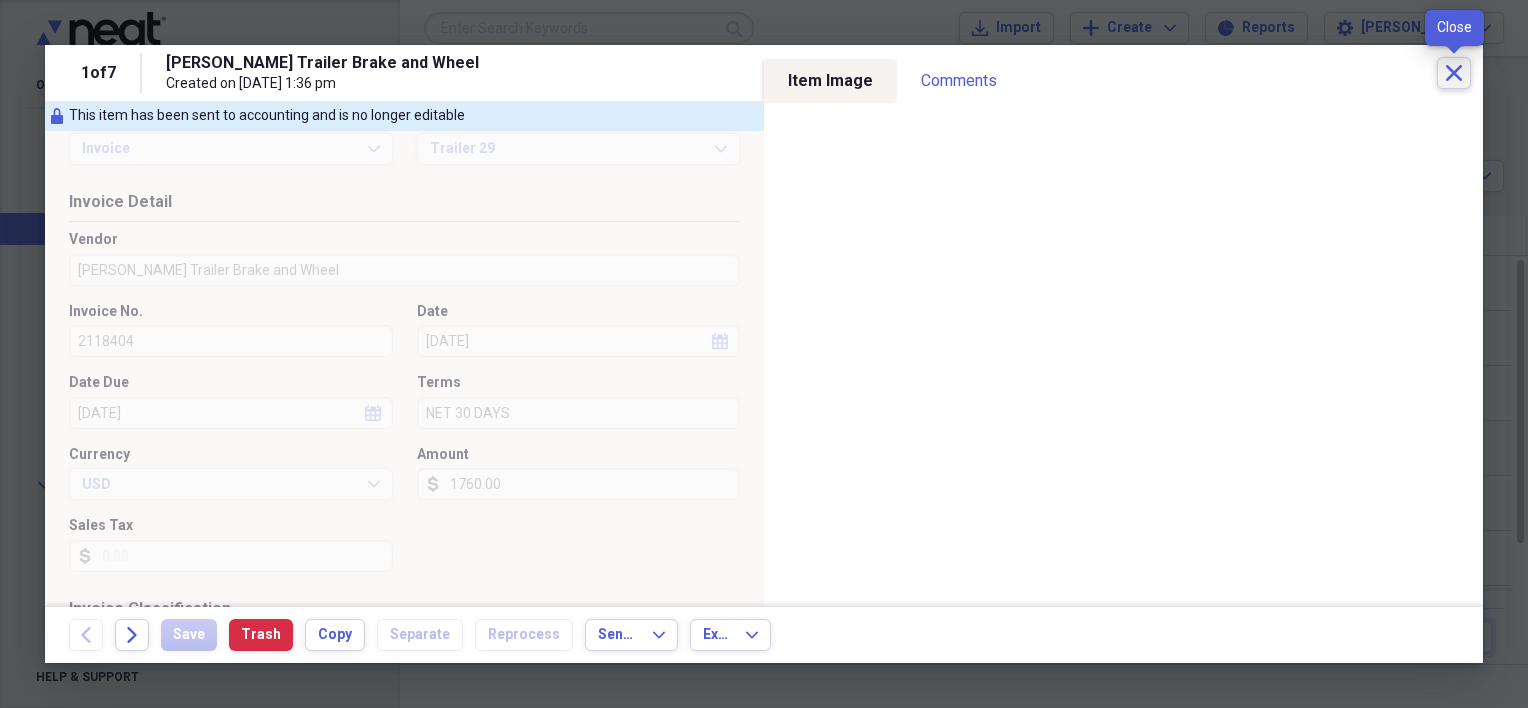 click 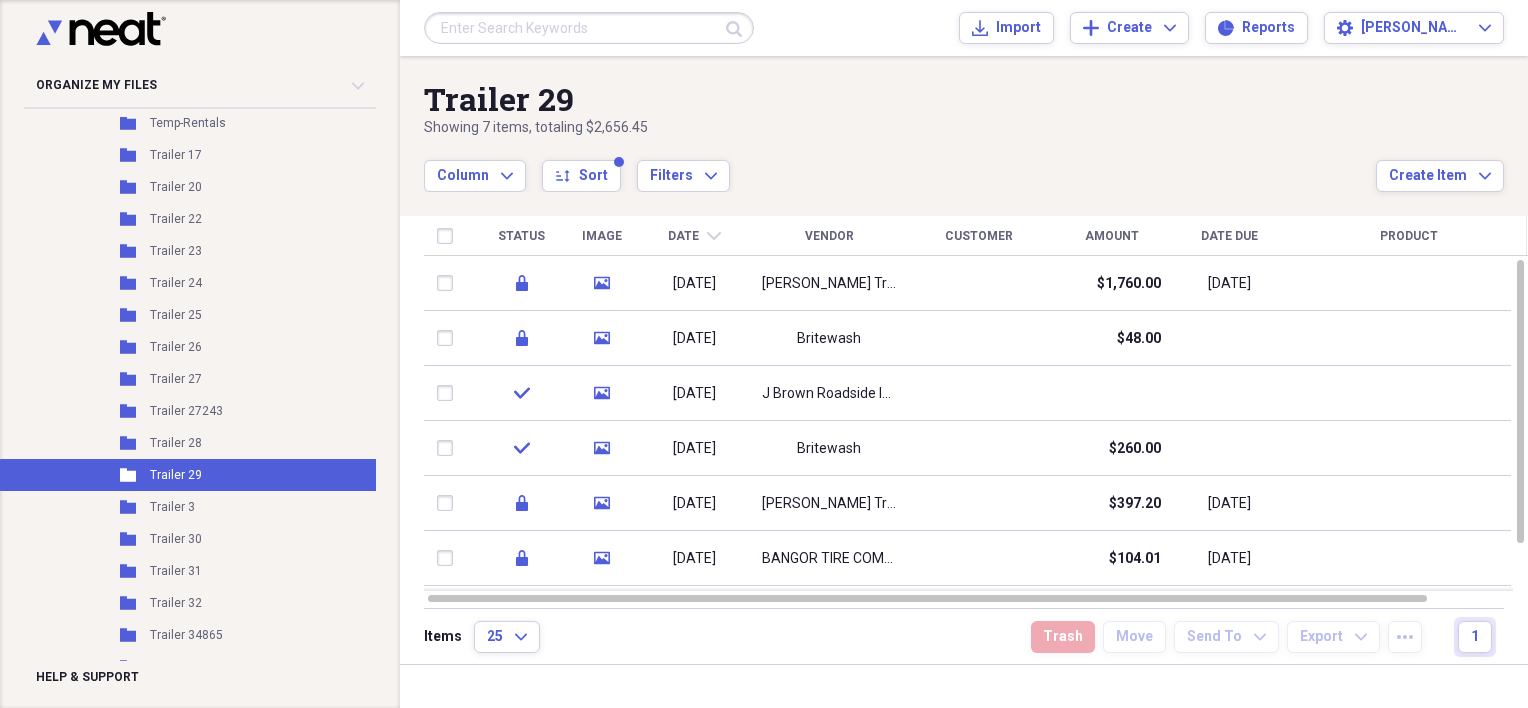 scroll, scrollTop: 0, scrollLeft: 0, axis: both 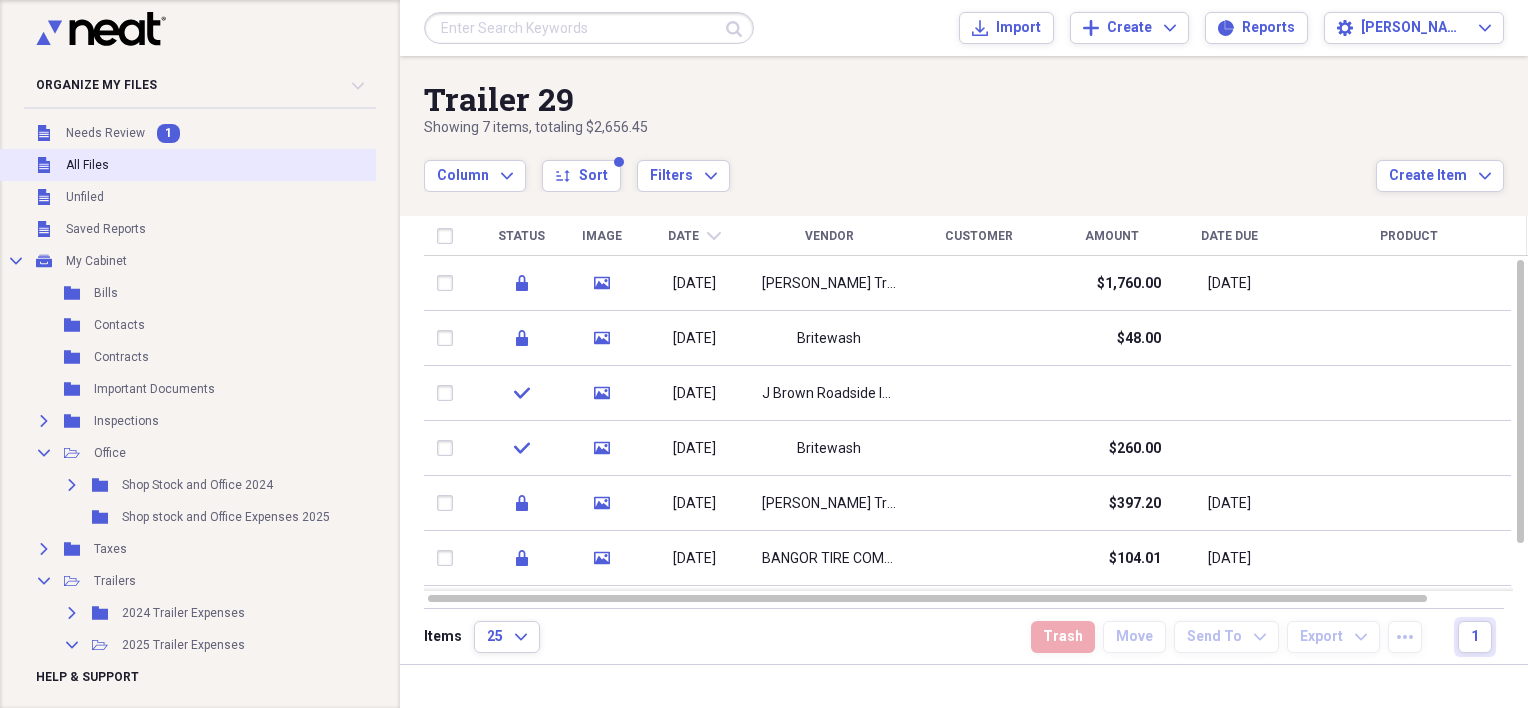 click on "Unfiled All Files" at bounding box center (195, 165) 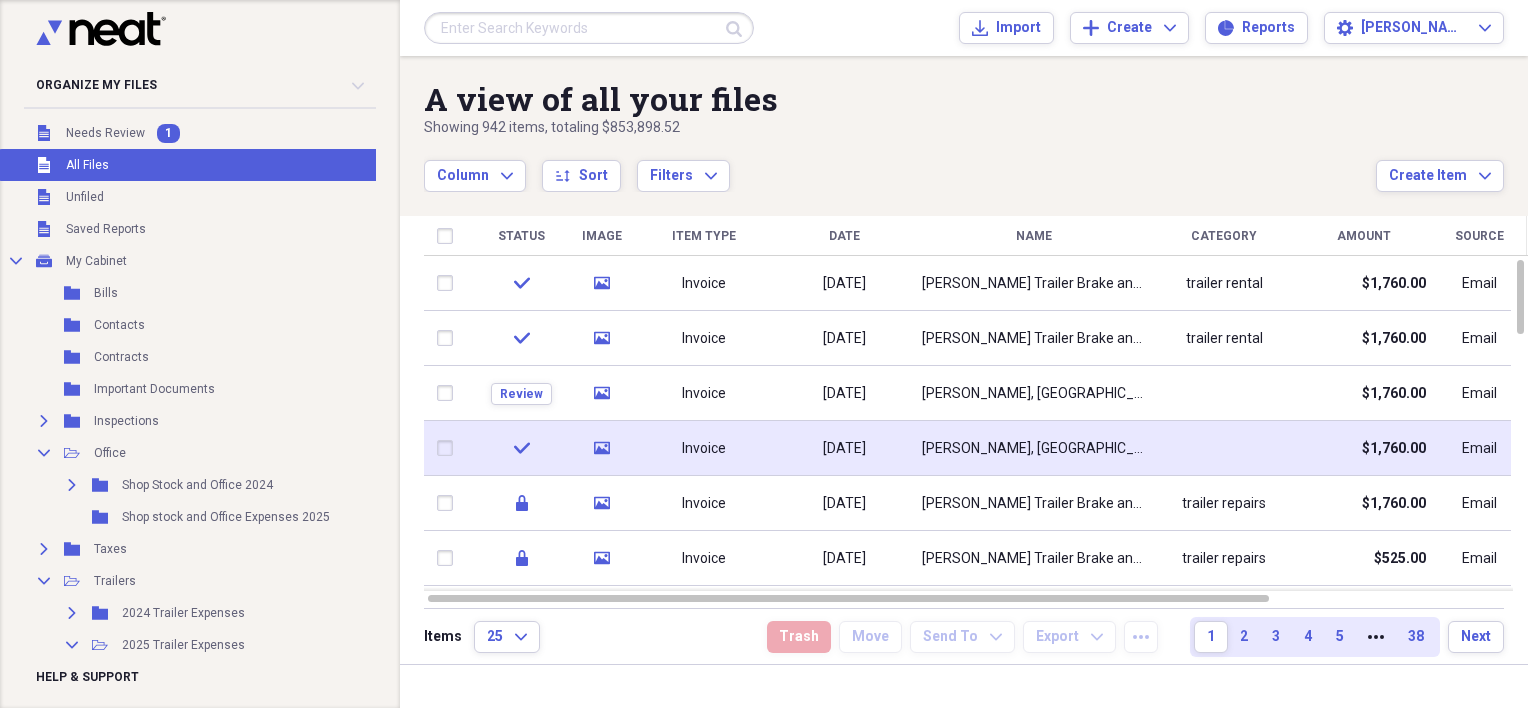 click on "VOORHEES, NJ 08043" at bounding box center (1034, 449) 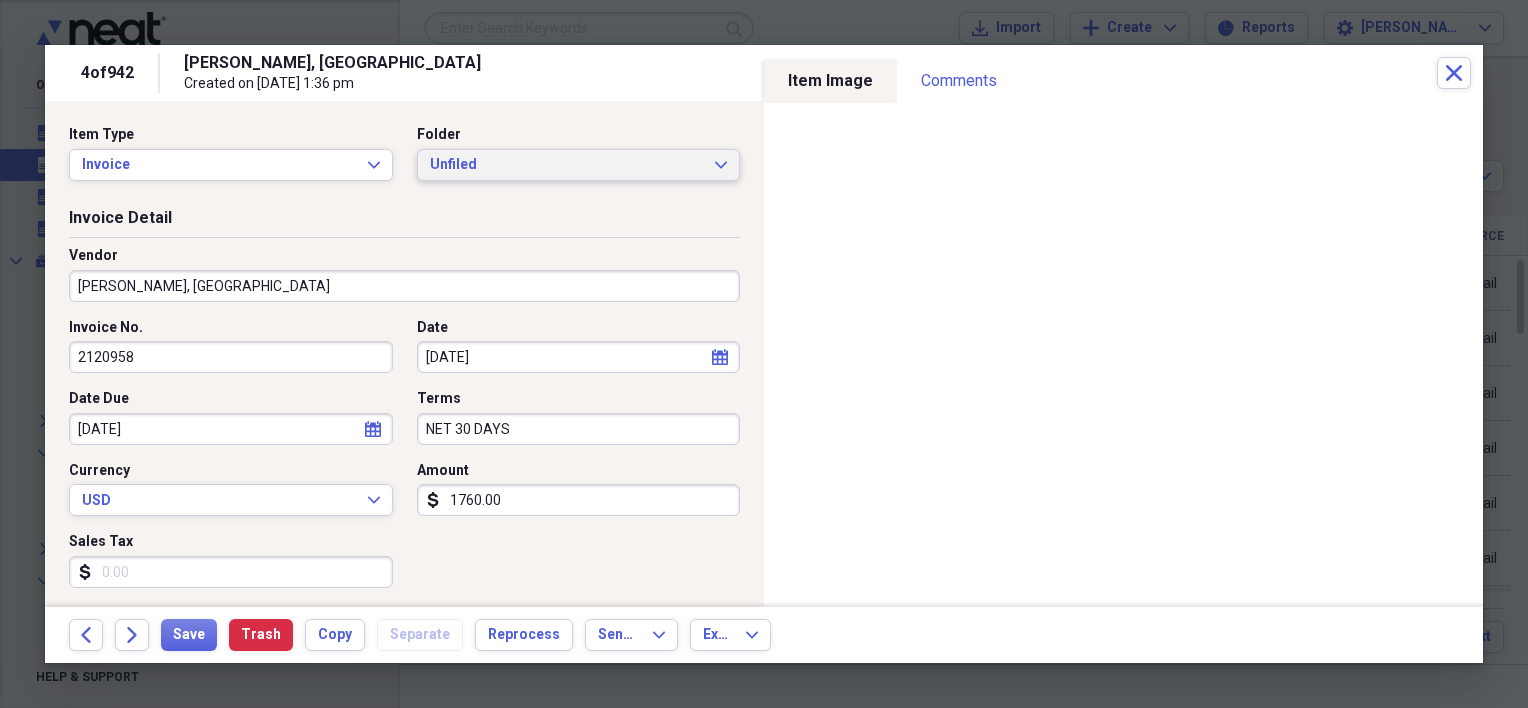 click on "Unfiled" at bounding box center [567, 165] 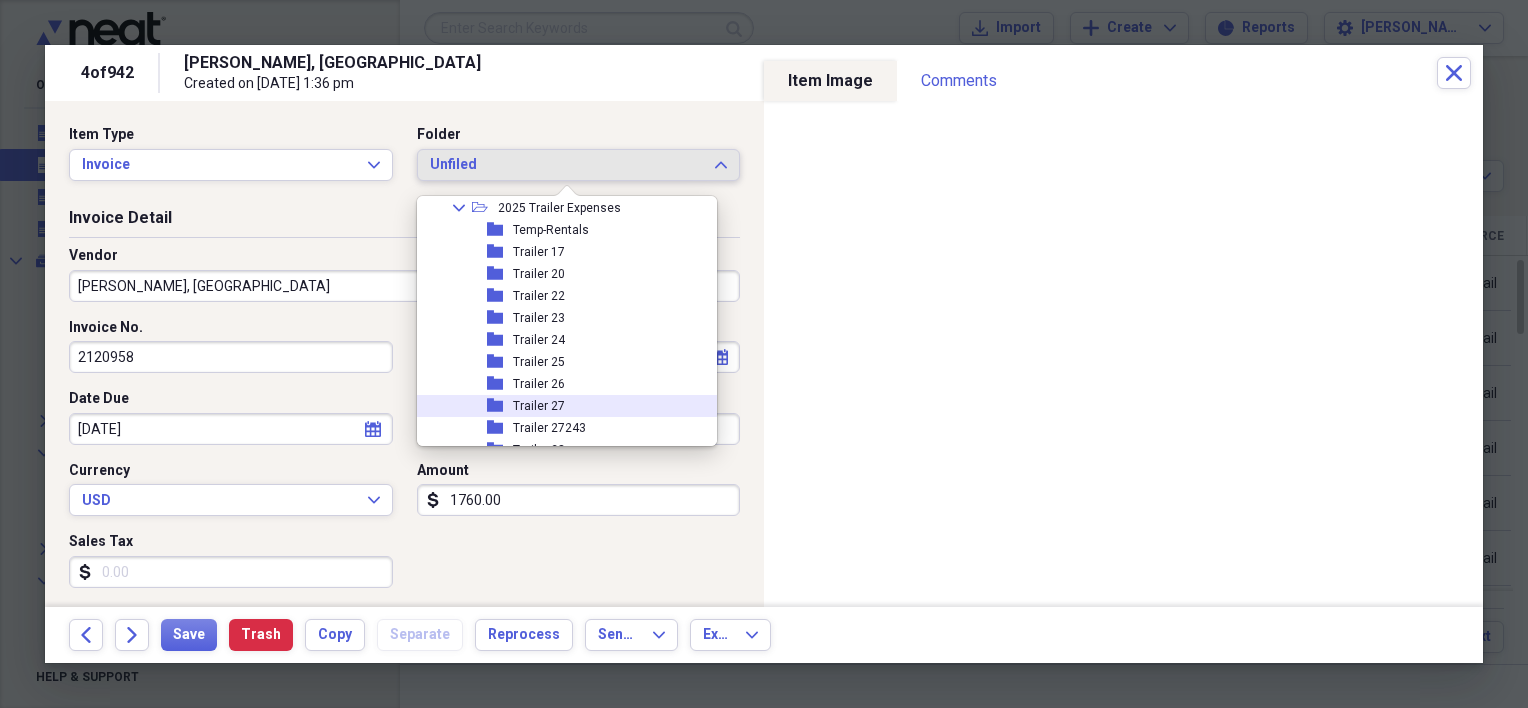 scroll, scrollTop: 400, scrollLeft: 0, axis: vertical 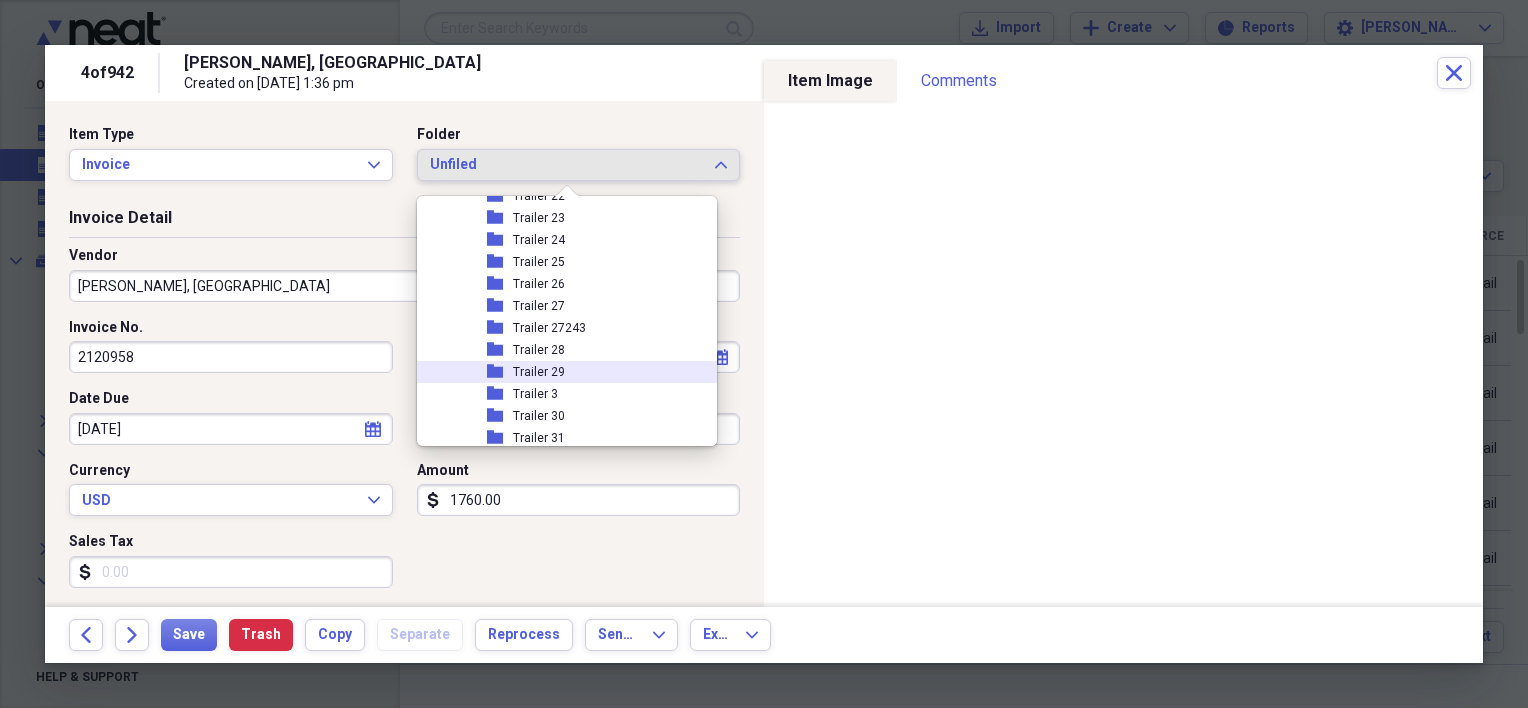 click on "folder Trailer 29" at bounding box center (559, 372) 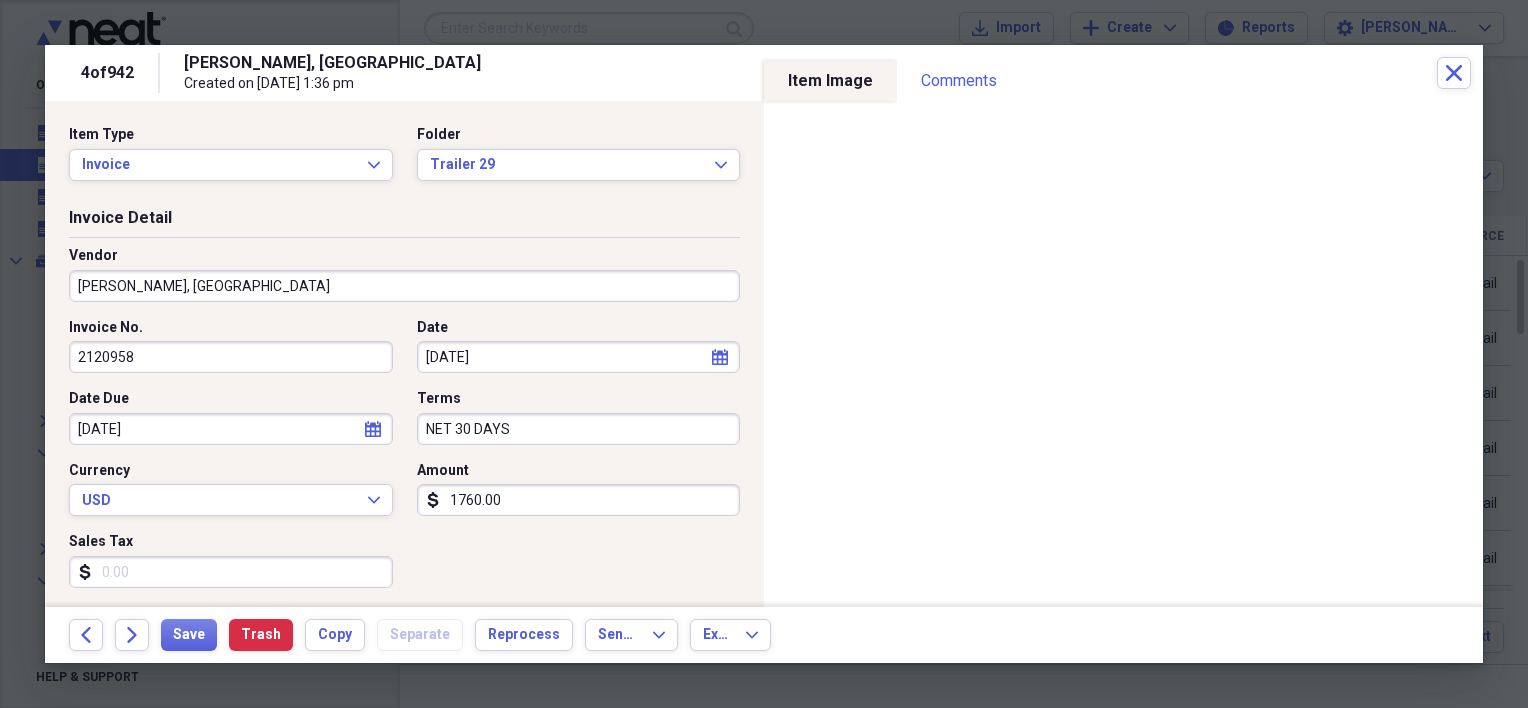click on "VOORHEES, NJ 08043" at bounding box center [404, 286] 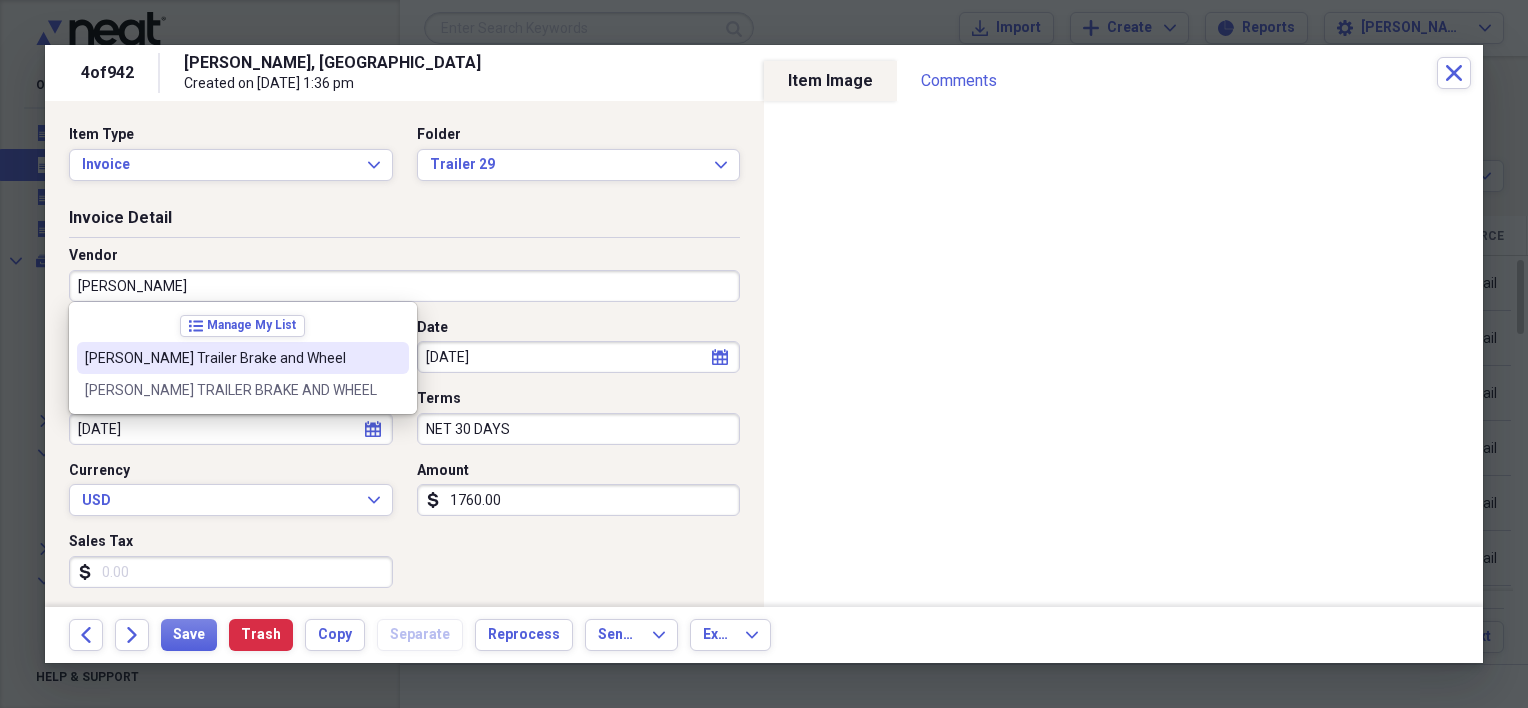 click on "[PERSON_NAME] Trailer Brake and Wheel" at bounding box center (231, 358) 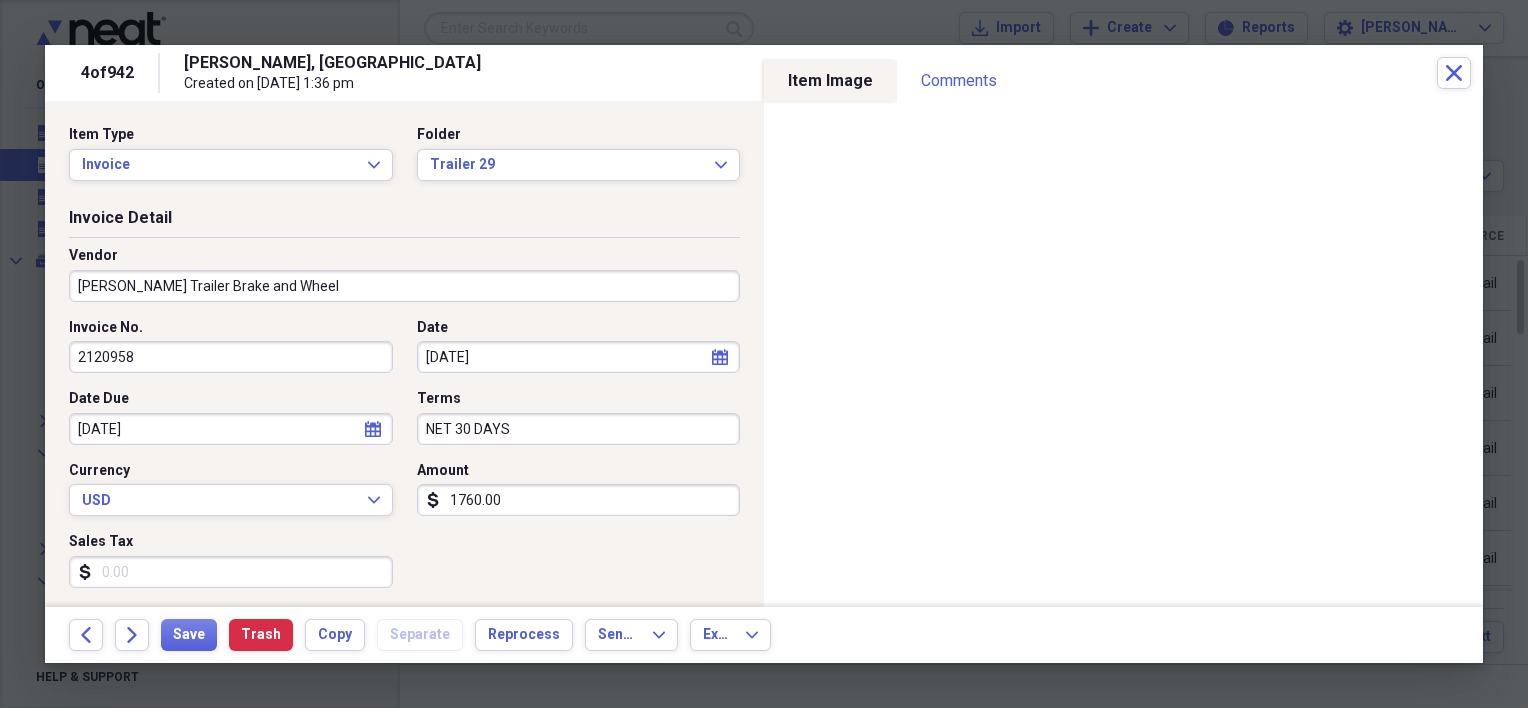 click on "Vendor Hale Trailer Brake and Wheel" at bounding box center (404, 282) 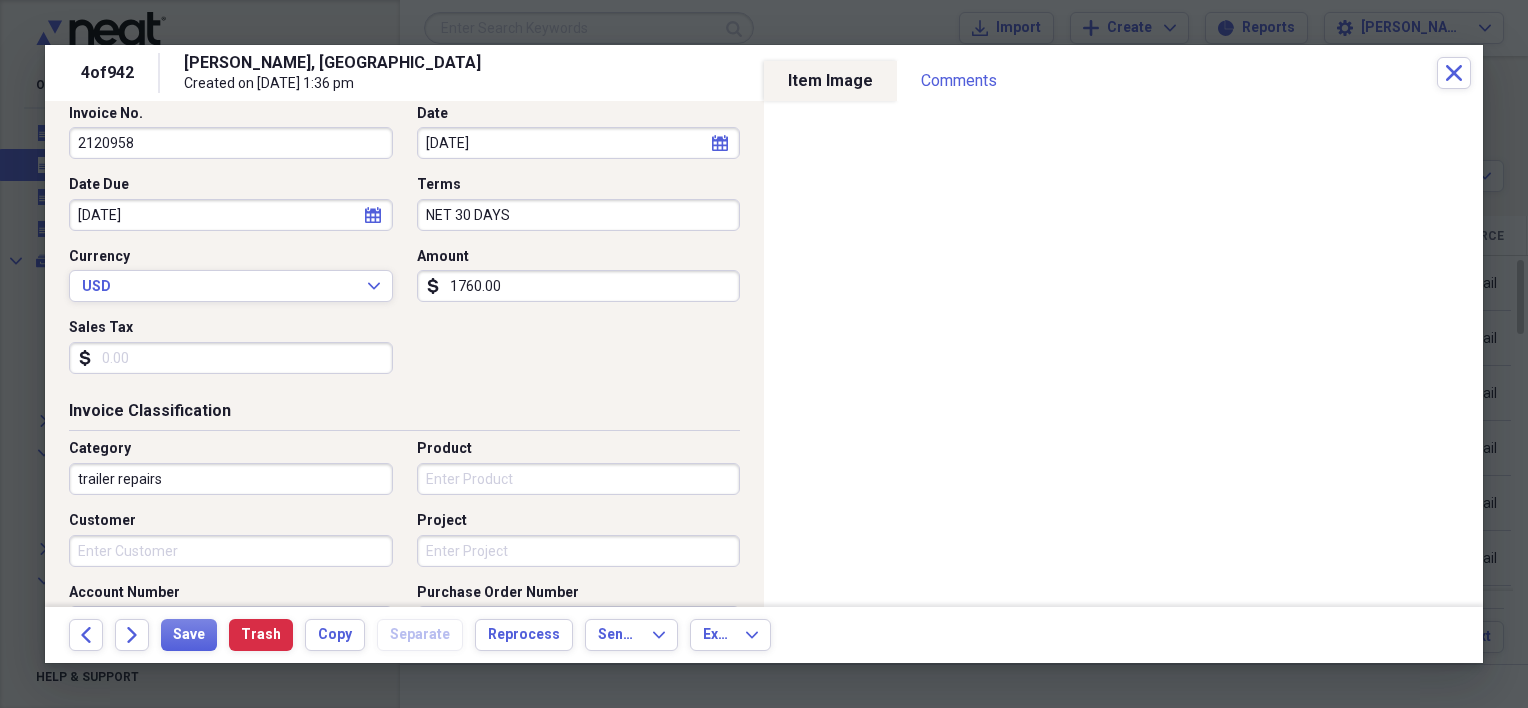 scroll, scrollTop: 400, scrollLeft: 0, axis: vertical 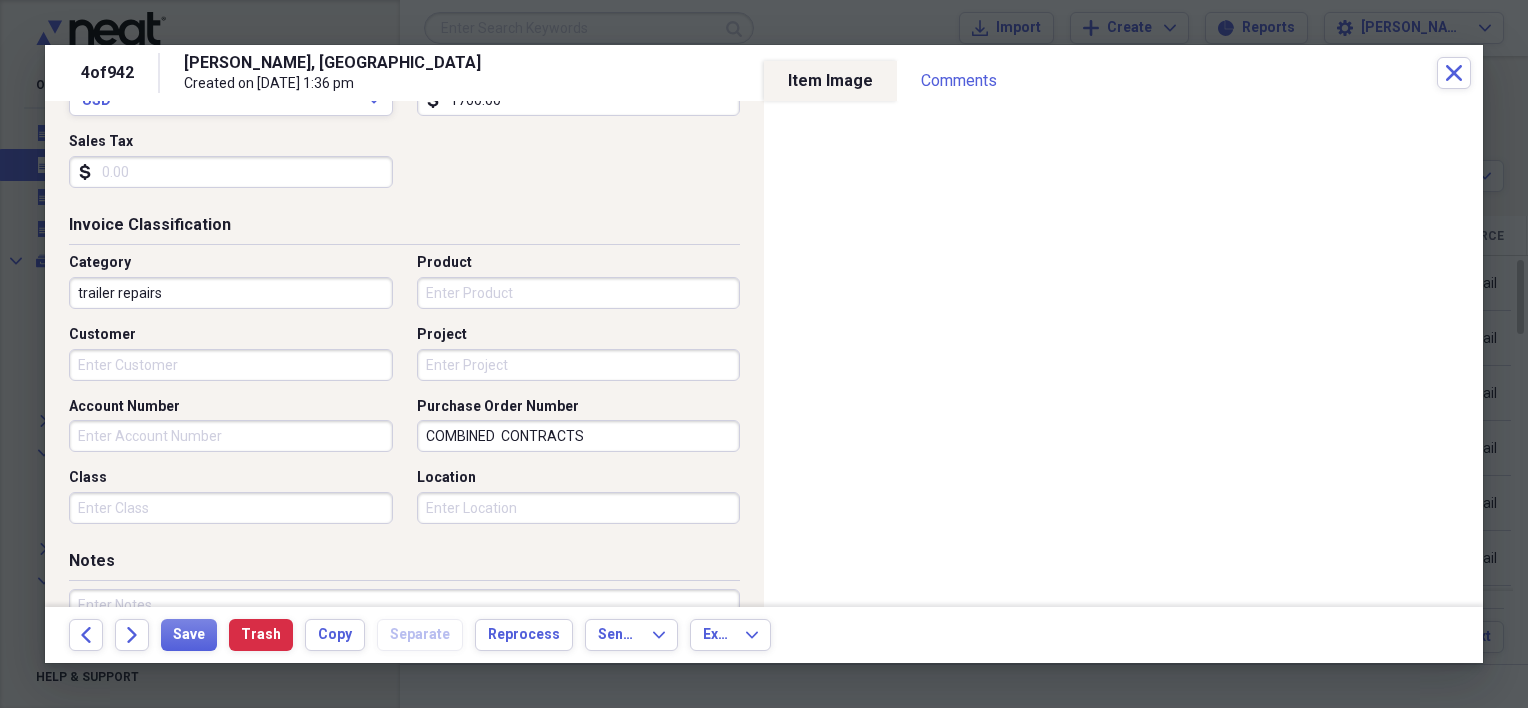 click on "trailer repairs" at bounding box center [231, 293] 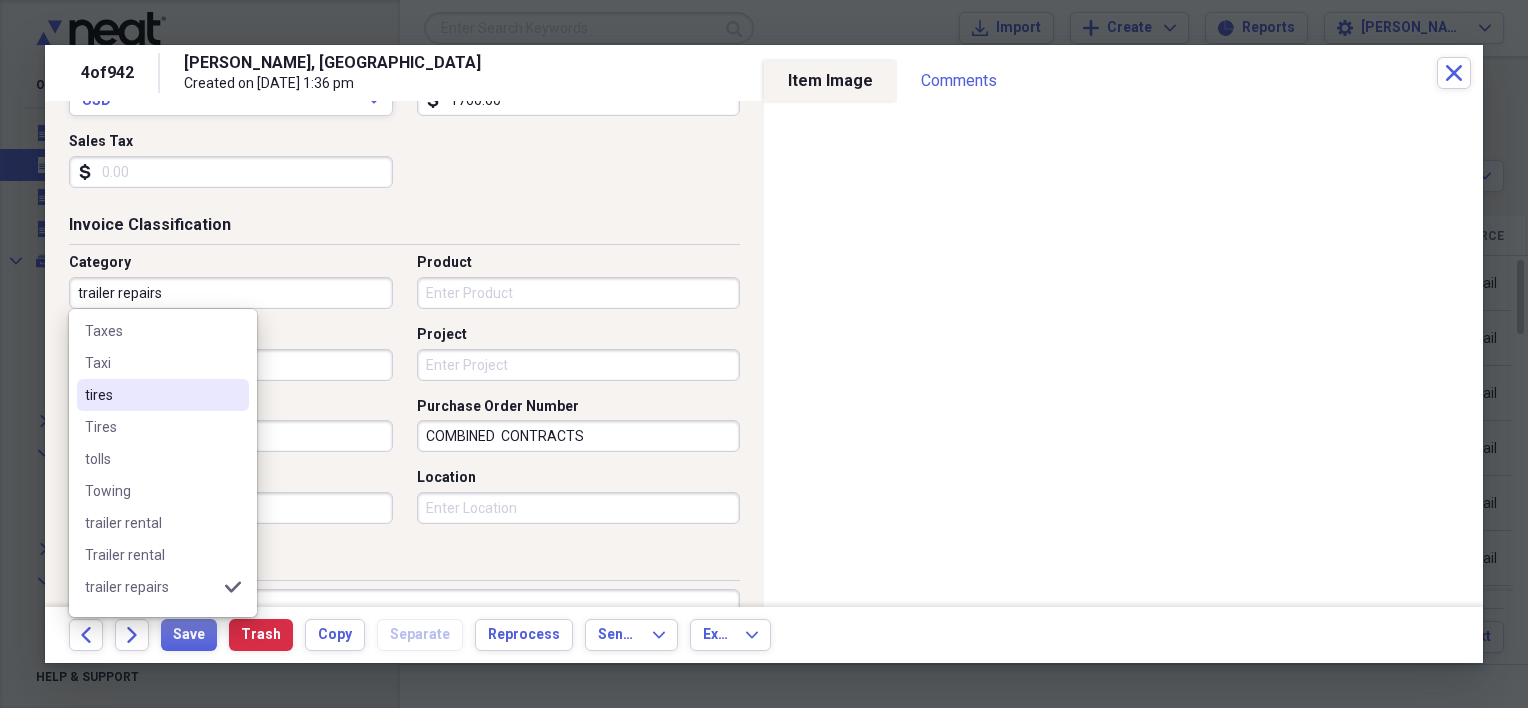scroll, scrollTop: 800, scrollLeft: 0, axis: vertical 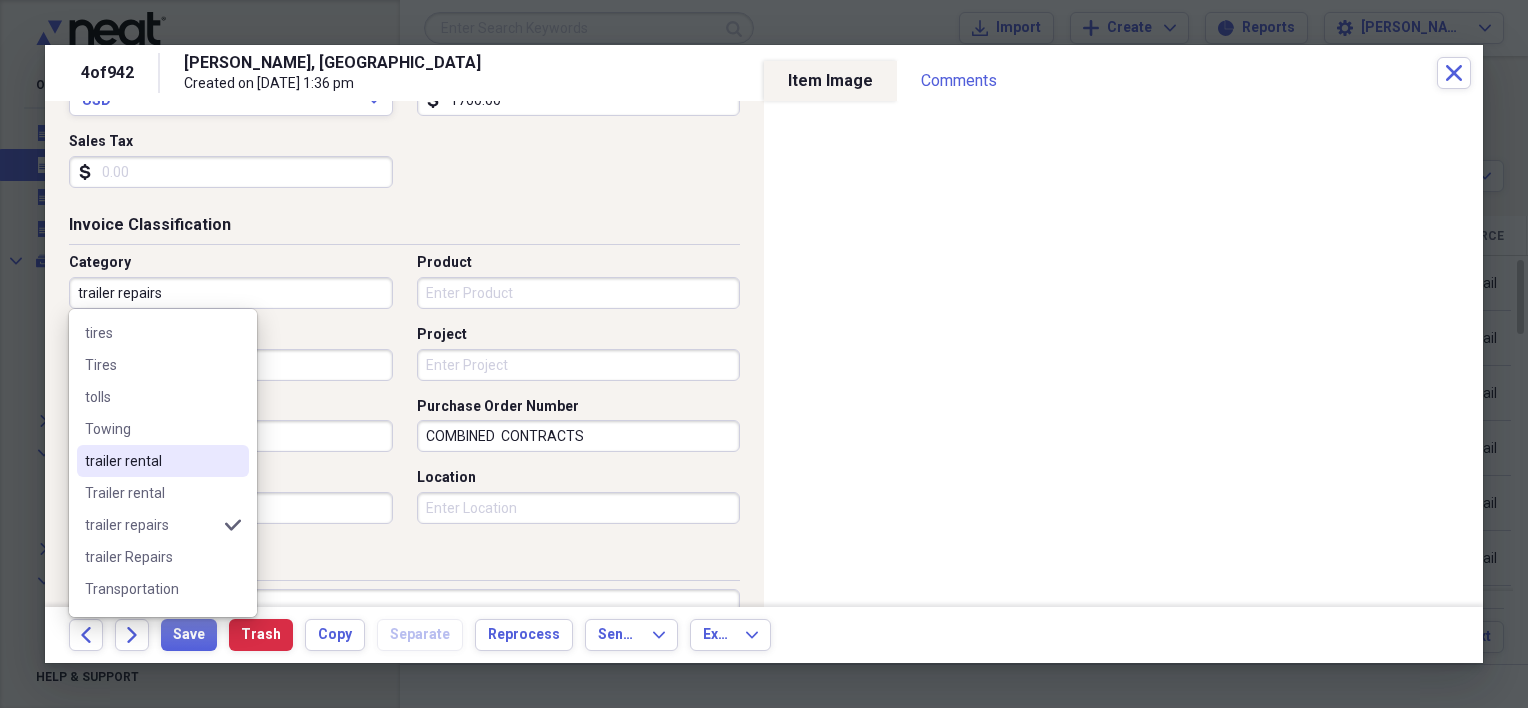 click on "trailer rental" at bounding box center (151, 461) 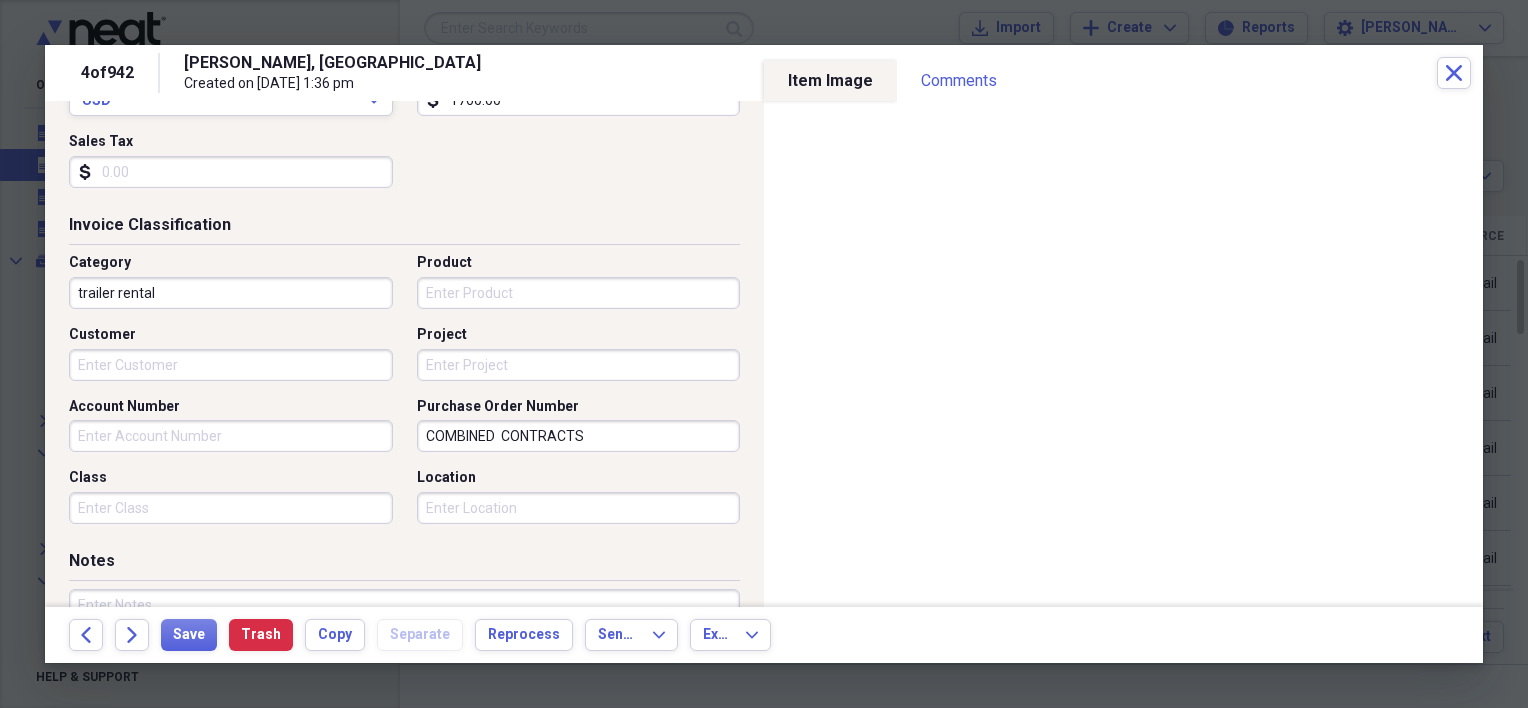 click on "Account Number" at bounding box center (231, 407) 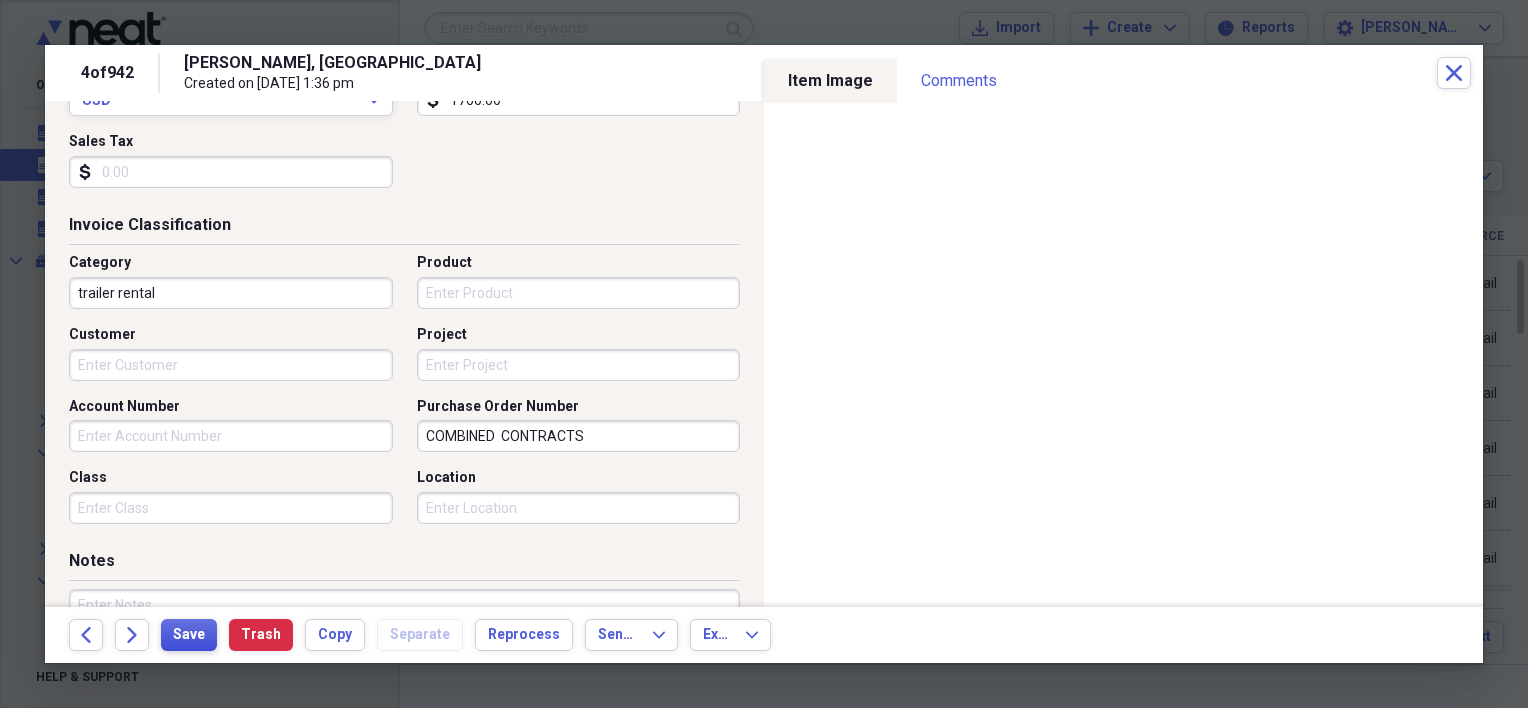 click on "Save" at bounding box center [189, 635] 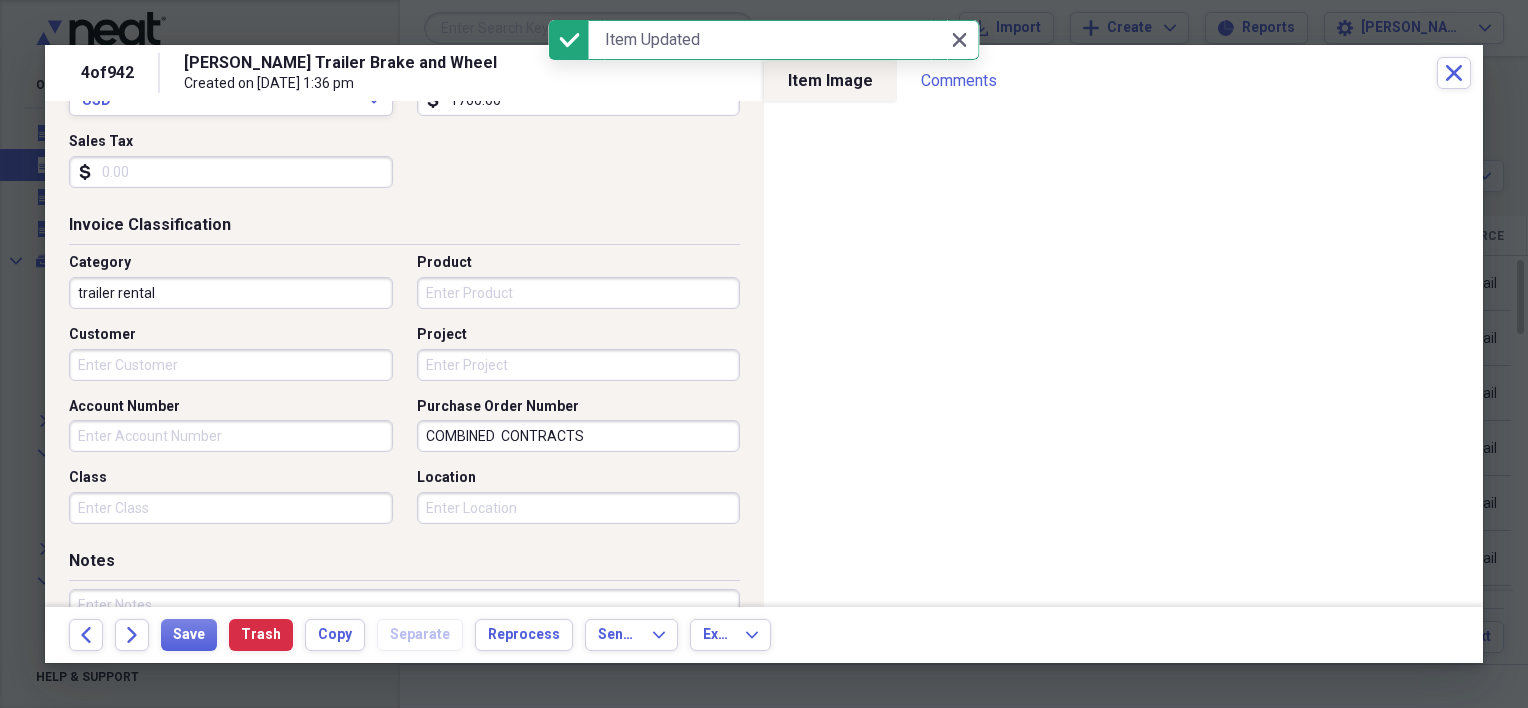 click on "COMBINED  CONTRACTS" at bounding box center [579, 436] 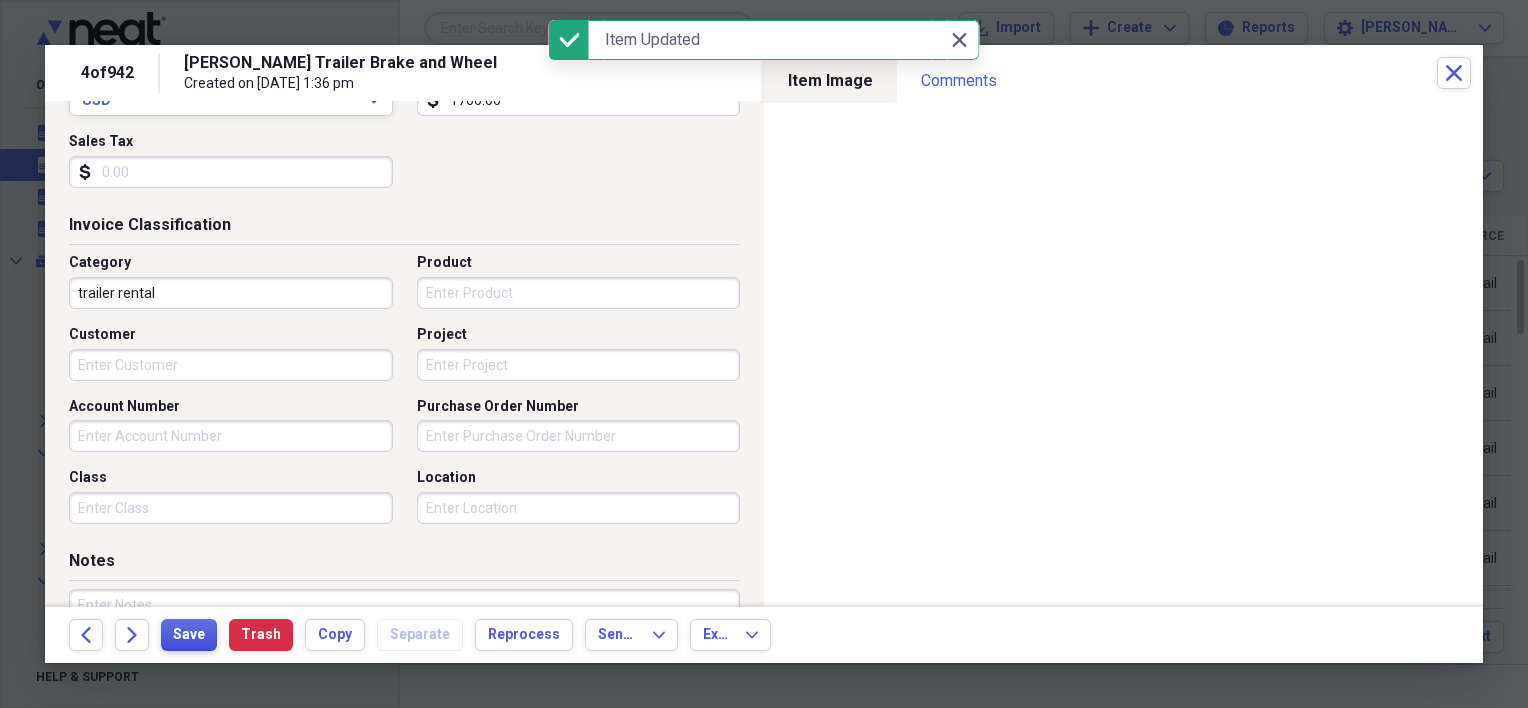 type 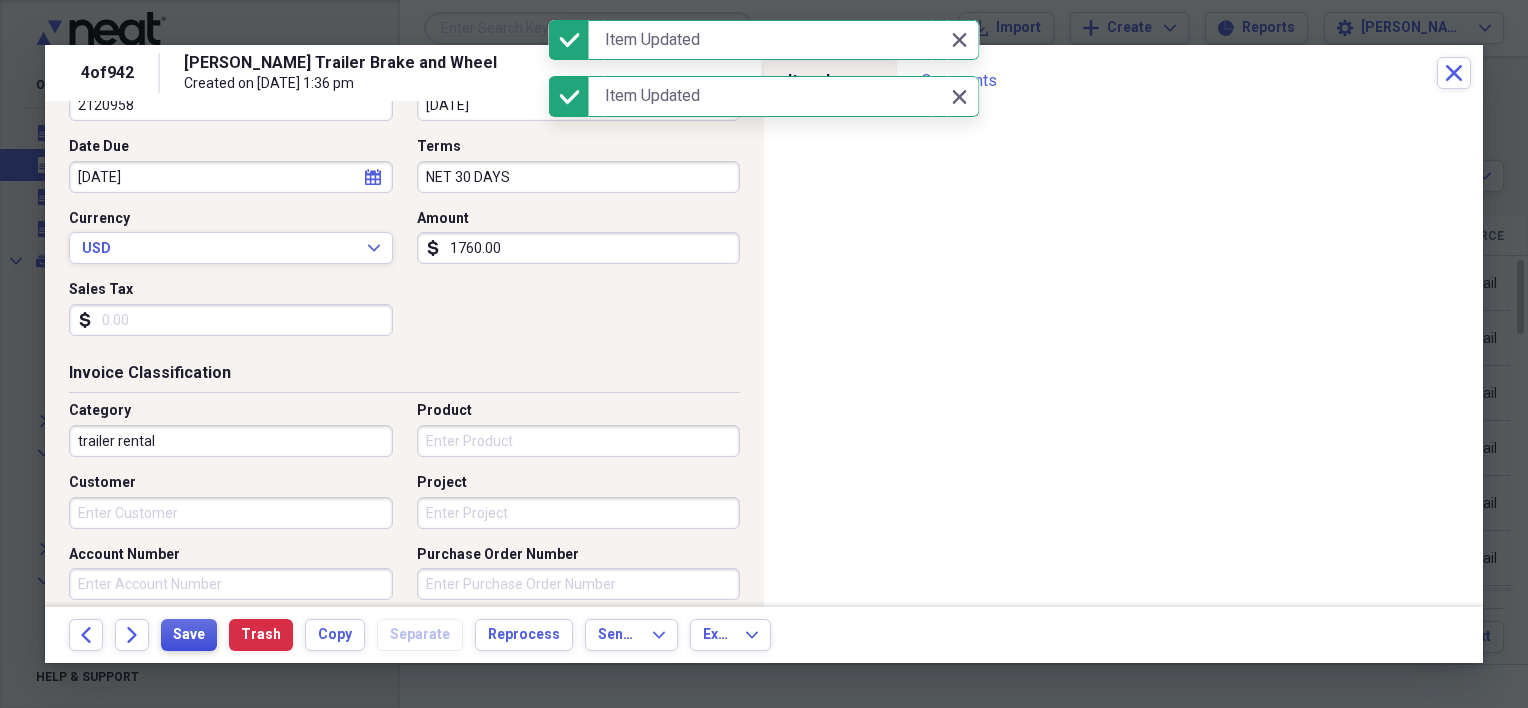 scroll, scrollTop: 0, scrollLeft: 0, axis: both 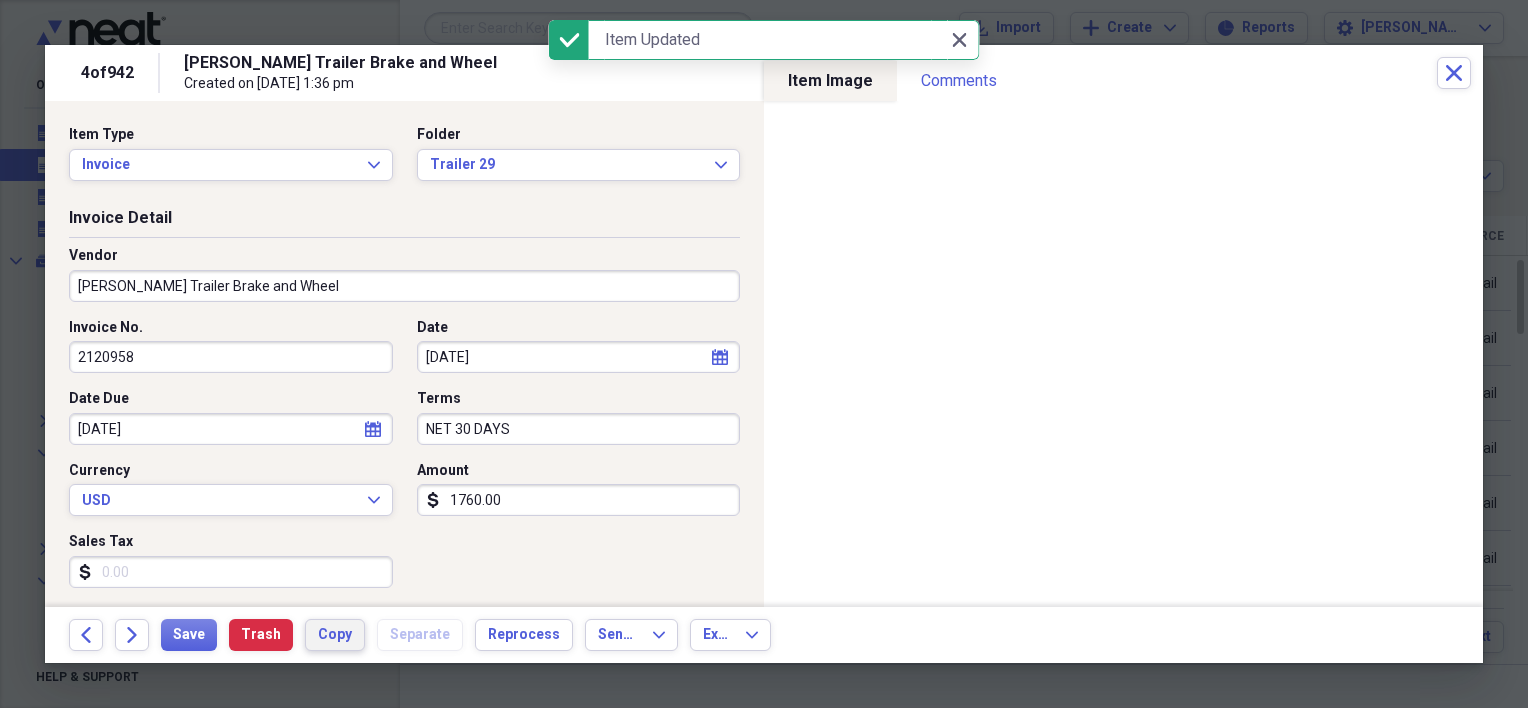 click on "Copy" at bounding box center [335, 635] 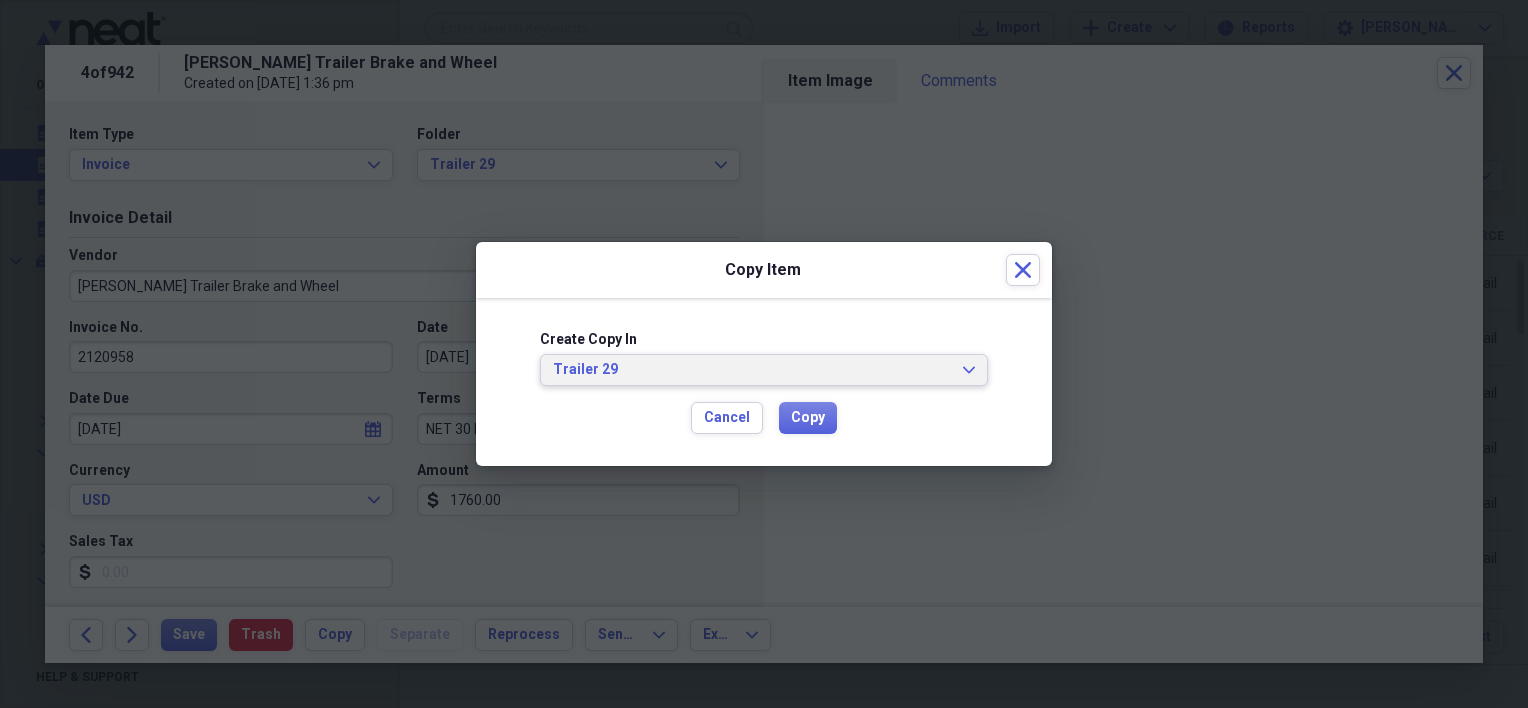 click on "Trailer 29" at bounding box center [752, 370] 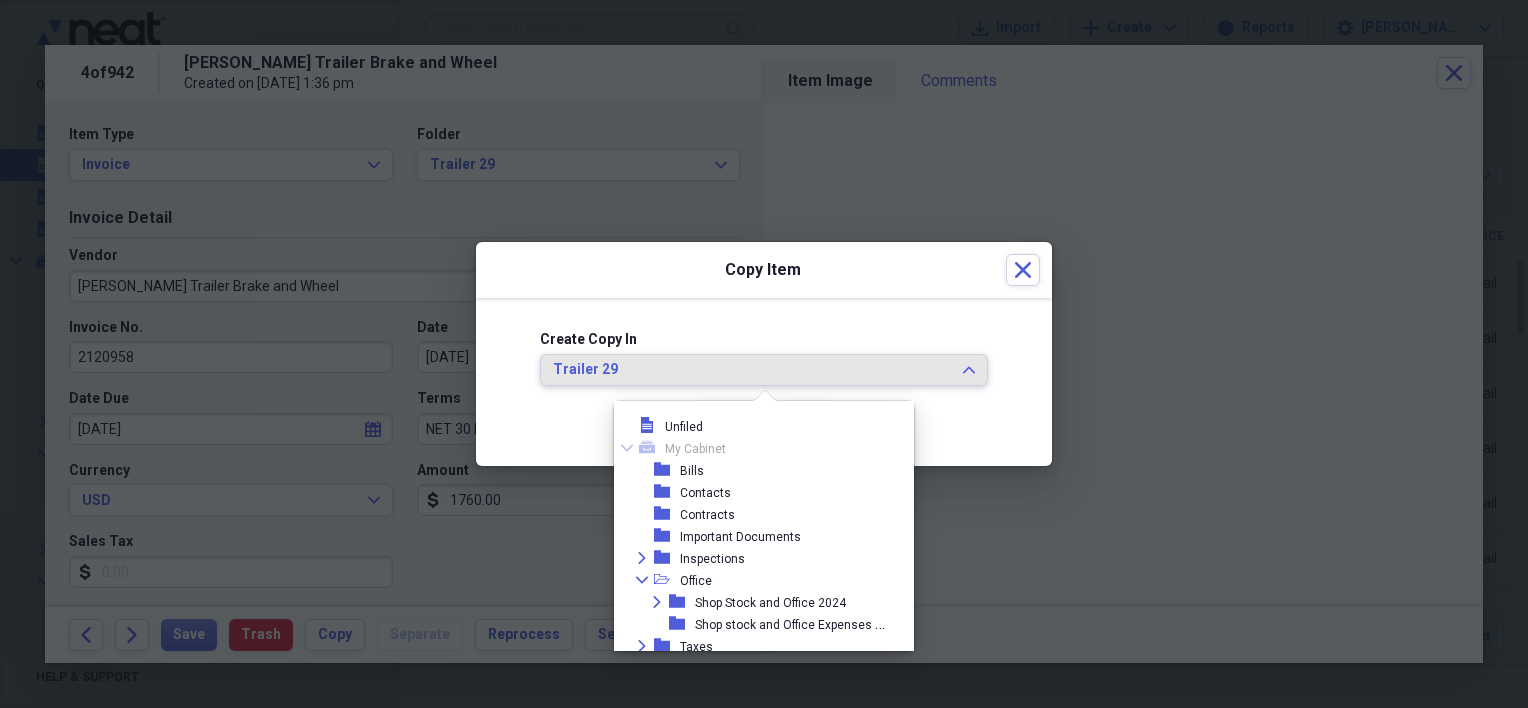 scroll, scrollTop: 451, scrollLeft: 0, axis: vertical 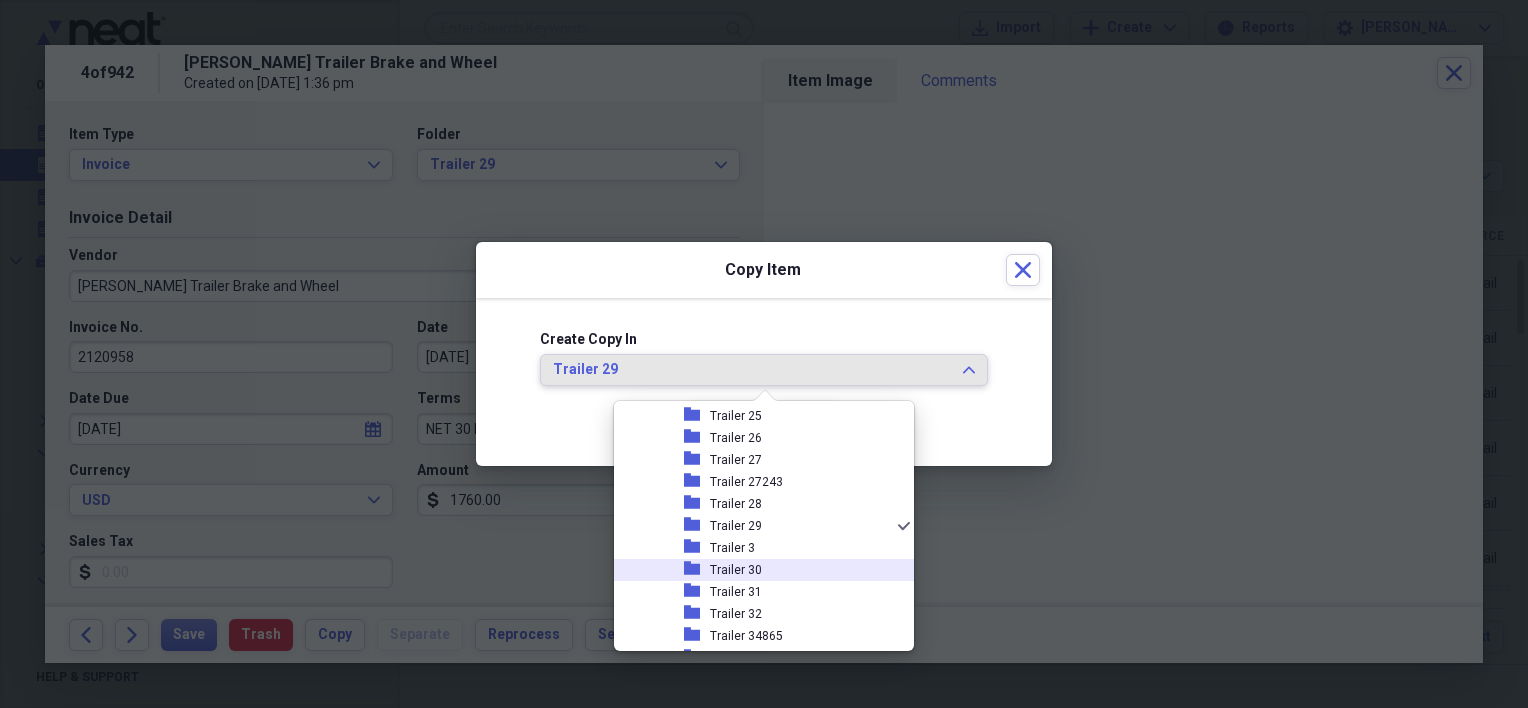 click on "Trailer 30" at bounding box center (736, 570) 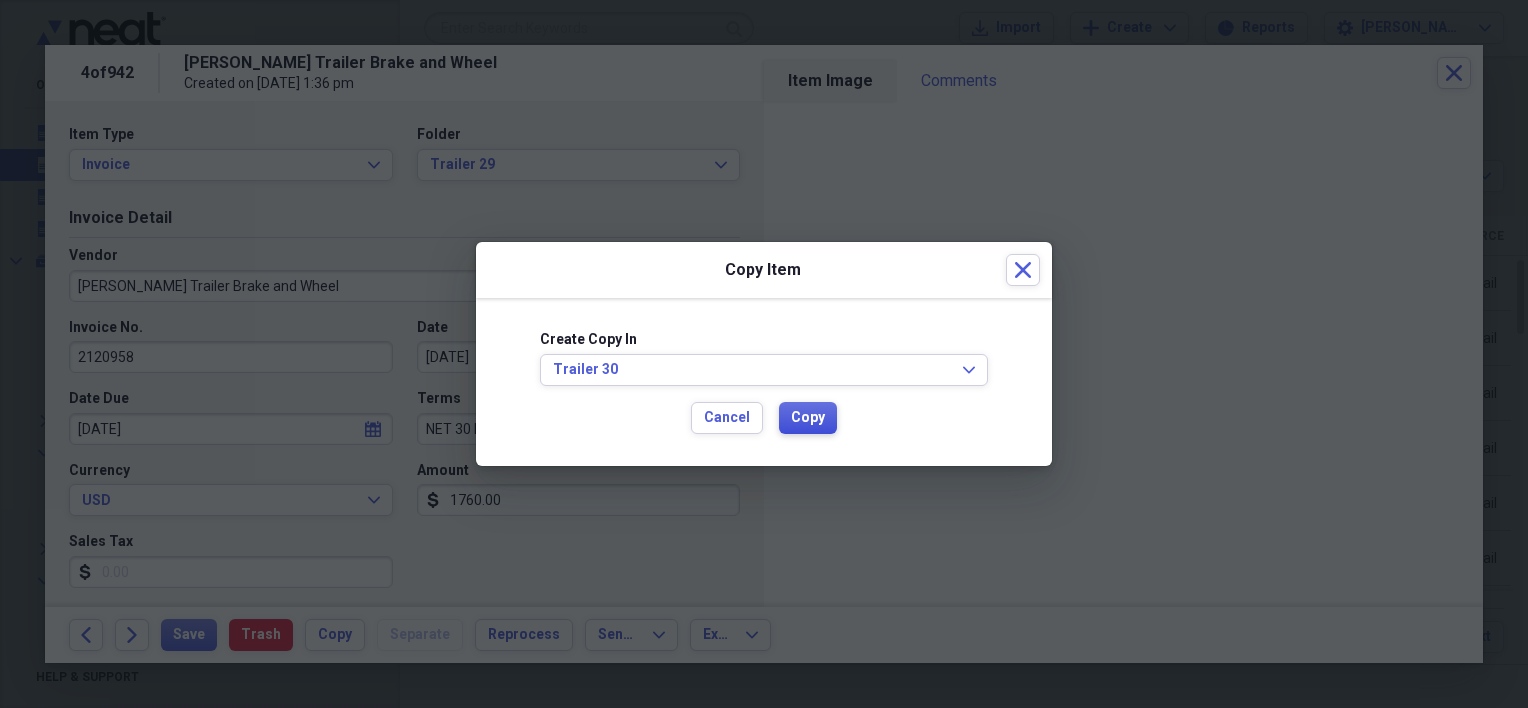 click on "Copy" at bounding box center [808, 418] 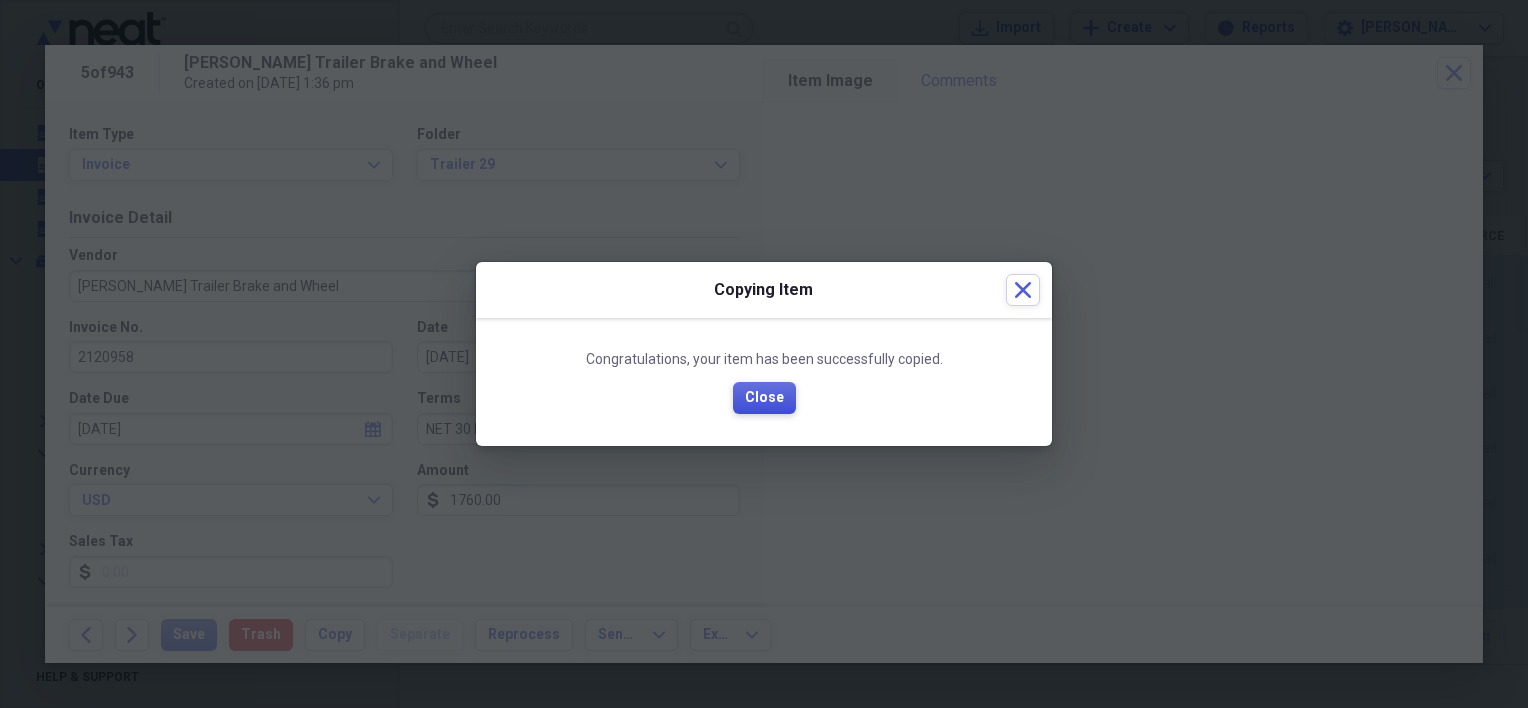 click on "Close" at bounding box center (764, 398) 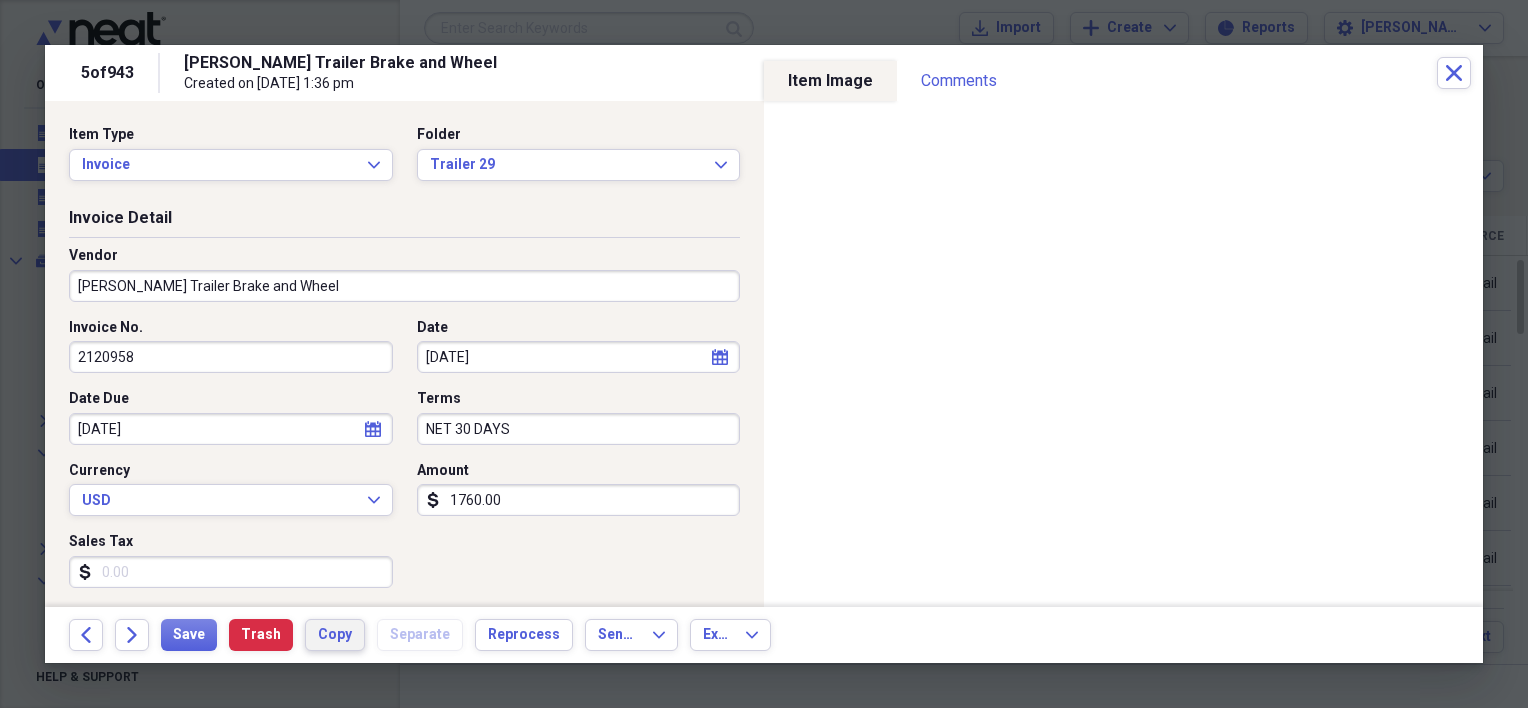 click on "Copy" at bounding box center [335, 635] 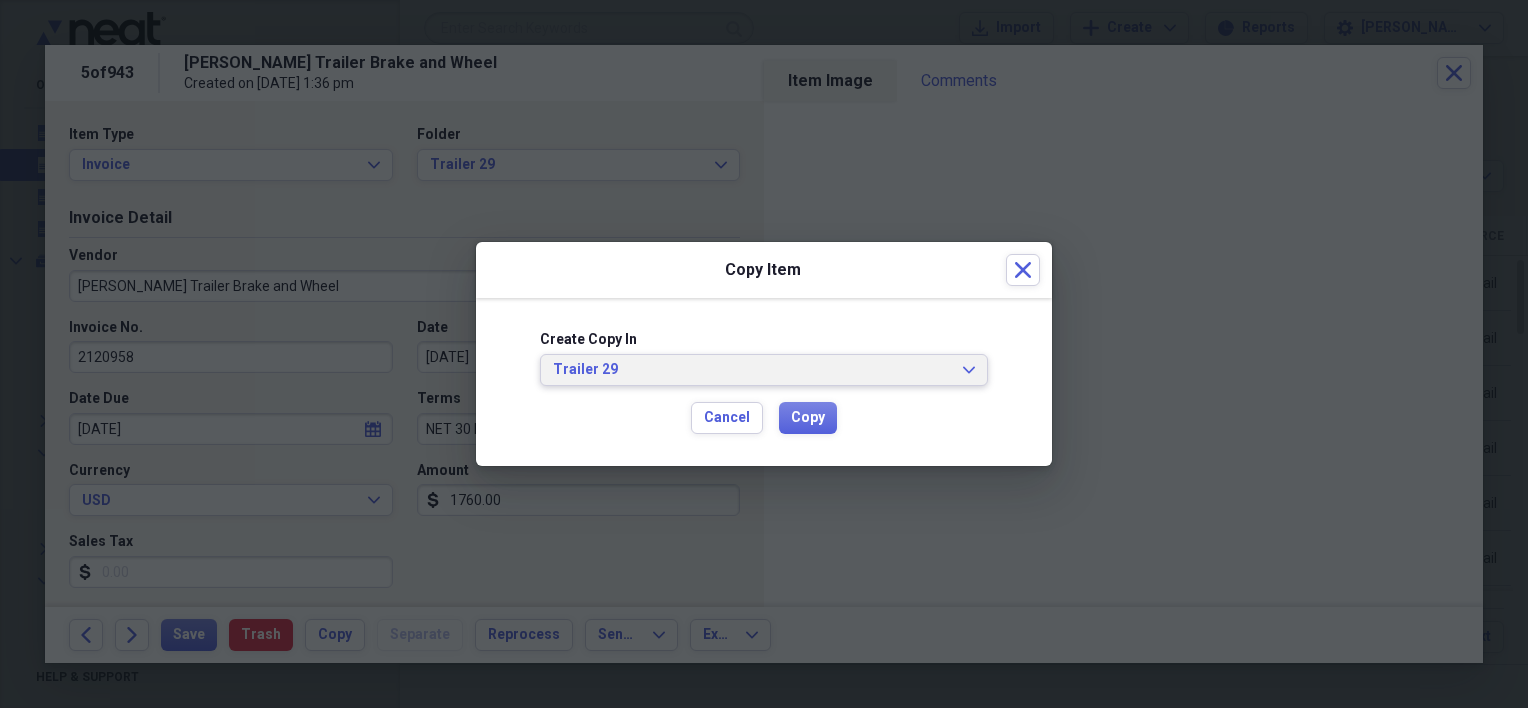 click on "Trailer 29 Expand" at bounding box center (764, 370) 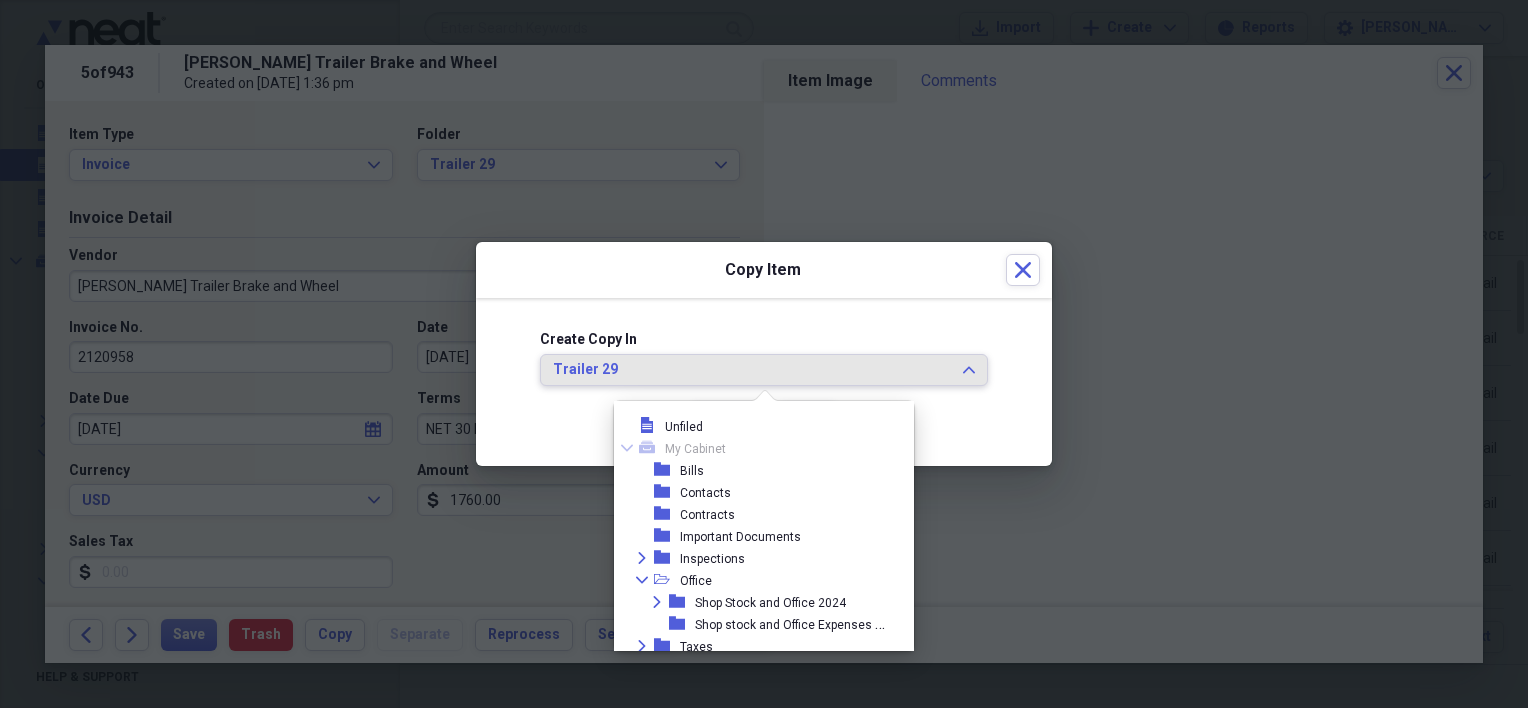 scroll, scrollTop: 451, scrollLeft: 0, axis: vertical 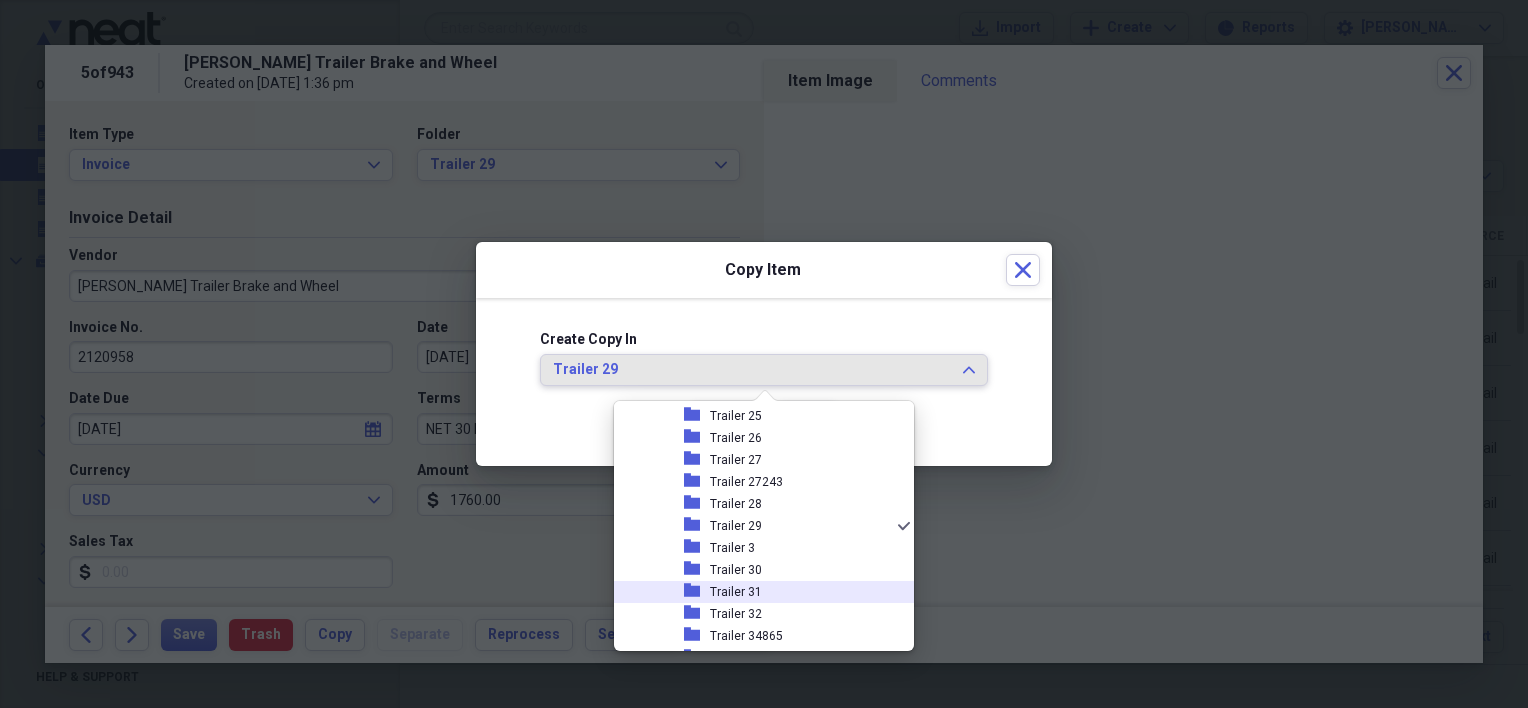 click on "Trailer 31" at bounding box center (736, 592) 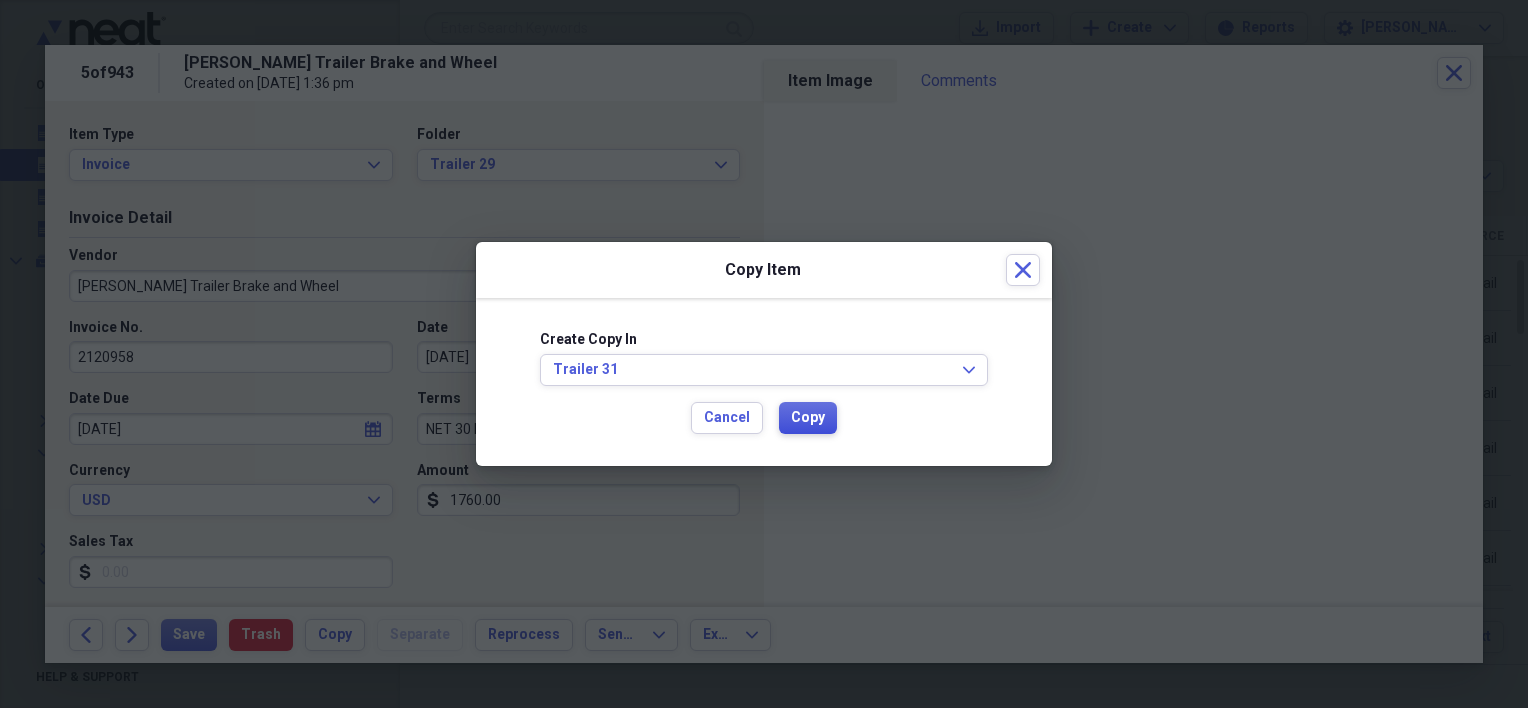click on "Copy" at bounding box center [808, 418] 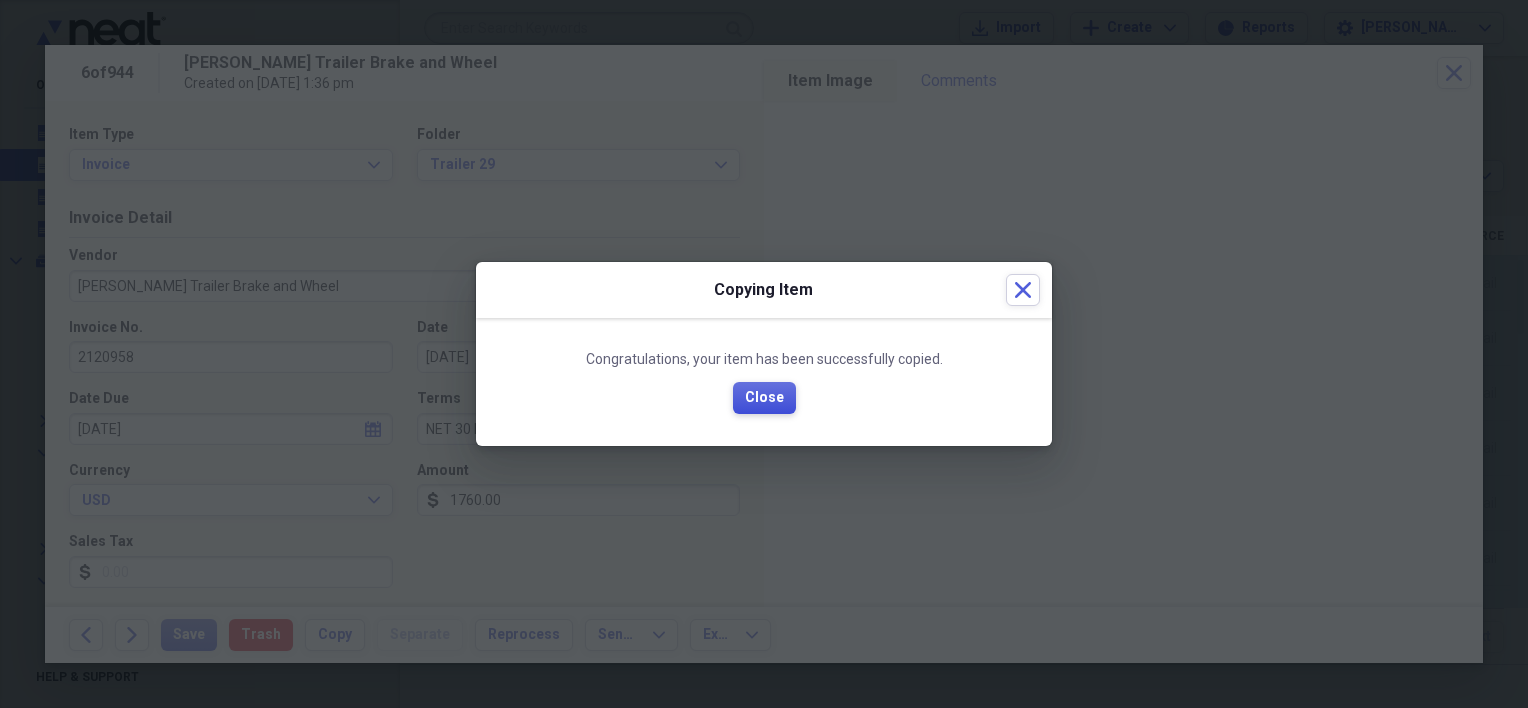 click on "Close" at bounding box center [764, 398] 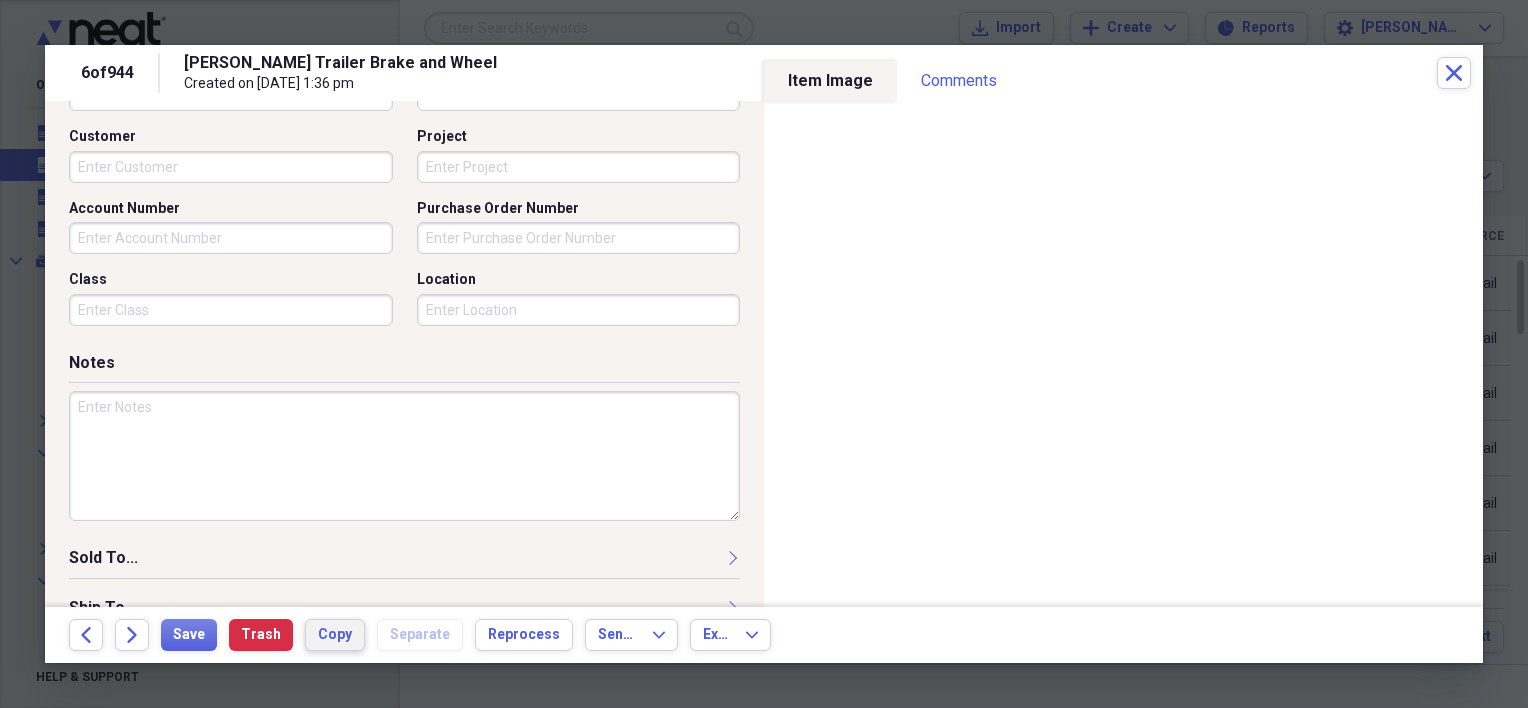 scroll, scrollTop: 600, scrollLeft: 0, axis: vertical 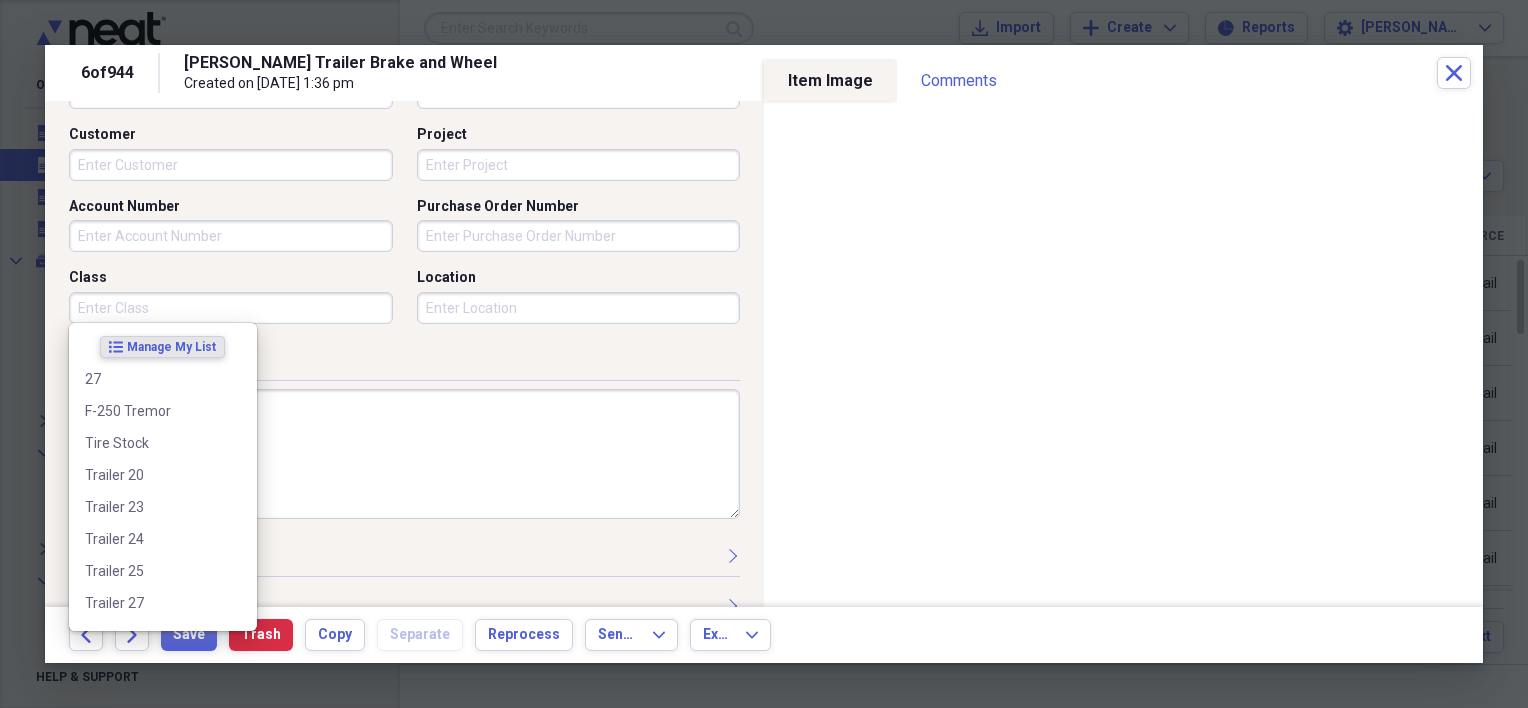 click on "Class" at bounding box center (231, 308) 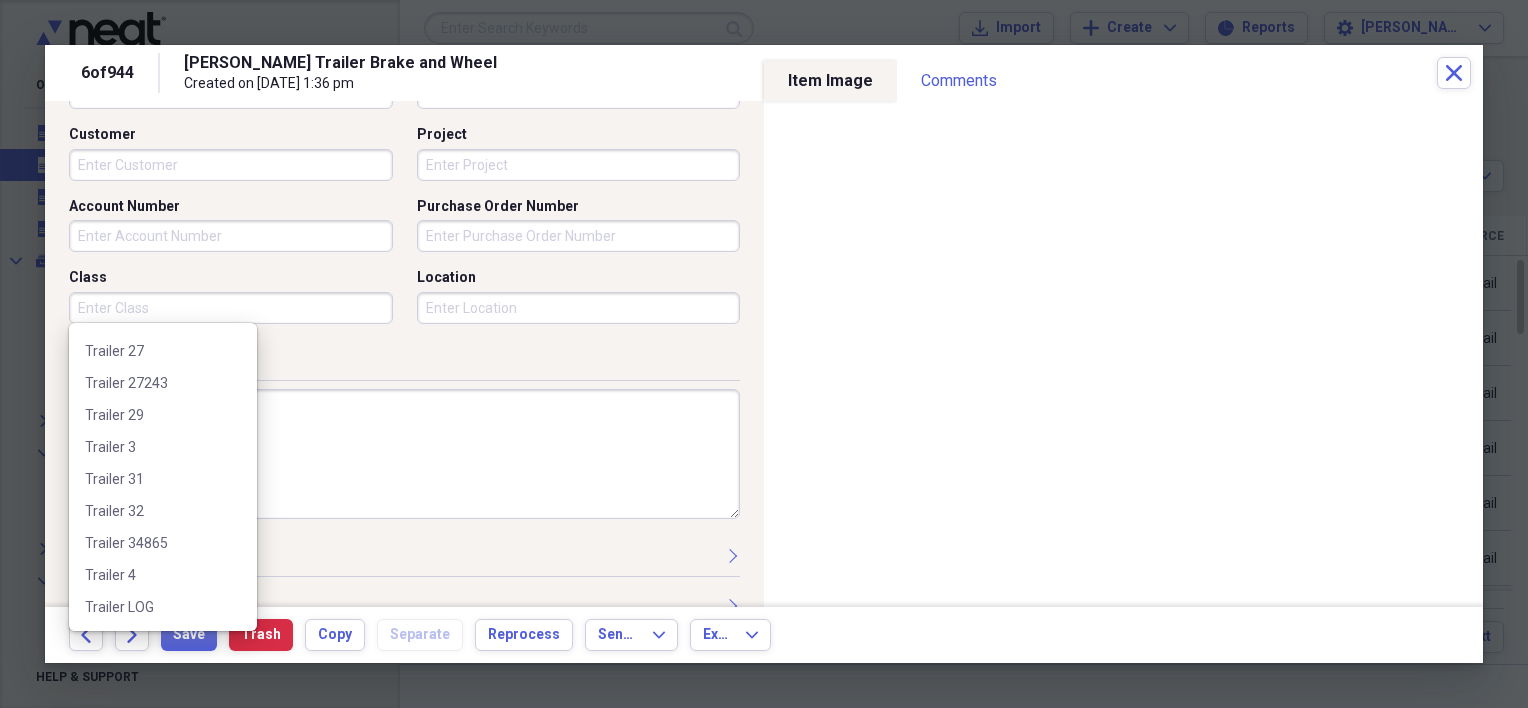 scroll, scrollTop: 300, scrollLeft: 0, axis: vertical 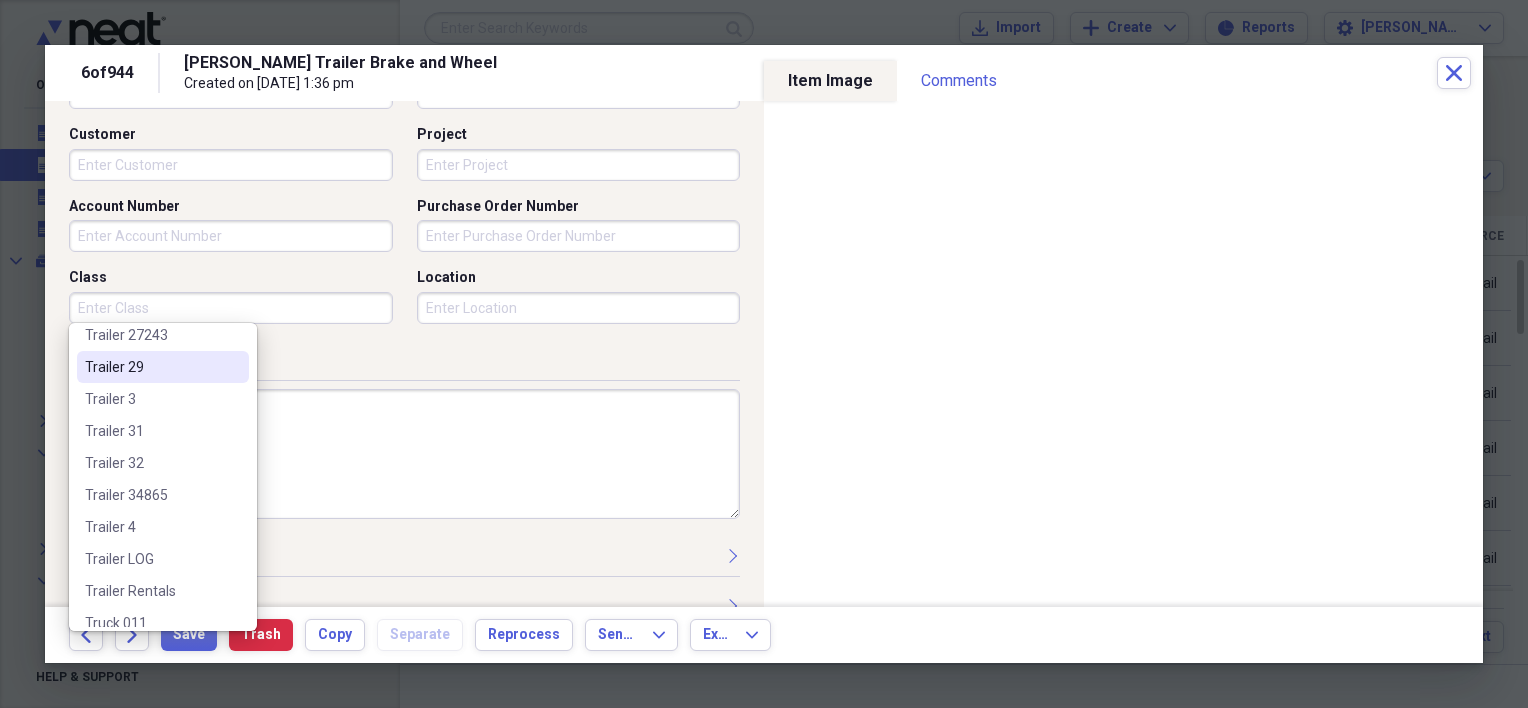 click on "Trailer 29" at bounding box center [151, 367] 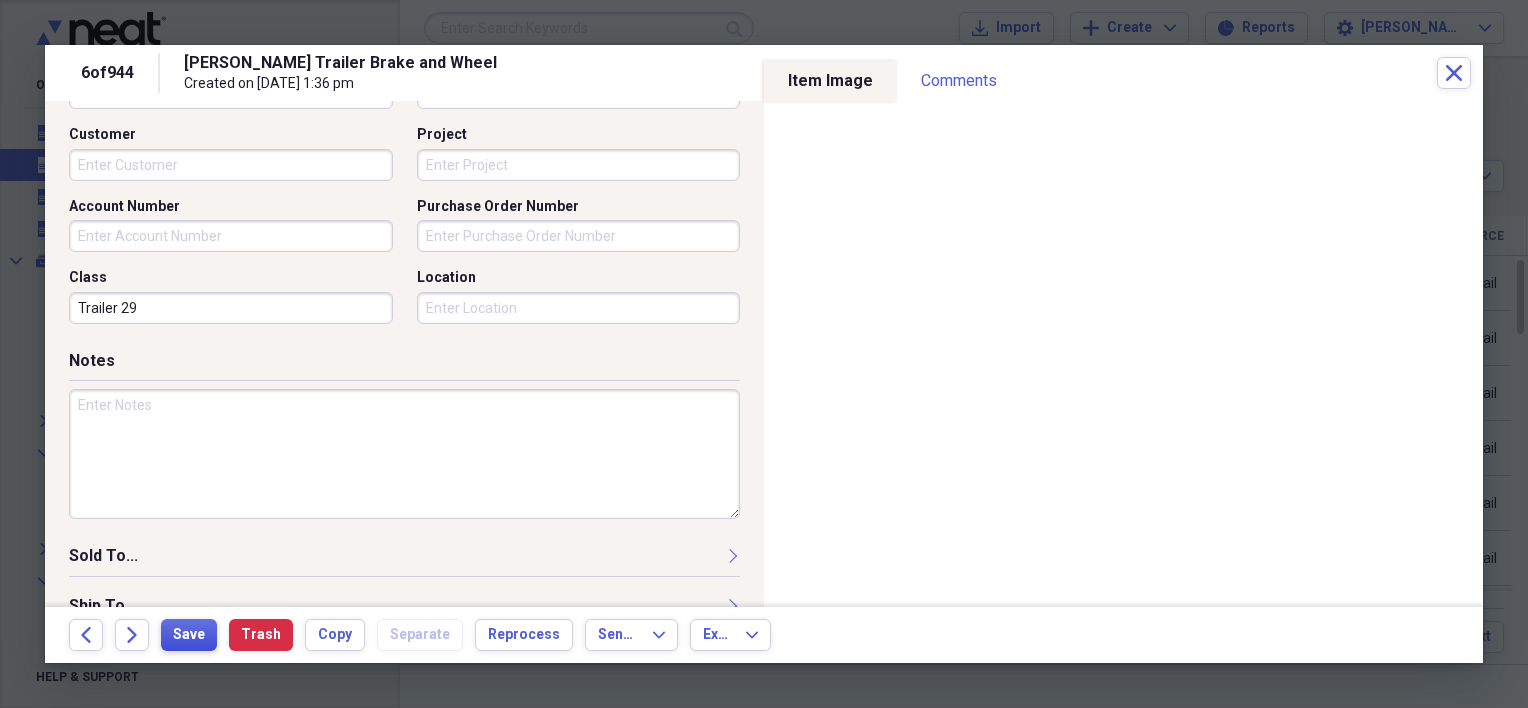 click on "Save" at bounding box center (189, 635) 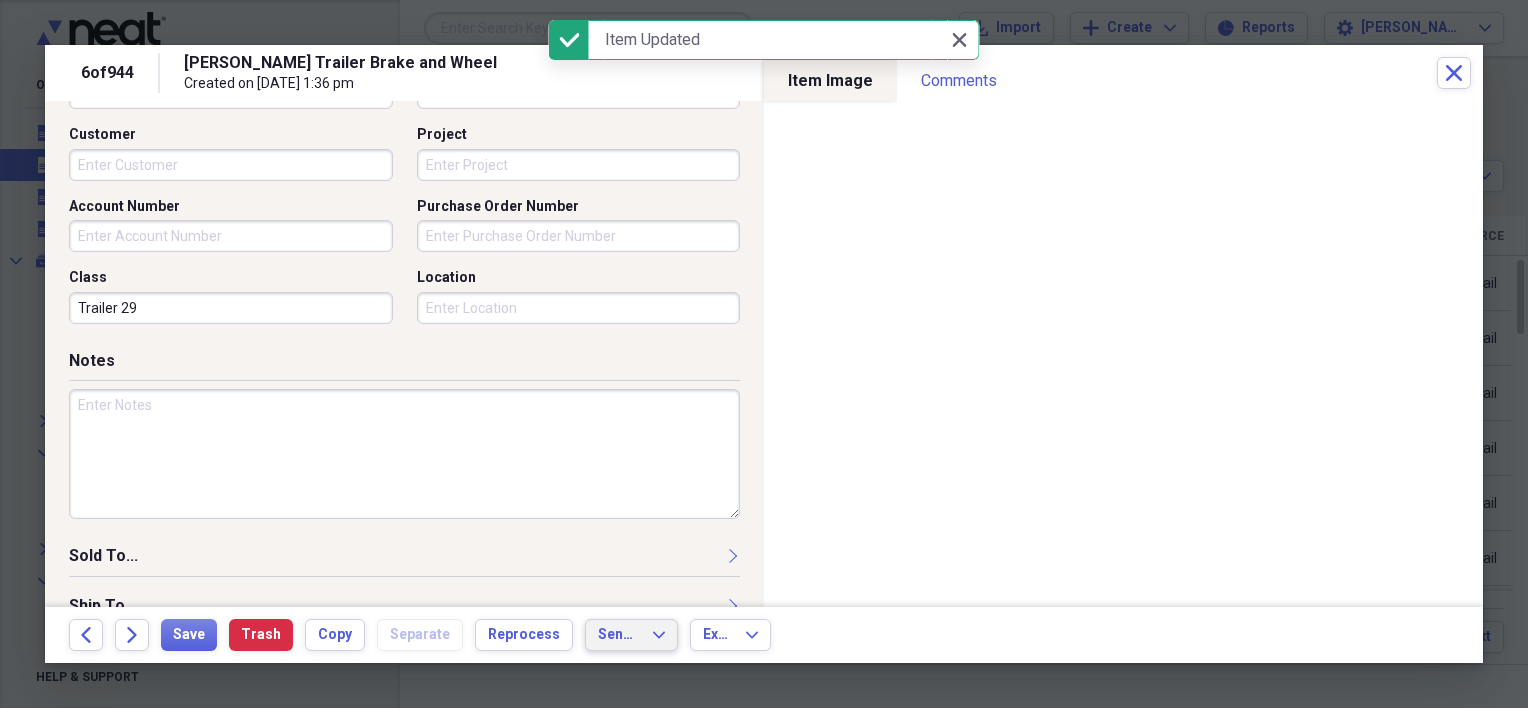 click on "Send To" at bounding box center [619, 635] 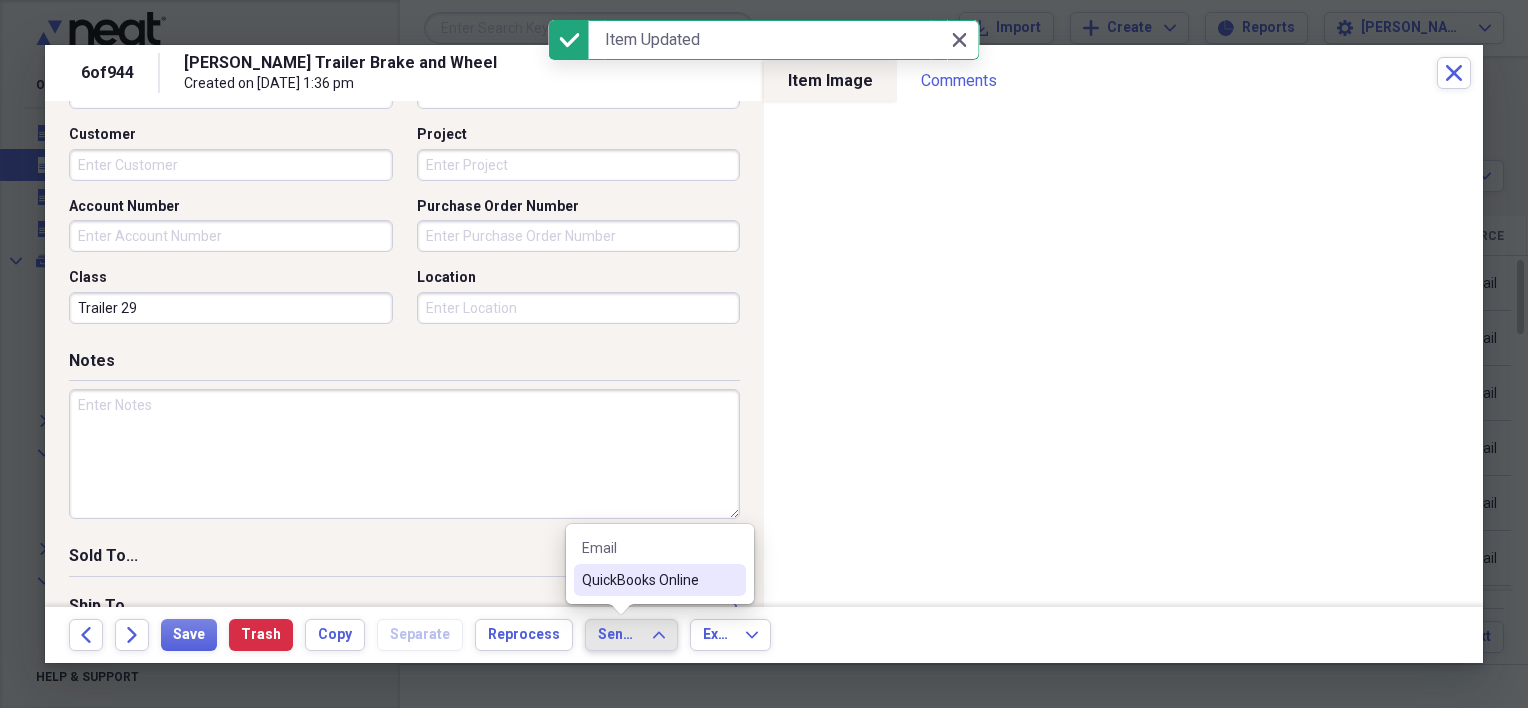 click on "QuickBooks Online" at bounding box center [648, 580] 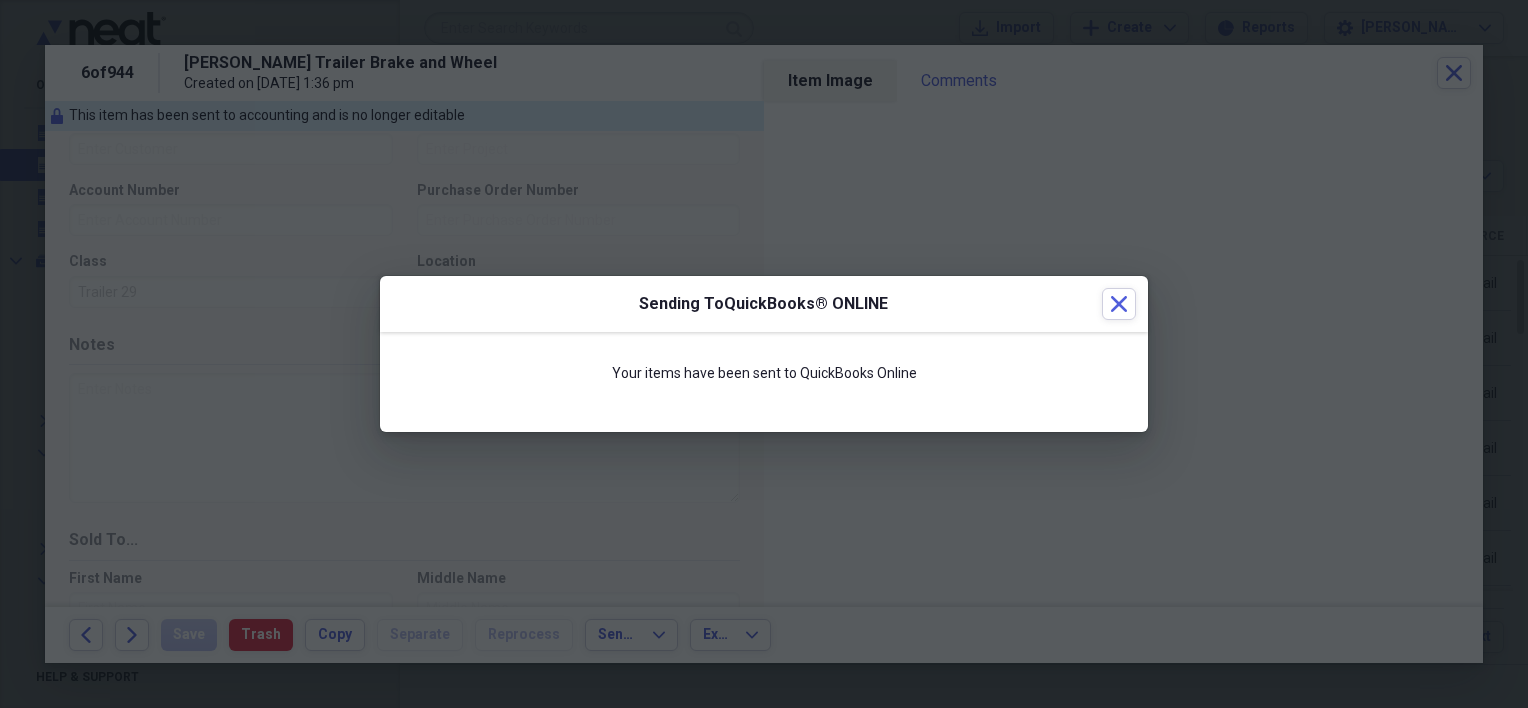 scroll, scrollTop: 584, scrollLeft: 0, axis: vertical 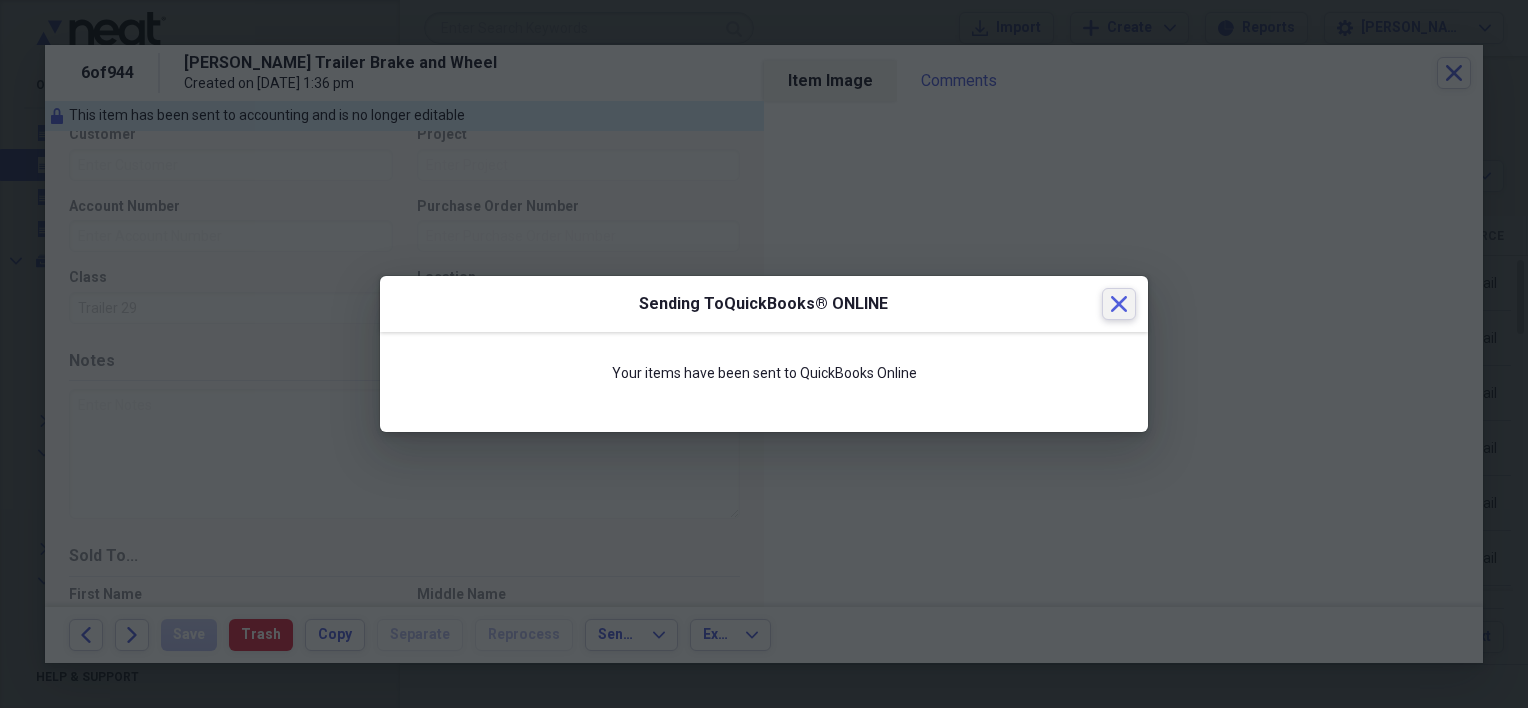 click on "Close" 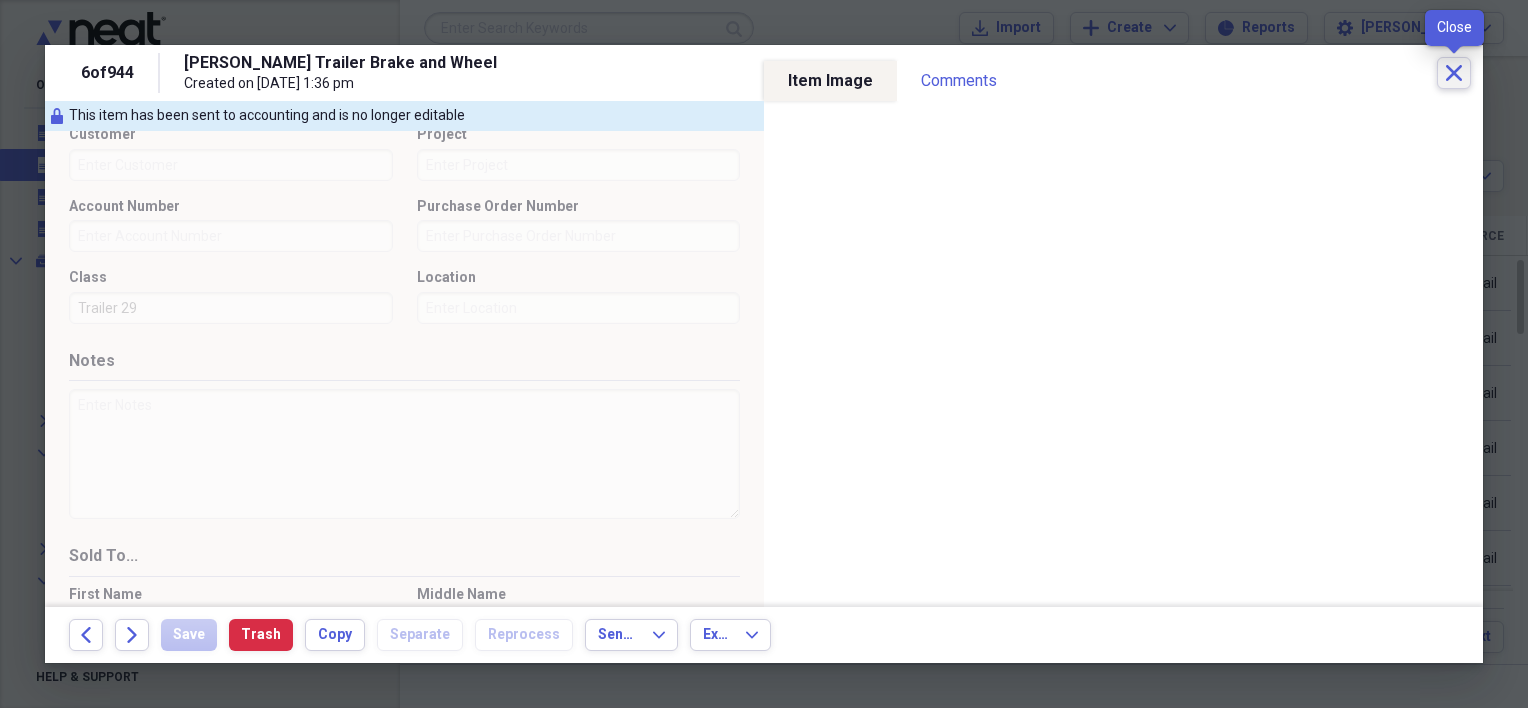 click 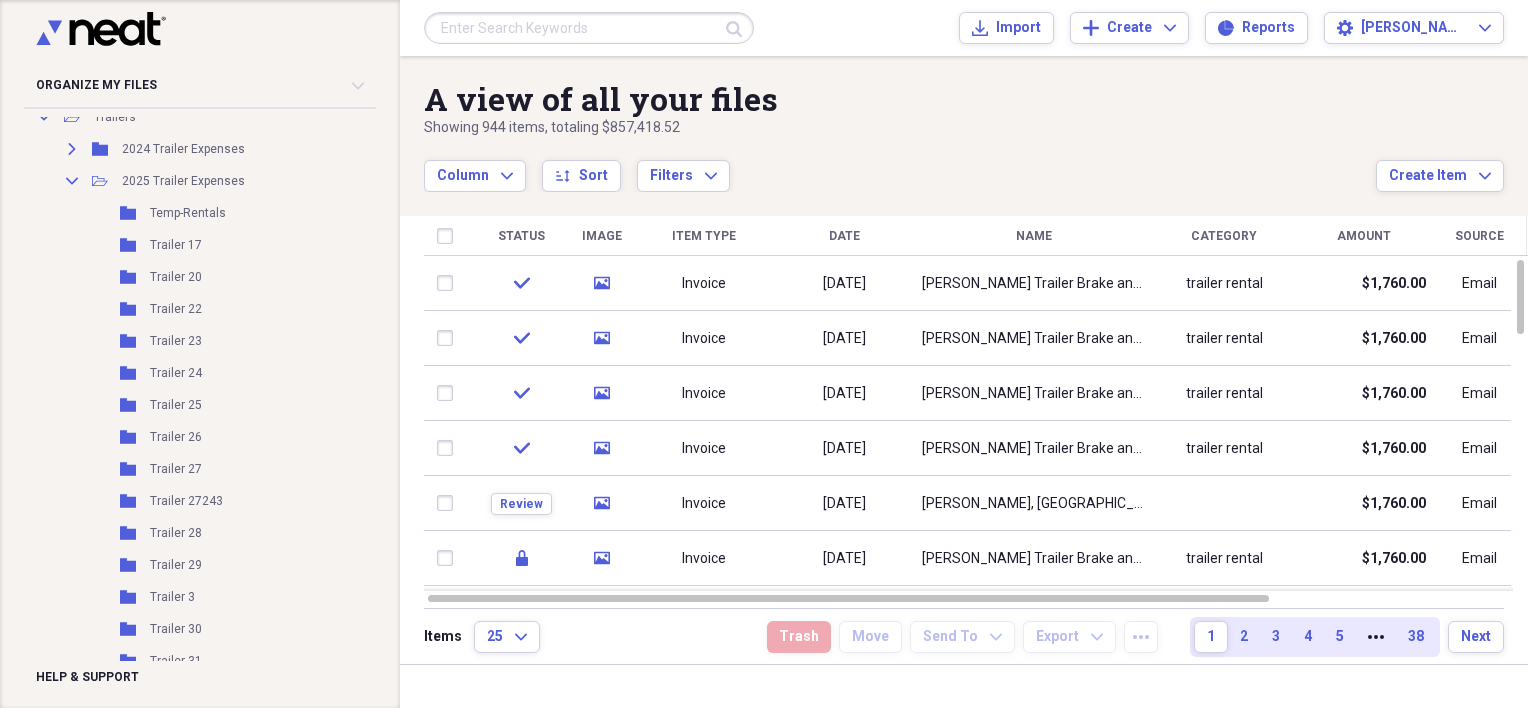 scroll, scrollTop: 500, scrollLeft: 0, axis: vertical 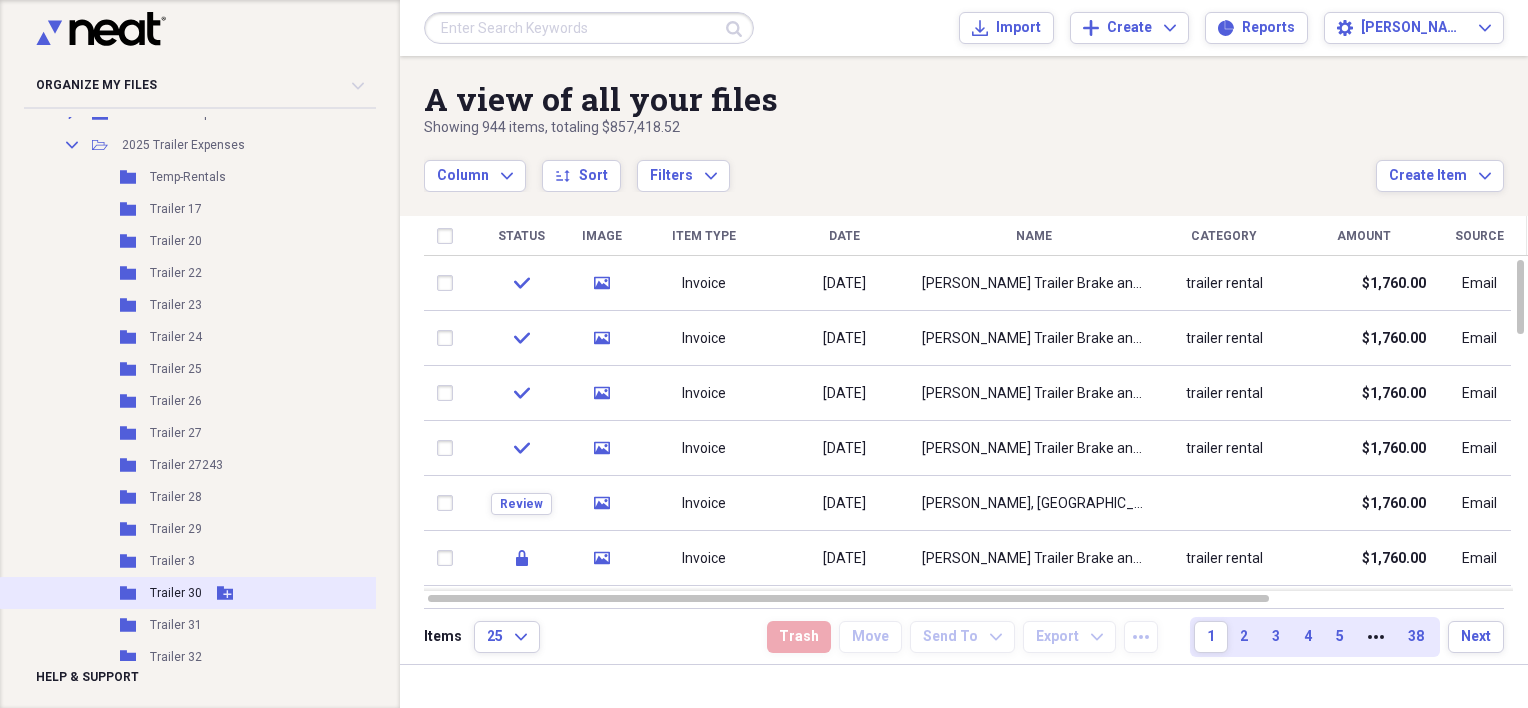 click on "Trailer 30" at bounding box center [176, 593] 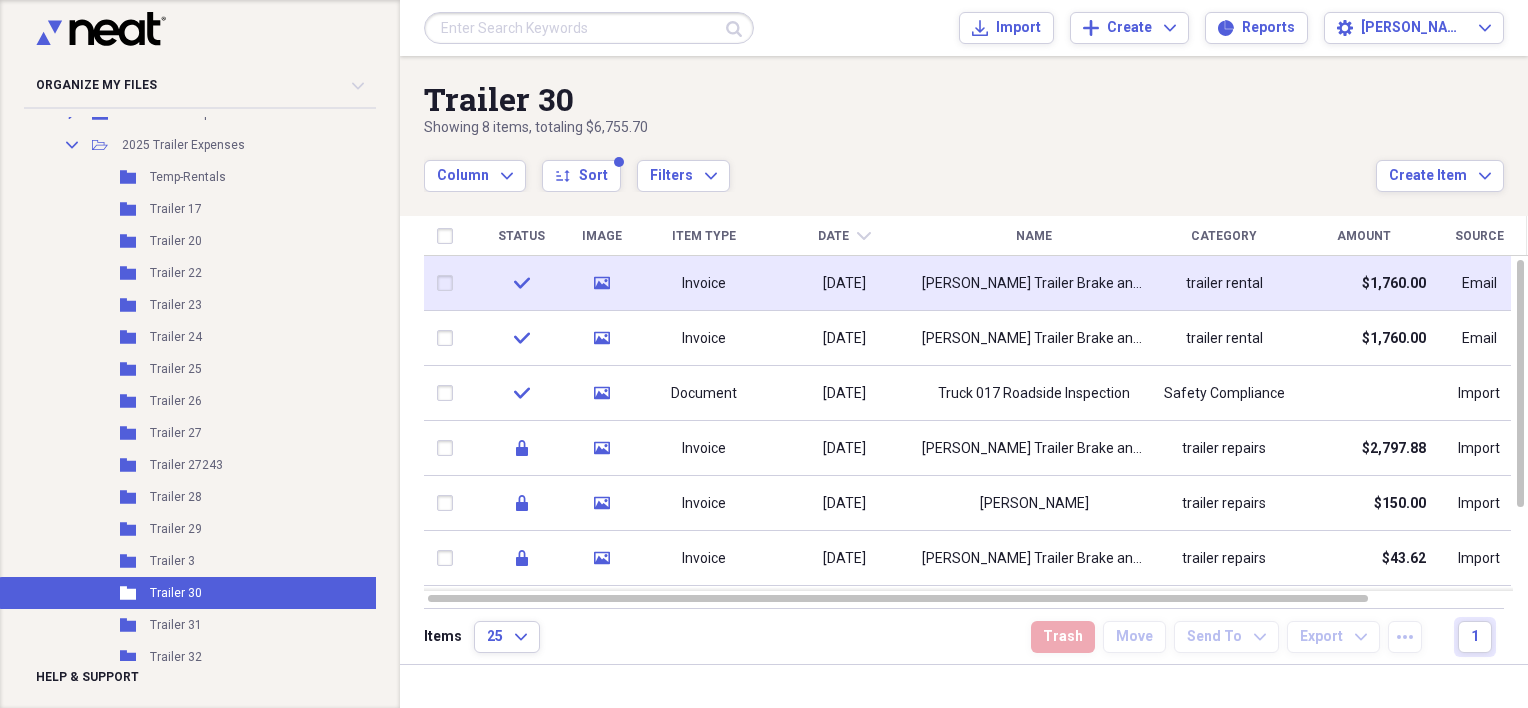 click on "07/10/2025" at bounding box center [844, 284] 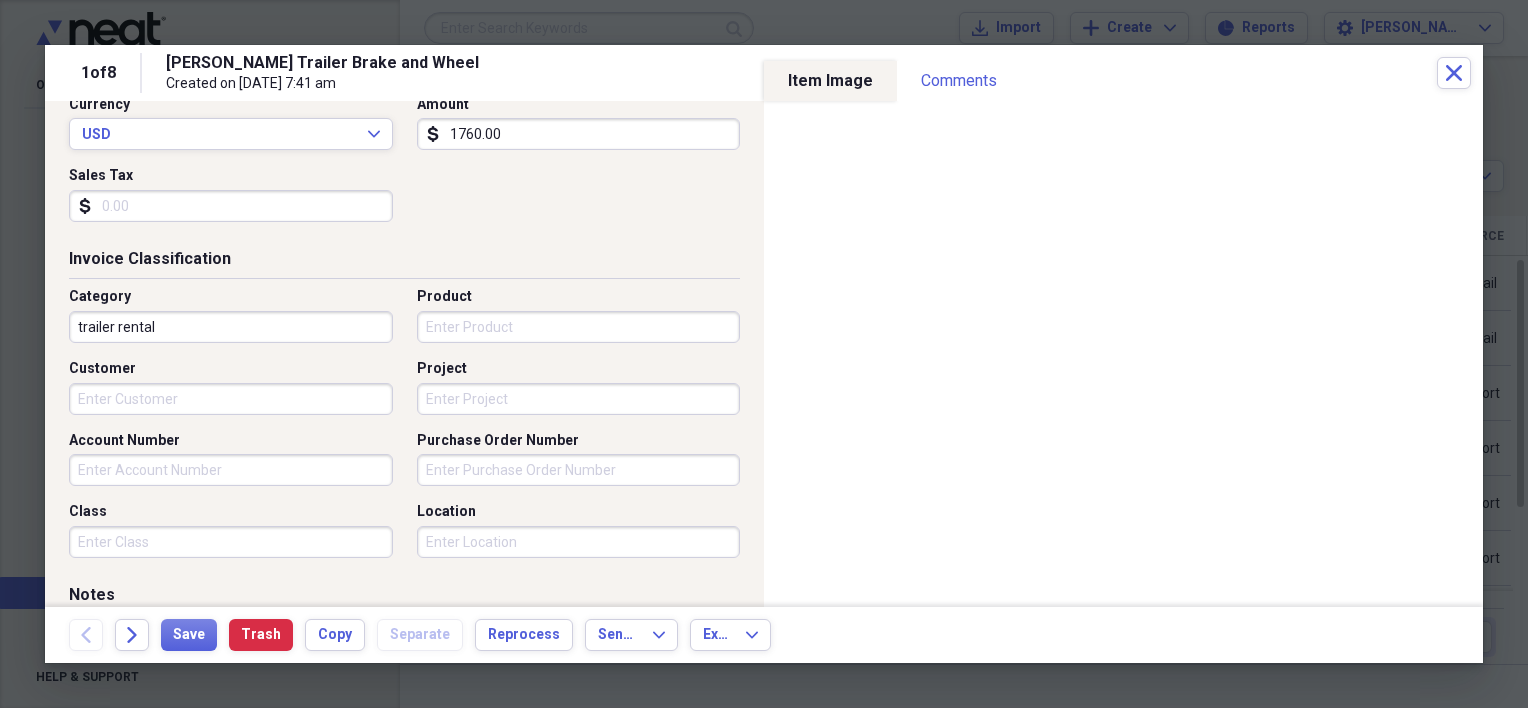 scroll, scrollTop: 500, scrollLeft: 0, axis: vertical 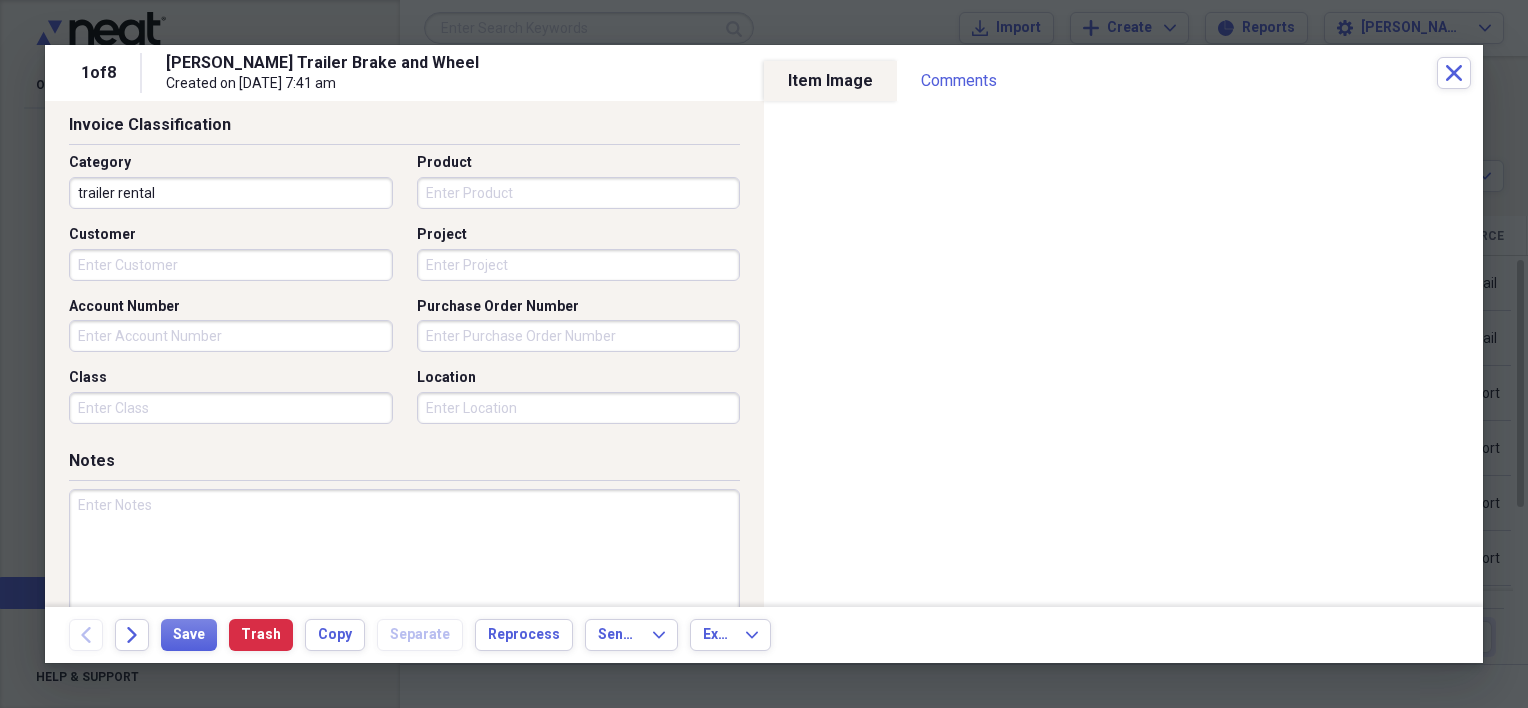 click on "Class" at bounding box center (231, 408) 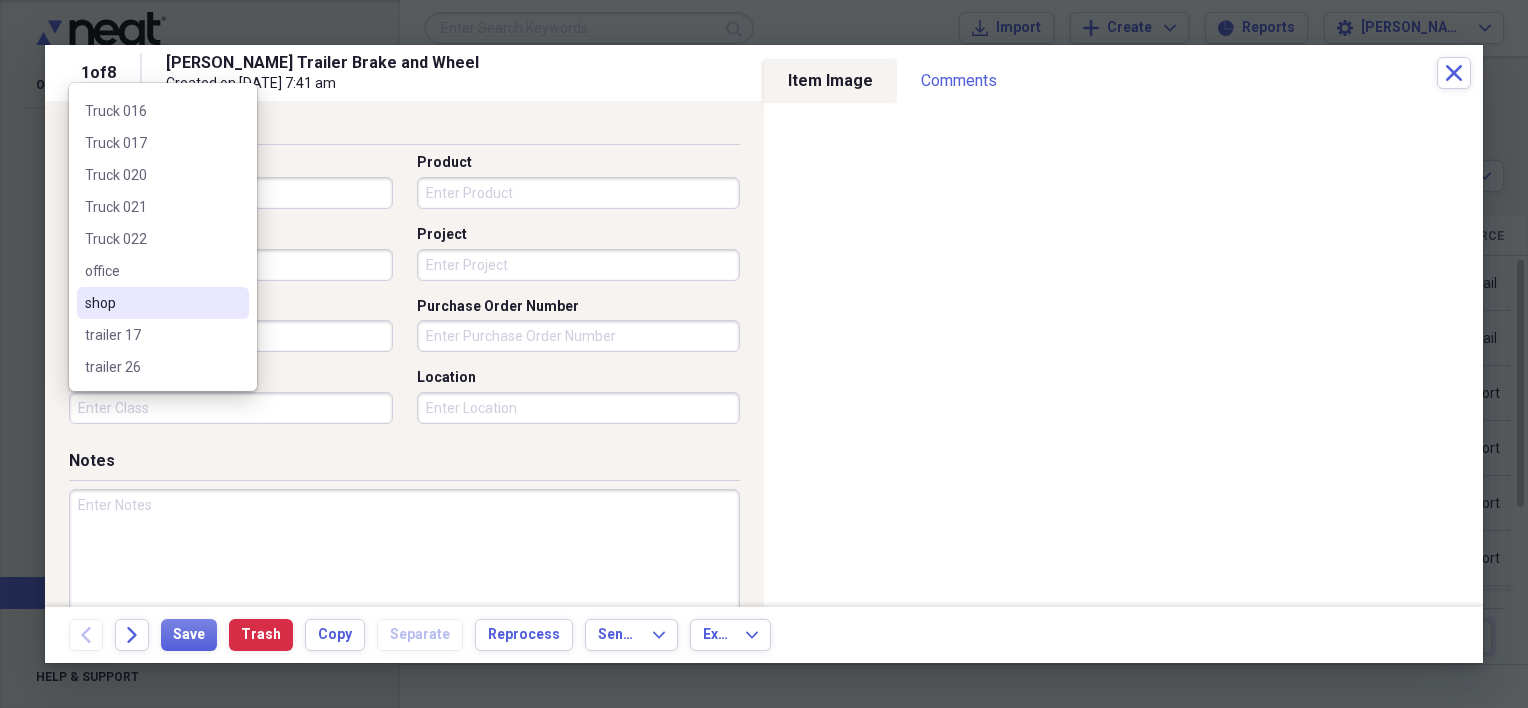 scroll, scrollTop: 800, scrollLeft: 0, axis: vertical 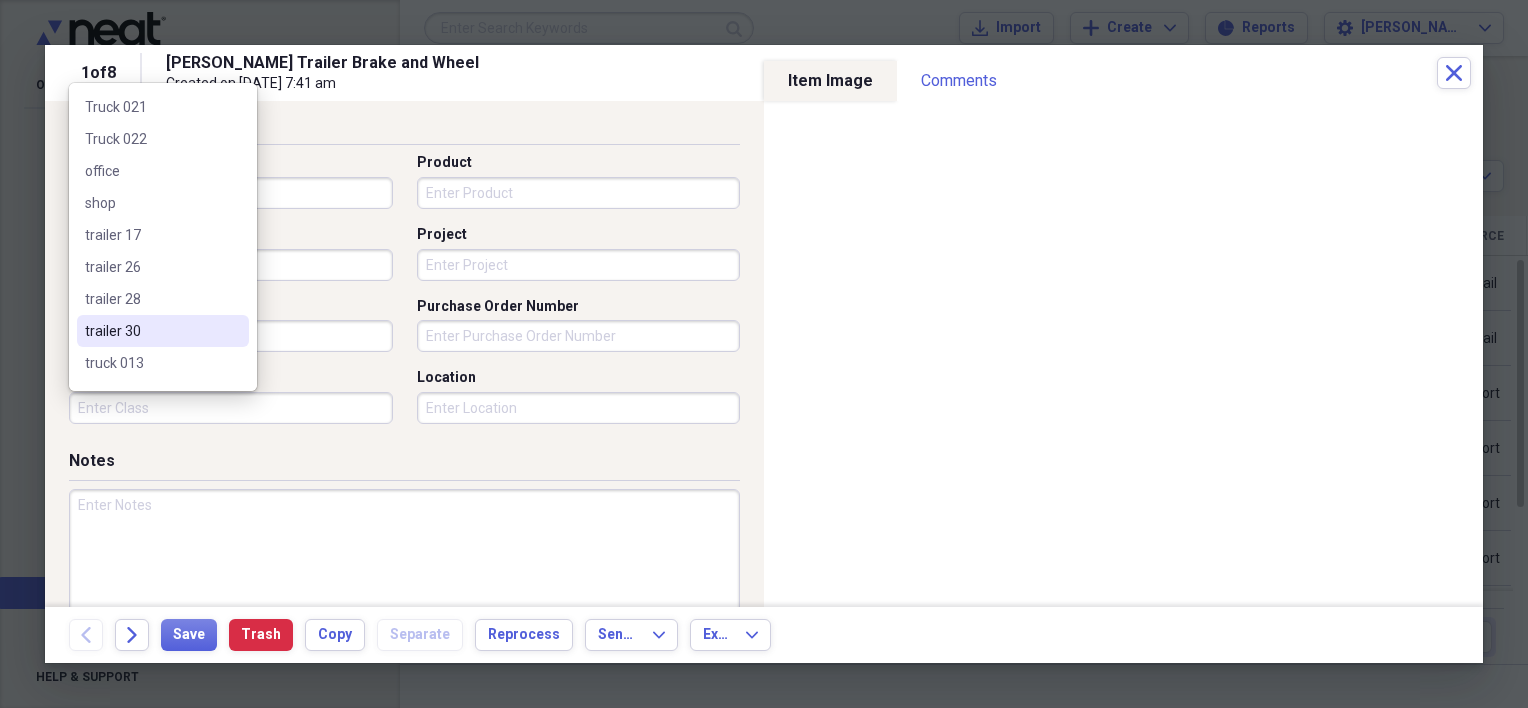 click on "trailer 30" at bounding box center [151, 331] 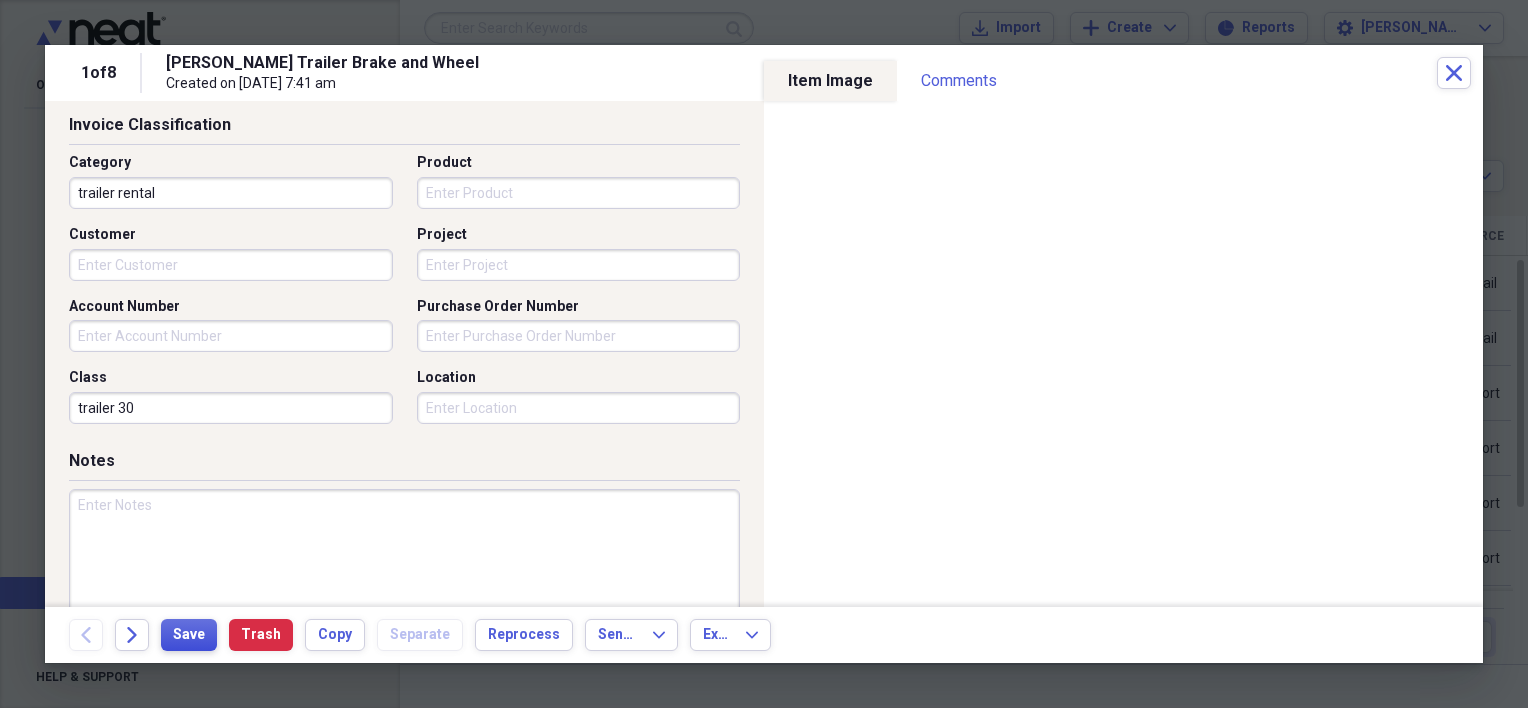click on "Save" at bounding box center [189, 635] 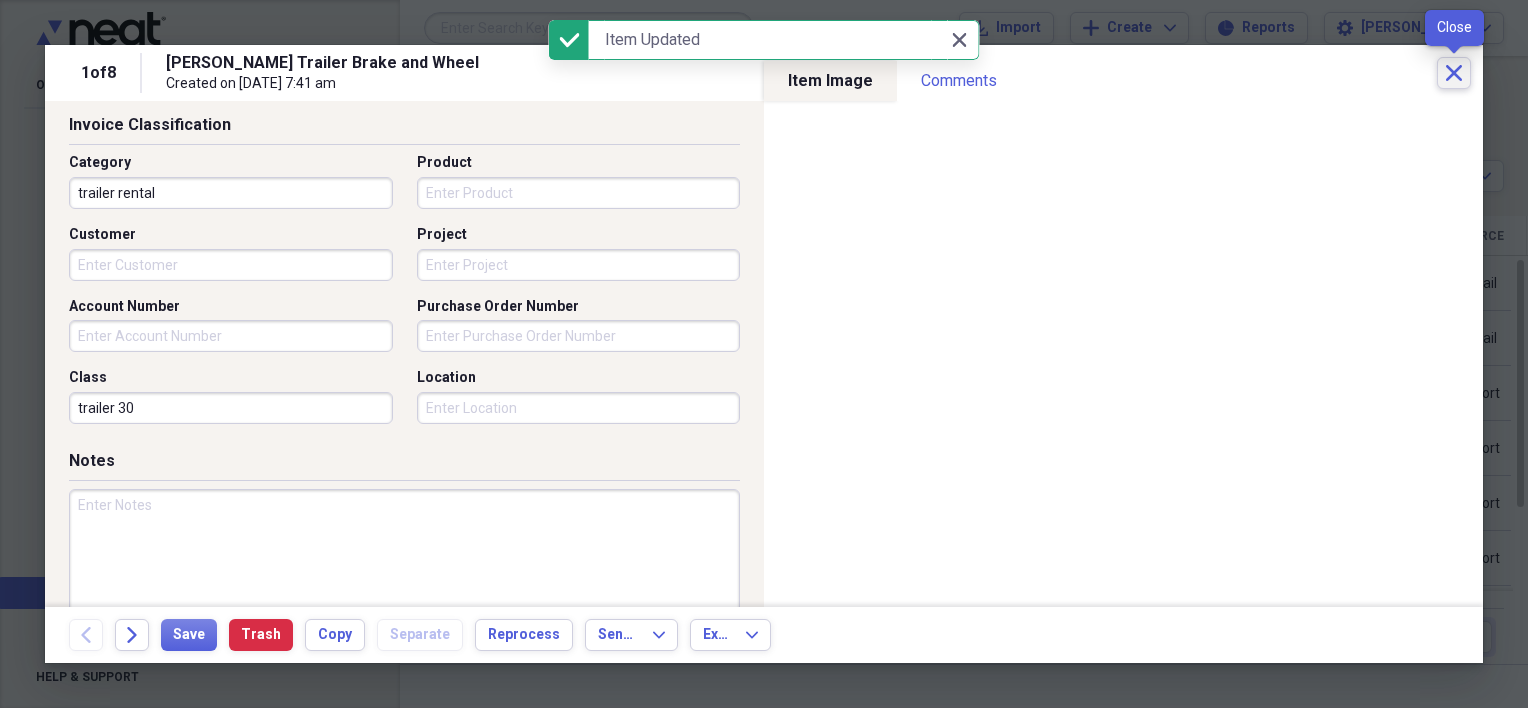 click 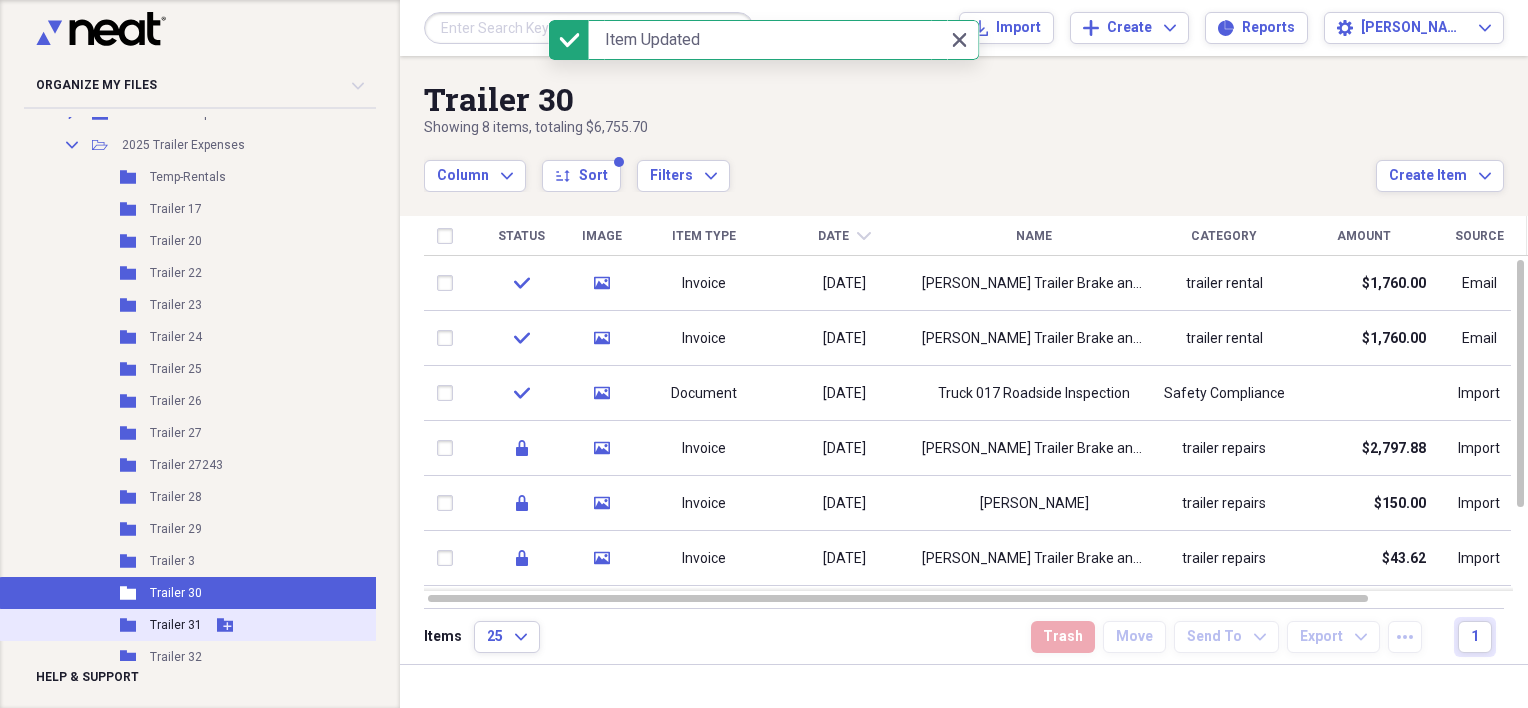 click on "Trailer 31" at bounding box center (176, 625) 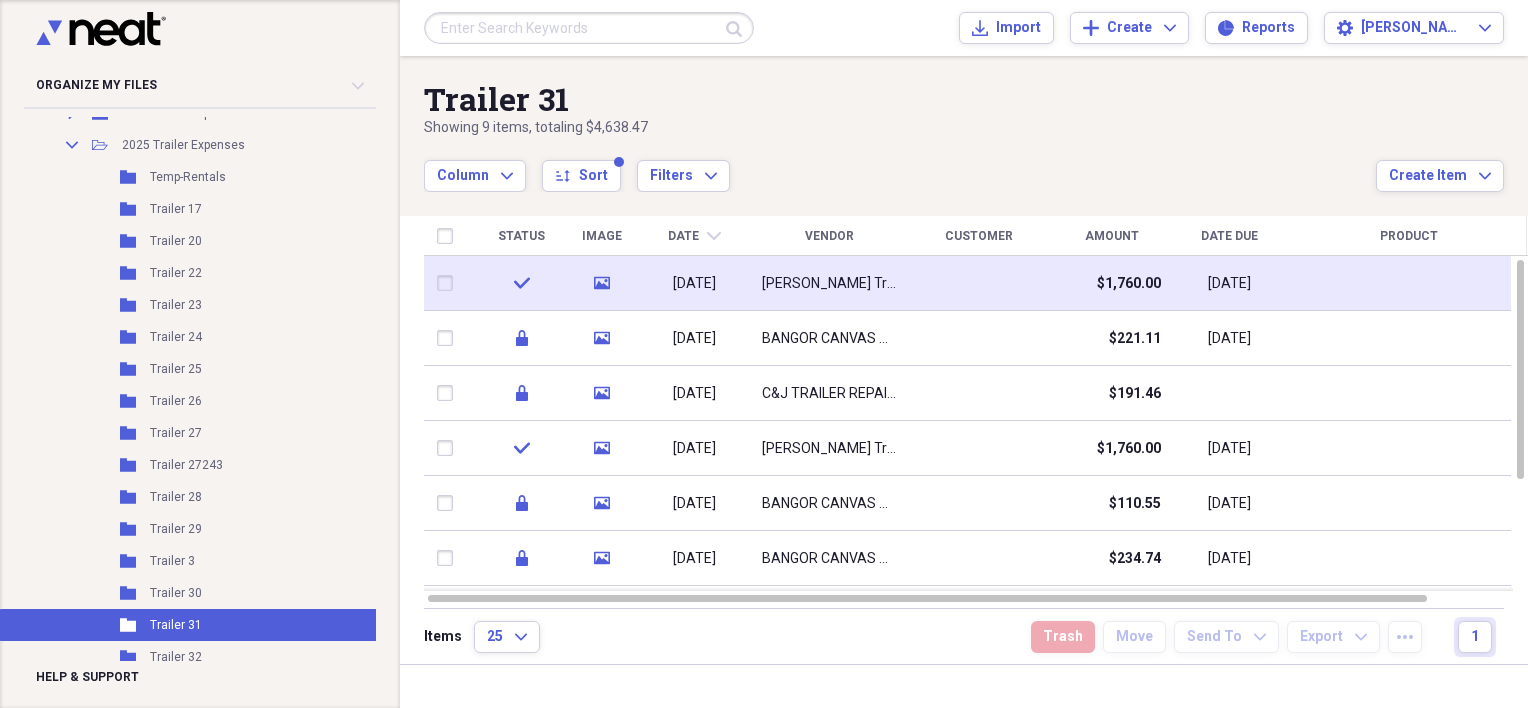 click on "[PERSON_NAME] Trailer Brake and Wheel" at bounding box center (829, 284) 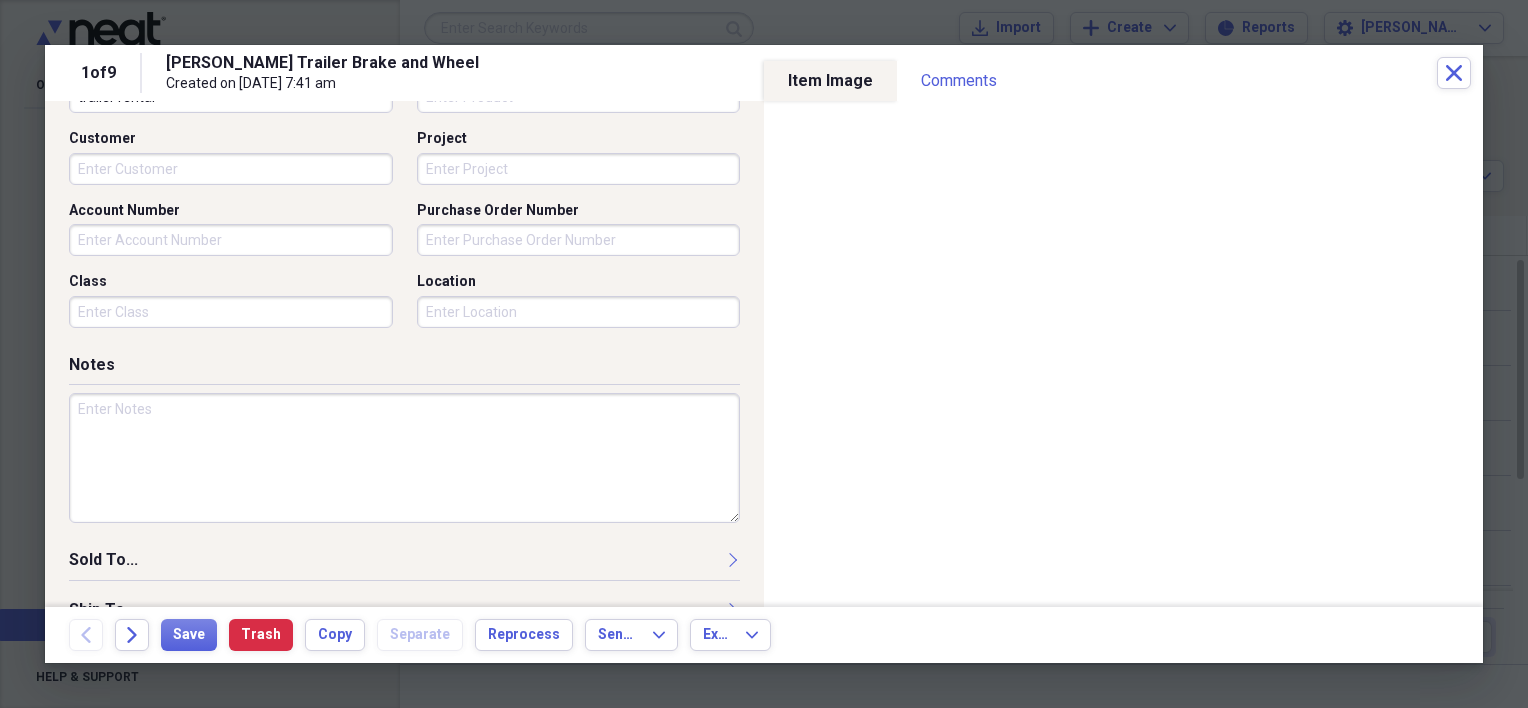 scroll, scrollTop: 600, scrollLeft: 0, axis: vertical 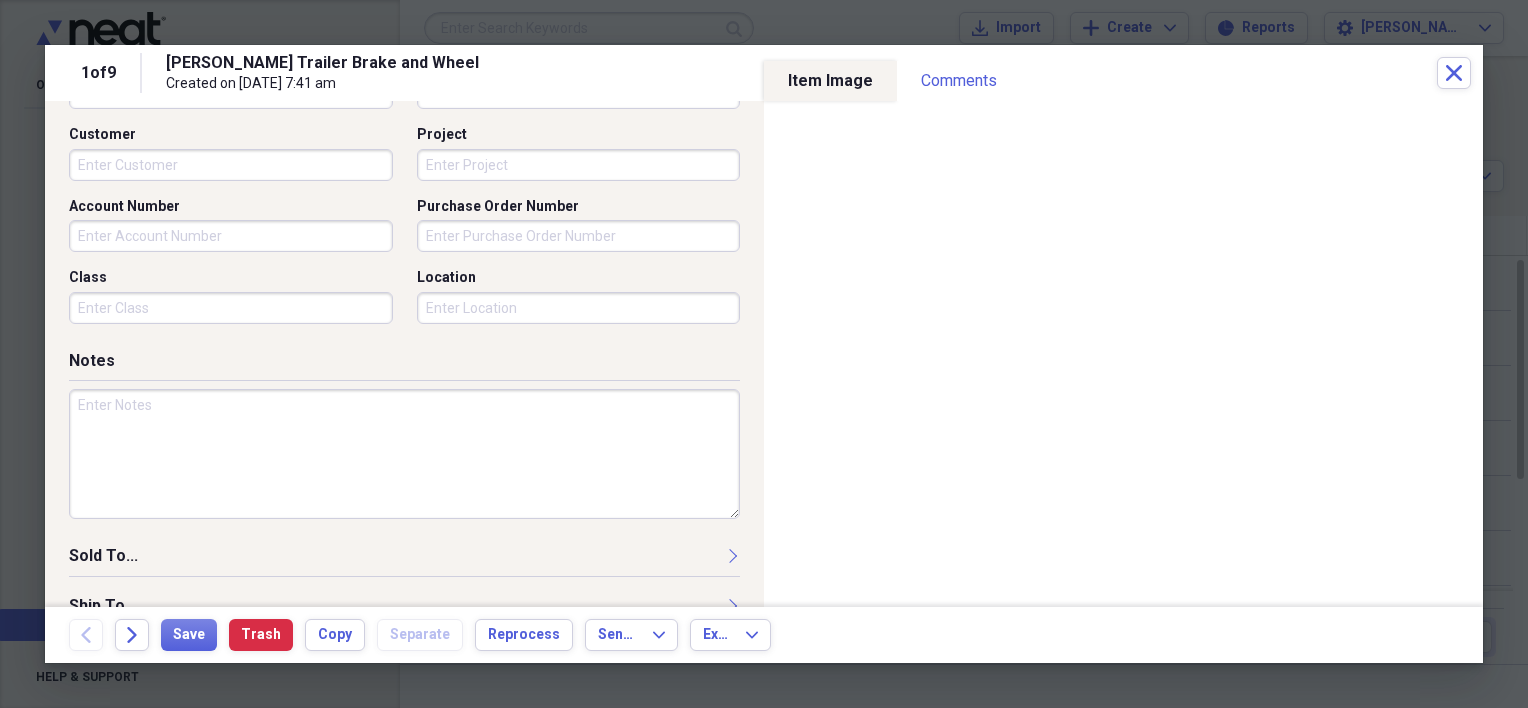 click on "Class" at bounding box center [231, 308] 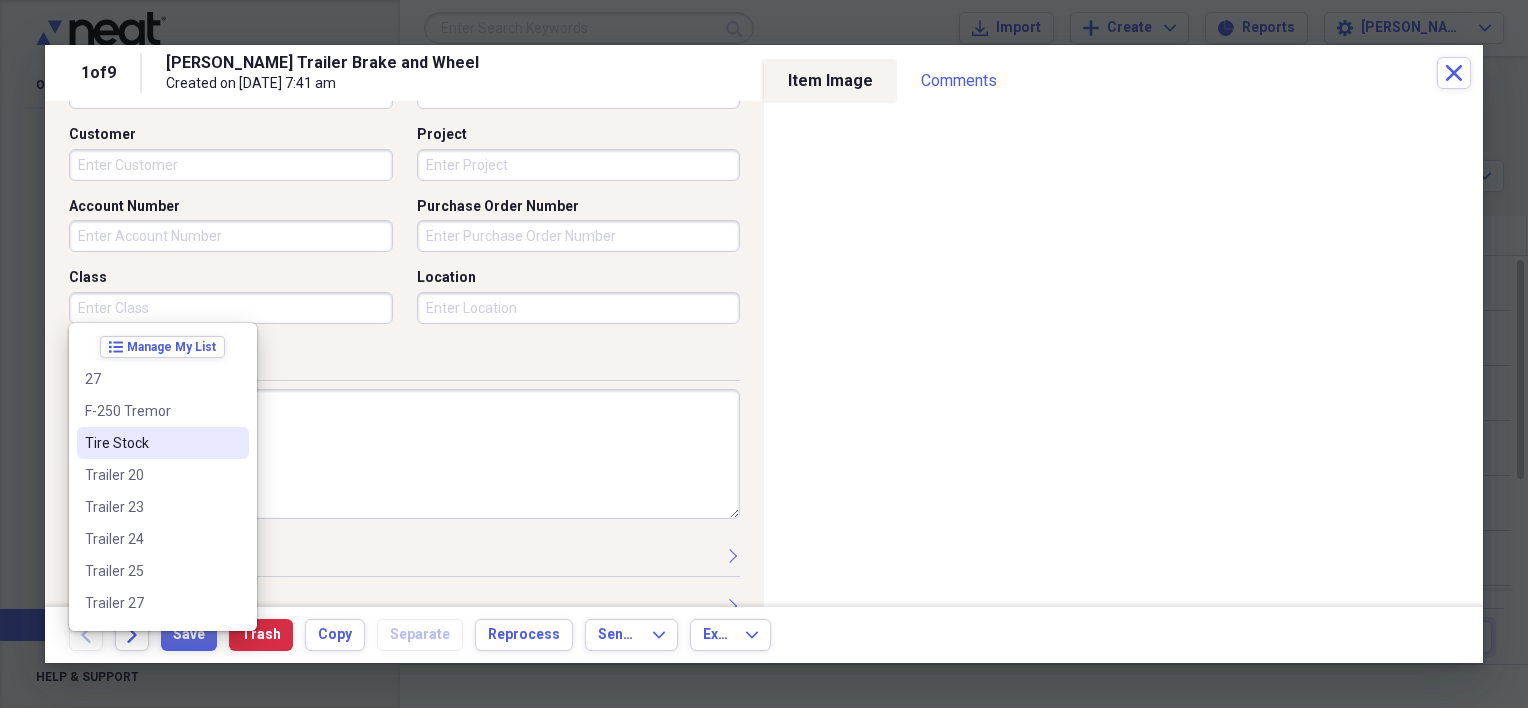scroll, scrollTop: 200, scrollLeft: 0, axis: vertical 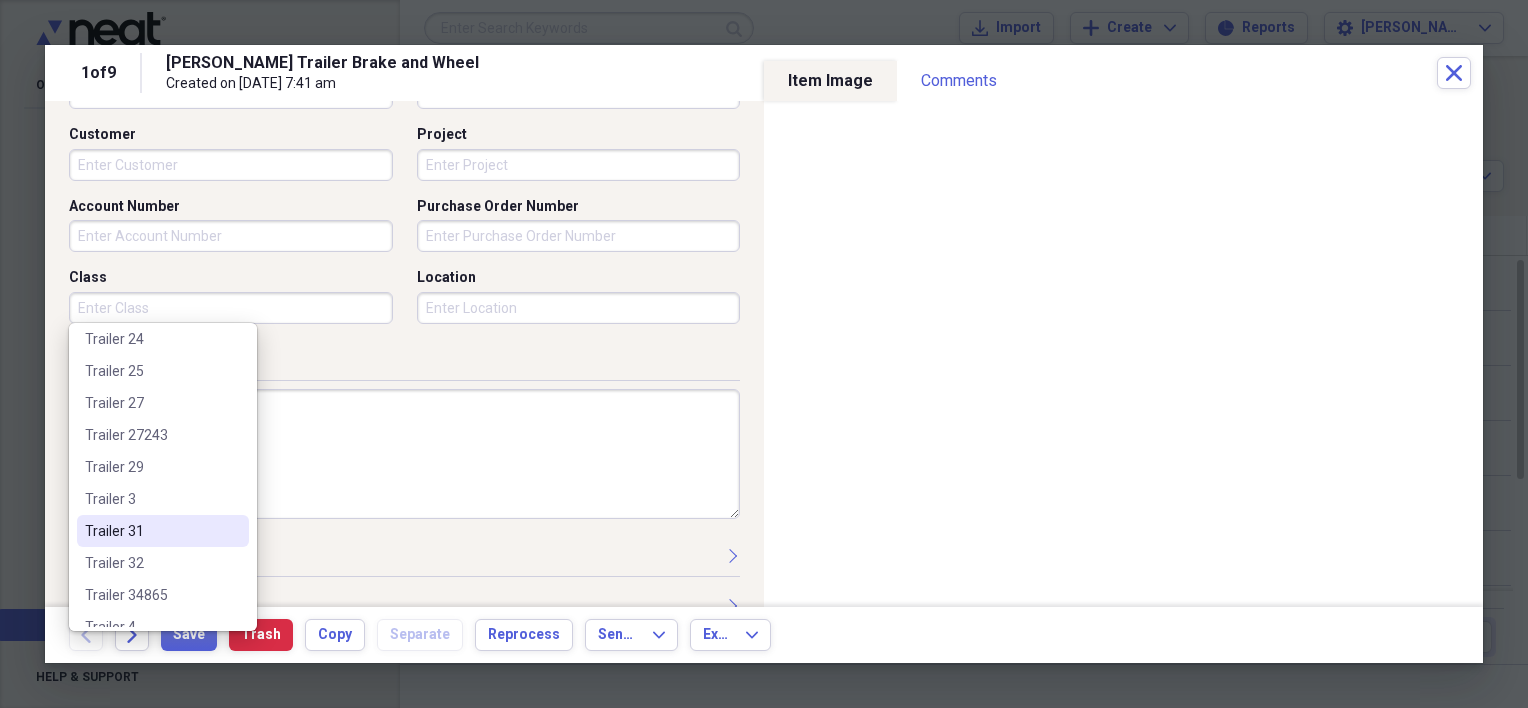 click on "Trailer 31" at bounding box center (151, 531) 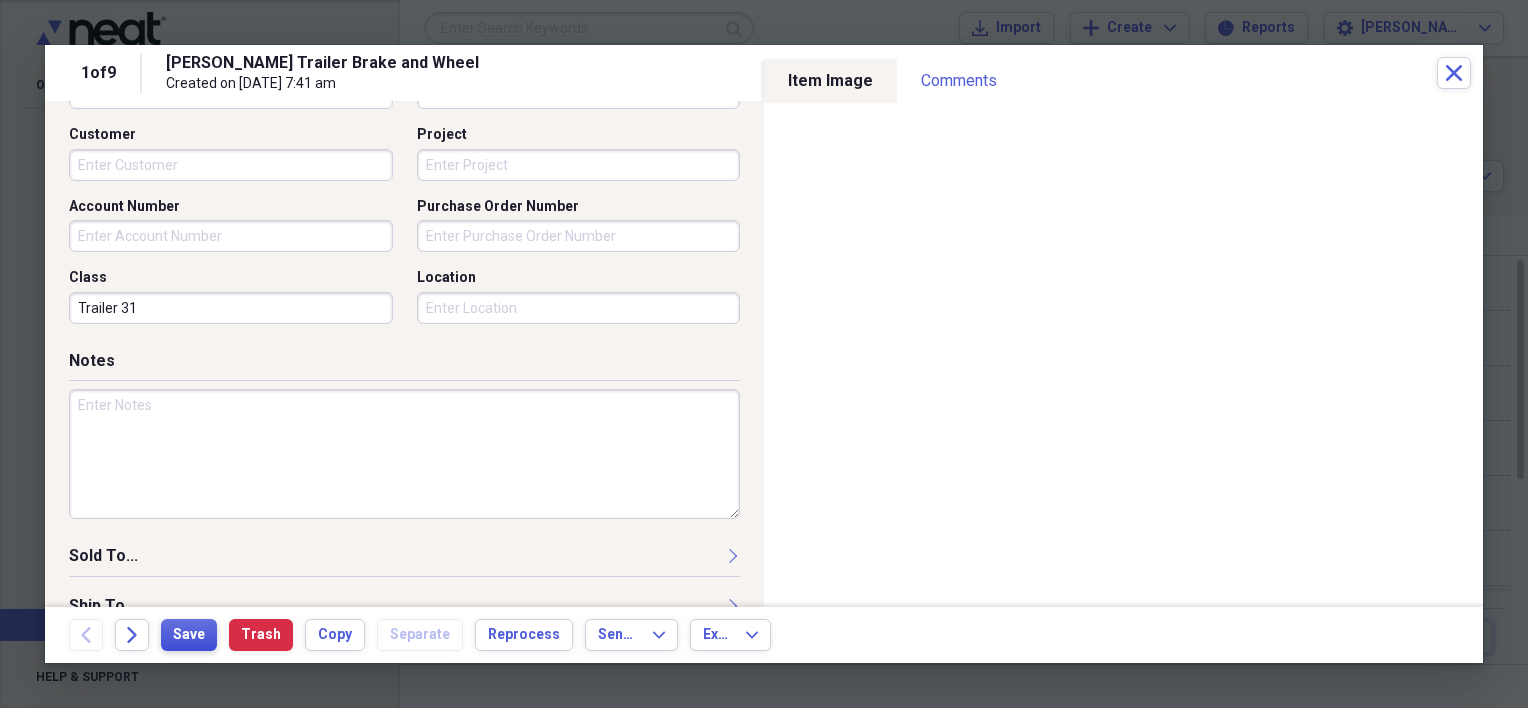 click on "Save" at bounding box center (189, 635) 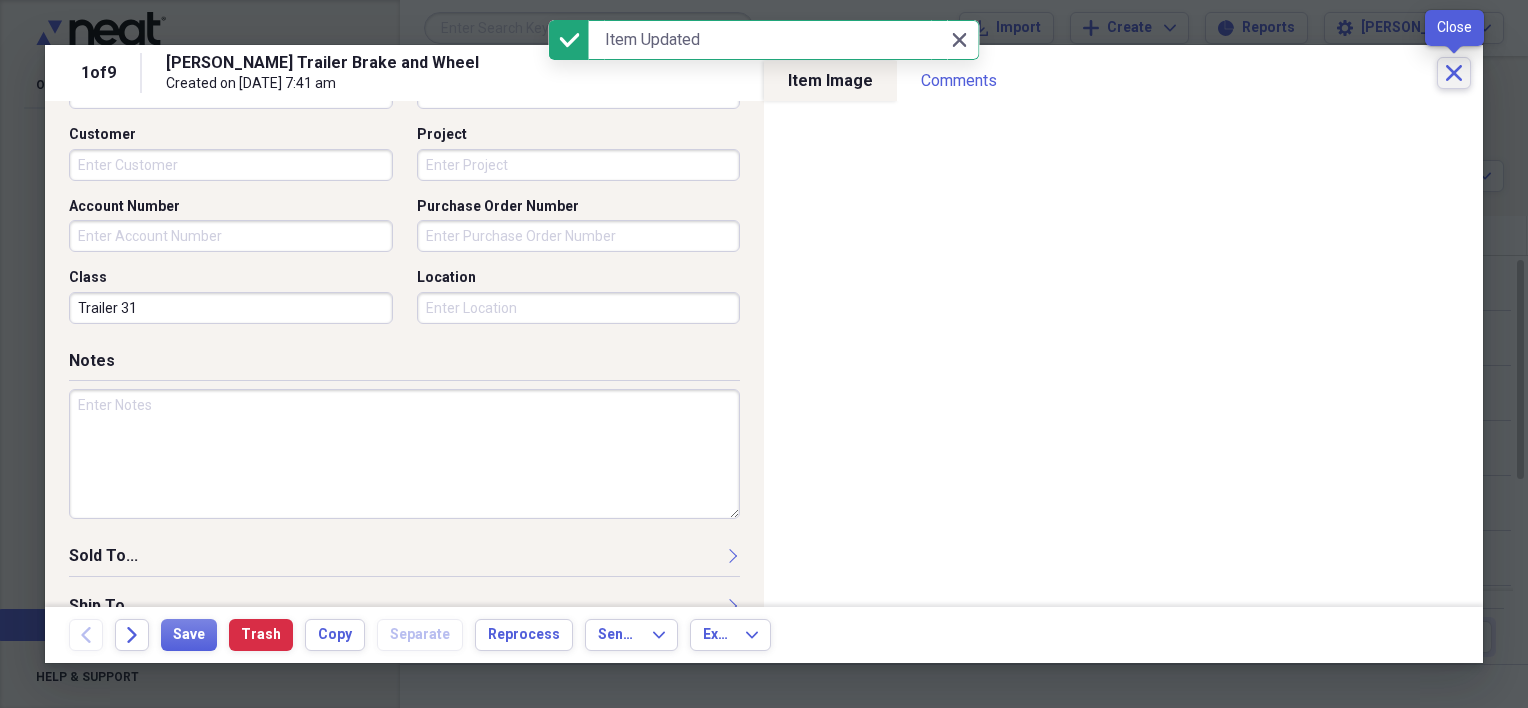 click 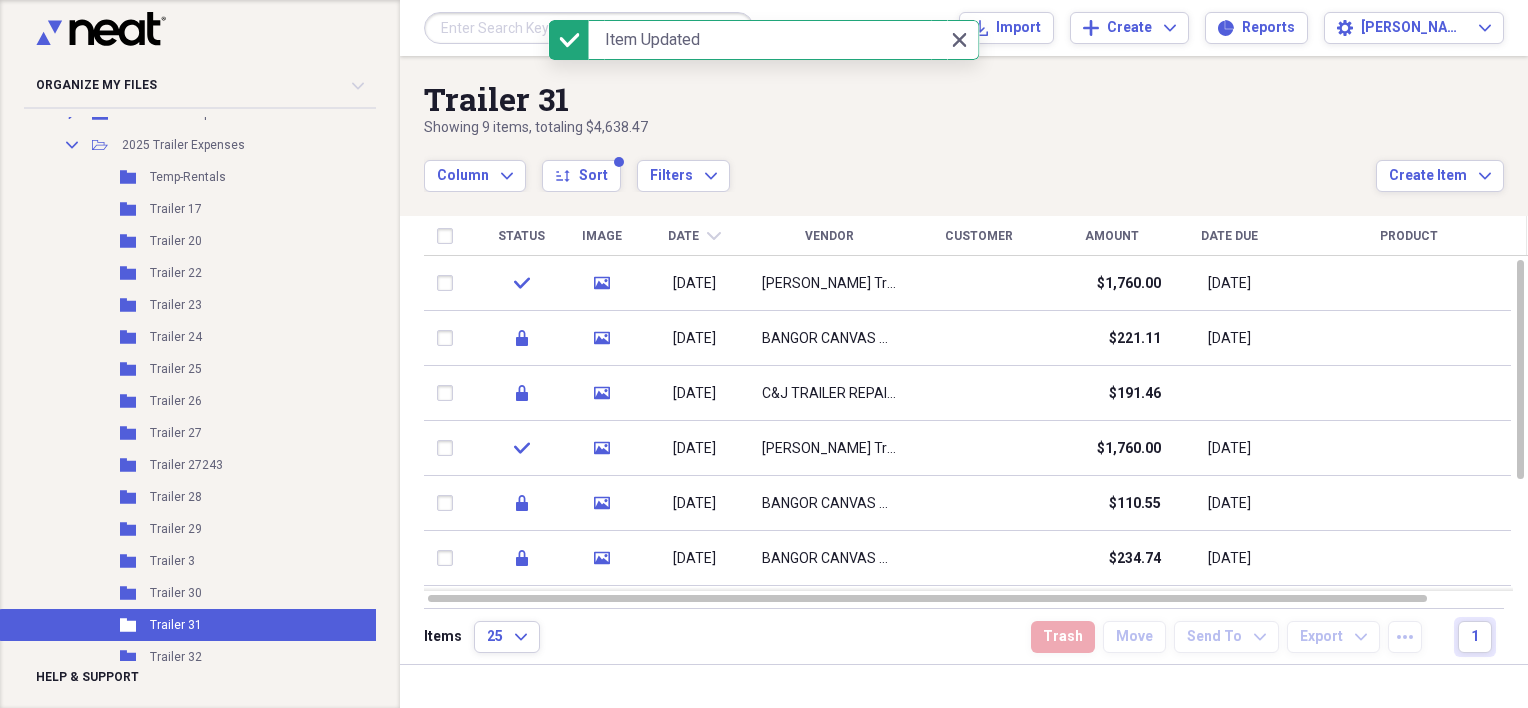 scroll, scrollTop: 0, scrollLeft: 0, axis: both 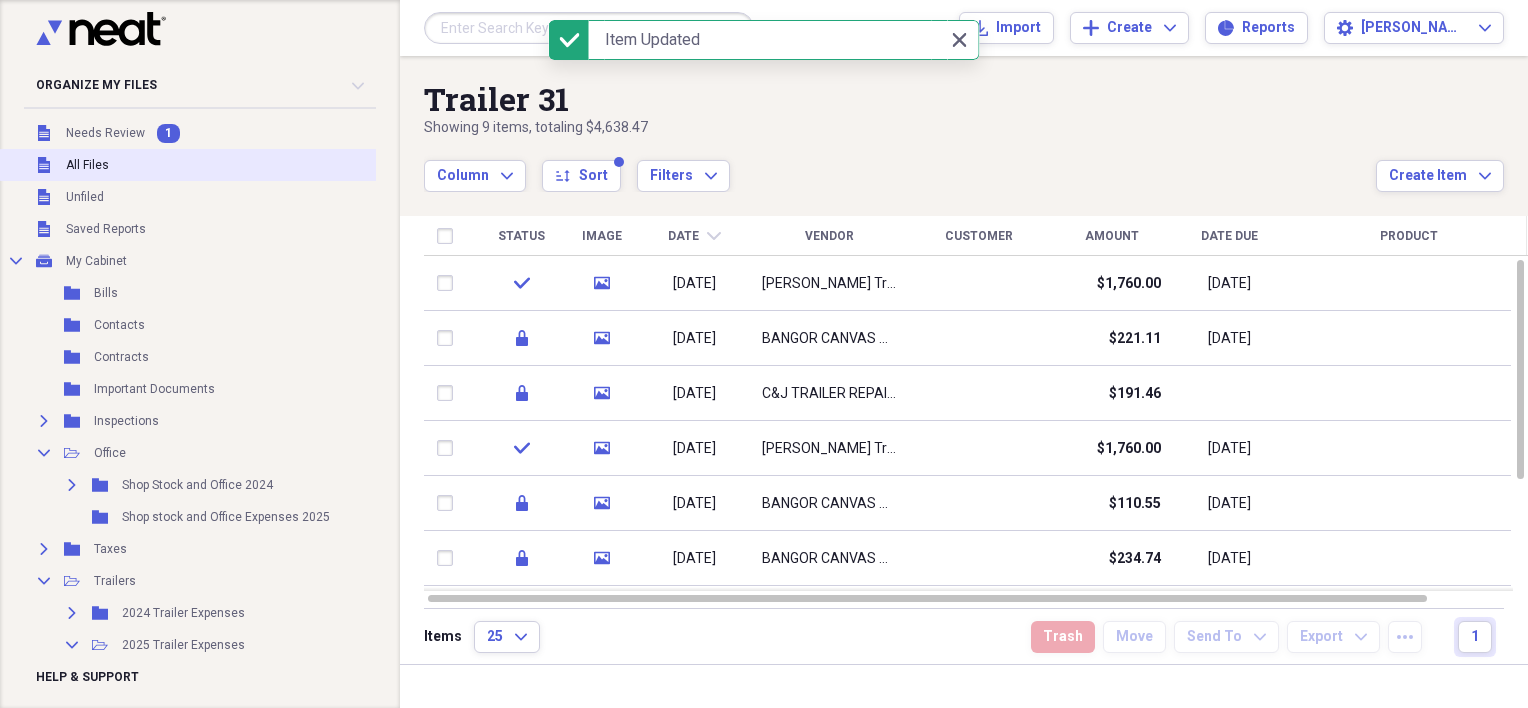 click on "Unfiled All Files" at bounding box center (195, 165) 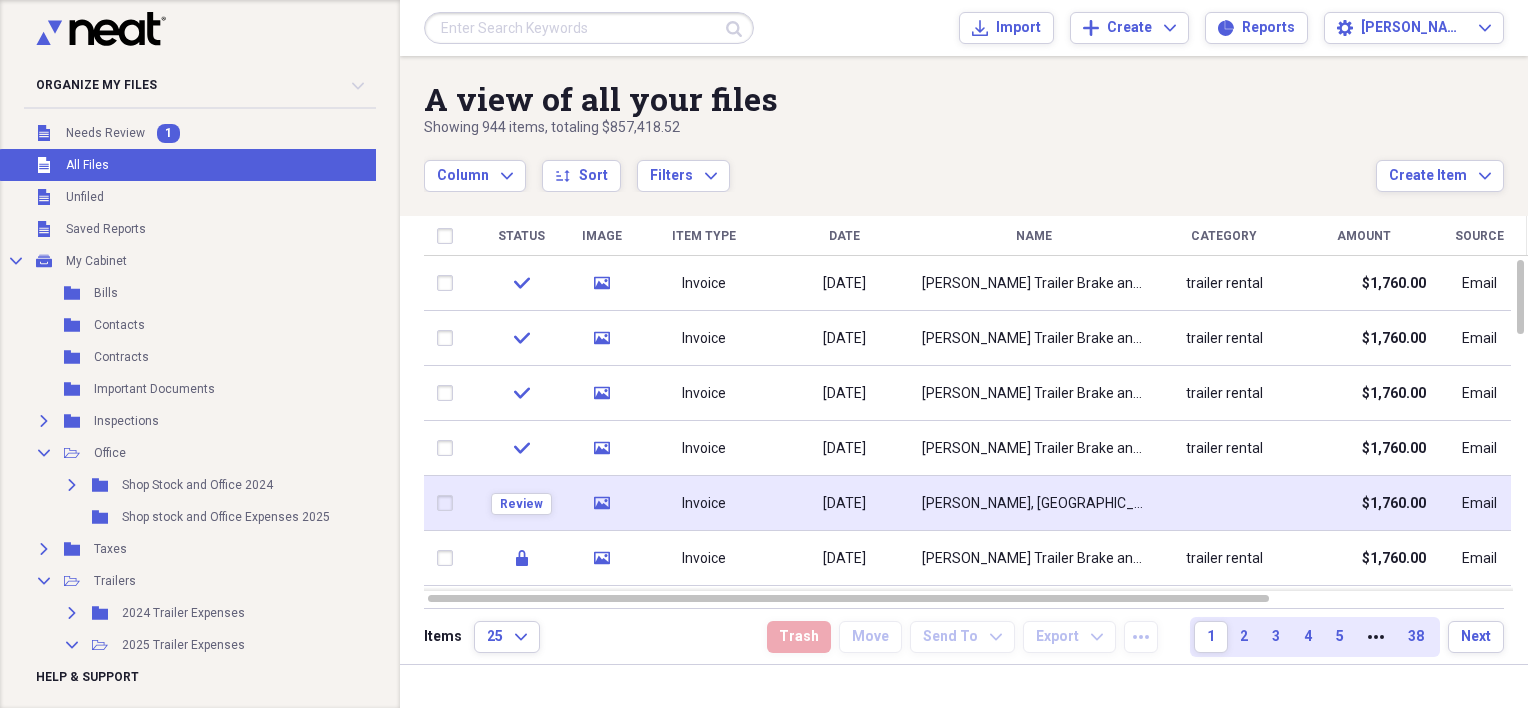 click on "VOORHEES, NJ 08043" at bounding box center [1034, 504] 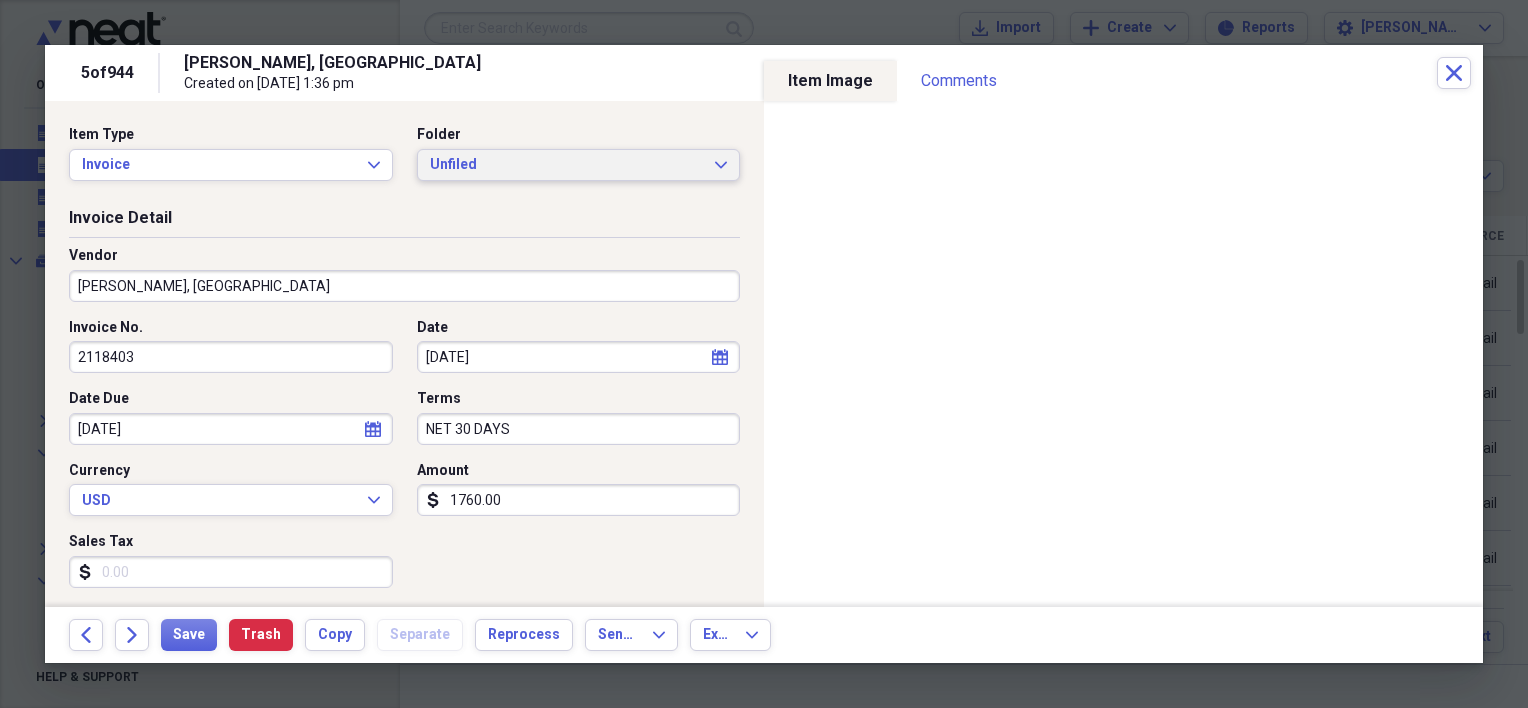 click on "Unfiled Expand" at bounding box center (579, 165) 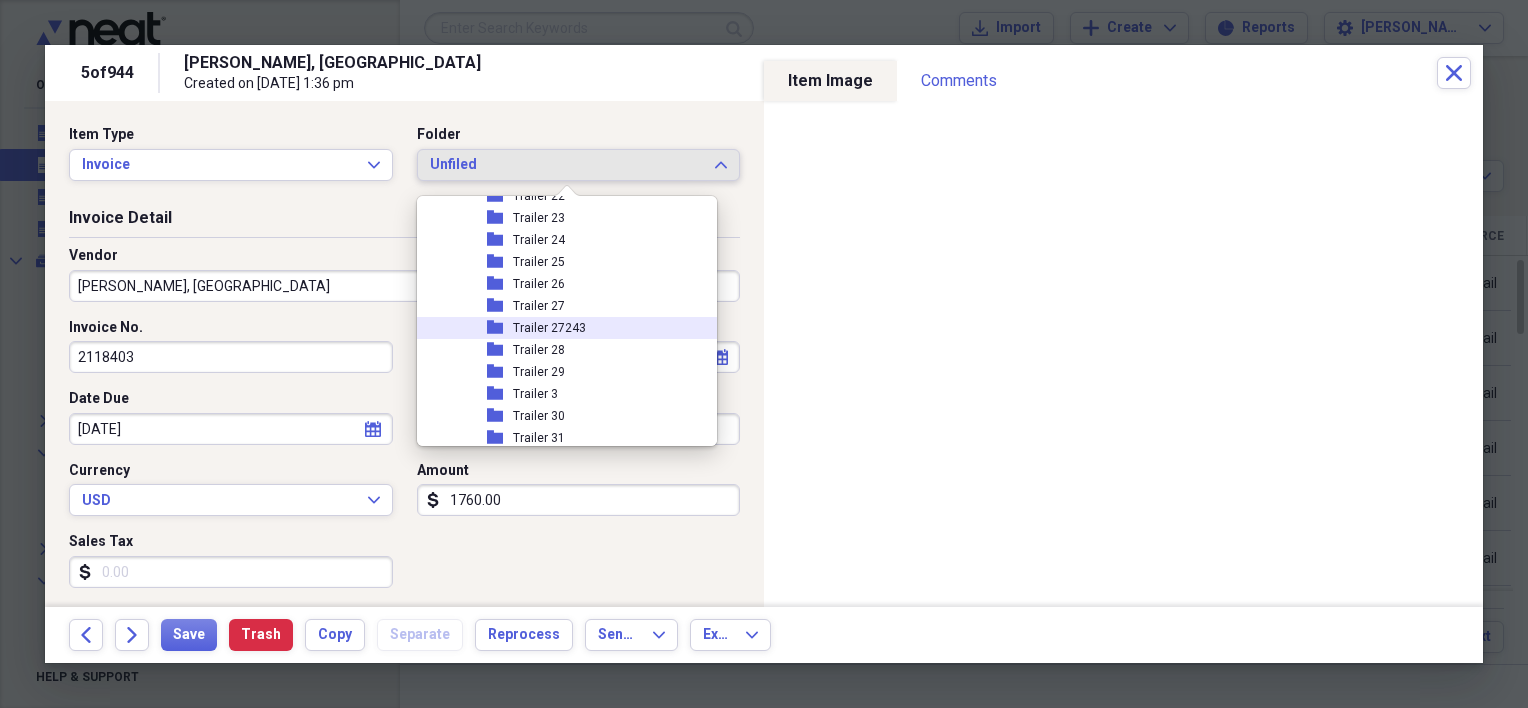 scroll, scrollTop: 500, scrollLeft: 0, axis: vertical 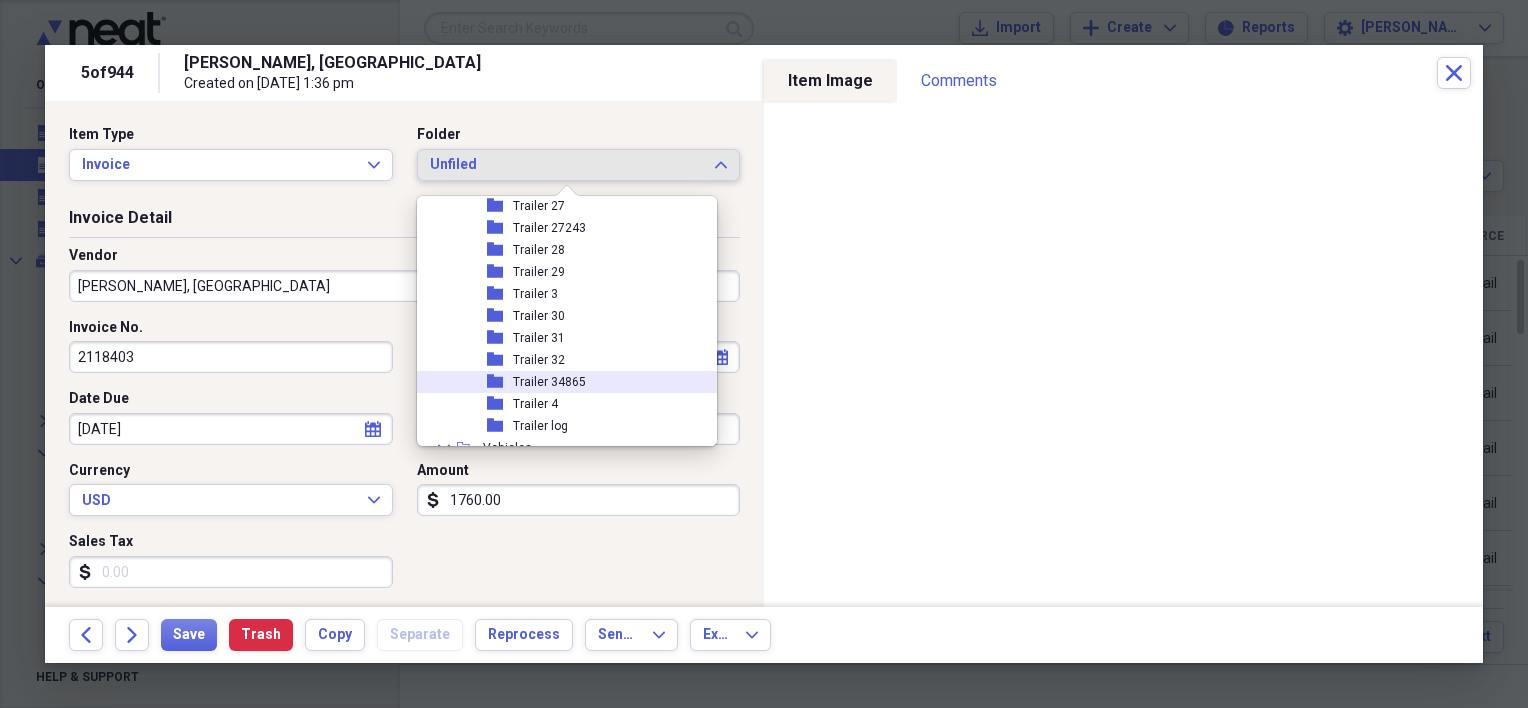 click on "Trailer 34865" at bounding box center [549, 382] 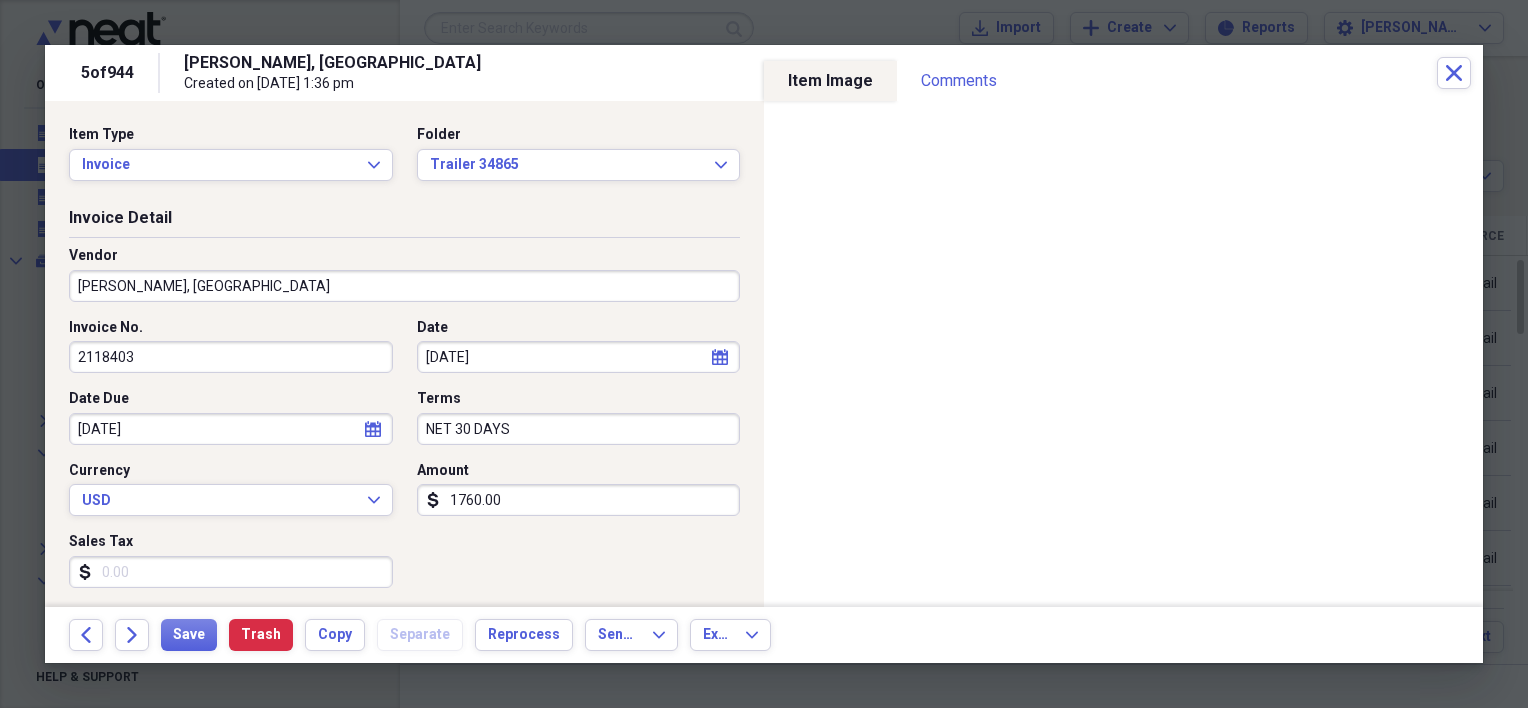 click on "Invoice Detail" at bounding box center (404, 222) 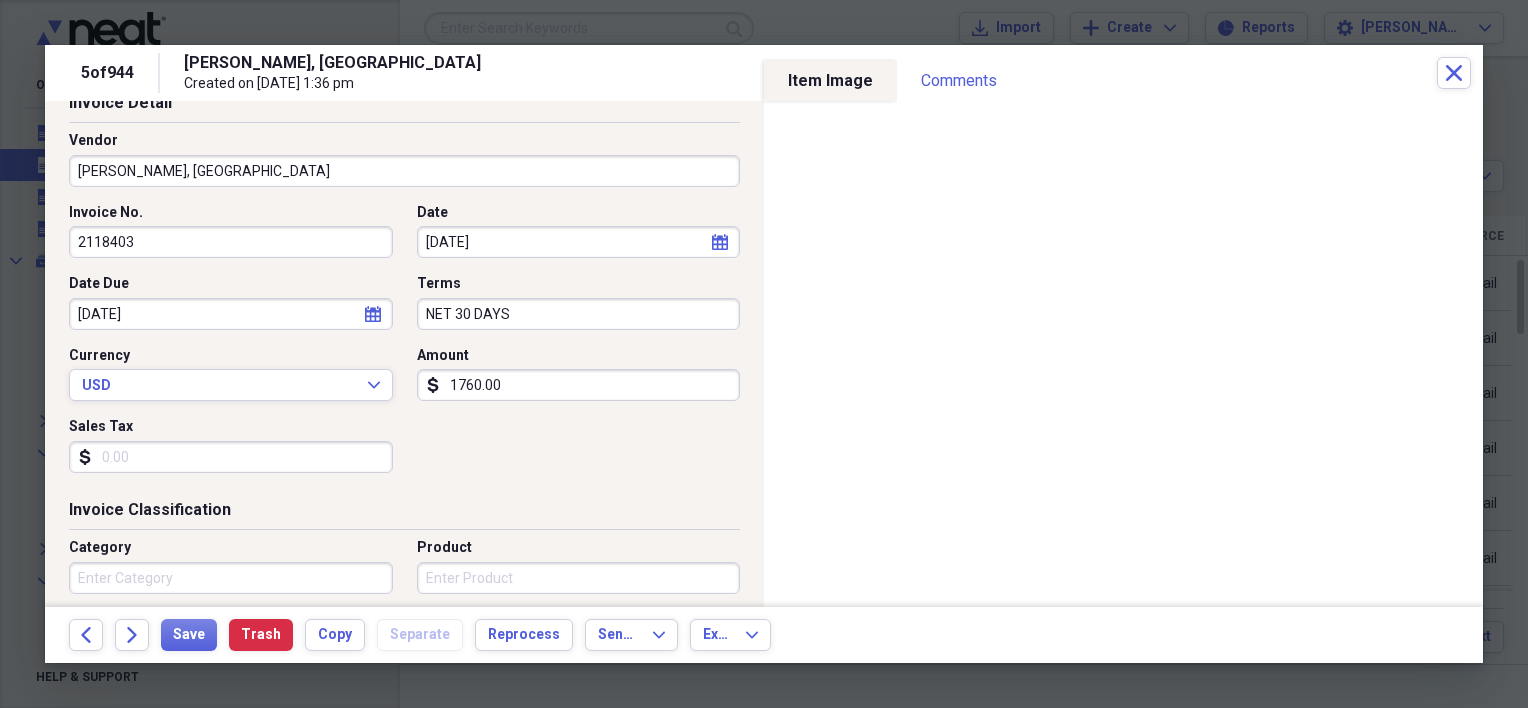 scroll, scrollTop: 200, scrollLeft: 0, axis: vertical 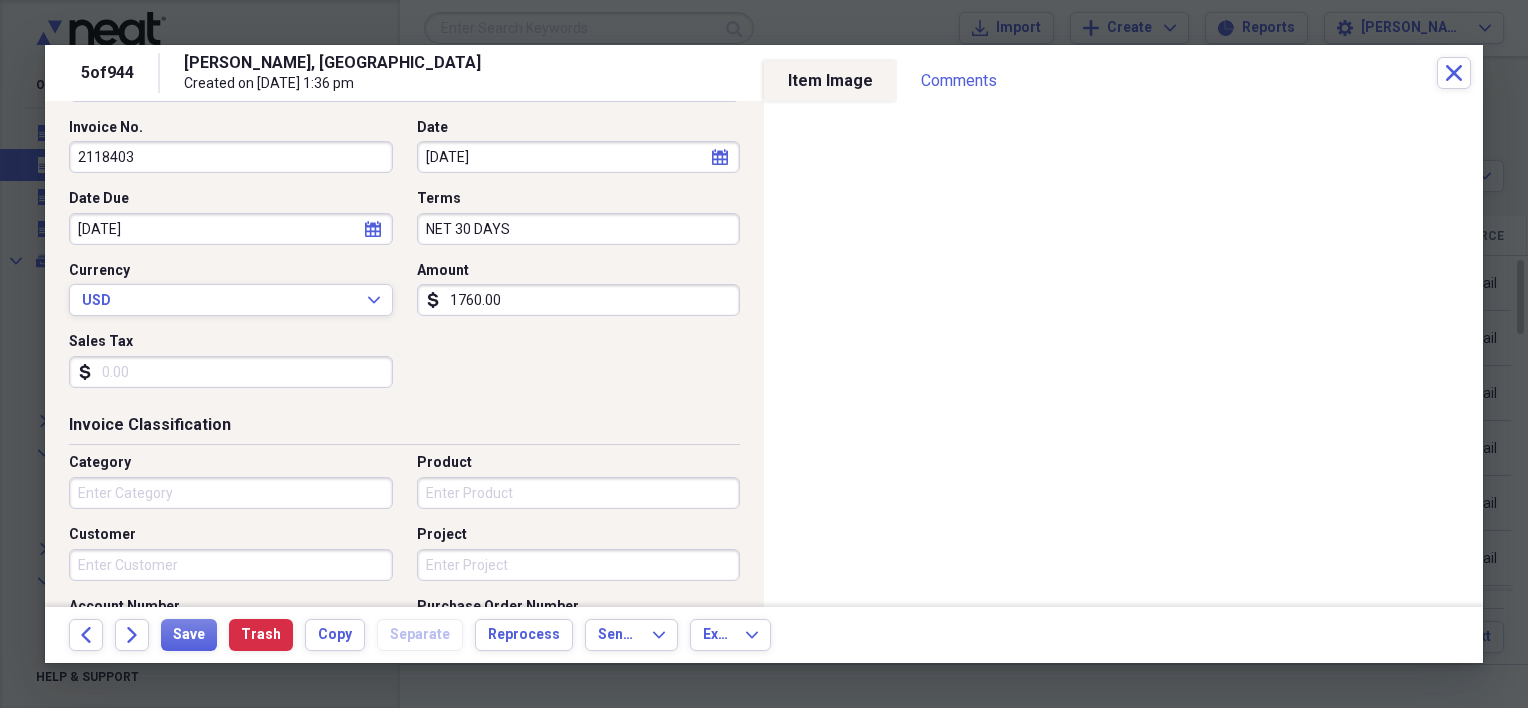 click on "1760.00" at bounding box center [579, 300] 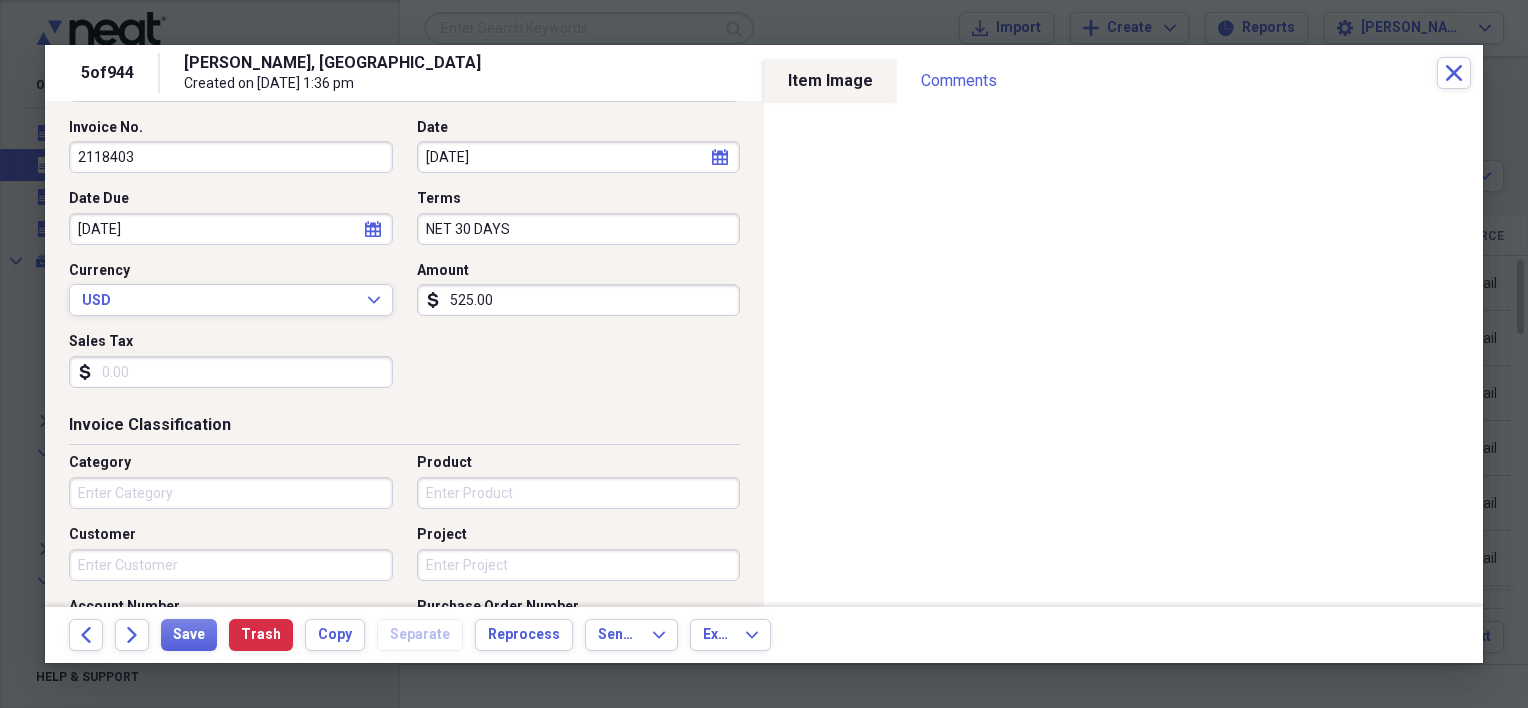 type on "525.00" 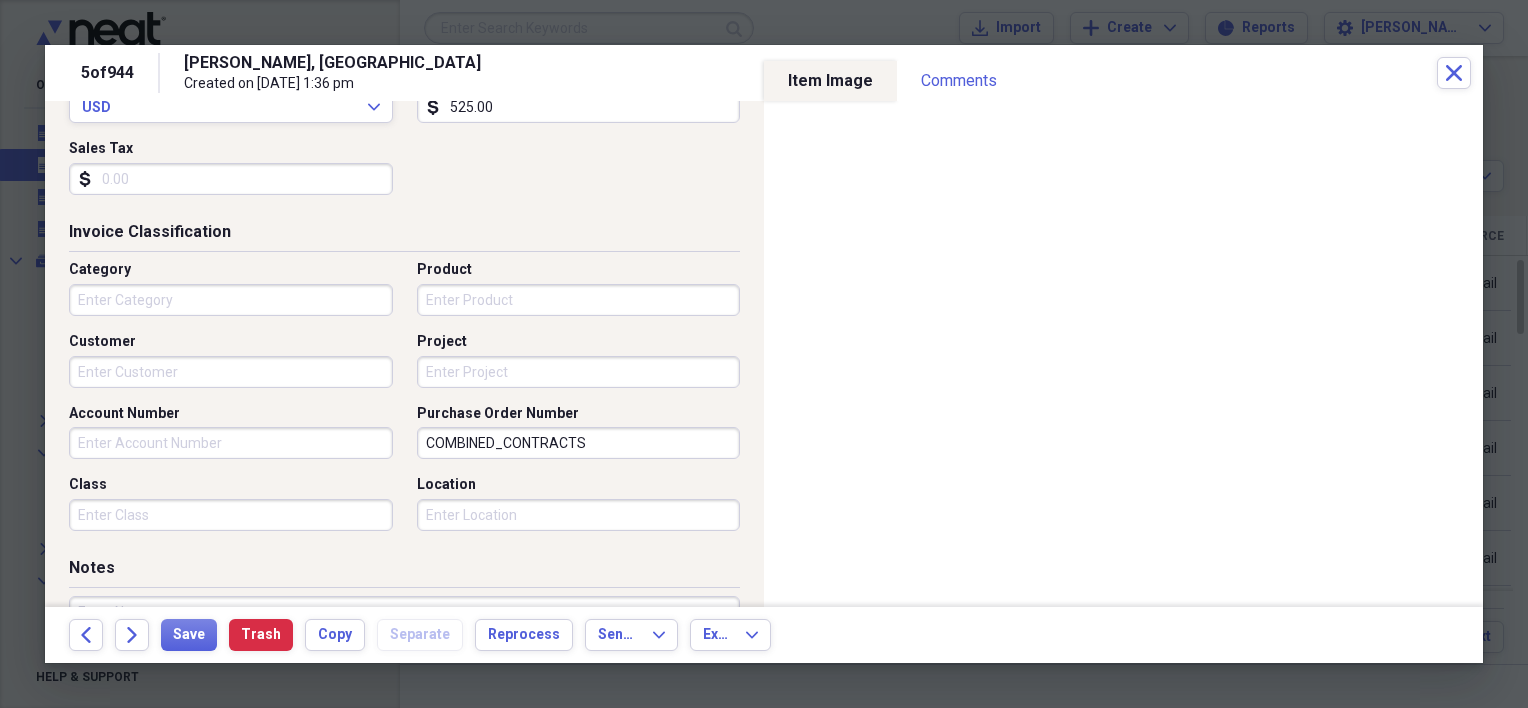 scroll, scrollTop: 400, scrollLeft: 0, axis: vertical 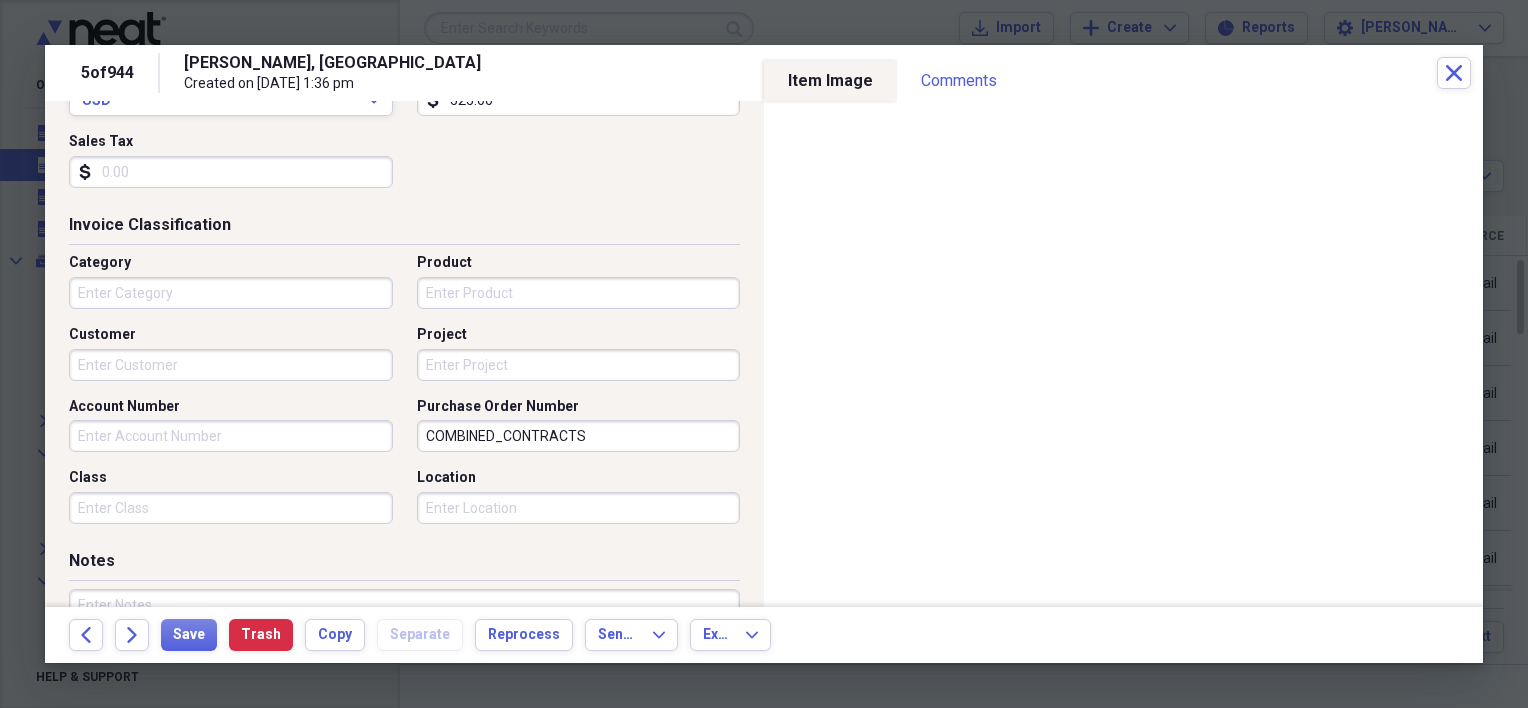 click on "Category" at bounding box center [231, 293] 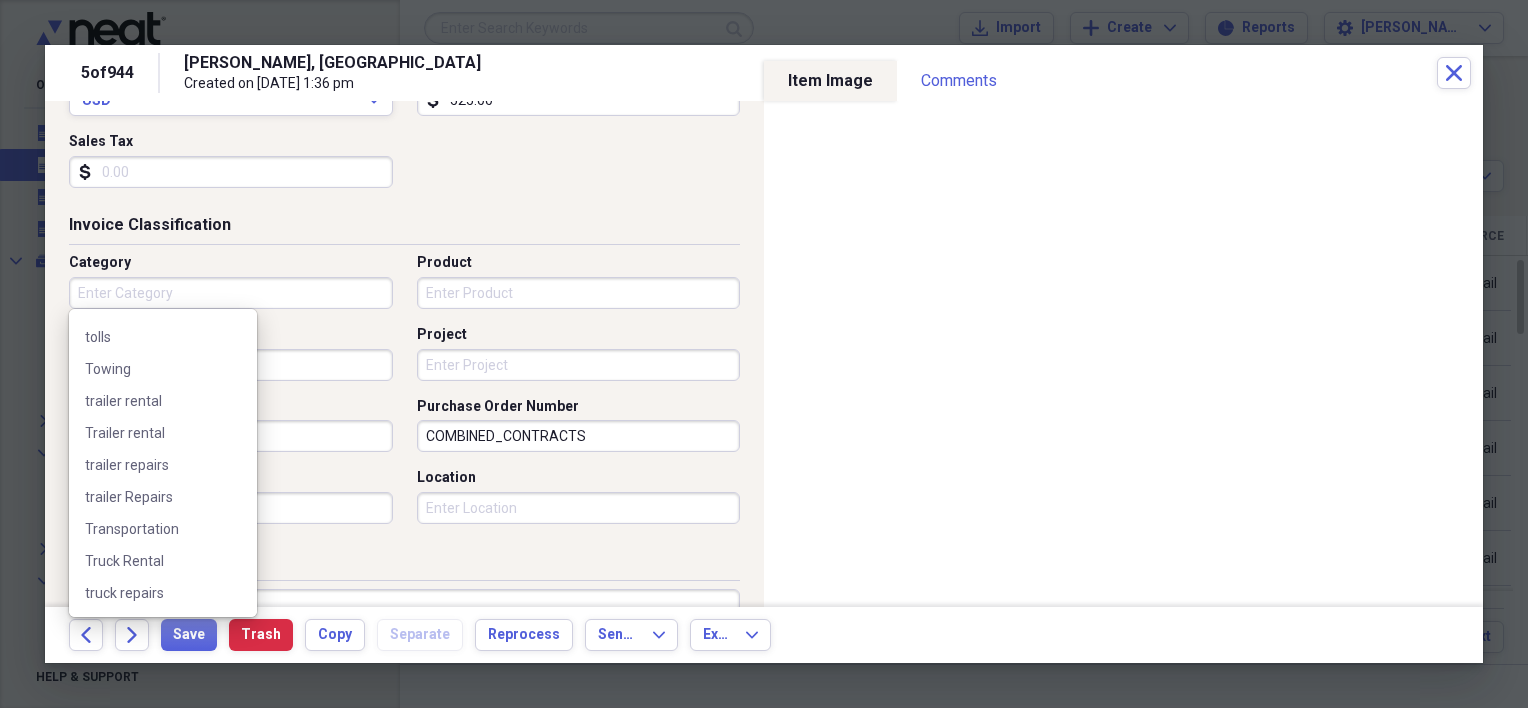 scroll, scrollTop: 900, scrollLeft: 0, axis: vertical 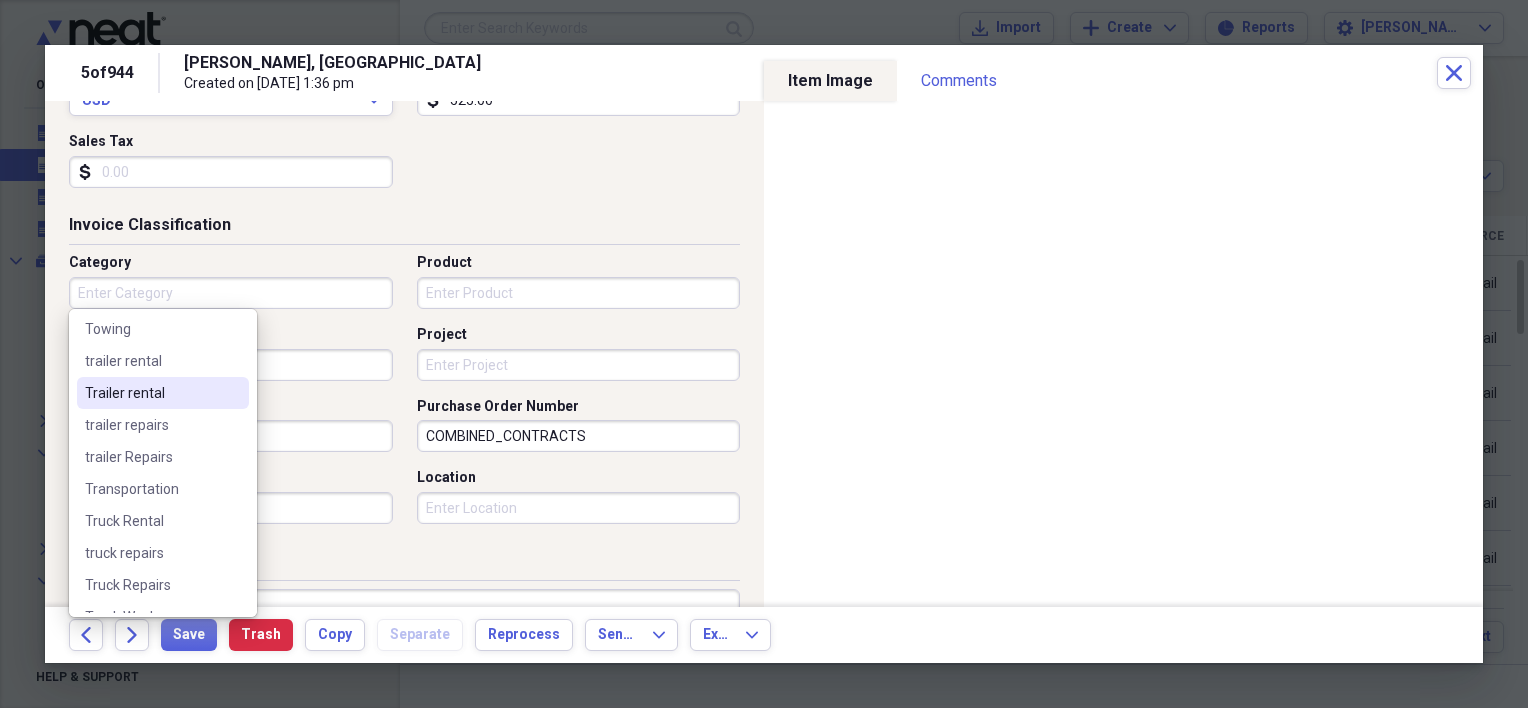 click on "Trailer rental" at bounding box center [151, 393] 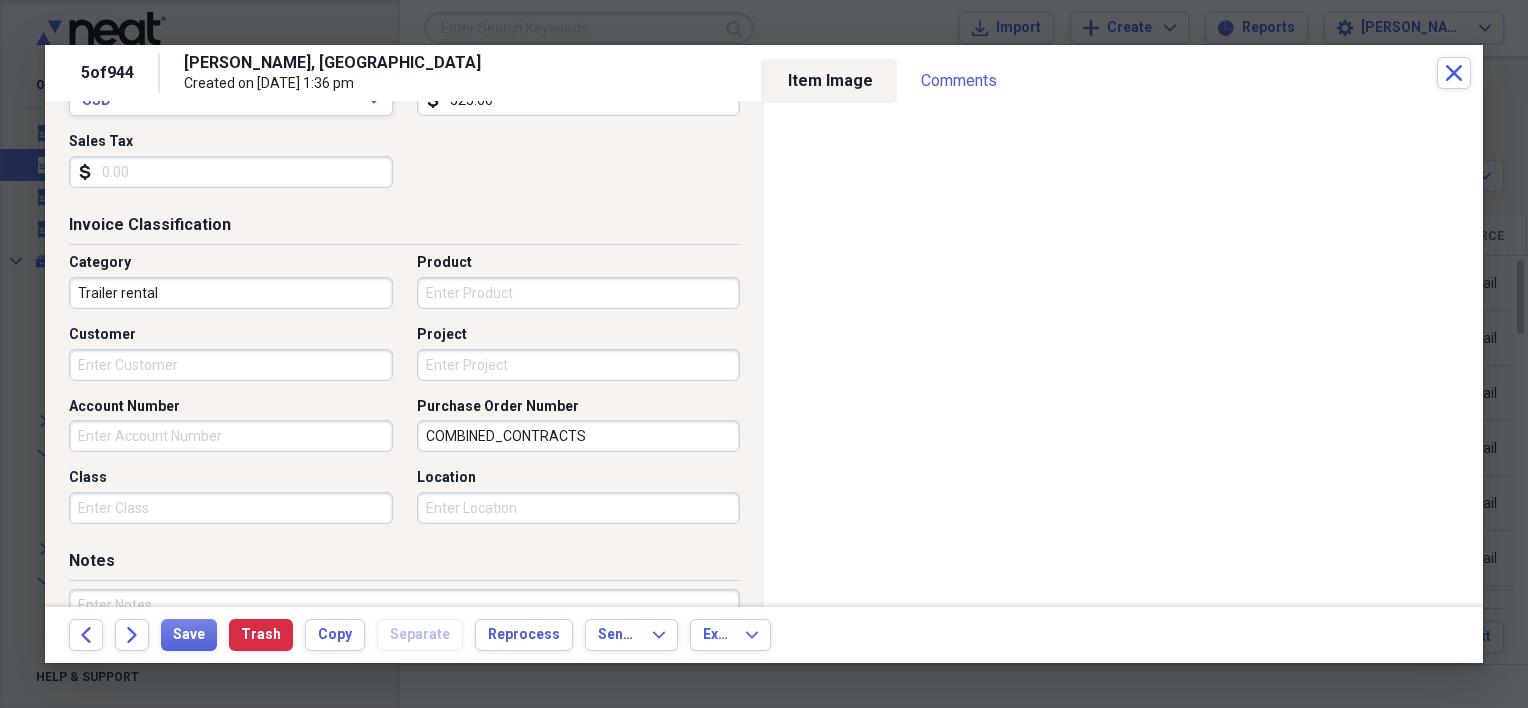 click on "Trailer rental" at bounding box center [231, 293] 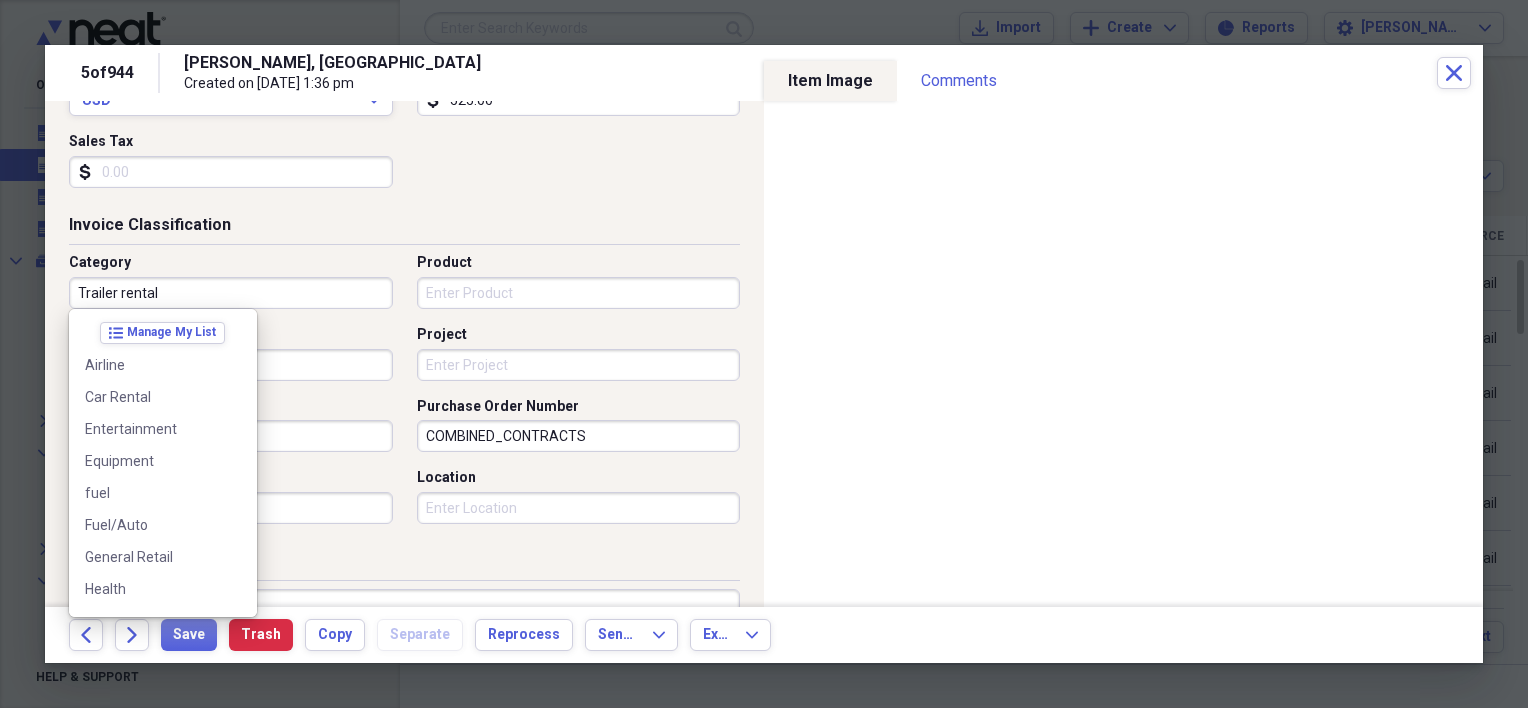 scroll, scrollTop: 732, scrollLeft: 0, axis: vertical 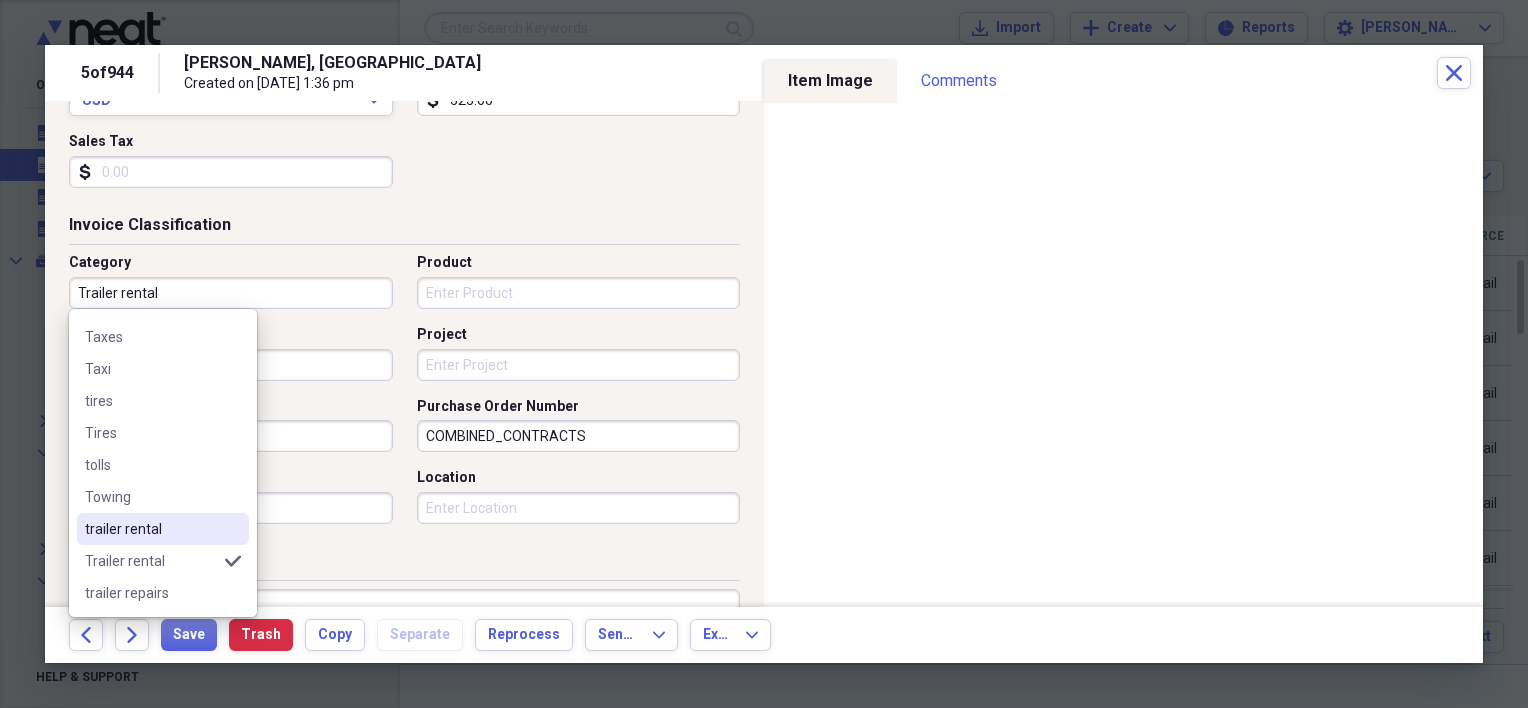 click on "trailer rental" at bounding box center (151, 529) 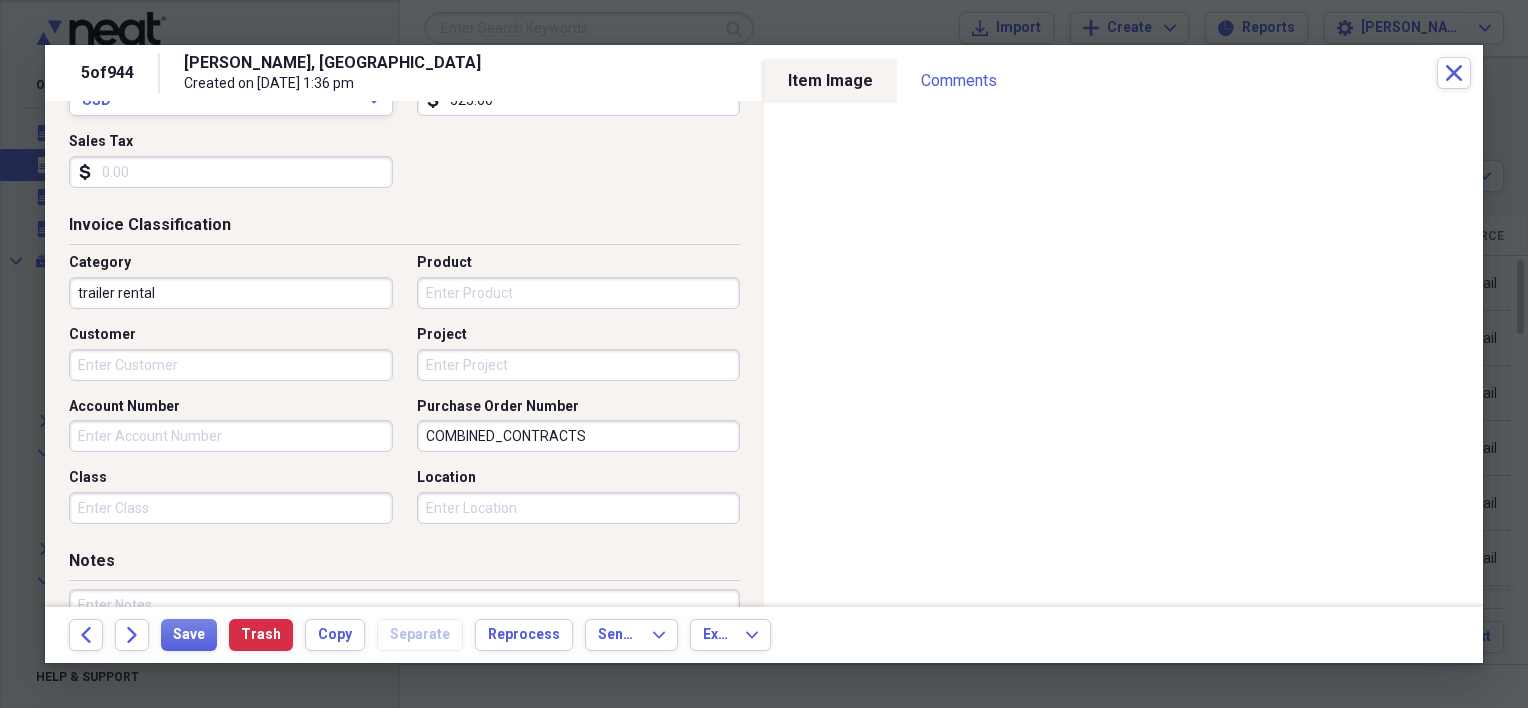click on "Class" at bounding box center [231, 508] 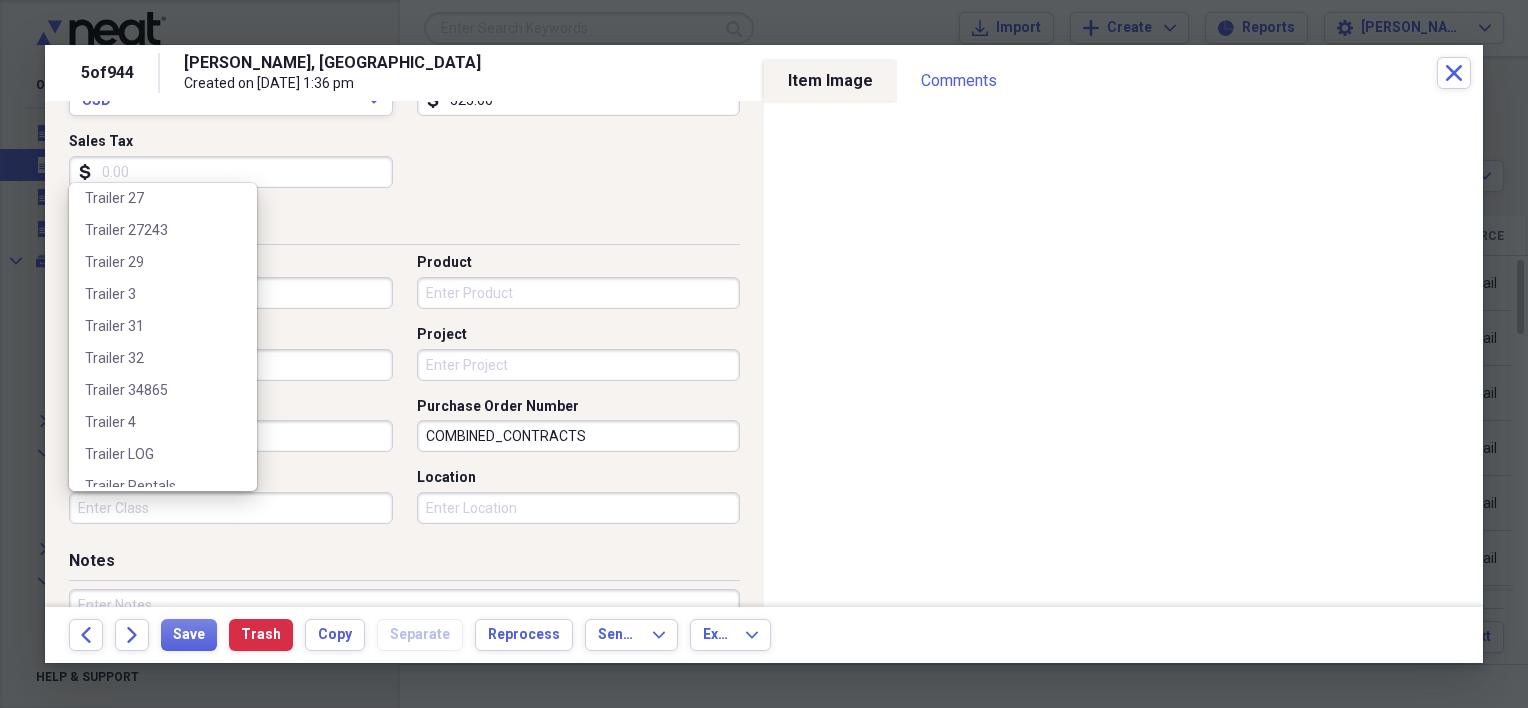 scroll, scrollTop: 300, scrollLeft: 0, axis: vertical 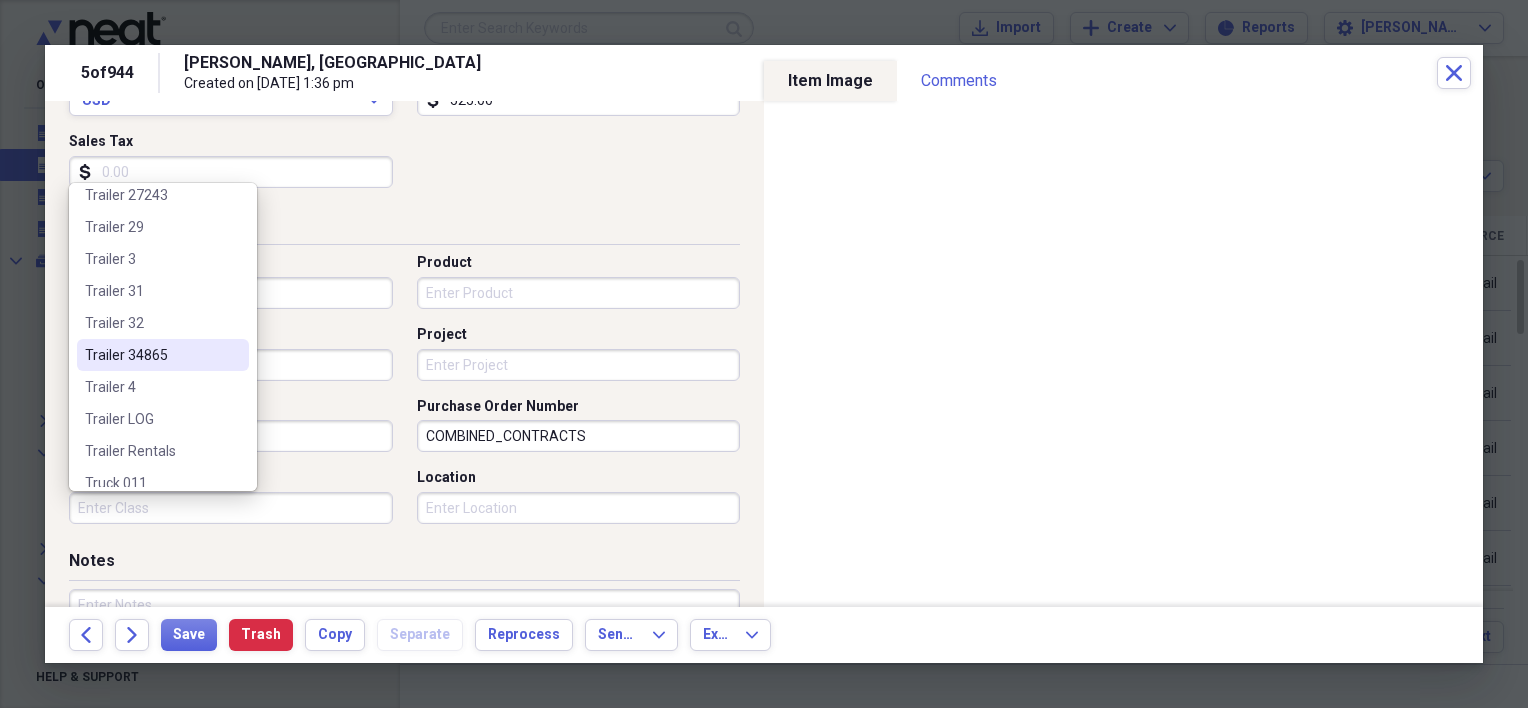 click on "Trailer 34865" at bounding box center (151, 355) 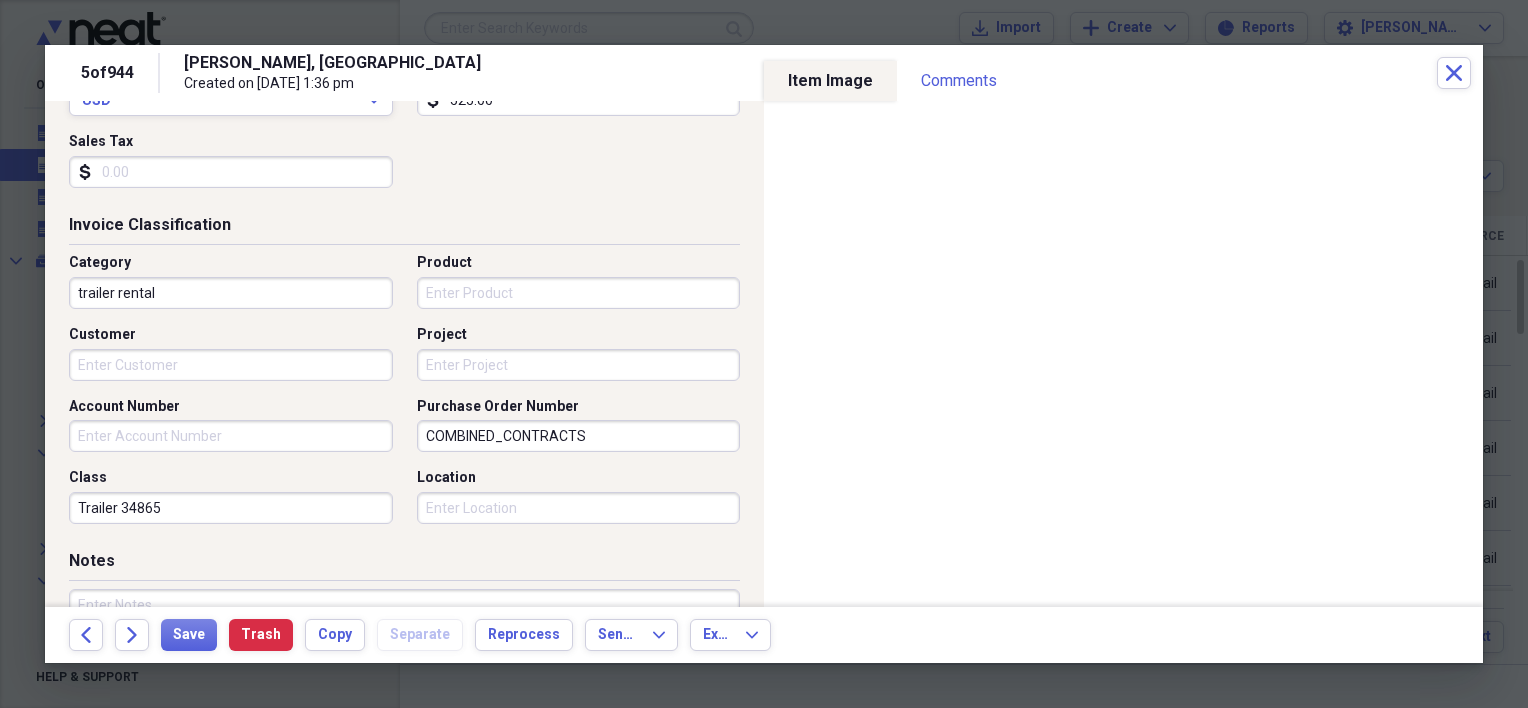 click on "COMBINED_CONTRACTS" at bounding box center (579, 436) 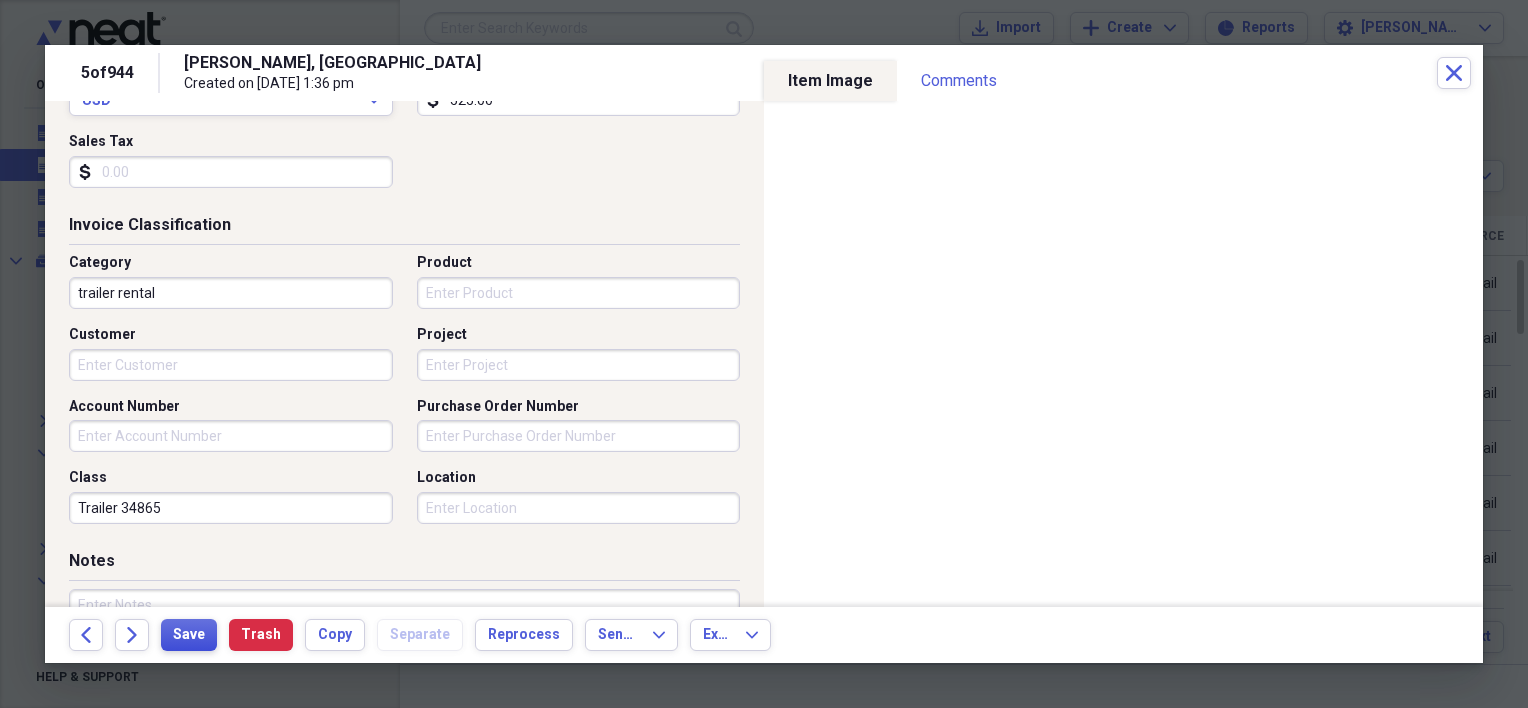 type 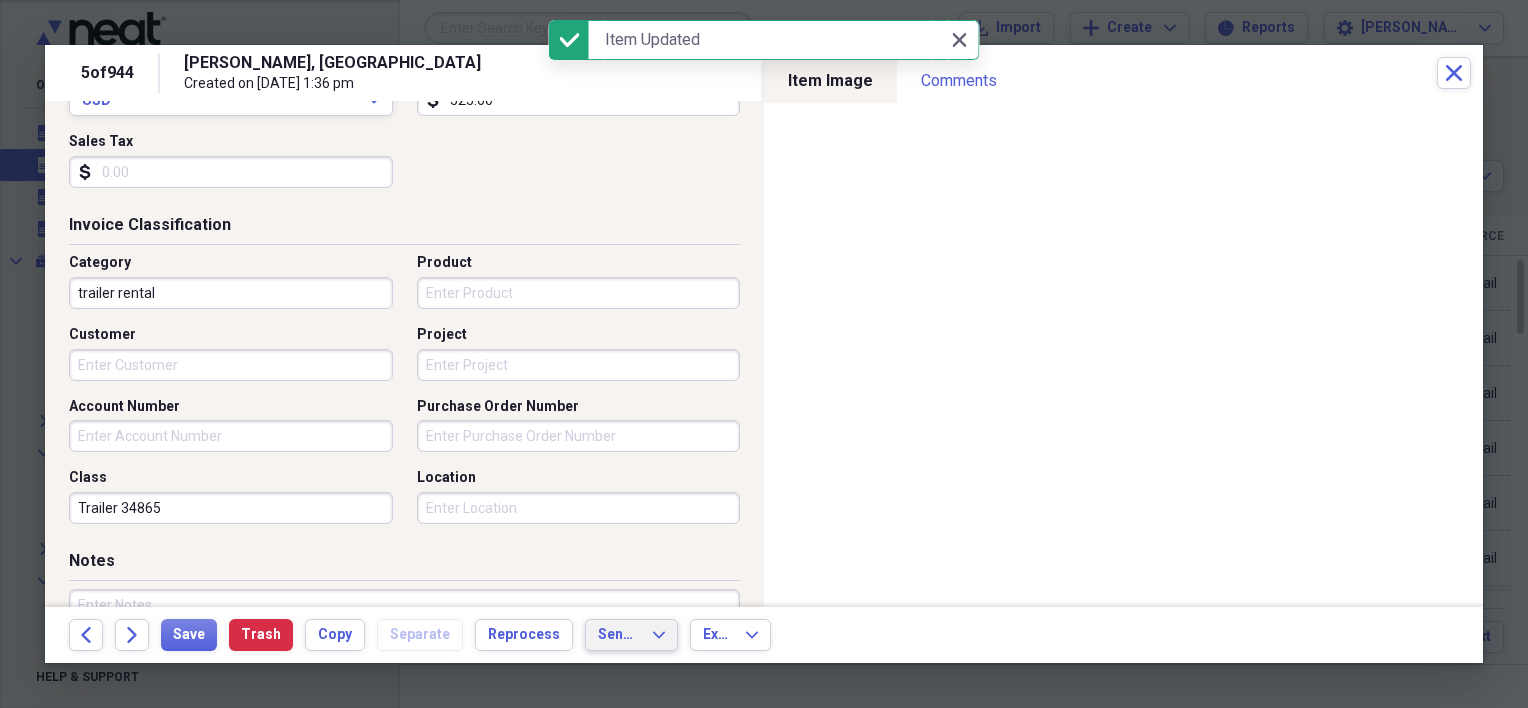 click on "Send To Expand" at bounding box center [631, 635] 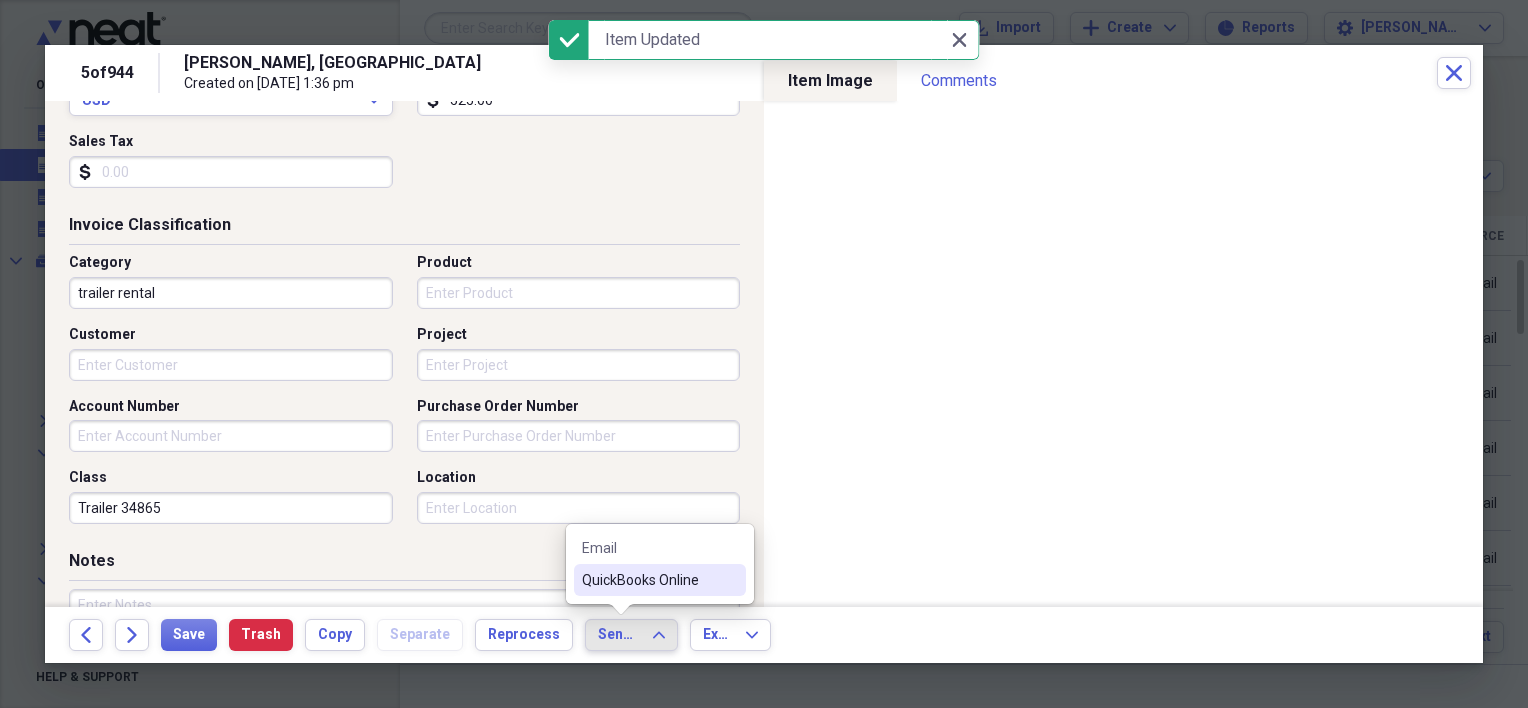 click on "QuickBooks Online" at bounding box center (648, 580) 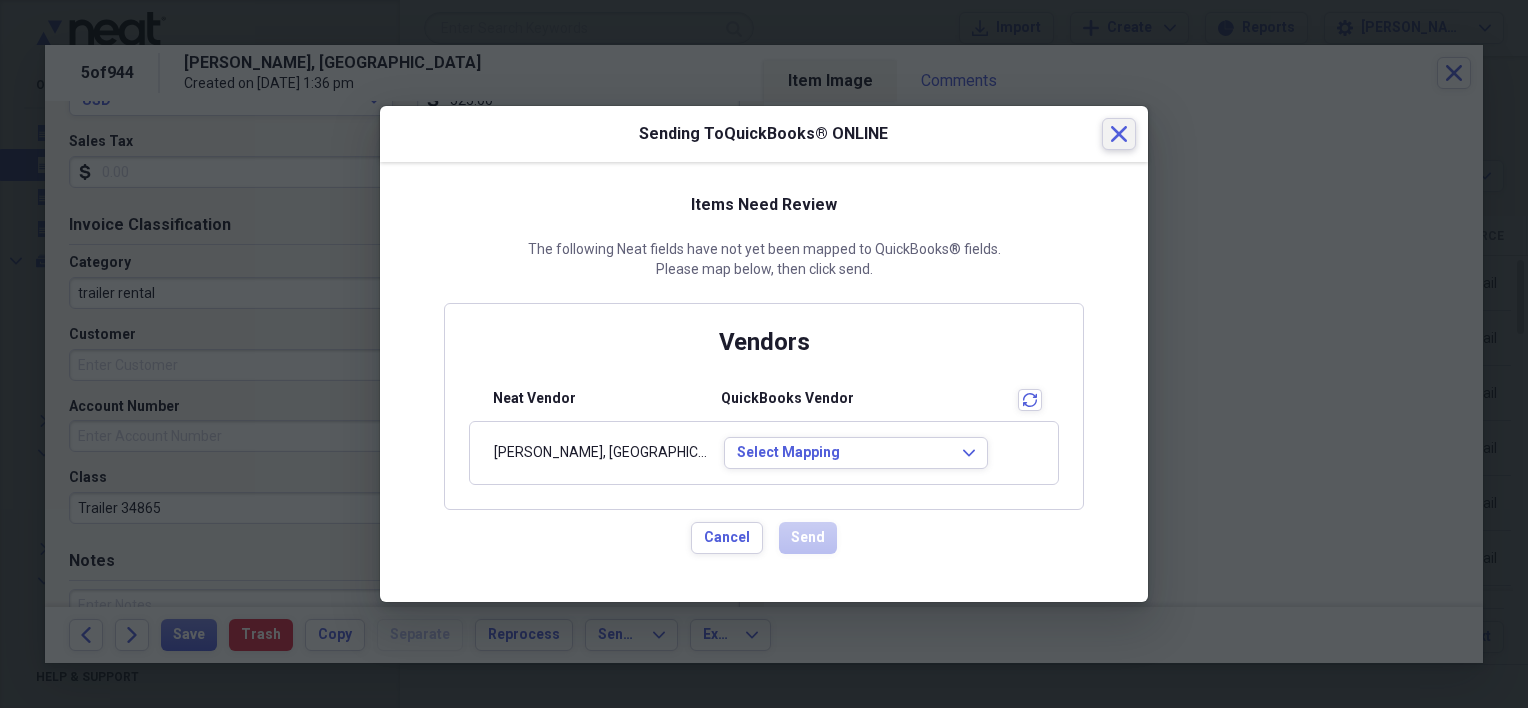 click on "Close" at bounding box center (1119, 134) 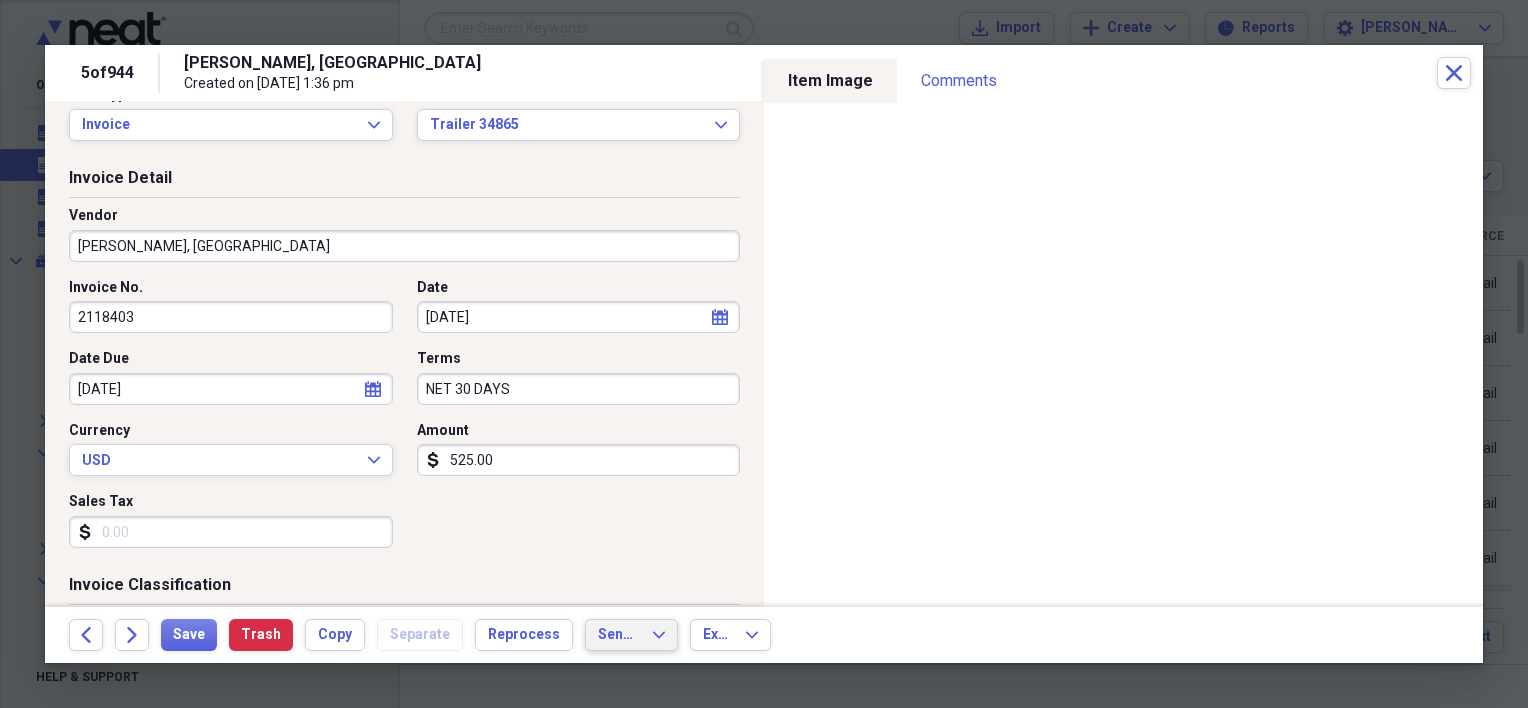 scroll, scrollTop: 0, scrollLeft: 0, axis: both 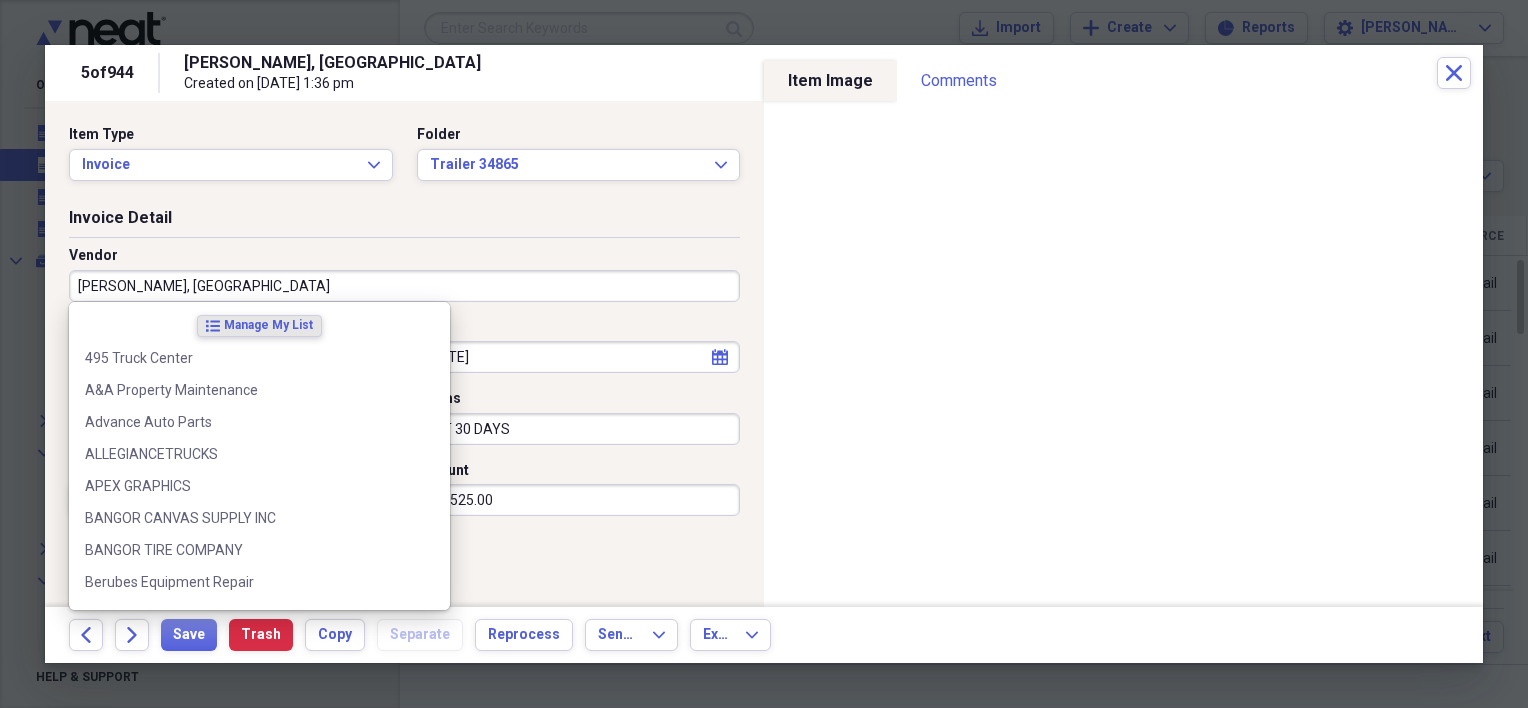 click on "VOORHEES, NJ 08043" at bounding box center (404, 286) 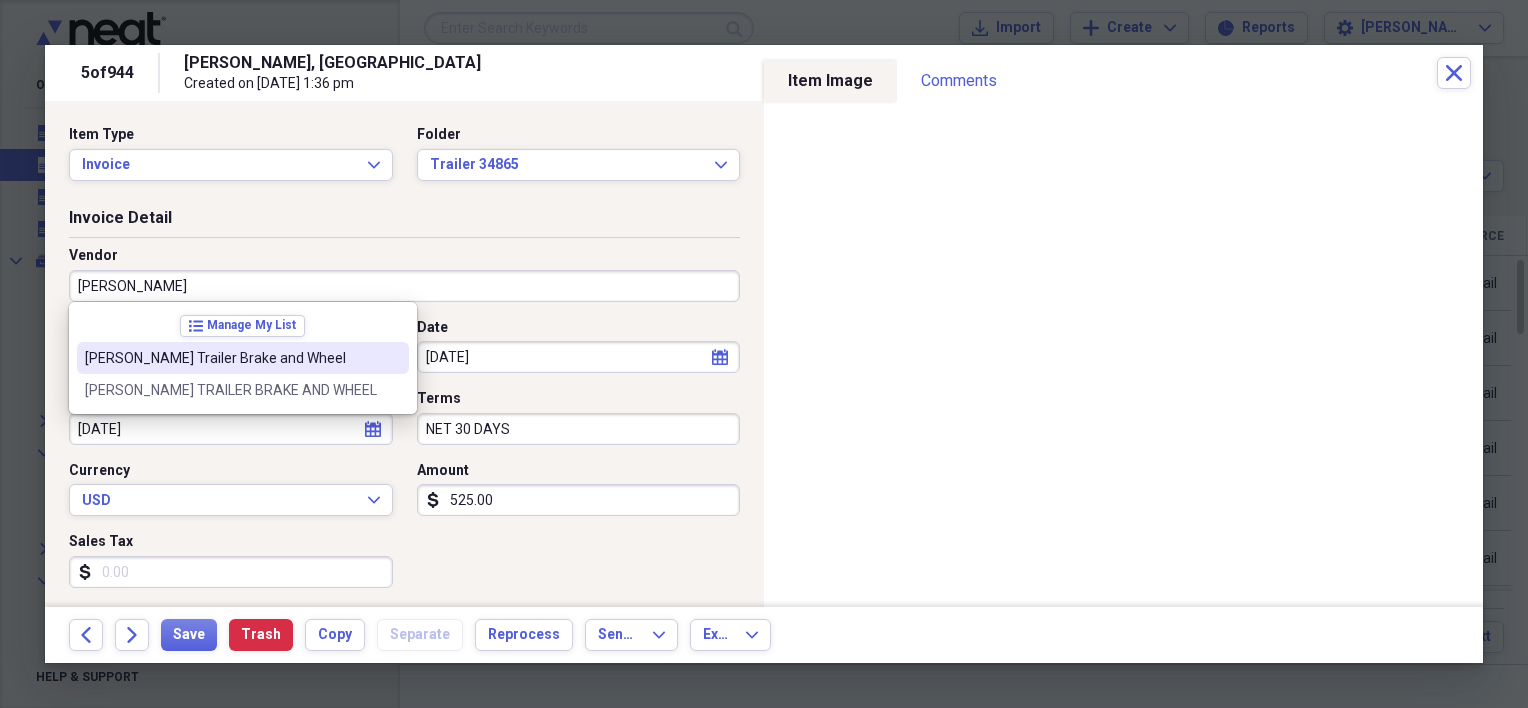 click on "[PERSON_NAME] Trailer Brake and Wheel" at bounding box center [231, 358] 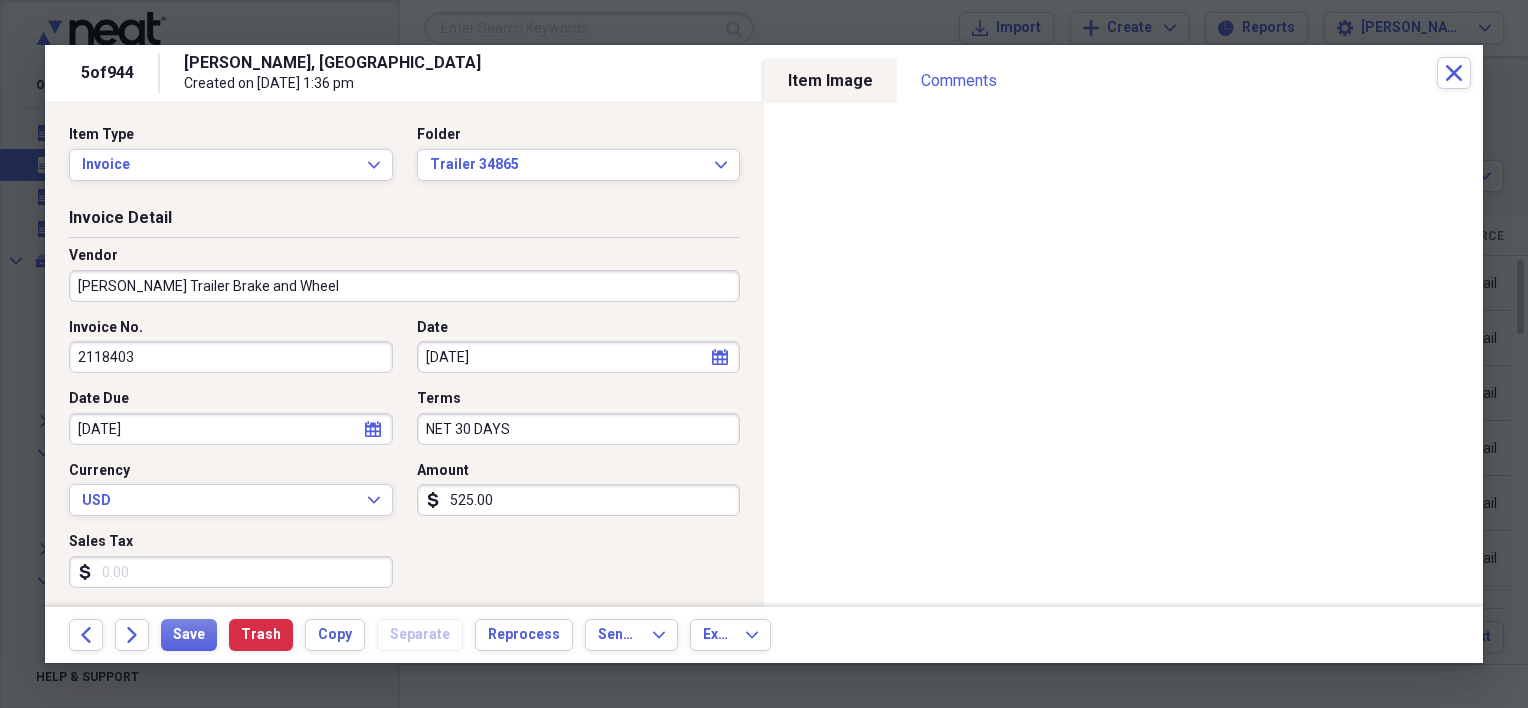 type on "trailer repairs" 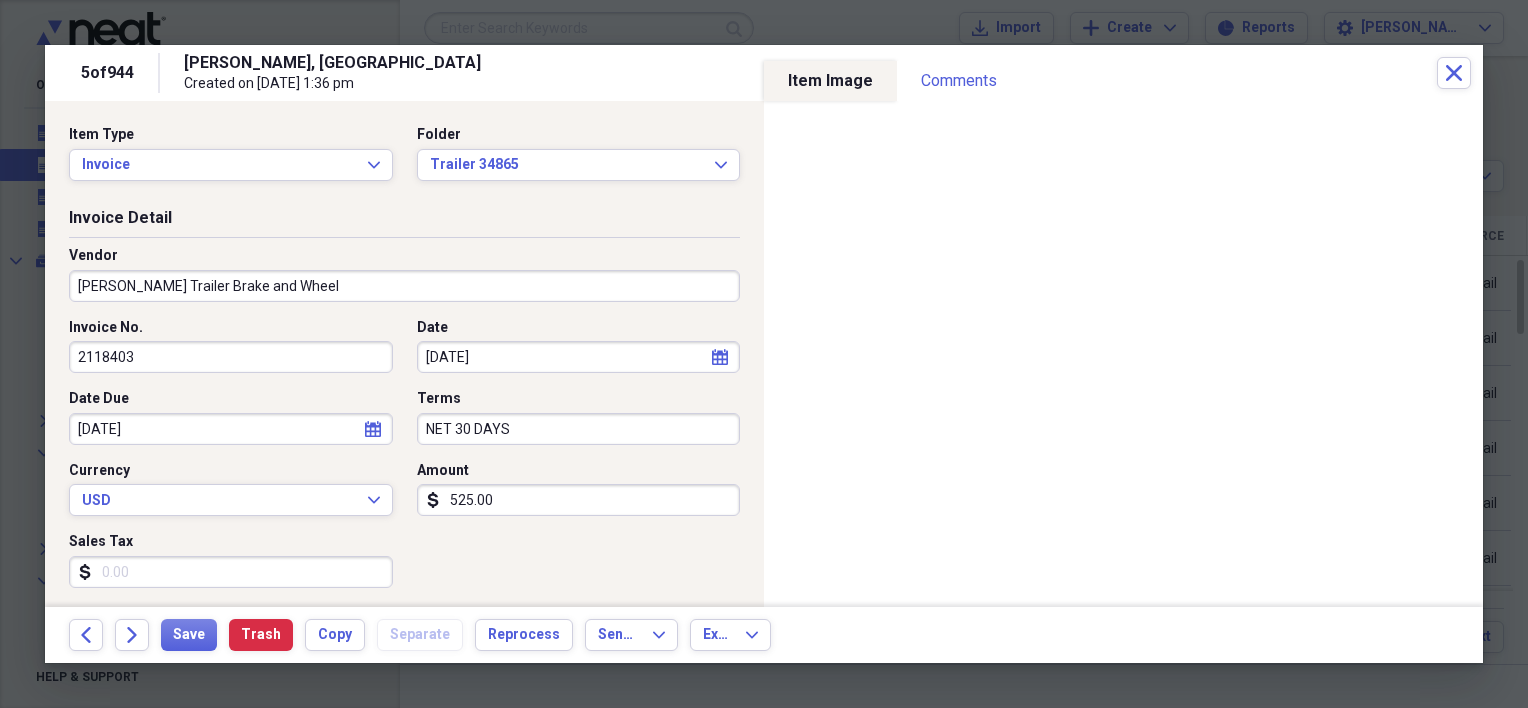 click on "Invoice No." at bounding box center (231, 328) 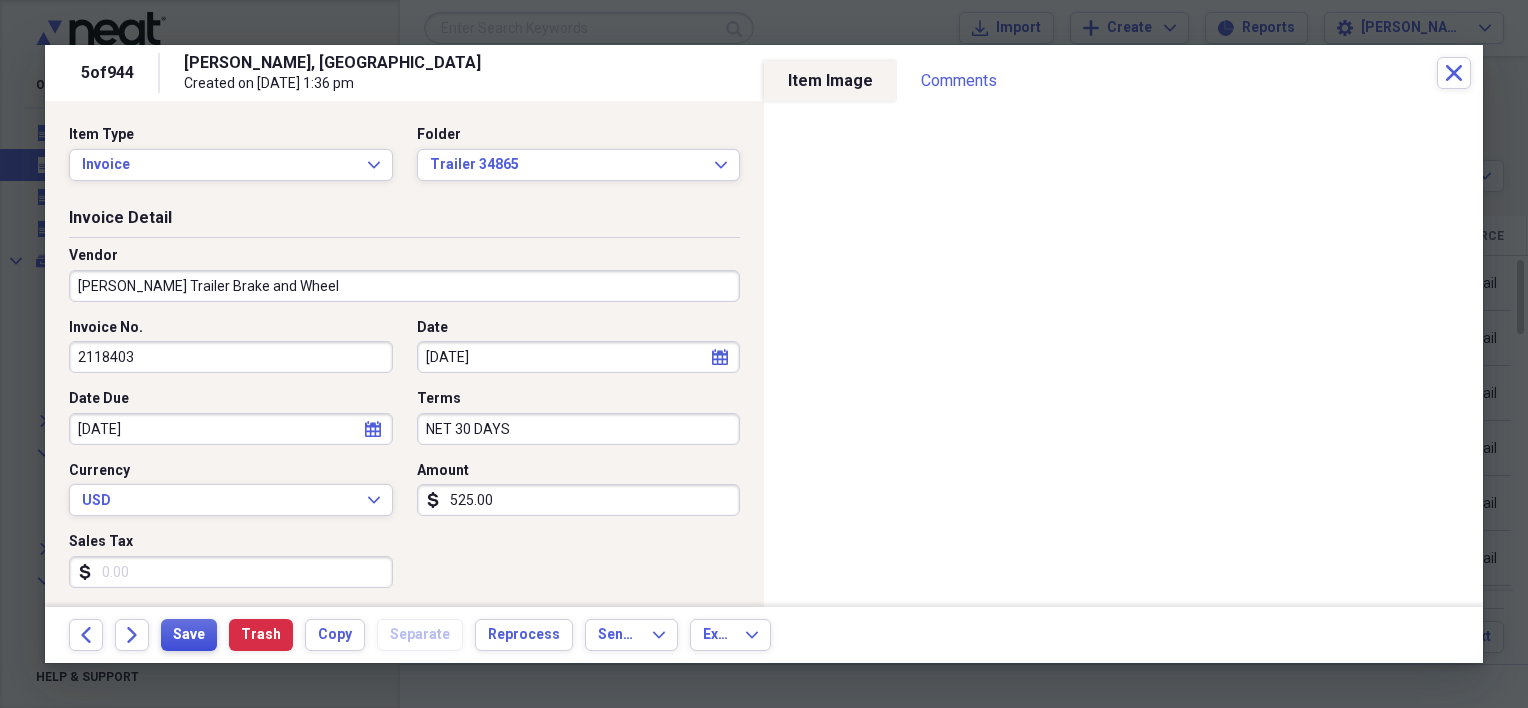 click on "Save" at bounding box center [189, 635] 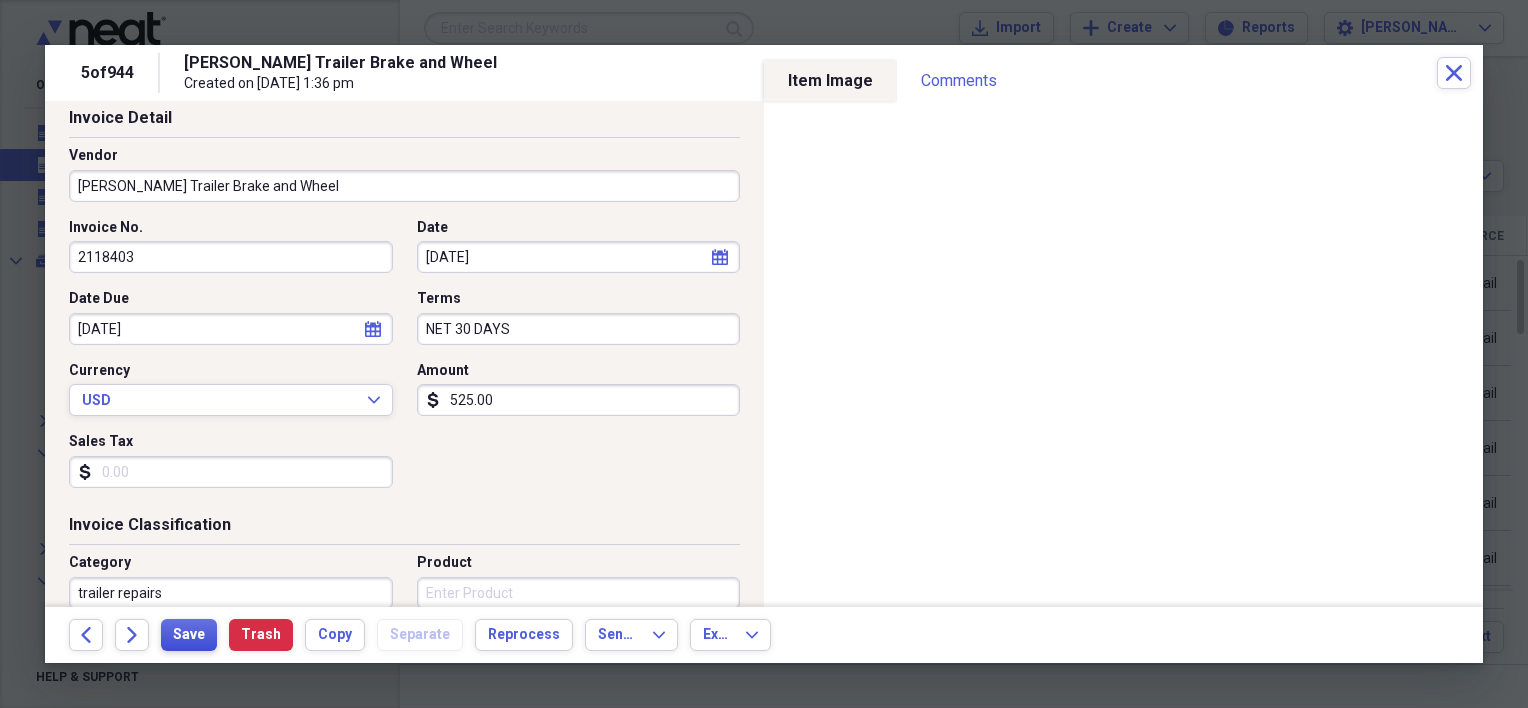 scroll, scrollTop: 0, scrollLeft: 0, axis: both 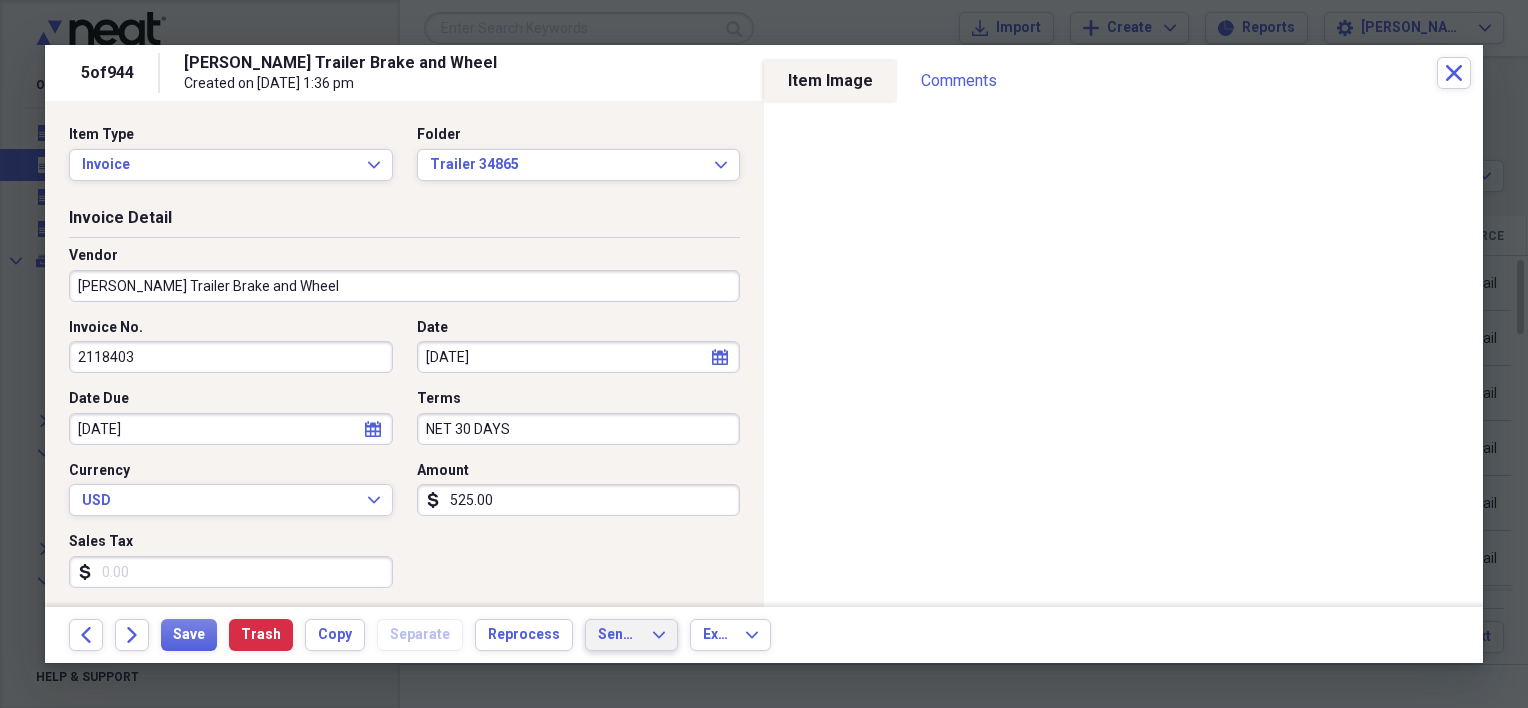 click on "Send To" at bounding box center (619, 635) 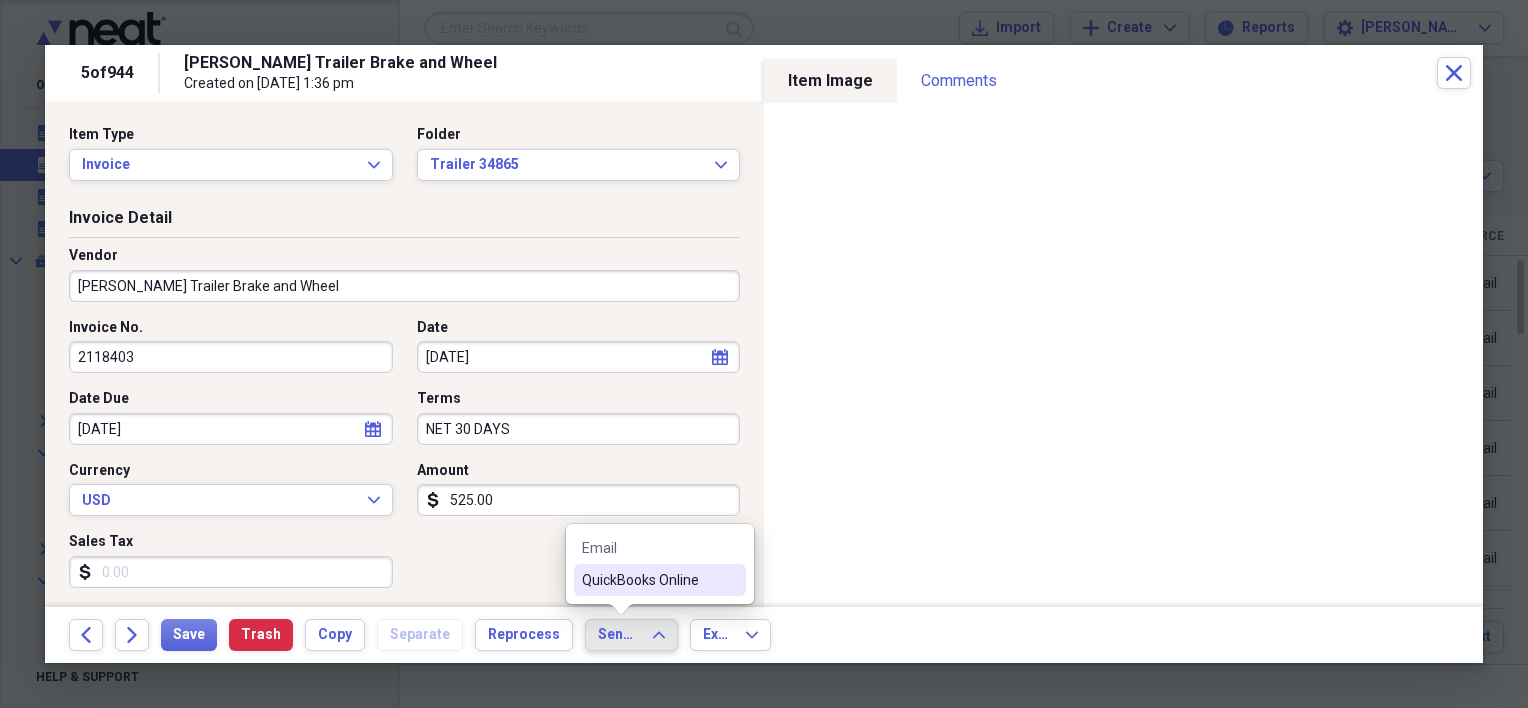 click on "QuickBooks Online" at bounding box center (660, 580) 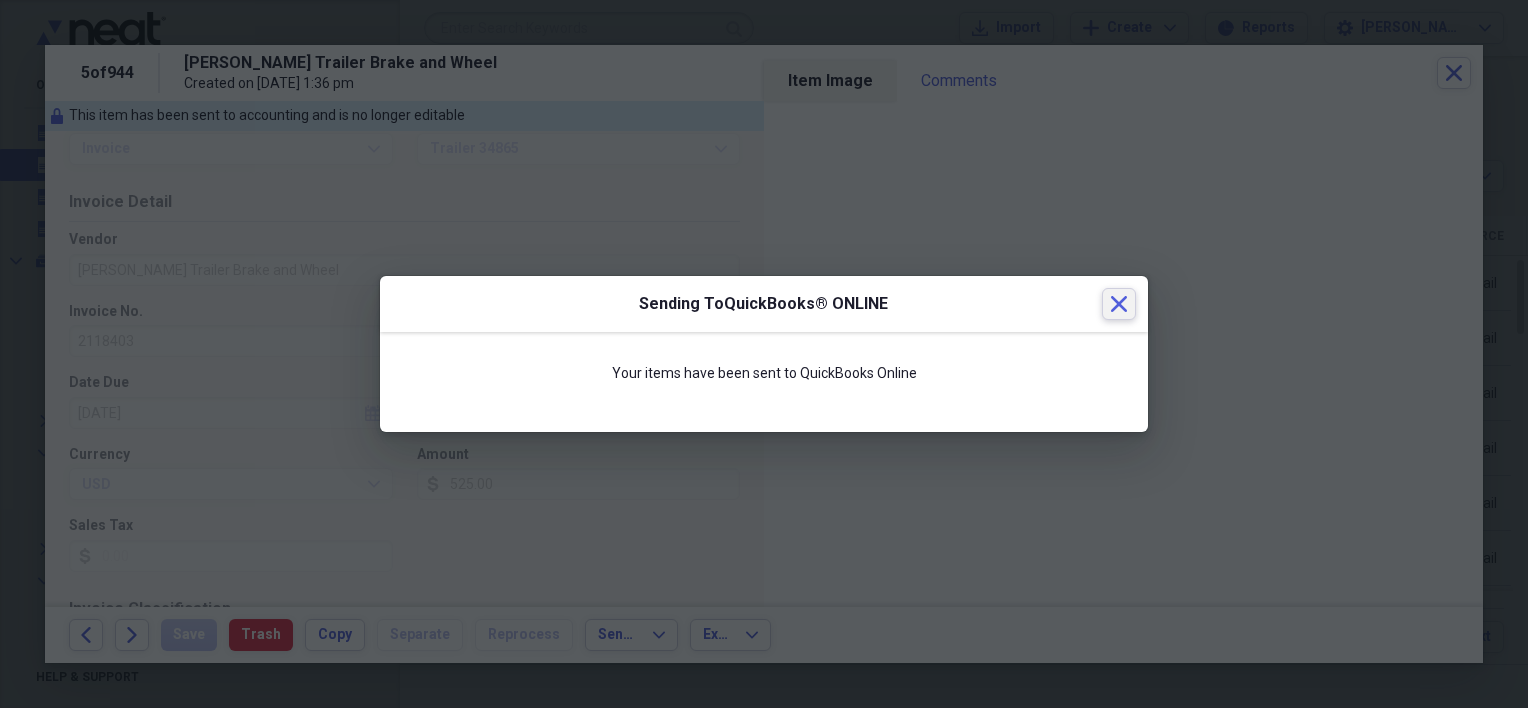 click 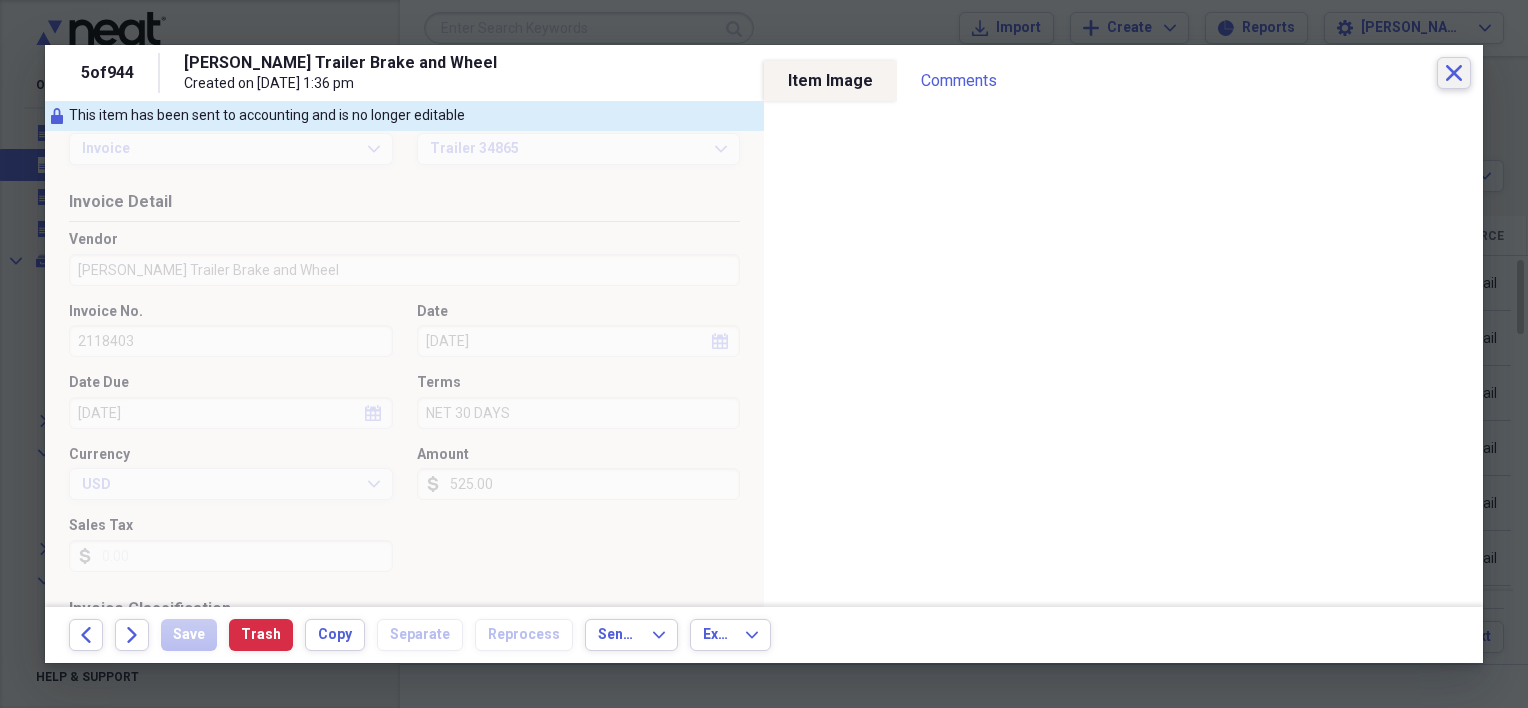 click on "Close" at bounding box center (1454, 73) 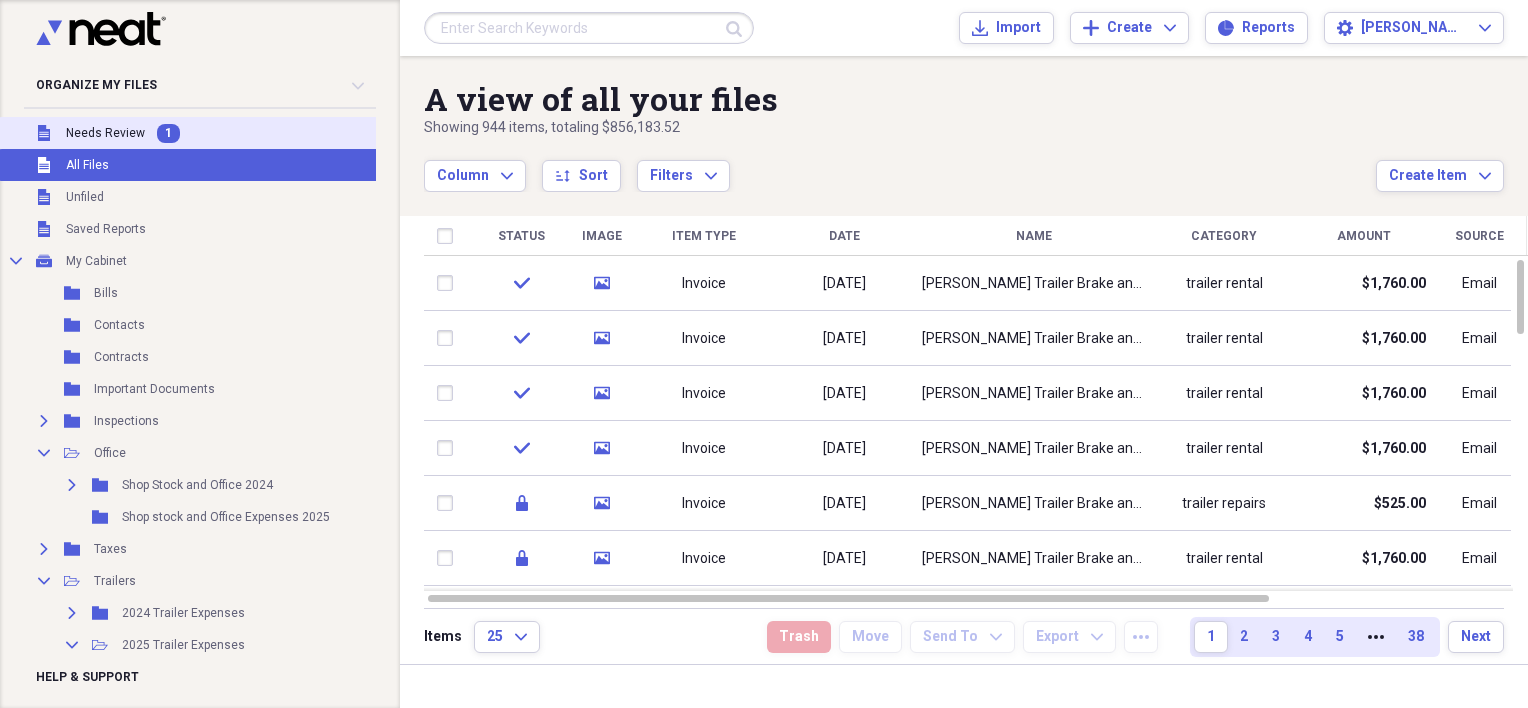 click on "Unfiled Needs Review 1" at bounding box center (195, 133) 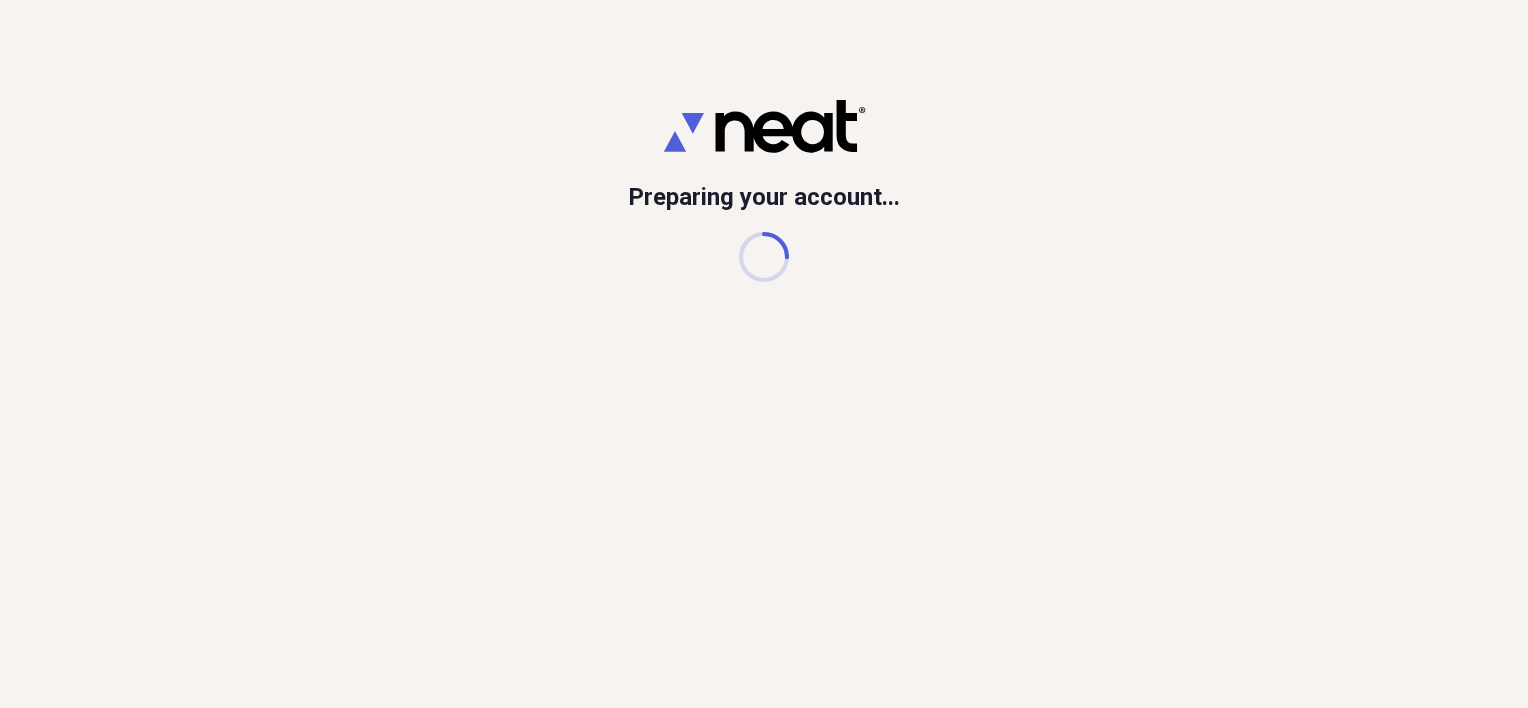 scroll, scrollTop: 0, scrollLeft: 0, axis: both 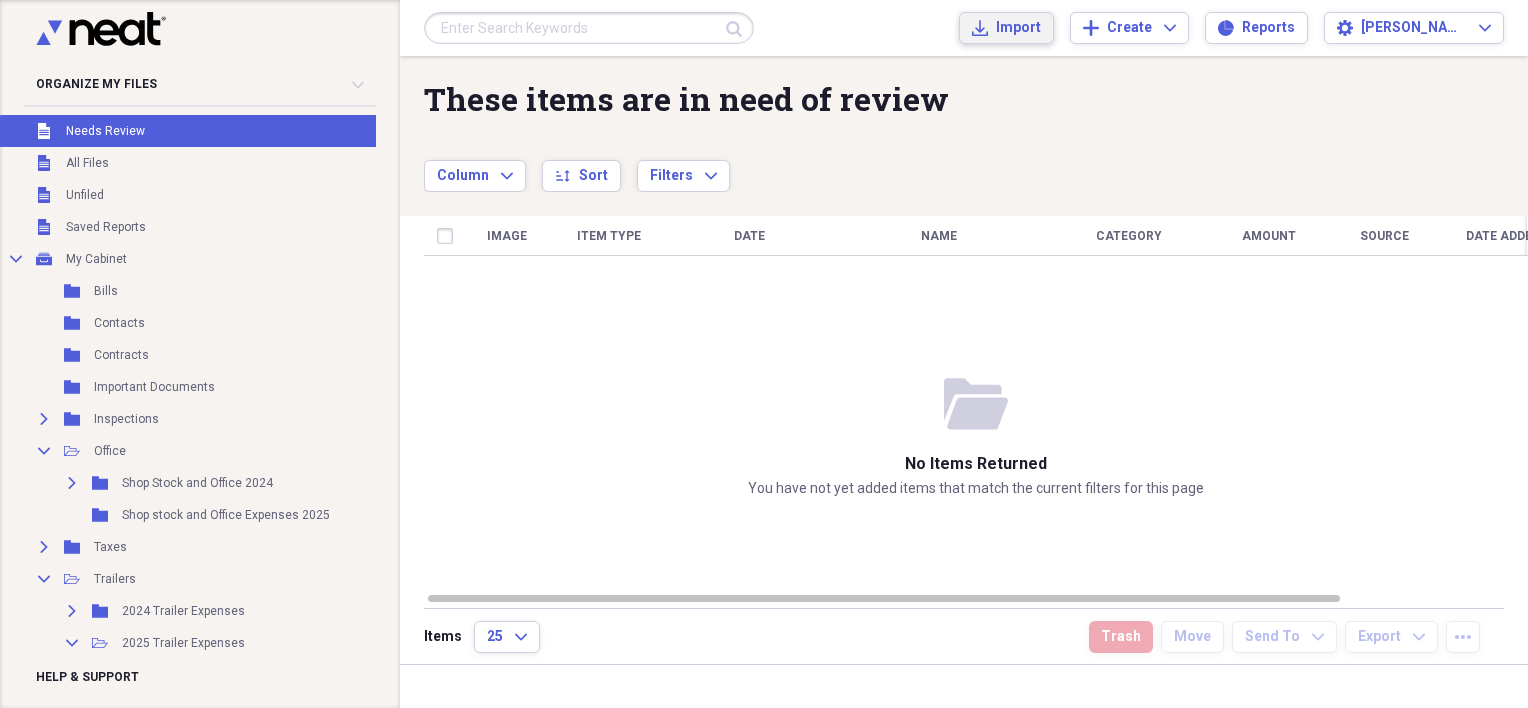 click on "Import Import" at bounding box center (1006, 28) 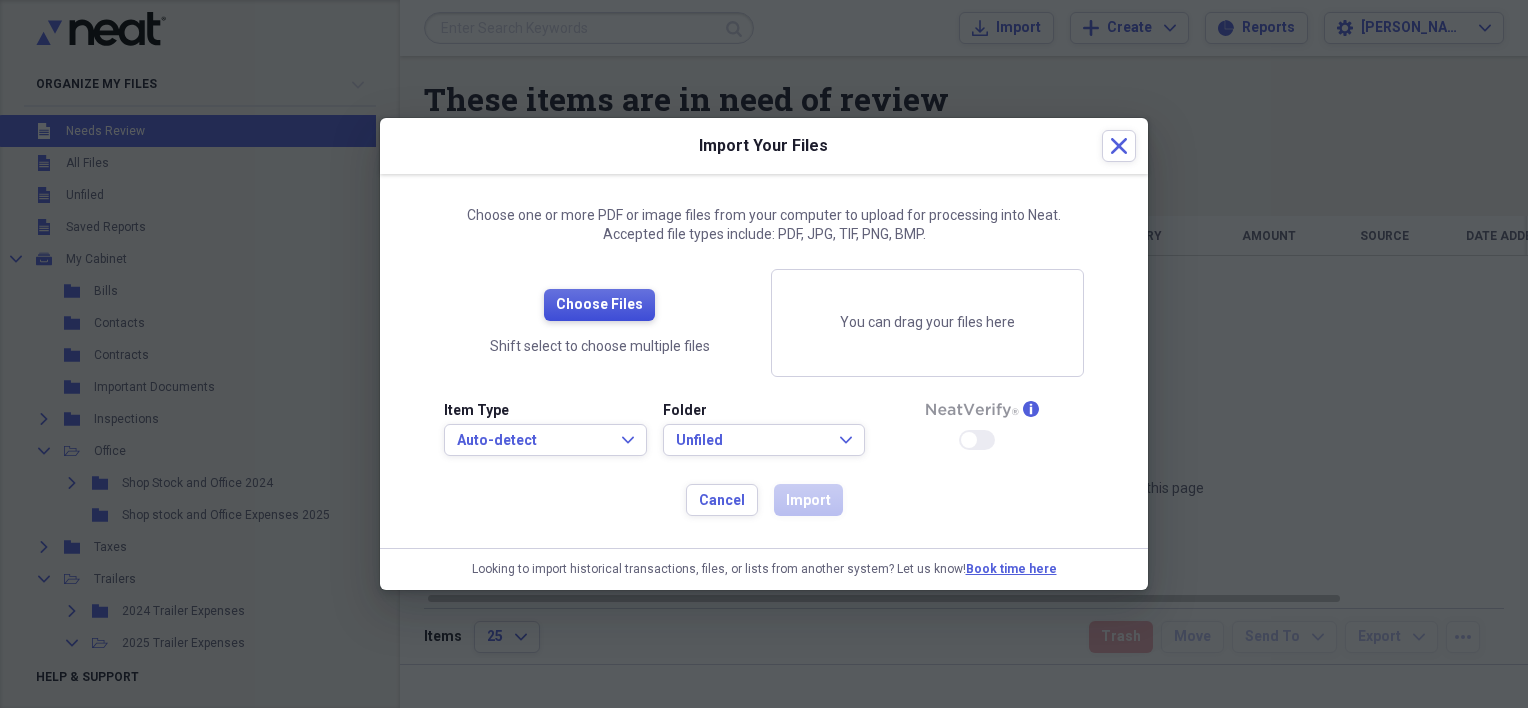 click on "Choose Files" at bounding box center (599, 305) 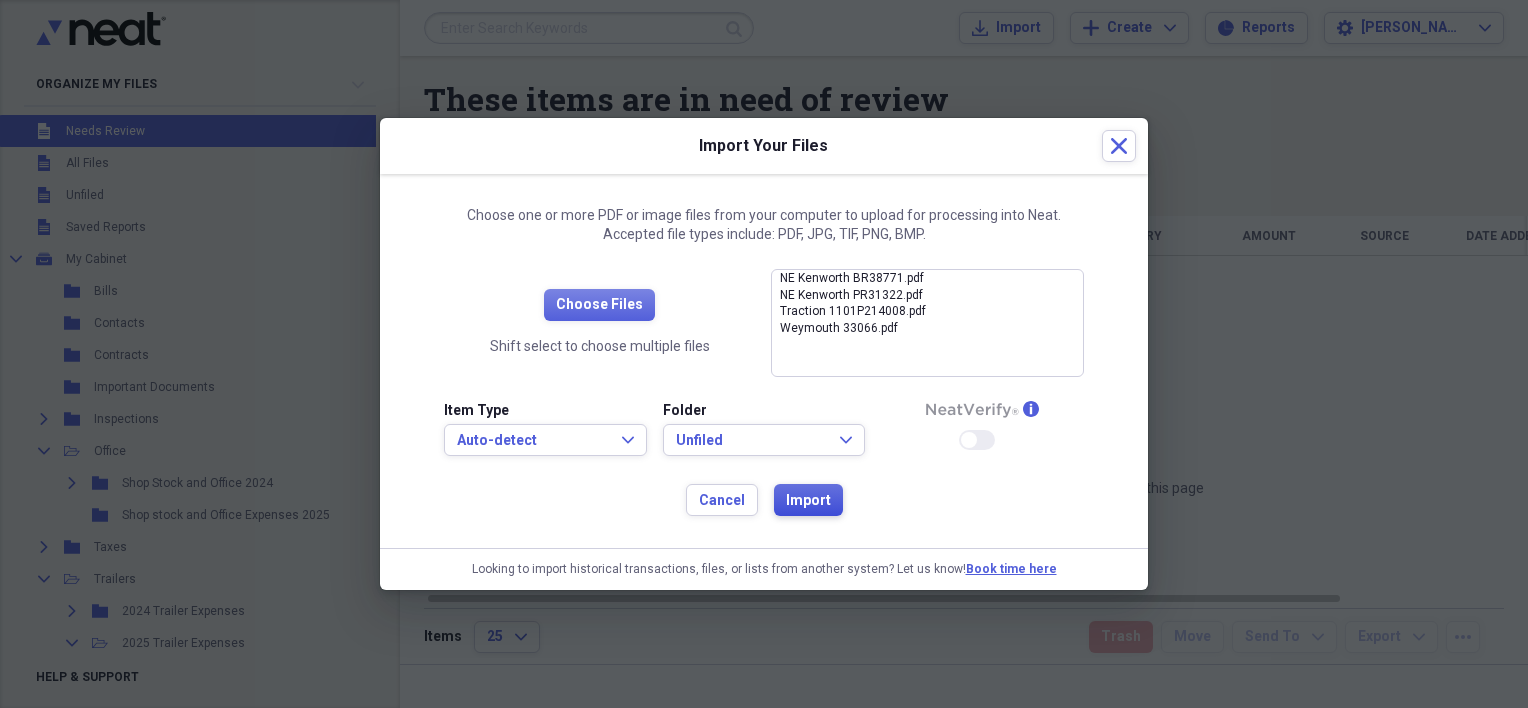 click on "Import" at bounding box center (808, 501) 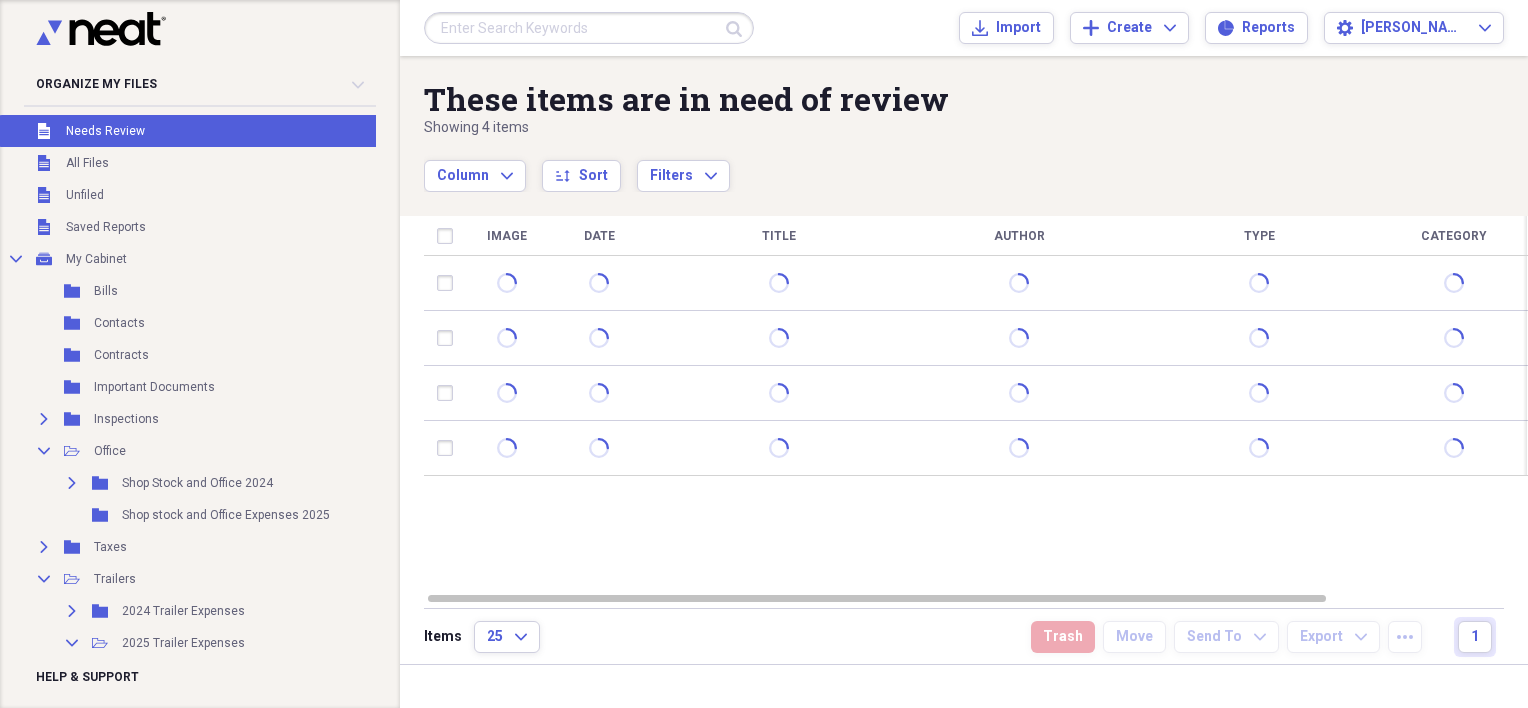 click on "Image Date Title Author Type Category Source Folder" at bounding box center (976, 403) 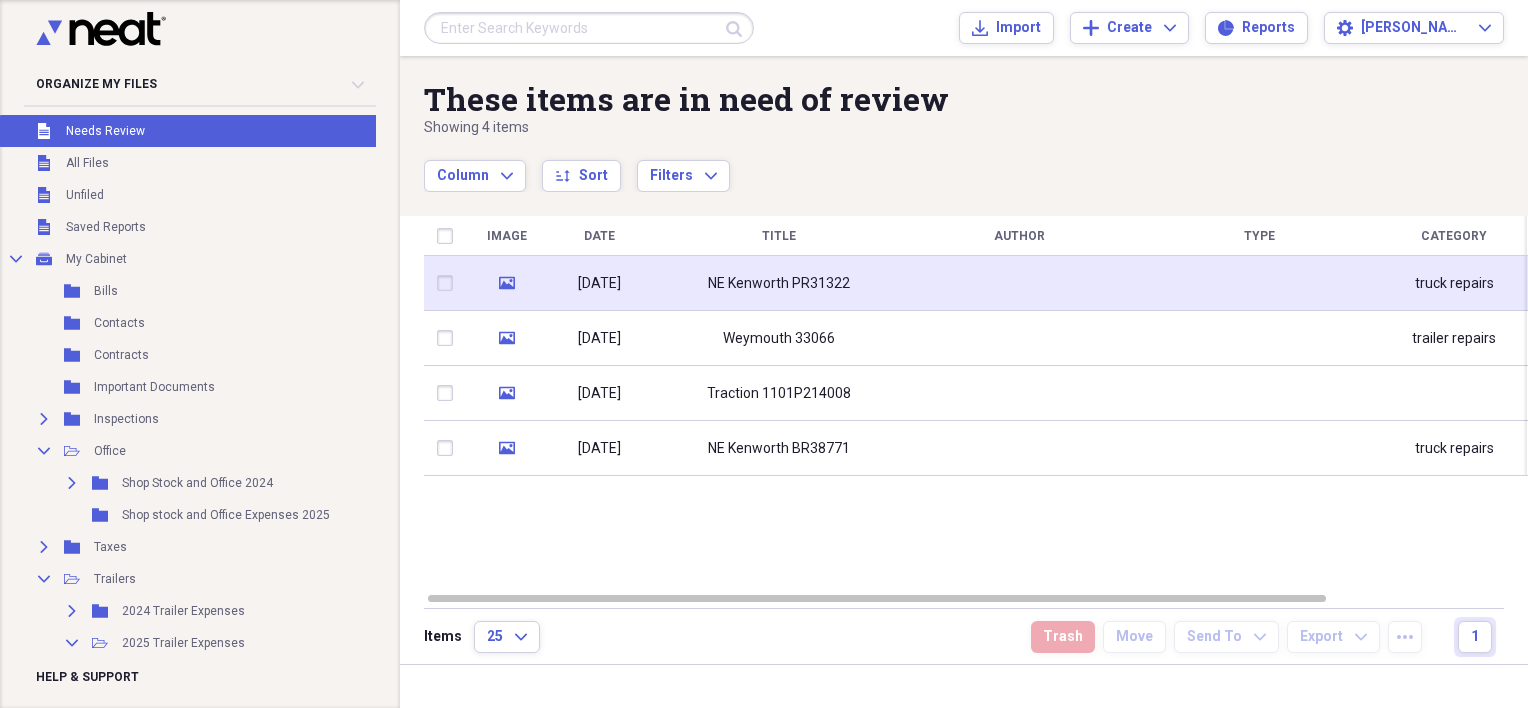 click on "NE Kenworth PR31322" at bounding box center (779, 283) 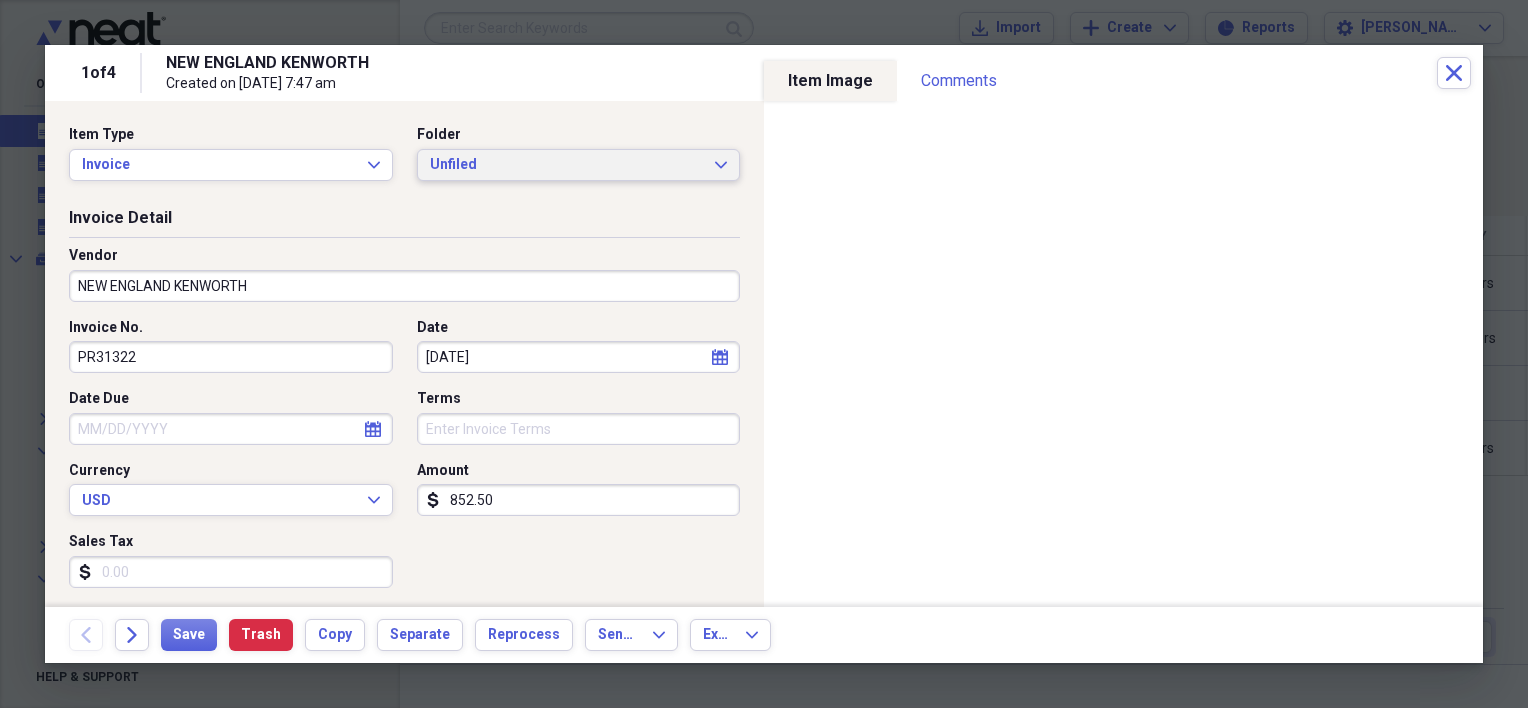 click on "Unfiled" at bounding box center [567, 165] 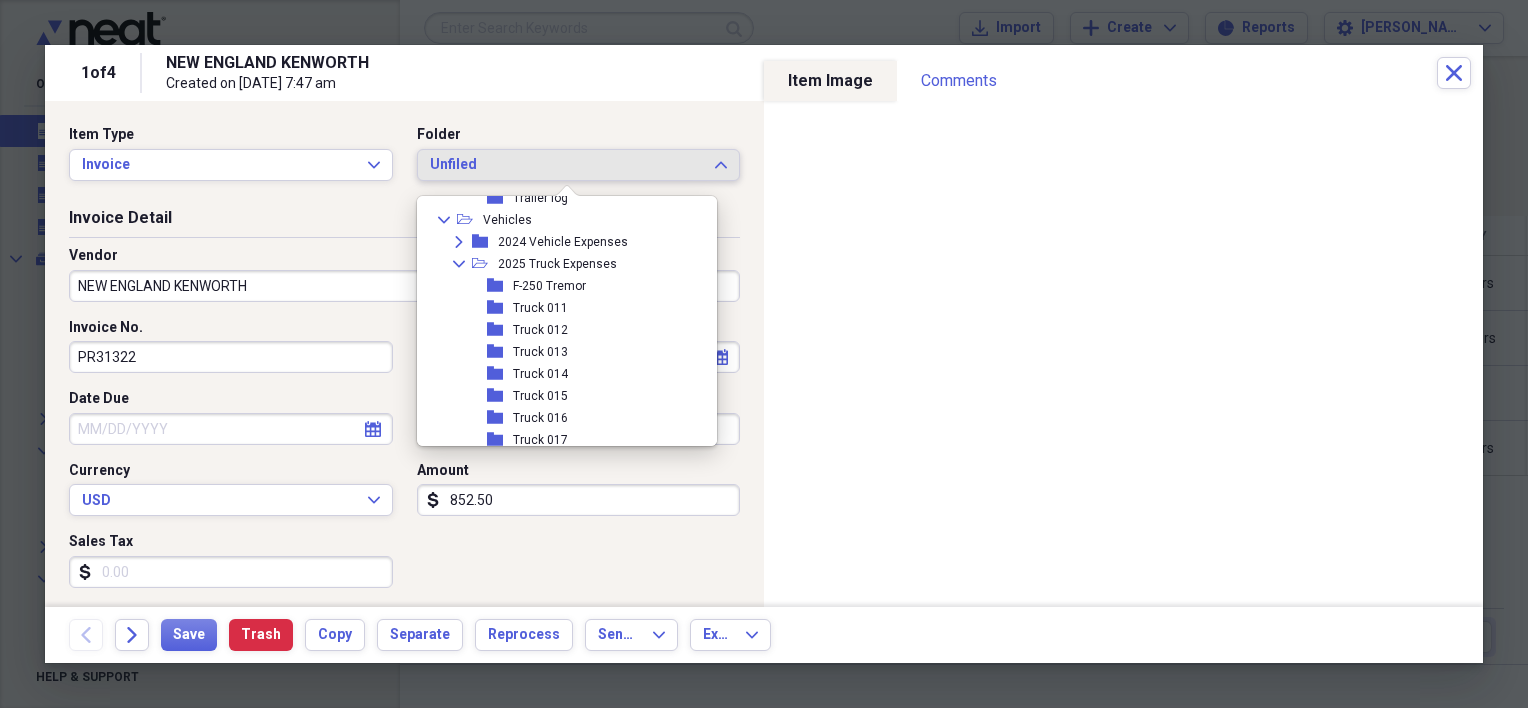 scroll, scrollTop: 800, scrollLeft: 0, axis: vertical 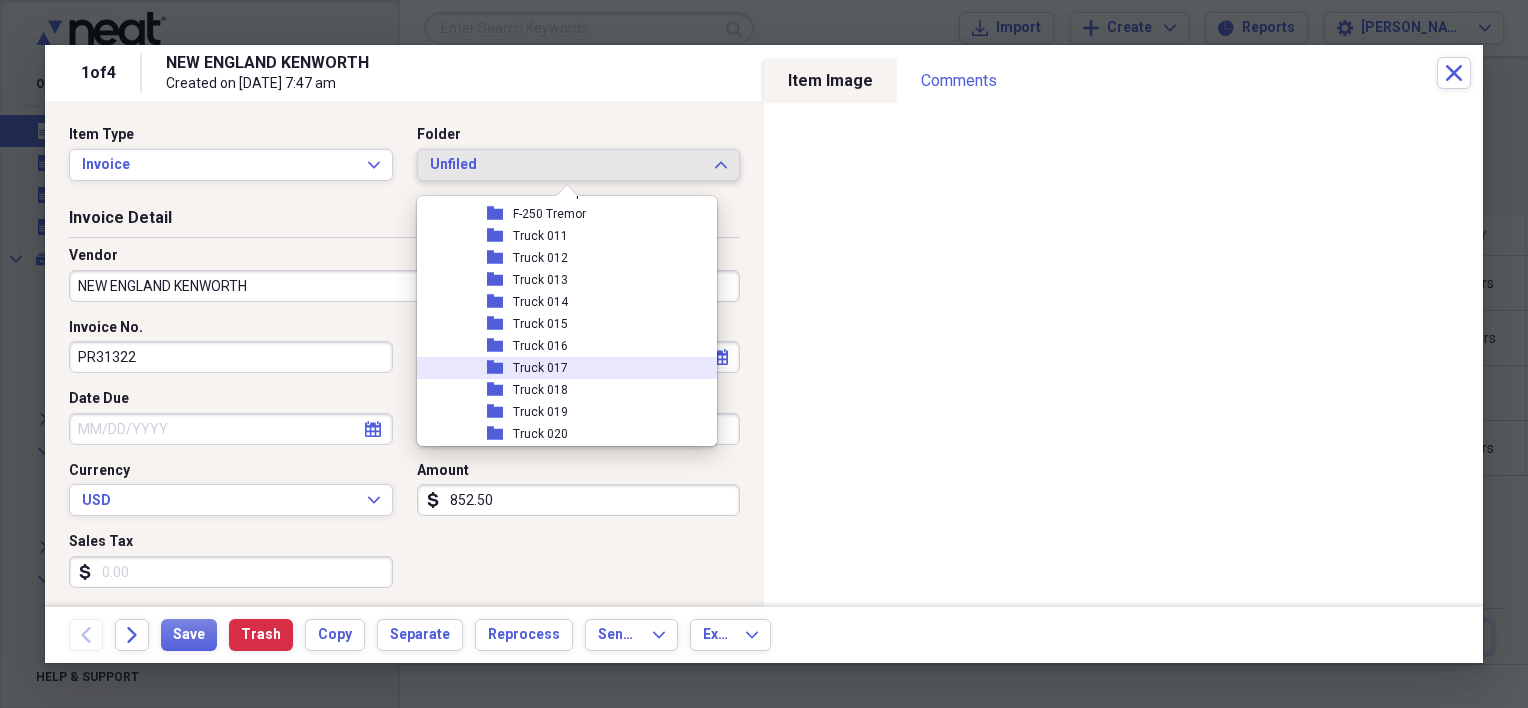 click on "folder Truck 017" at bounding box center [559, 368] 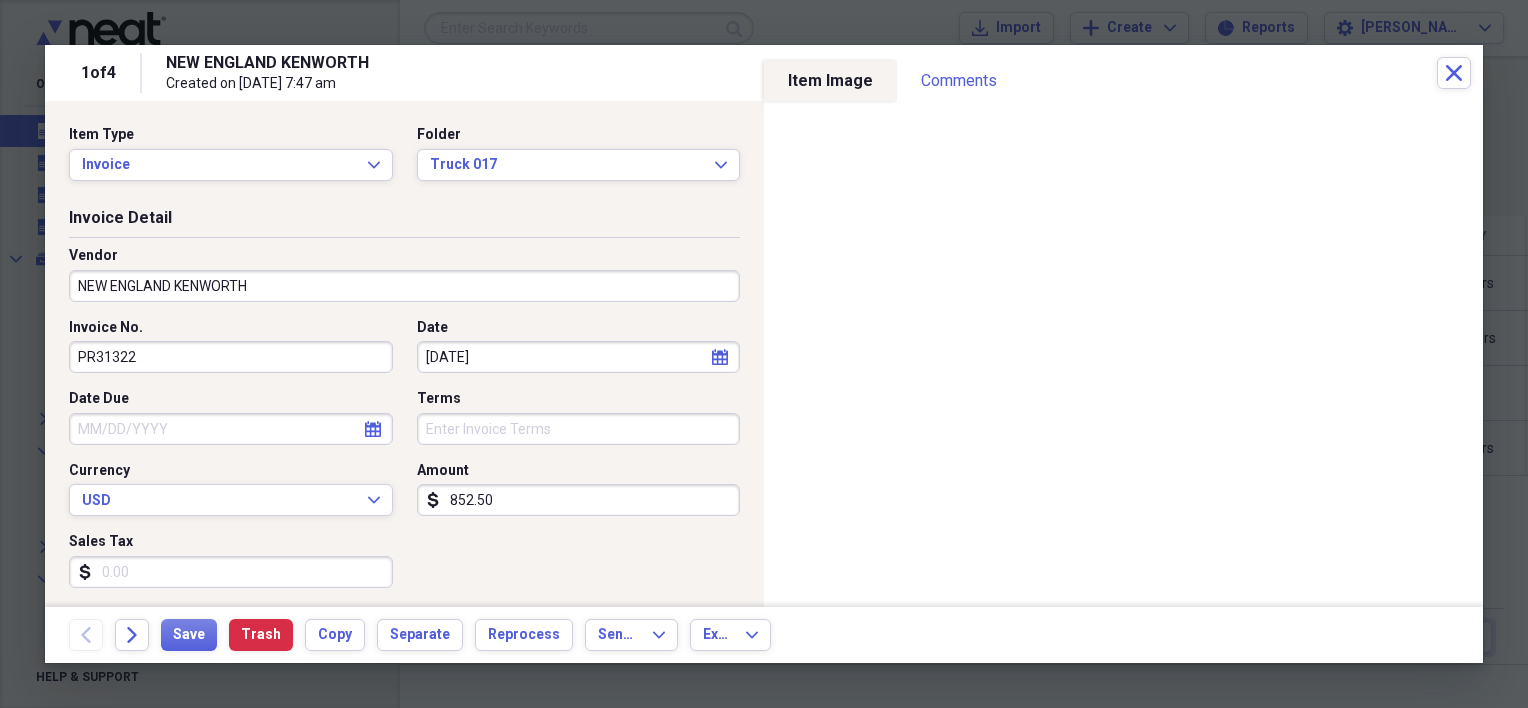 click on "NEW ENGLAND KENWORTH" at bounding box center (404, 286) 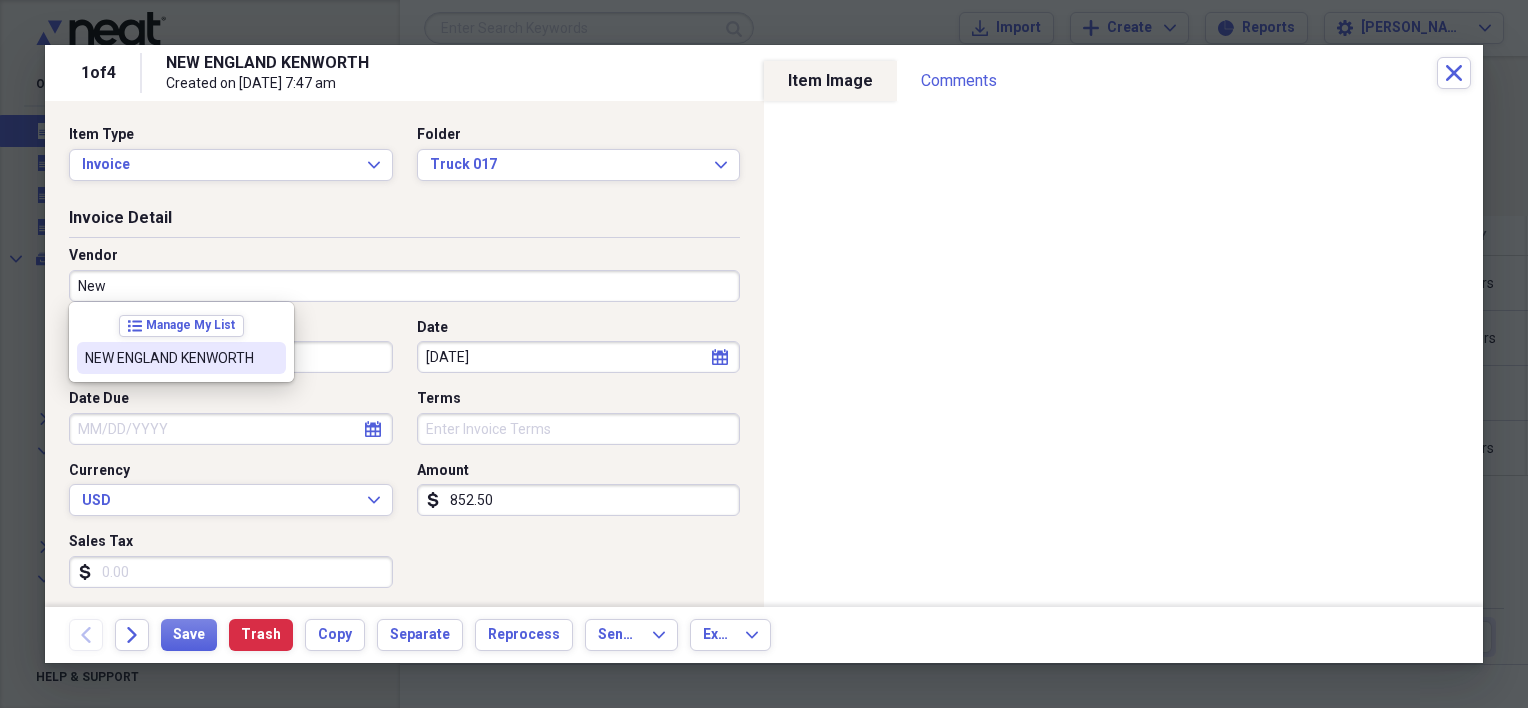 click on "NEW ENGLAND KENWORTH" at bounding box center (169, 358) 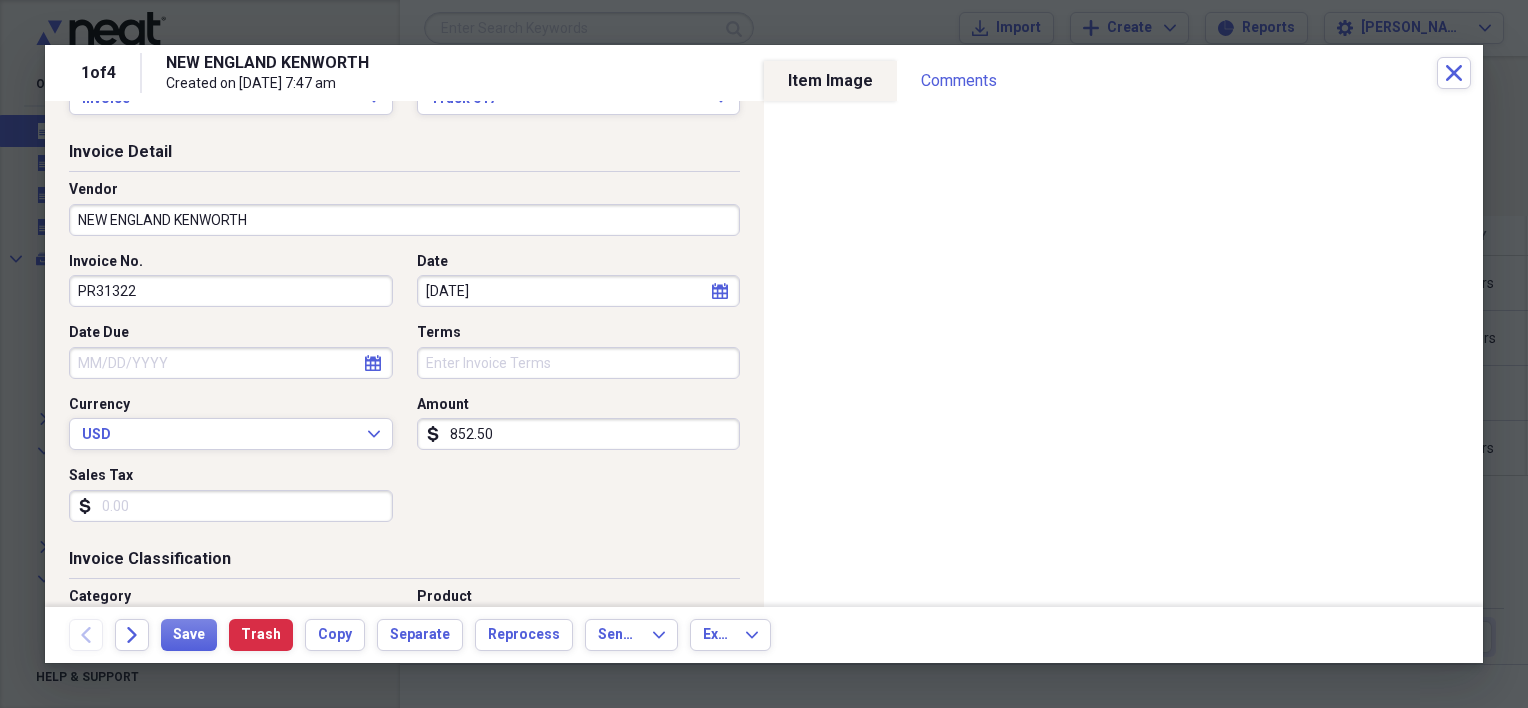 scroll, scrollTop: 100, scrollLeft: 0, axis: vertical 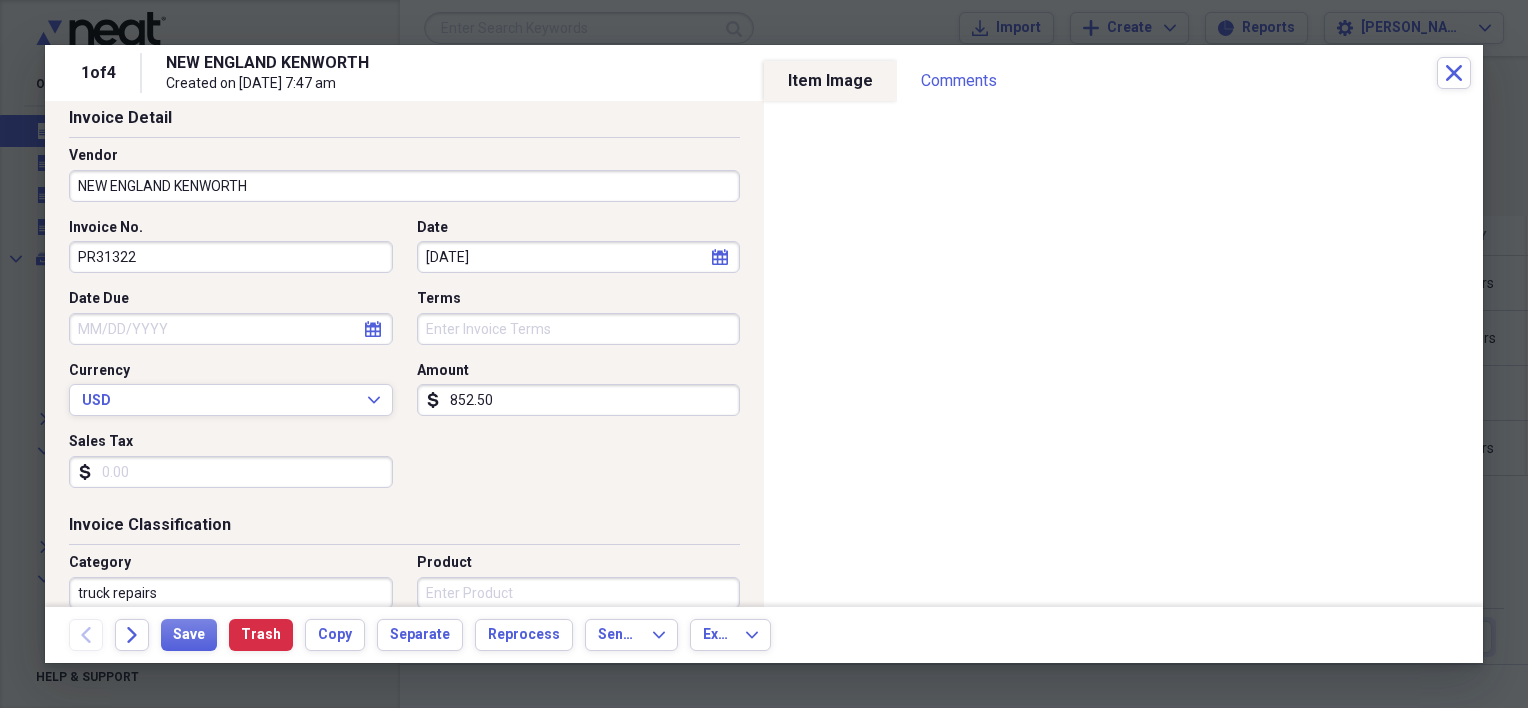 click on "852.50" at bounding box center (579, 400) 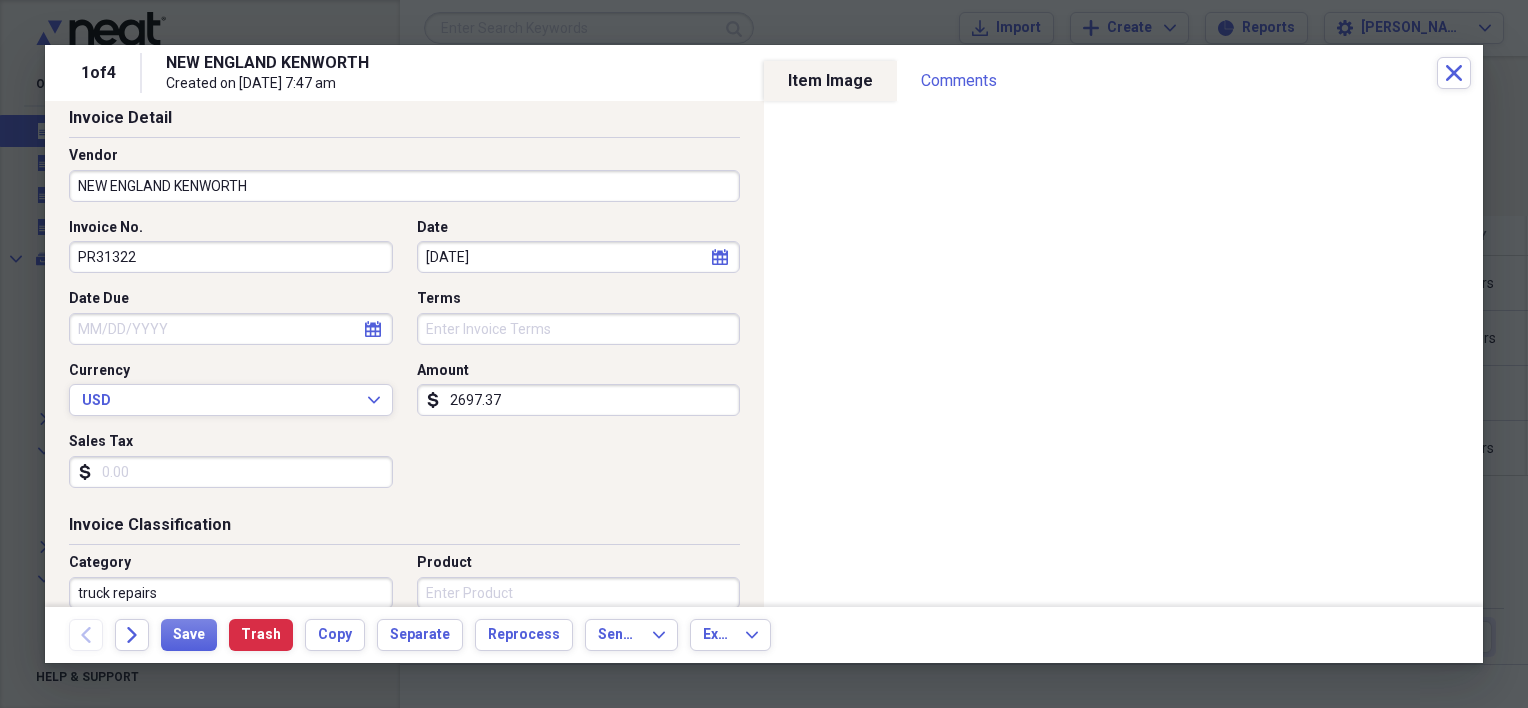 type on "2697.37" 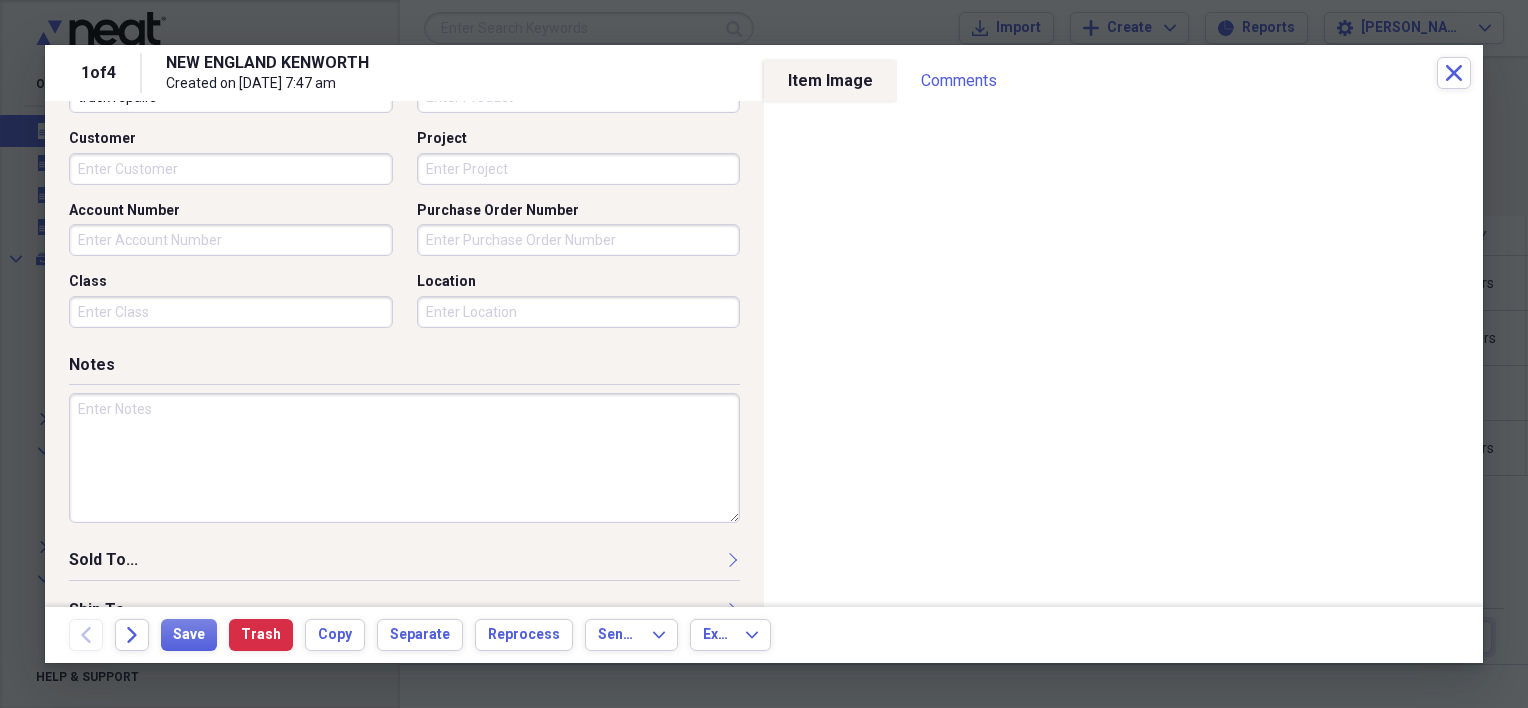 scroll, scrollTop: 600, scrollLeft: 0, axis: vertical 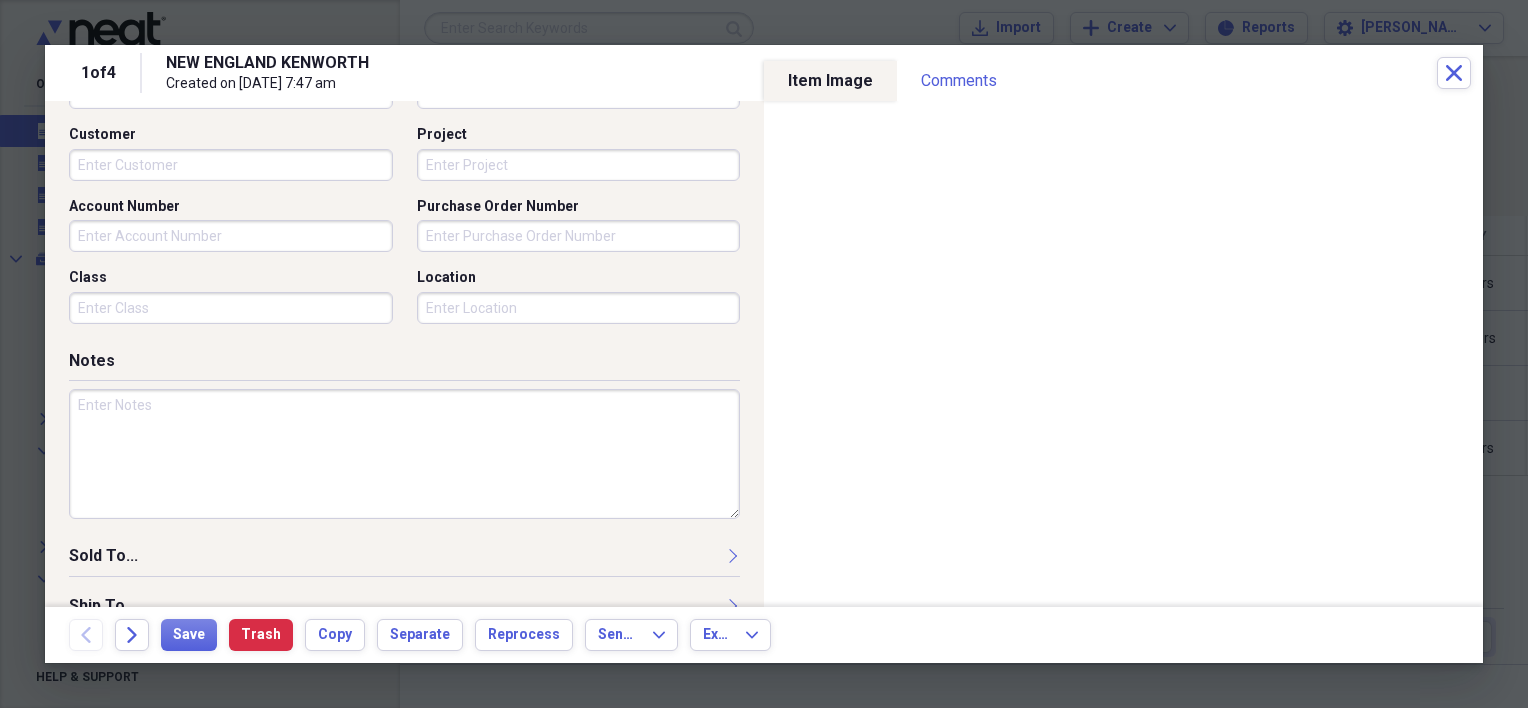 click on "Class" at bounding box center [231, 308] 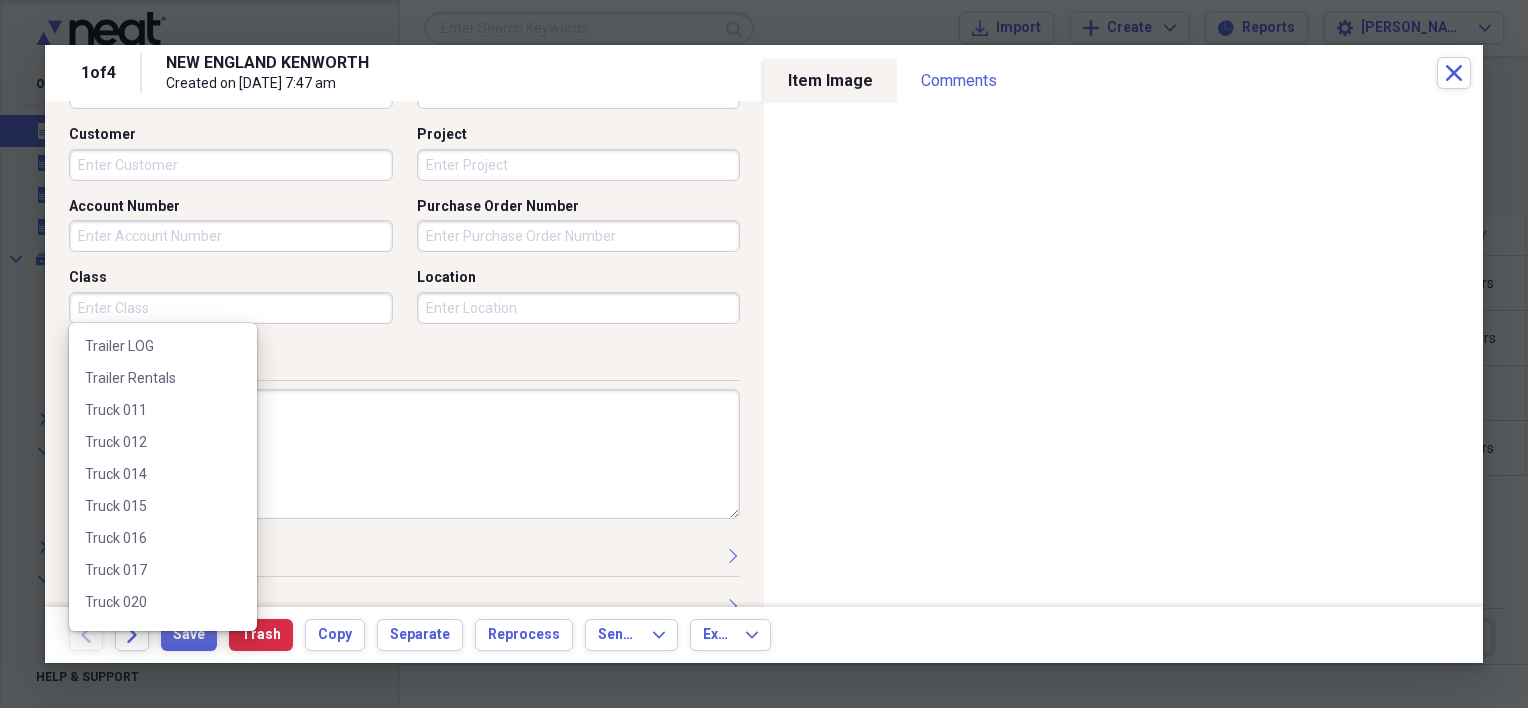 scroll, scrollTop: 600, scrollLeft: 0, axis: vertical 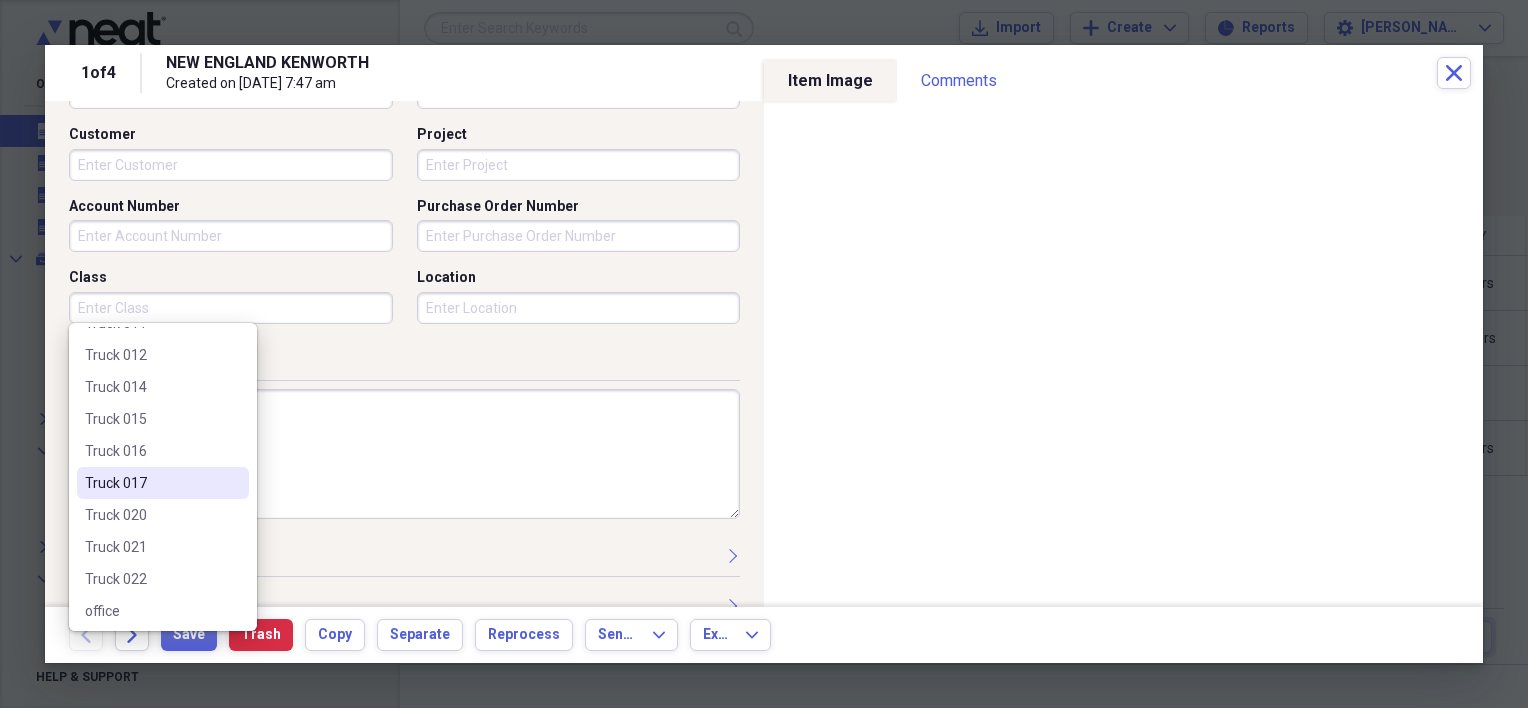 click on "Truck 017" at bounding box center (163, 483) 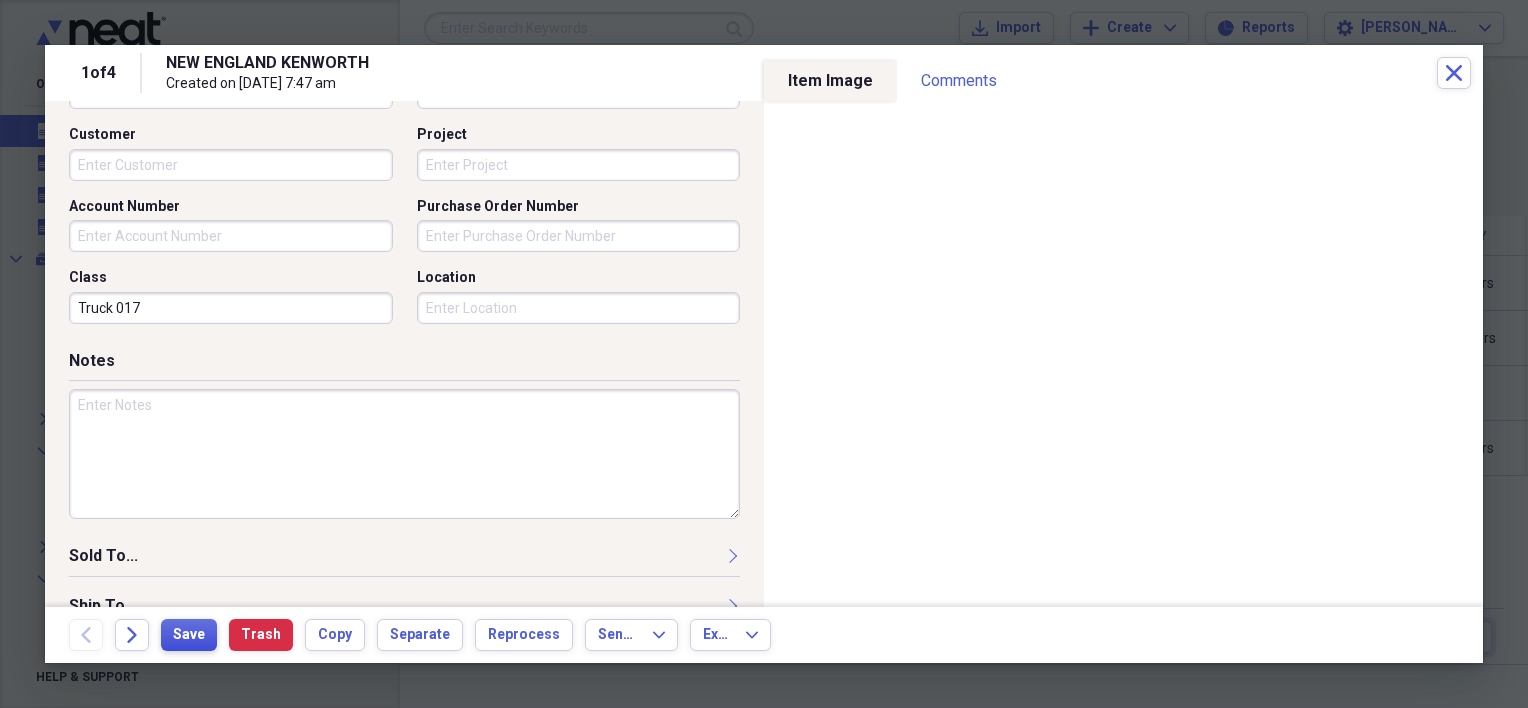 click on "Save" at bounding box center [189, 635] 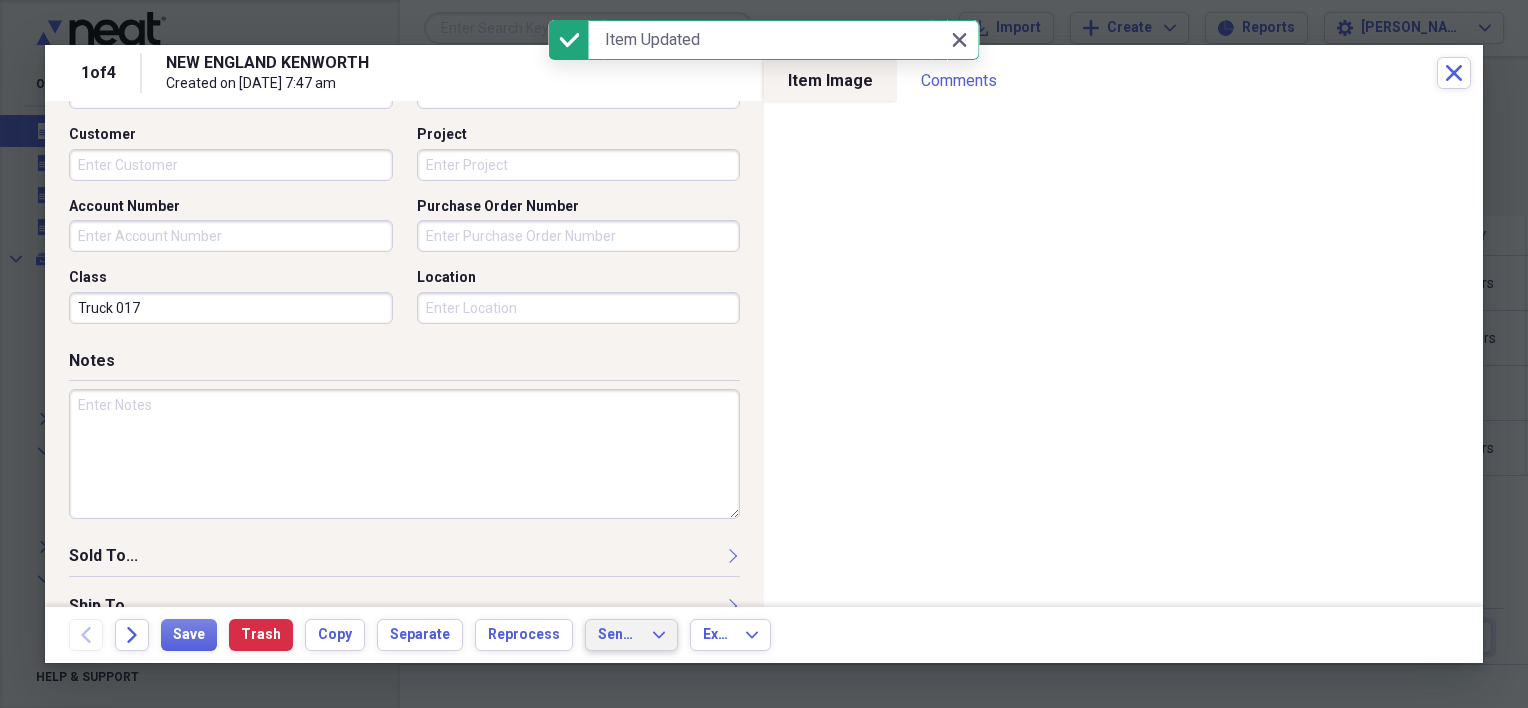 click on "Send To" at bounding box center [619, 635] 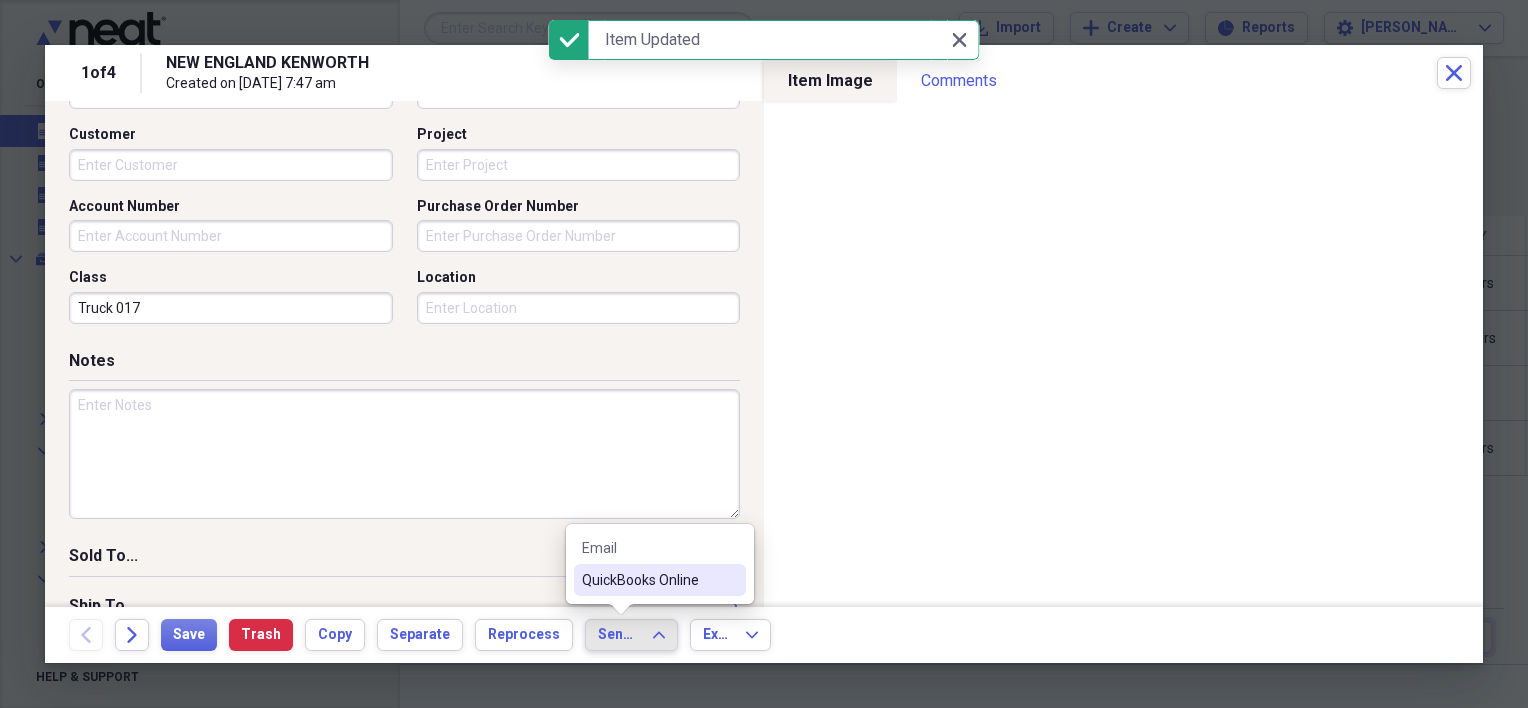 click on "QuickBooks Online" at bounding box center (648, 580) 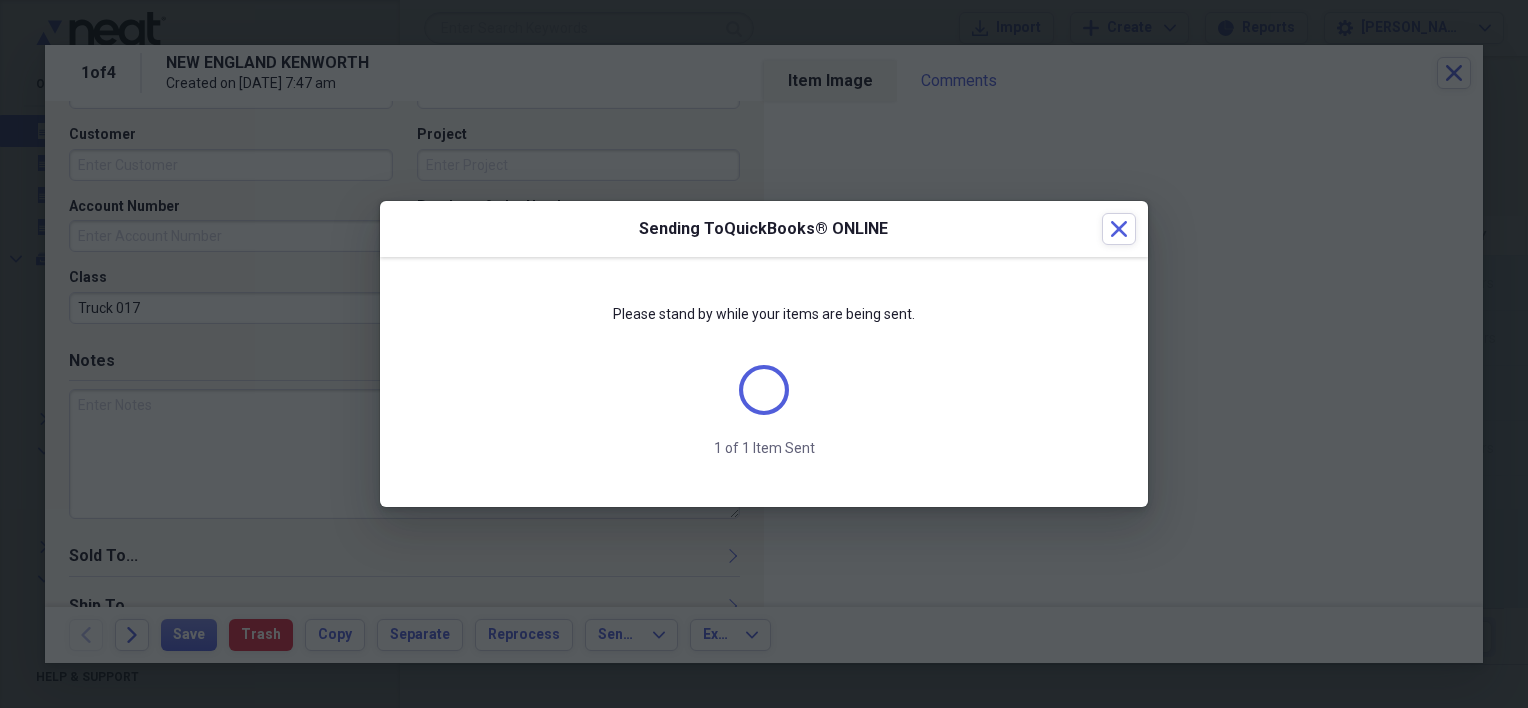 scroll, scrollTop: 584, scrollLeft: 0, axis: vertical 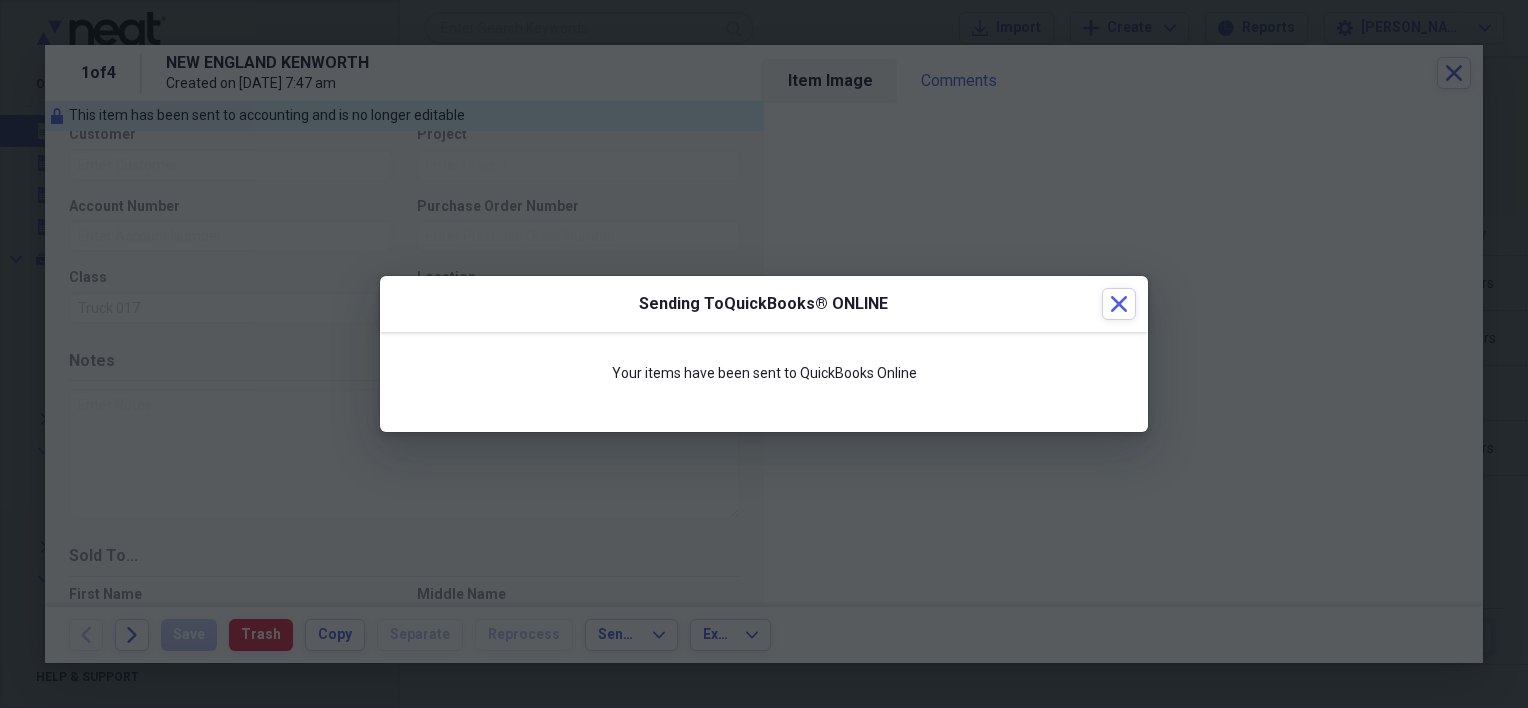 click on "Sending To  QuickBooks® ONLINE Close" at bounding box center [764, 304] 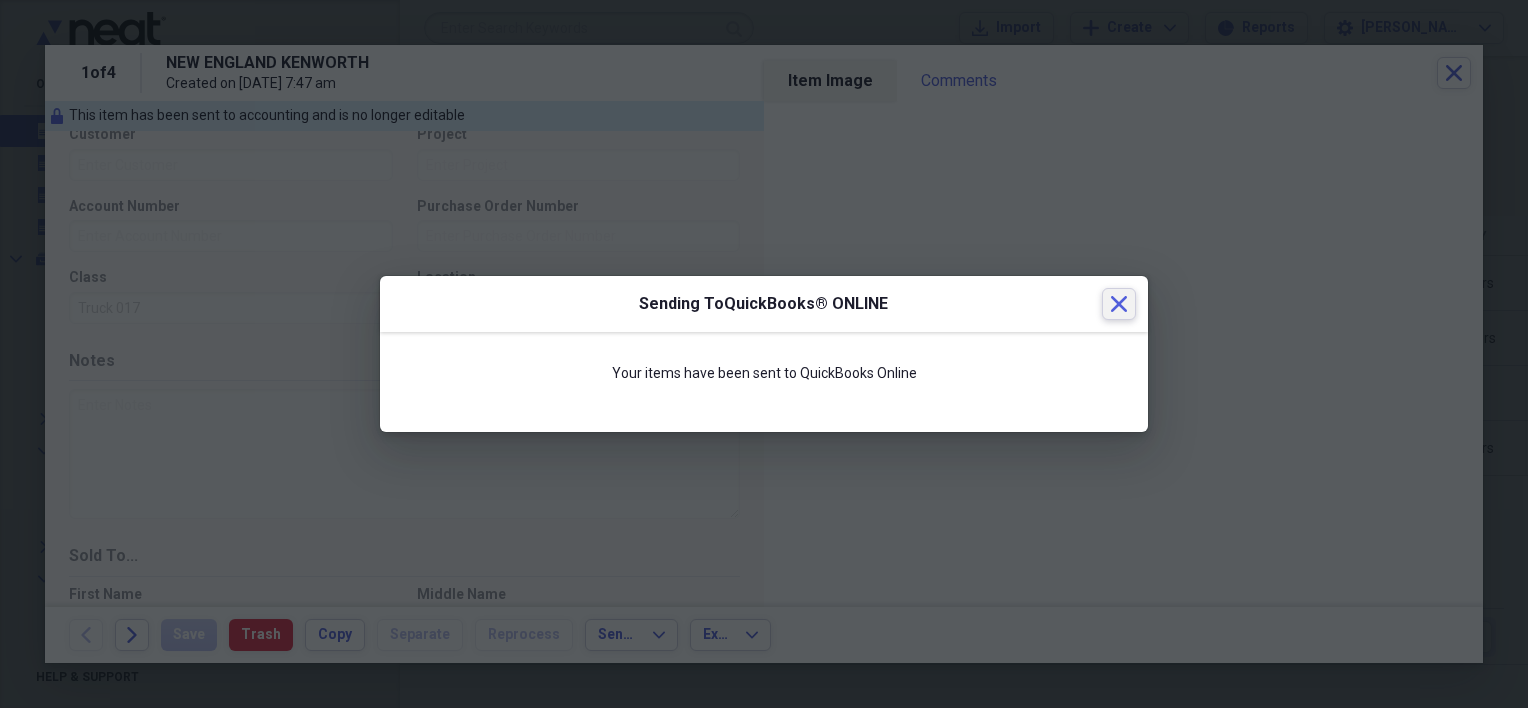 click on "Close" at bounding box center (1119, 304) 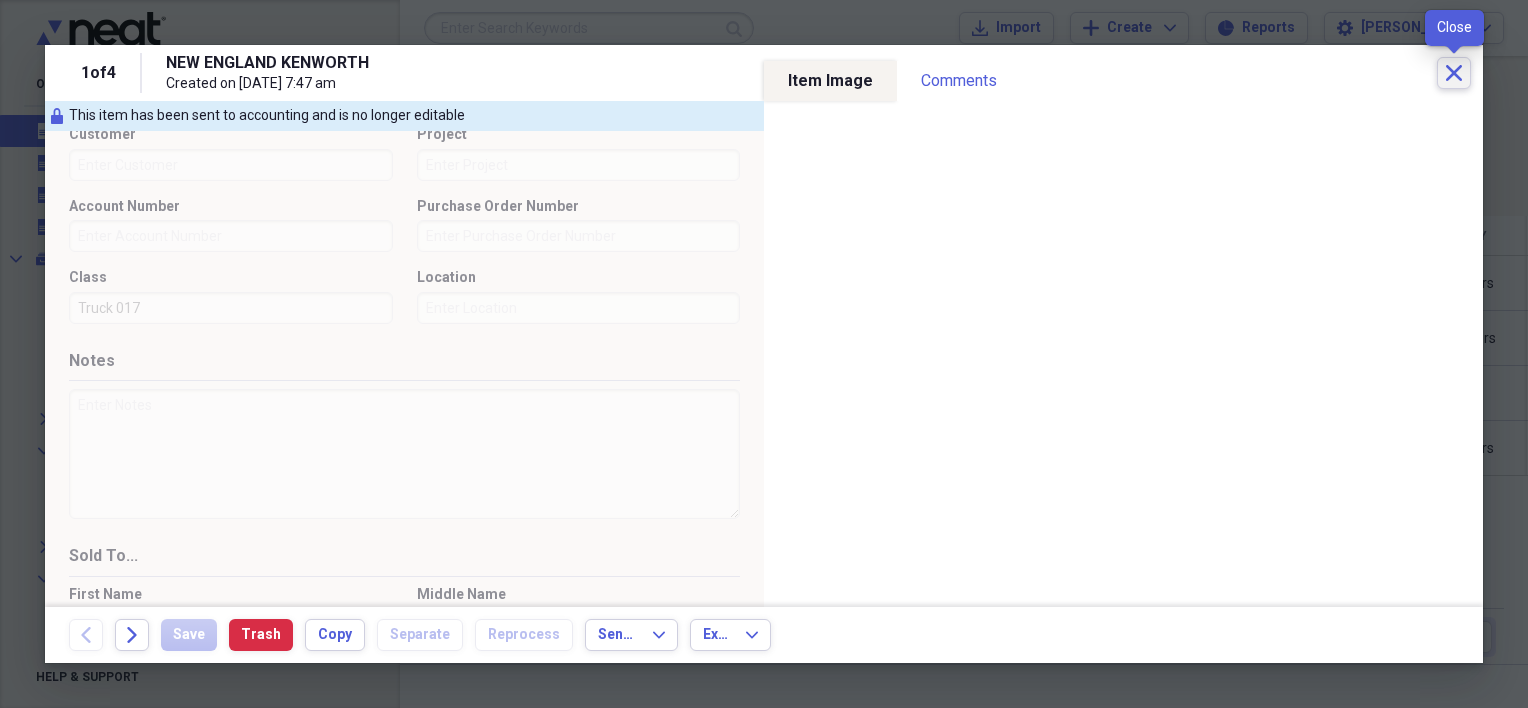 click on "Close" 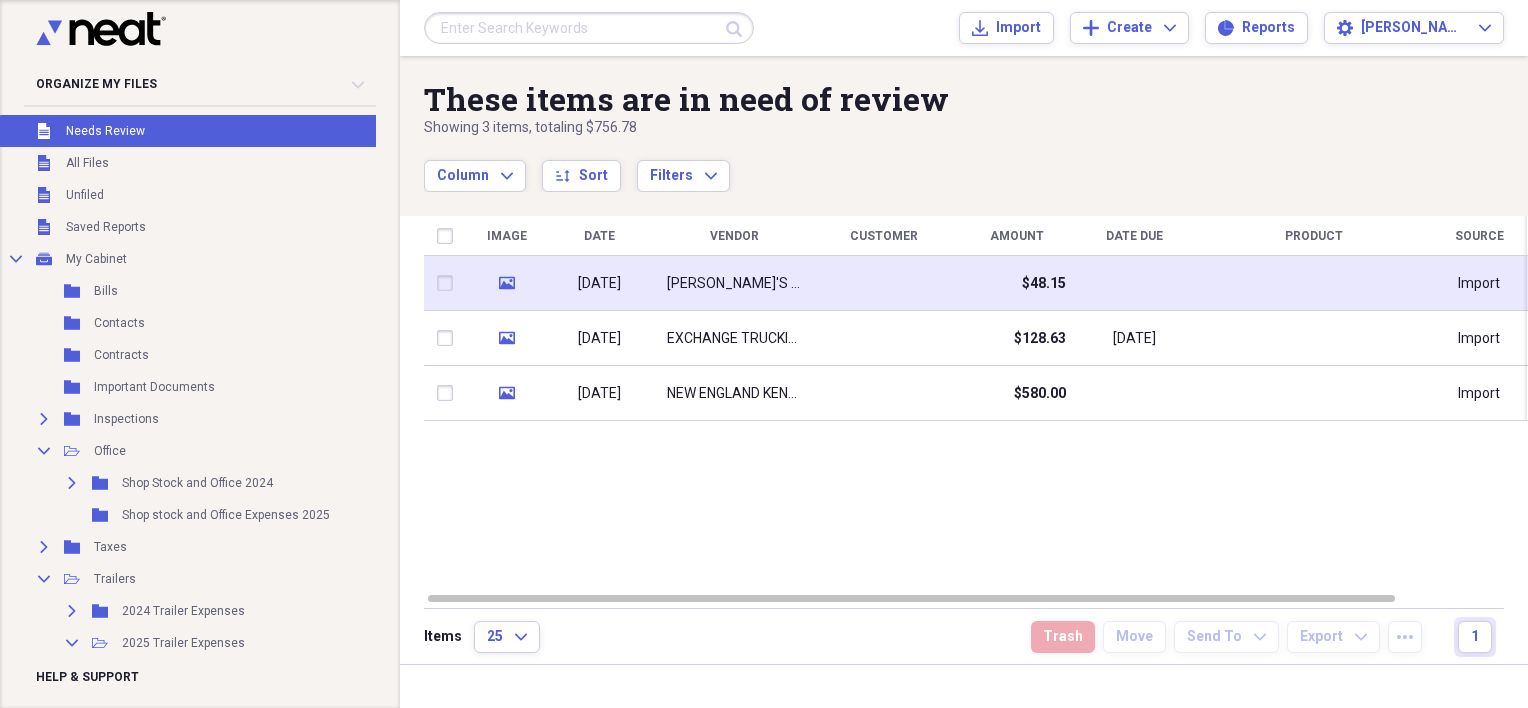 click on "[PERSON_NAME]'S GARAGE, INC" at bounding box center (734, 284) 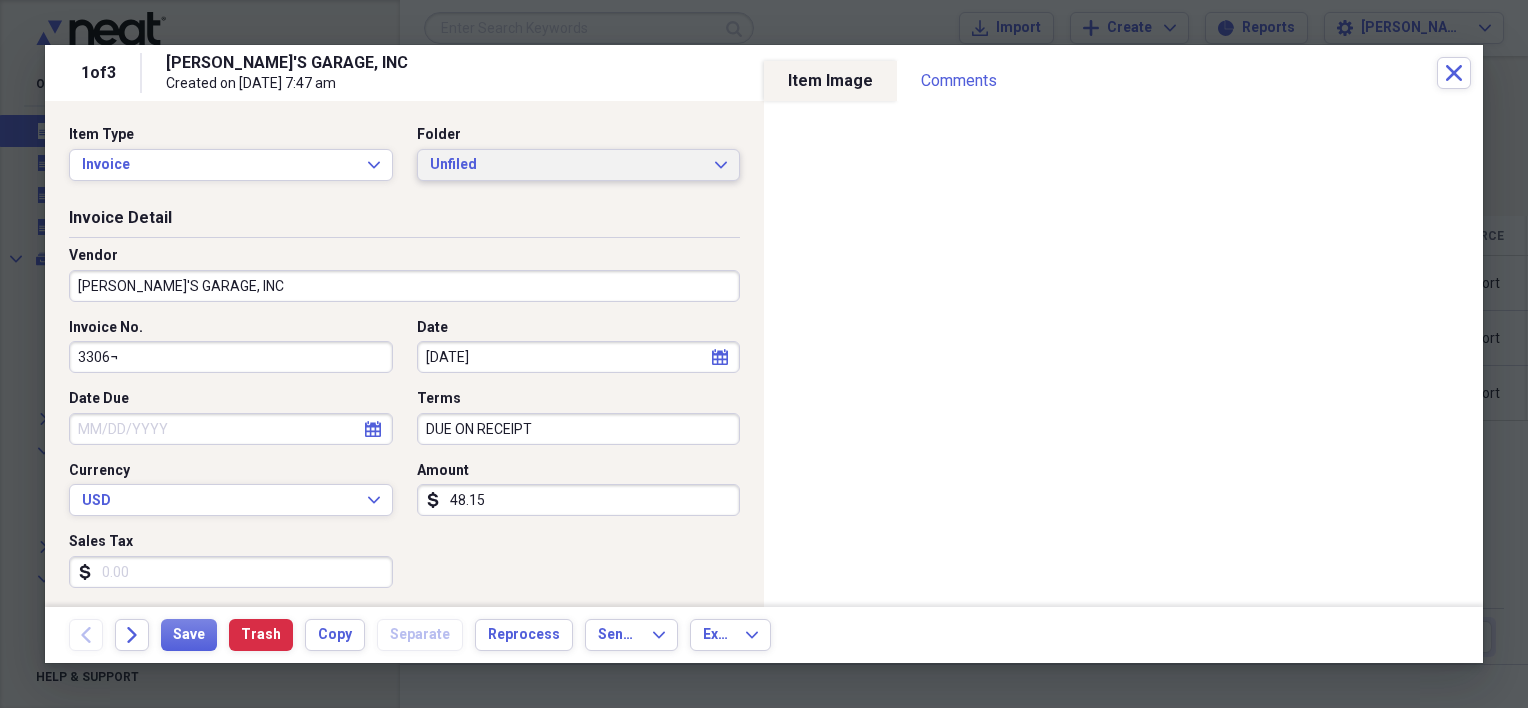 click on "Unfiled" at bounding box center (567, 165) 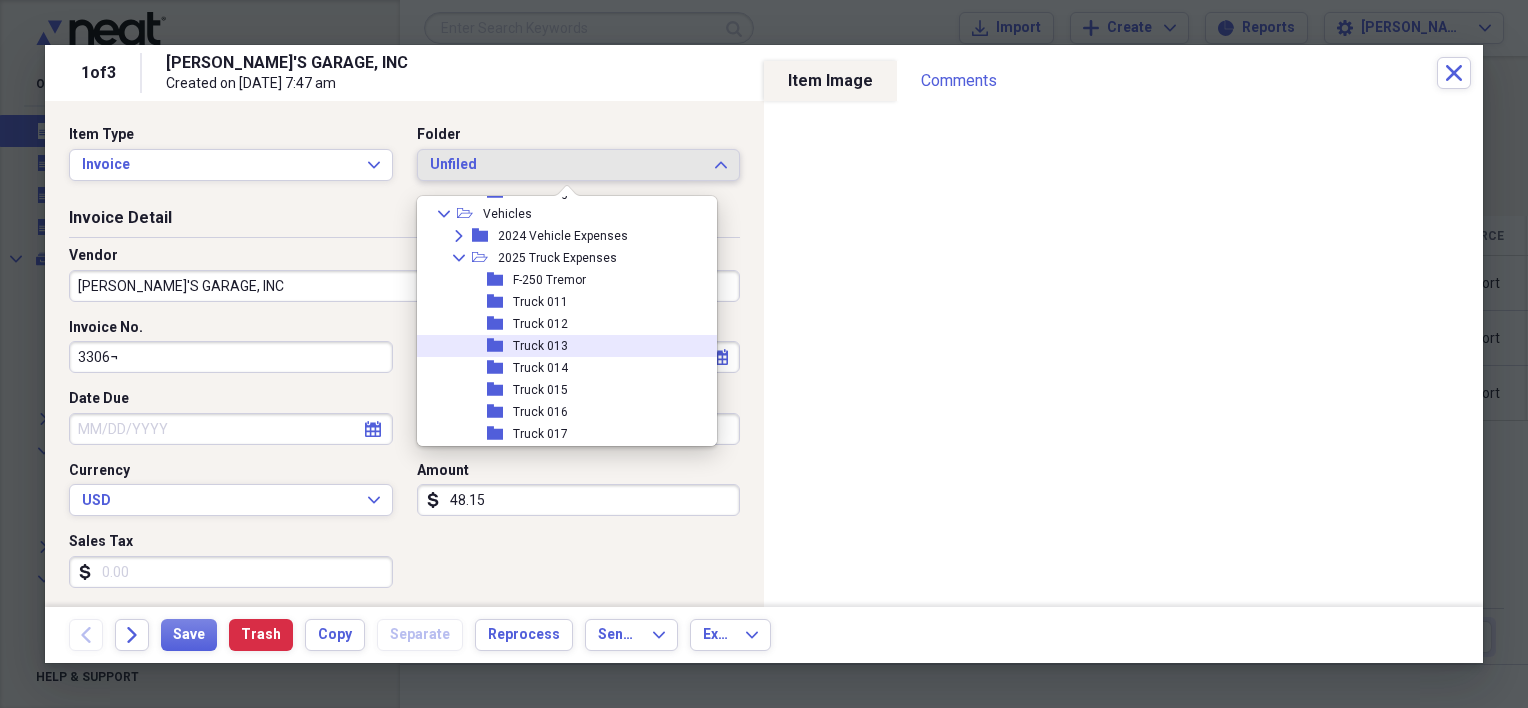 scroll, scrollTop: 800, scrollLeft: 0, axis: vertical 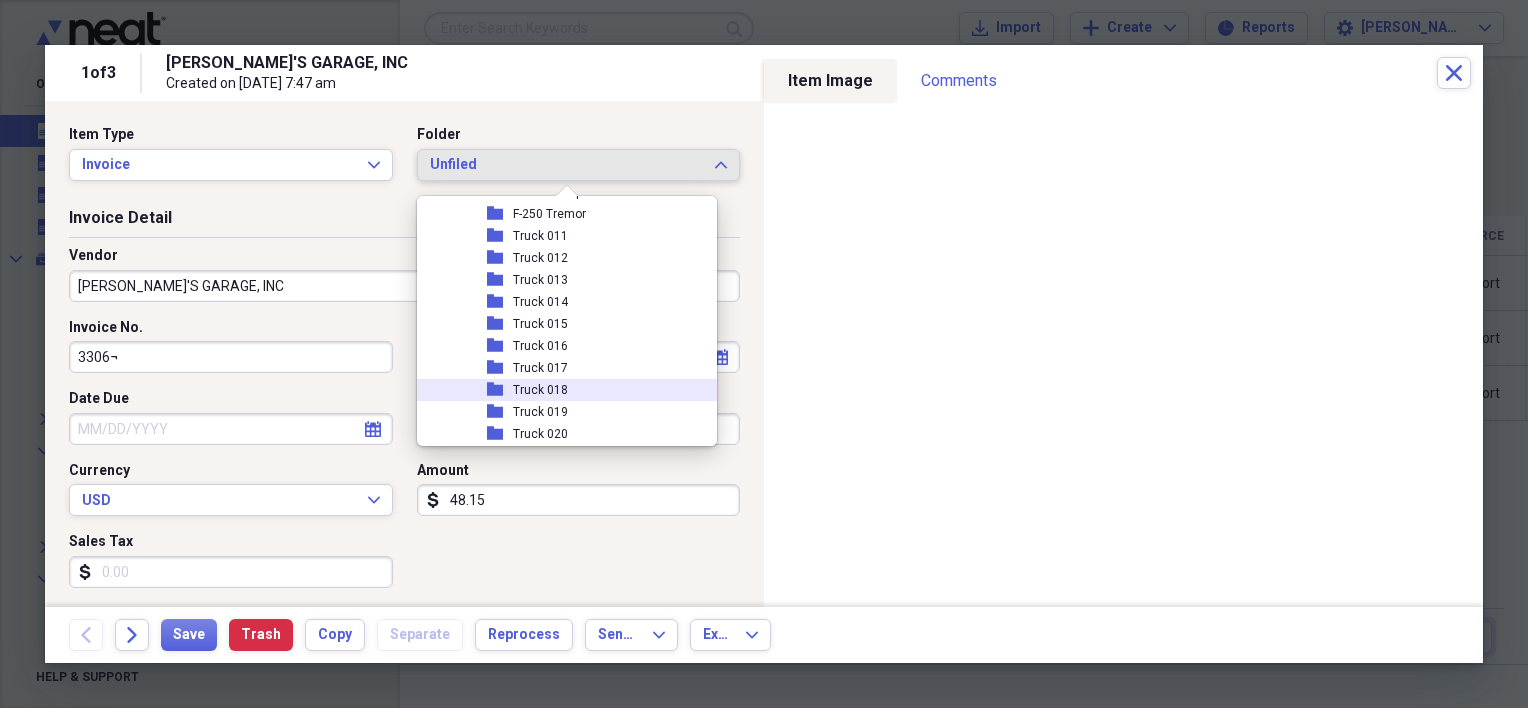 click on "Truck 018" at bounding box center (540, 390) 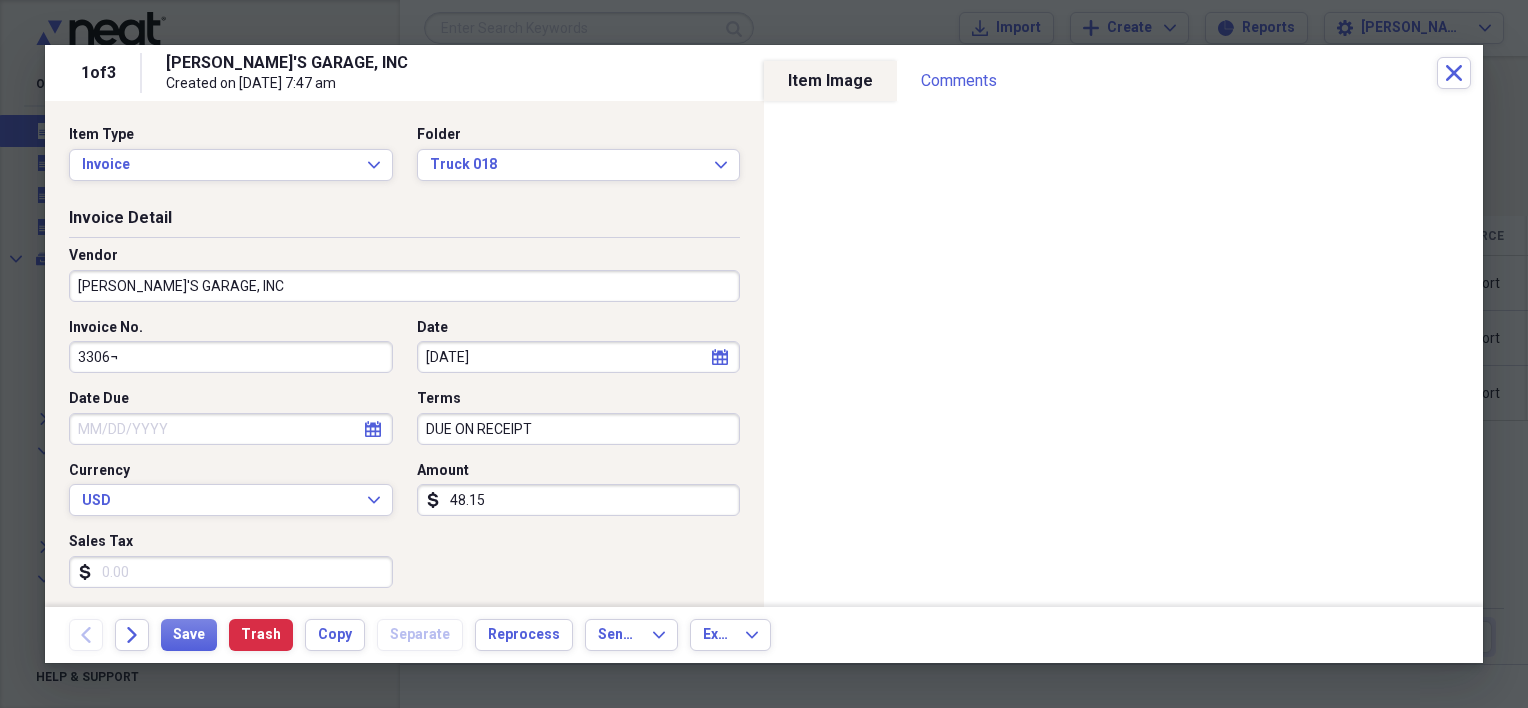 click on "3306¬" at bounding box center (231, 357) 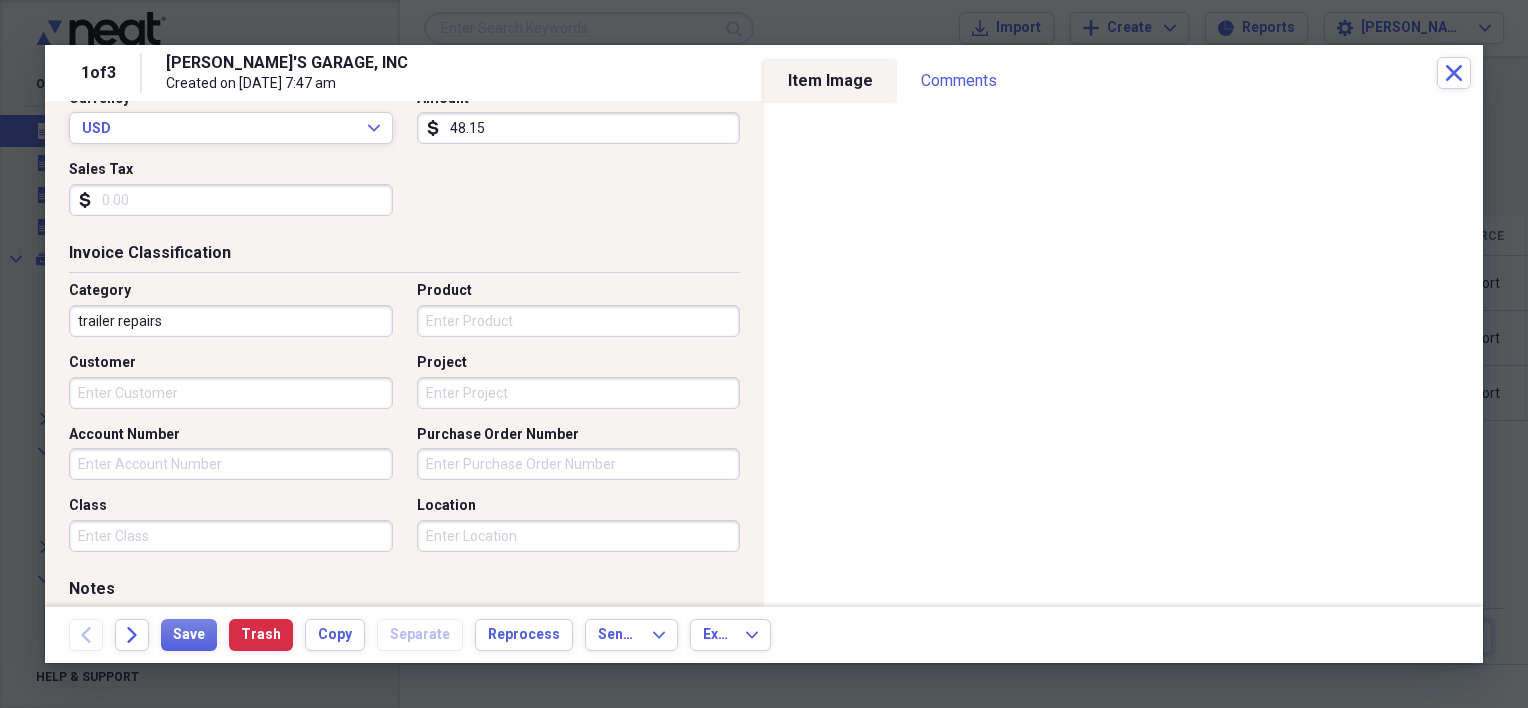 scroll, scrollTop: 400, scrollLeft: 0, axis: vertical 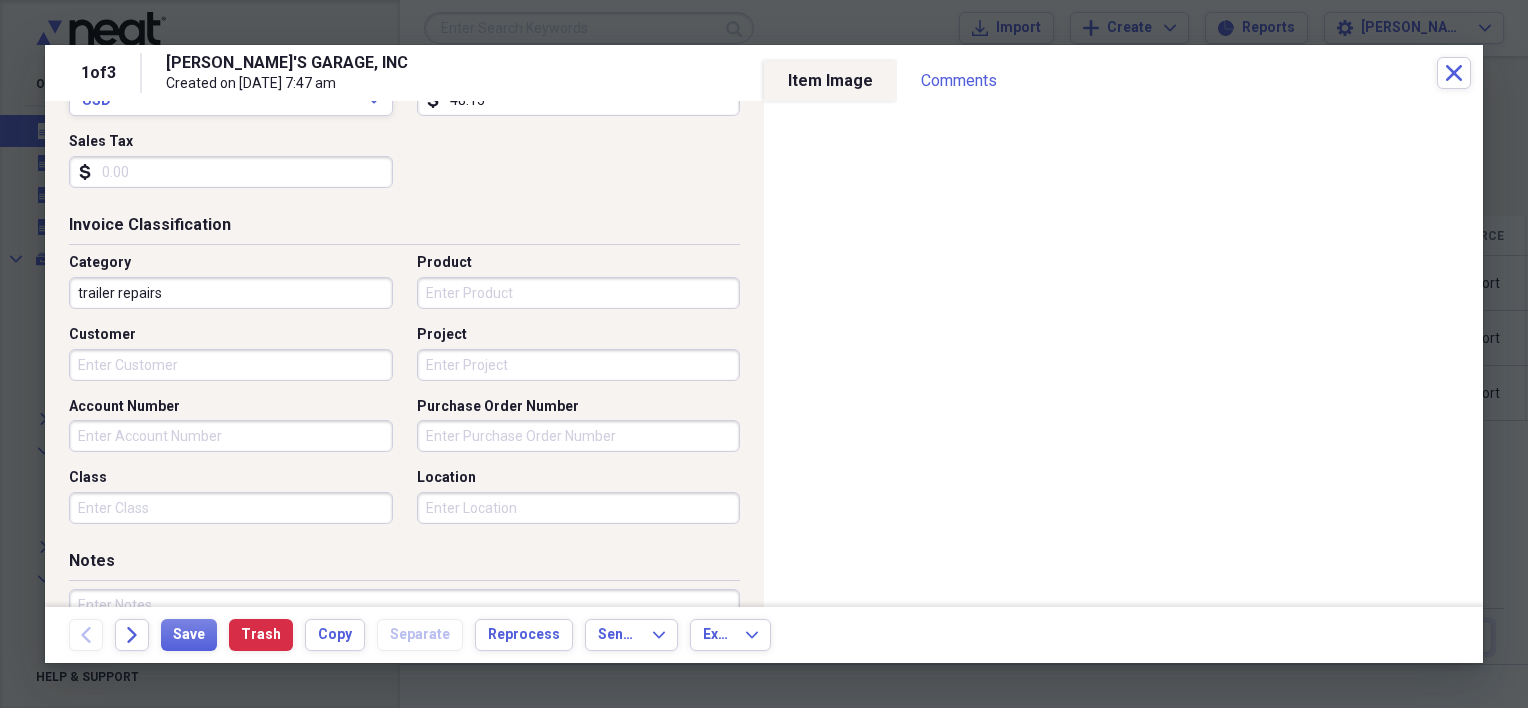 type on "33066" 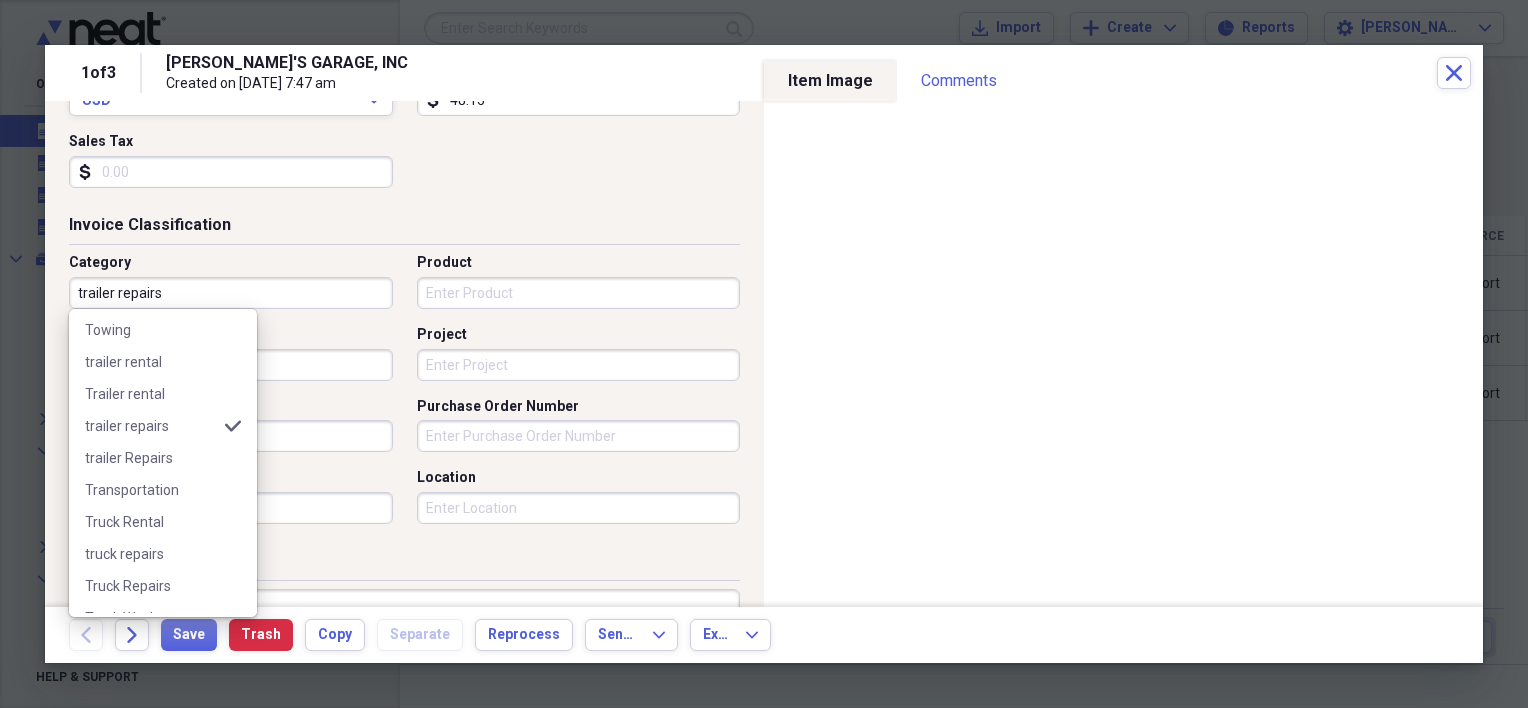 scroll, scrollTop: 900, scrollLeft: 0, axis: vertical 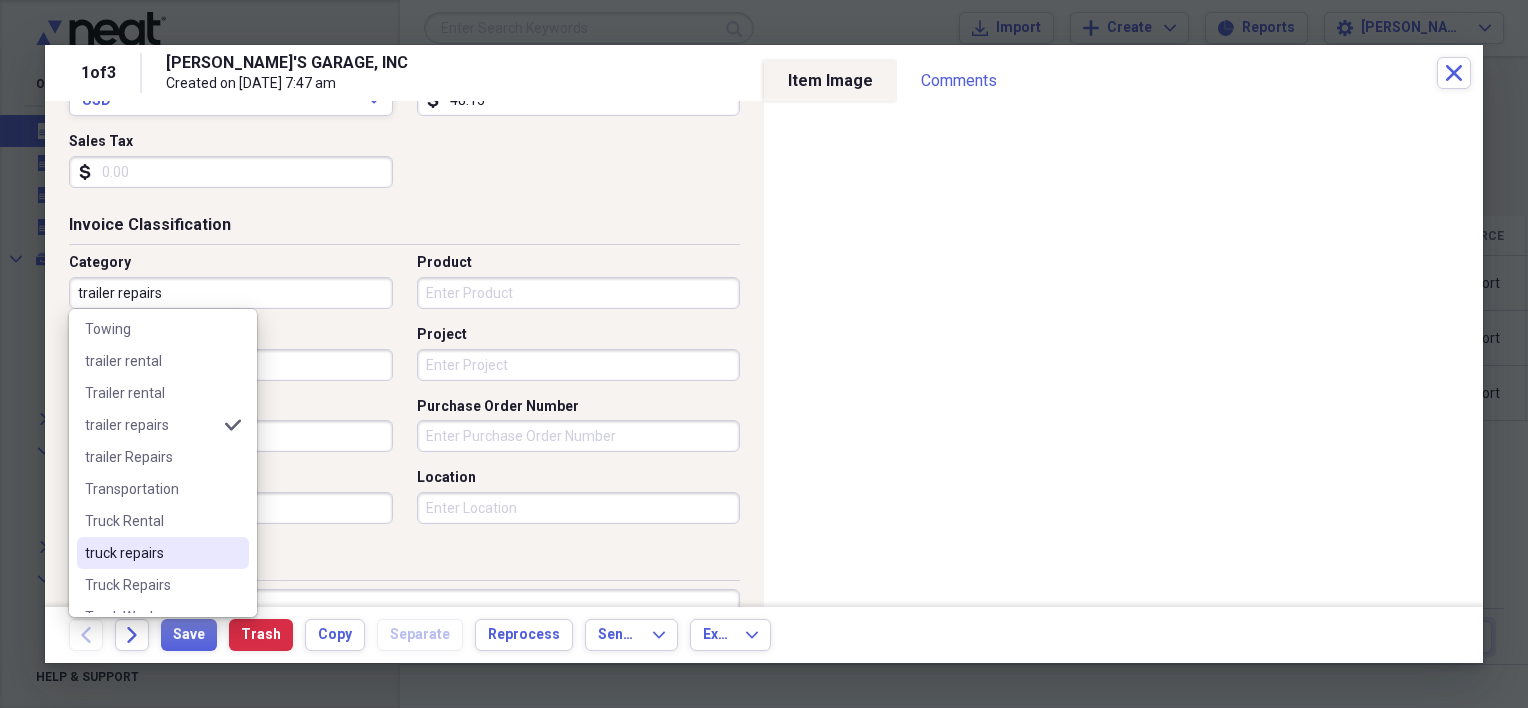 click on "truck repairs" at bounding box center (151, 553) 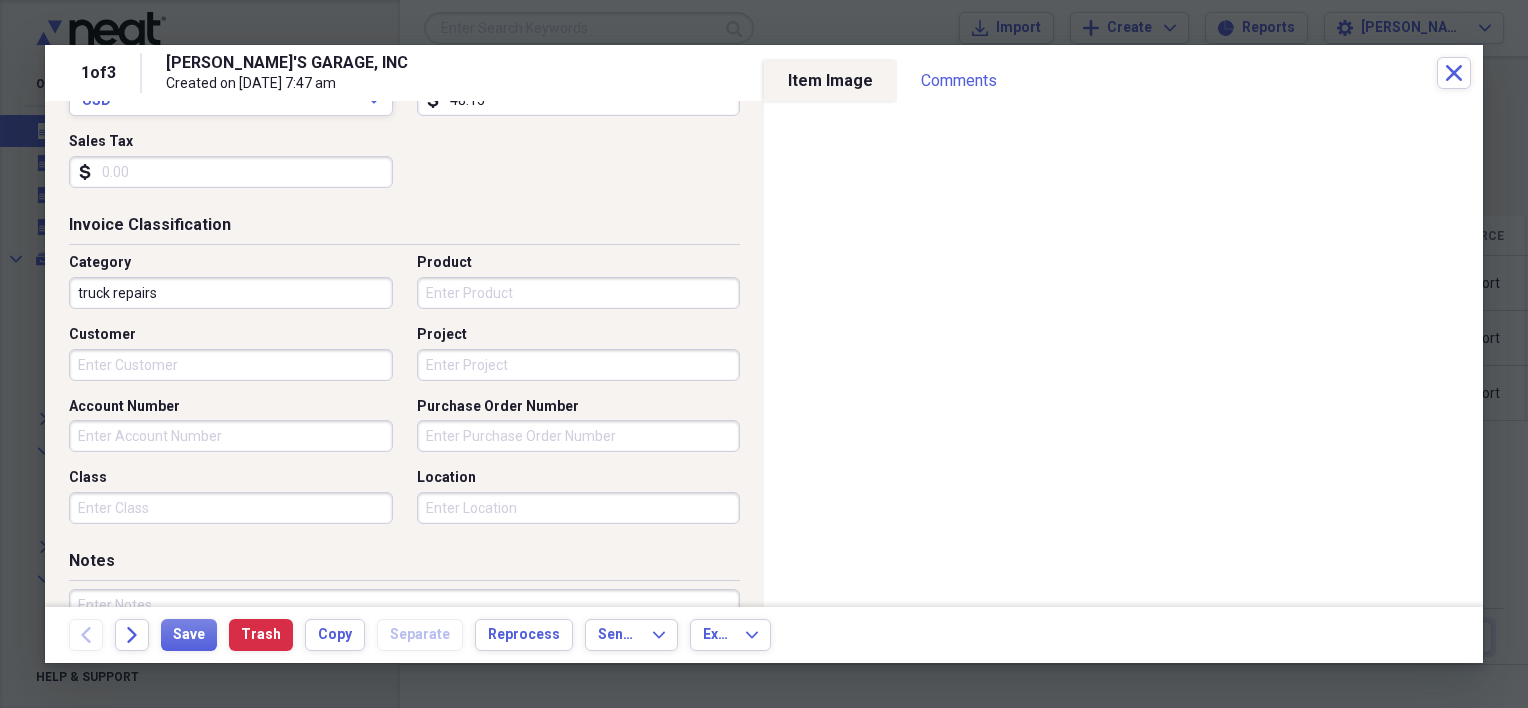 click on "Account Number" at bounding box center (231, 407) 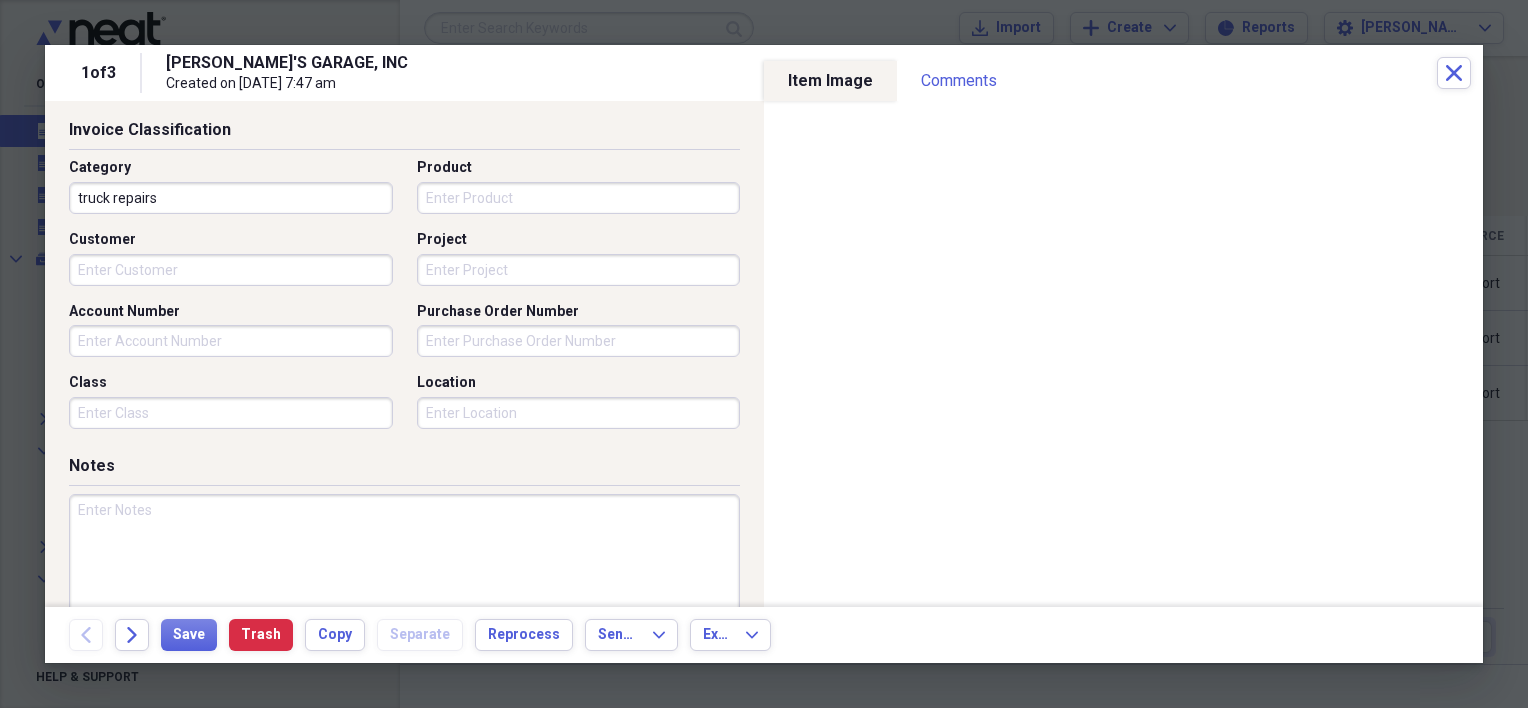 scroll, scrollTop: 484, scrollLeft: 0, axis: vertical 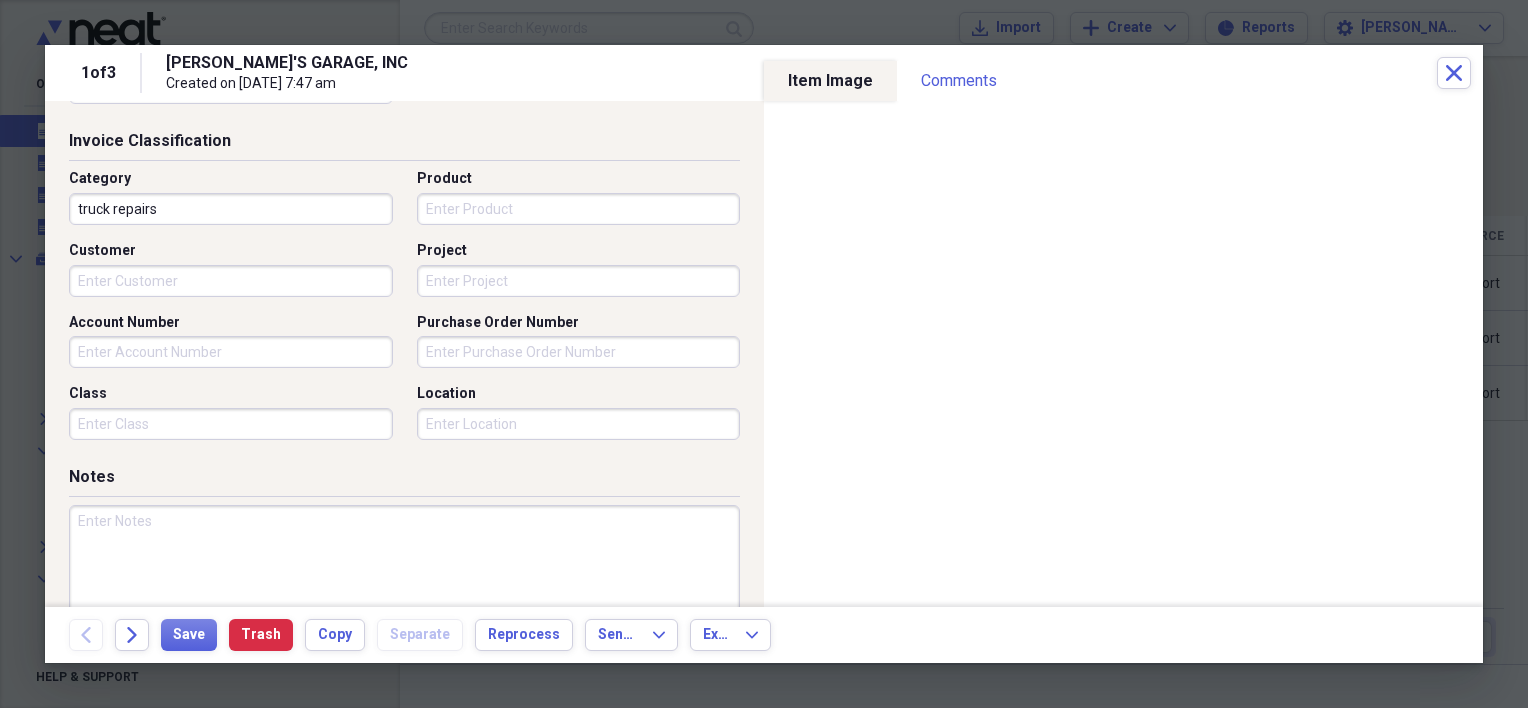 click on "Class" at bounding box center (231, 424) 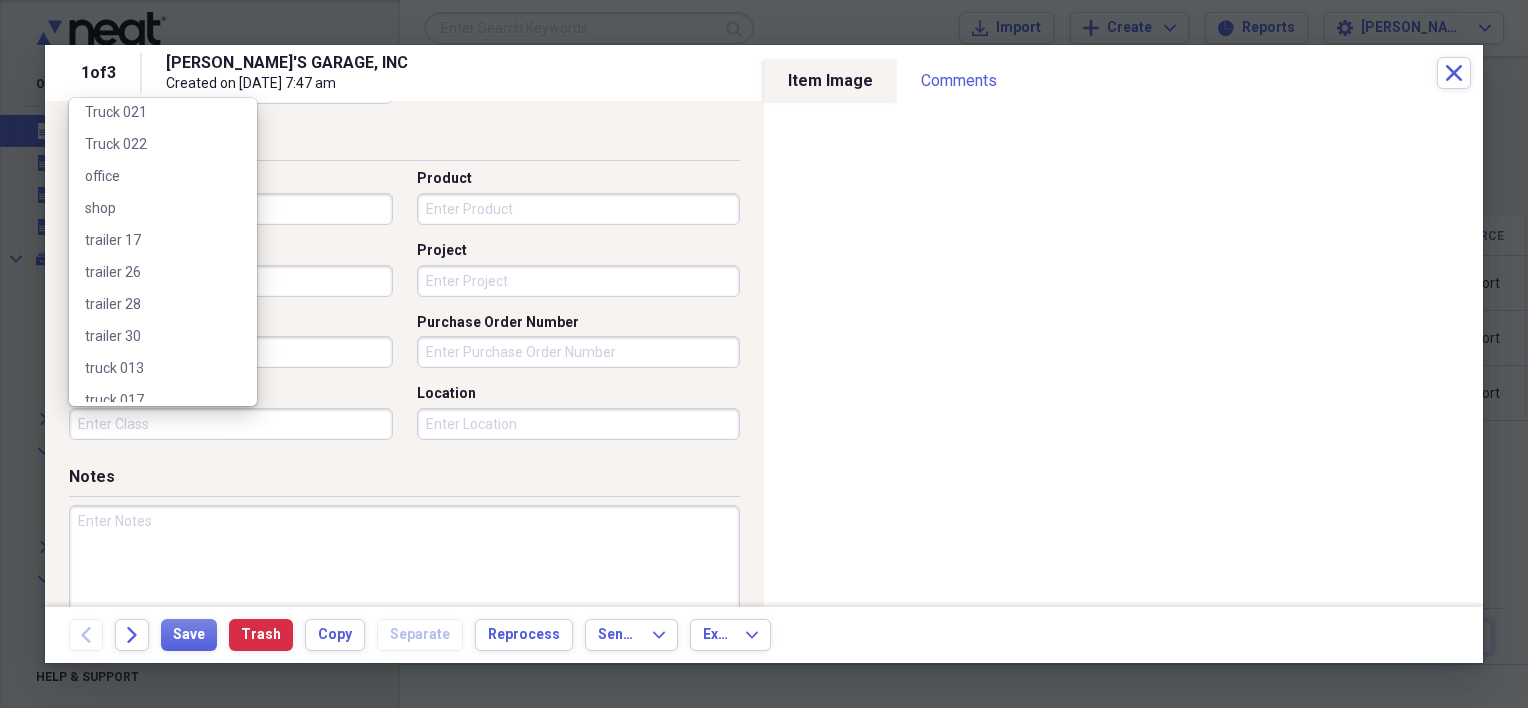 scroll, scrollTop: 900, scrollLeft: 0, axis: vertical 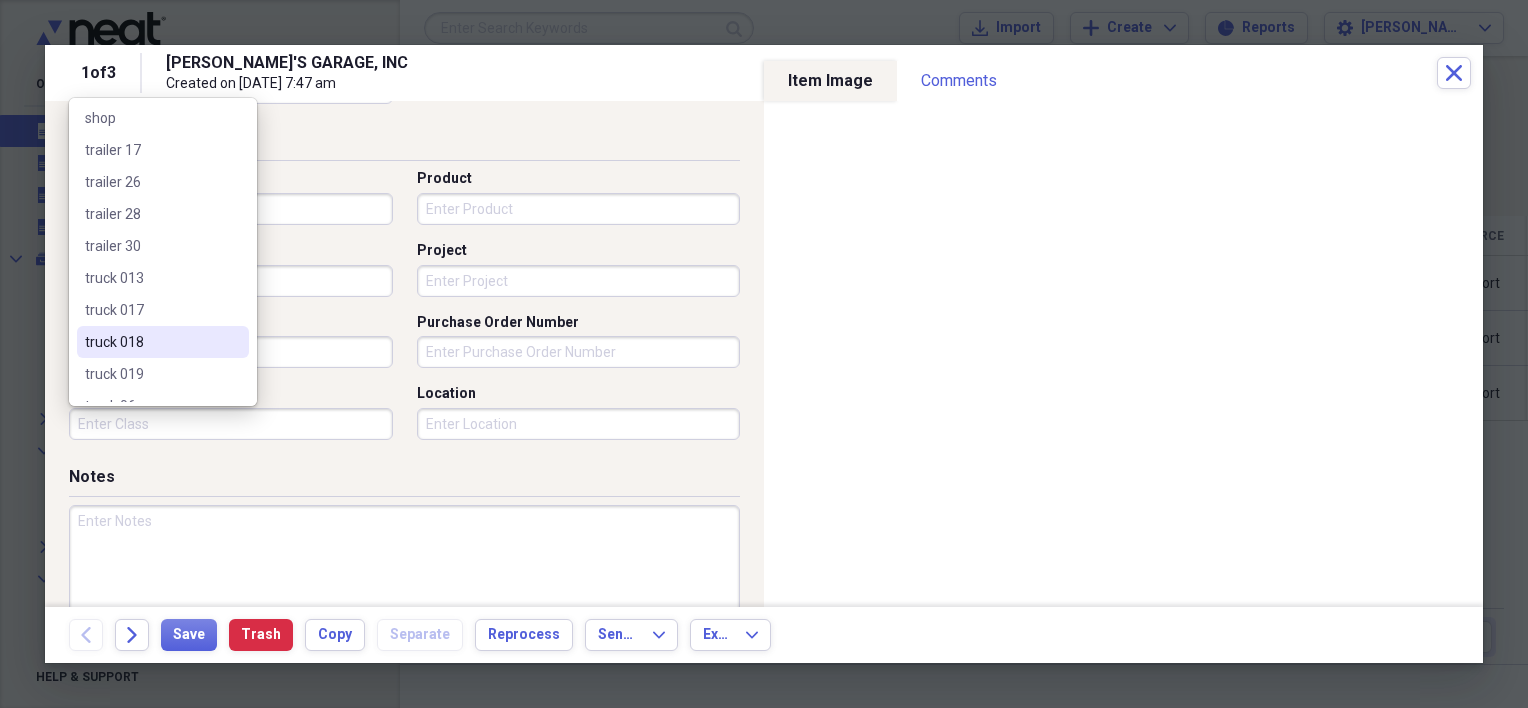 click on "truck 018" at bounding box center (151, 342) 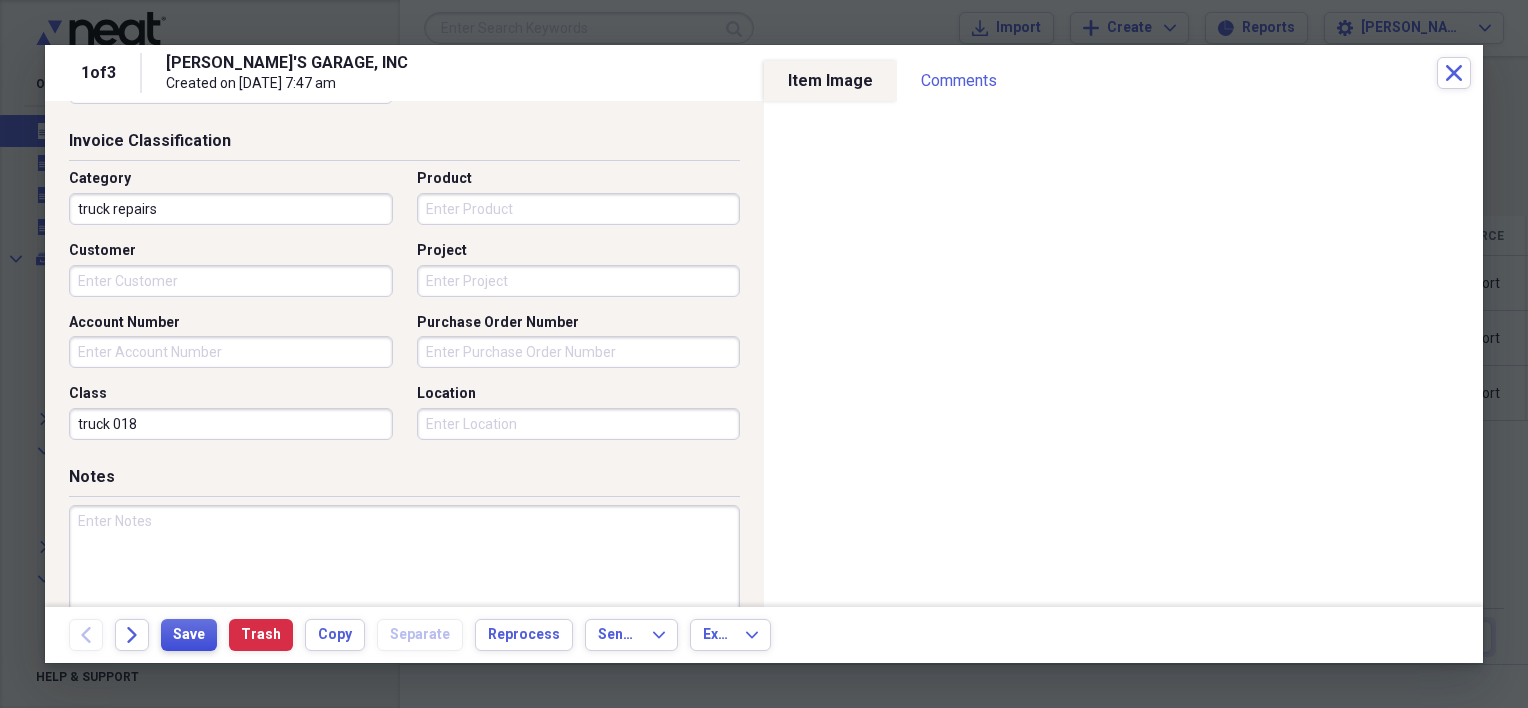 click on "Save" at bounding box center (189, 635) 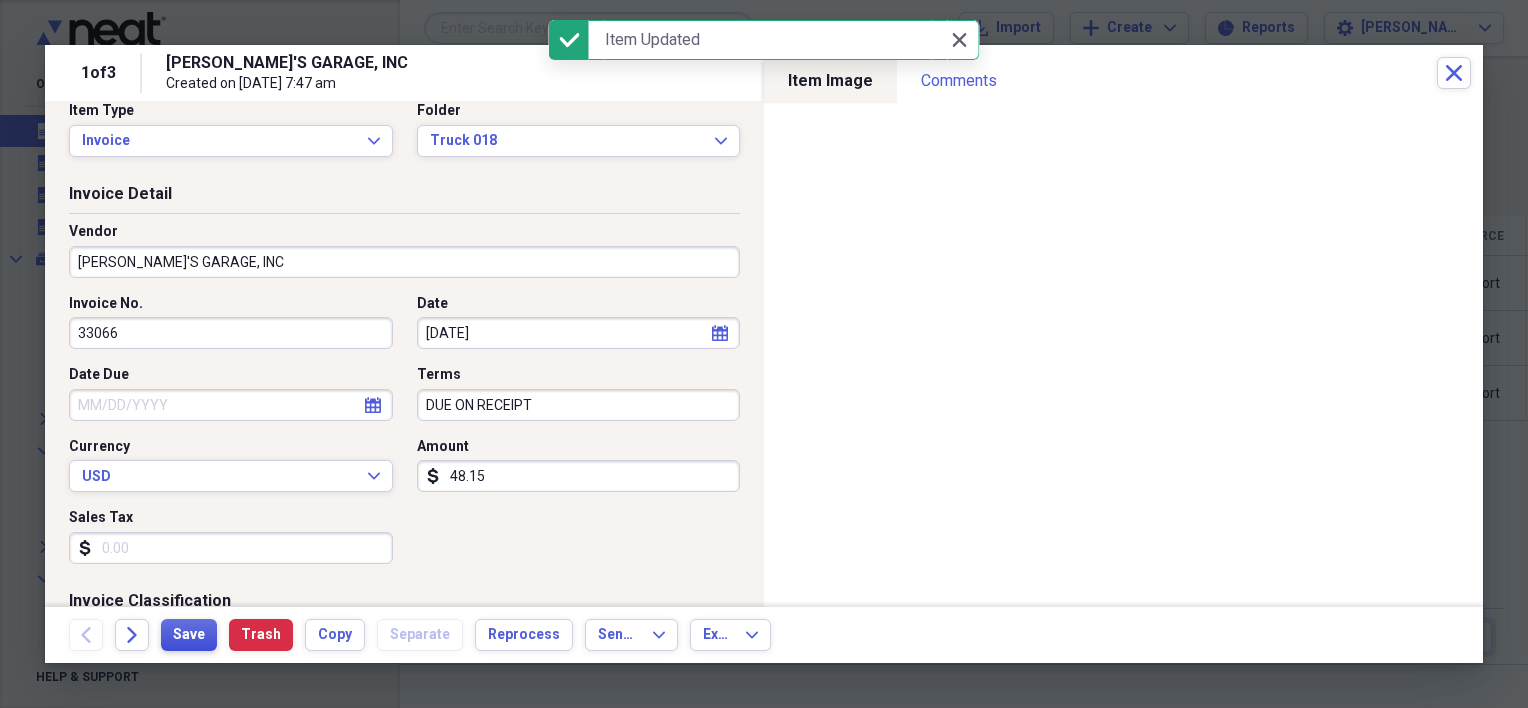 scroll, scrollTop: 0, scrollLeft: 0, axis: both 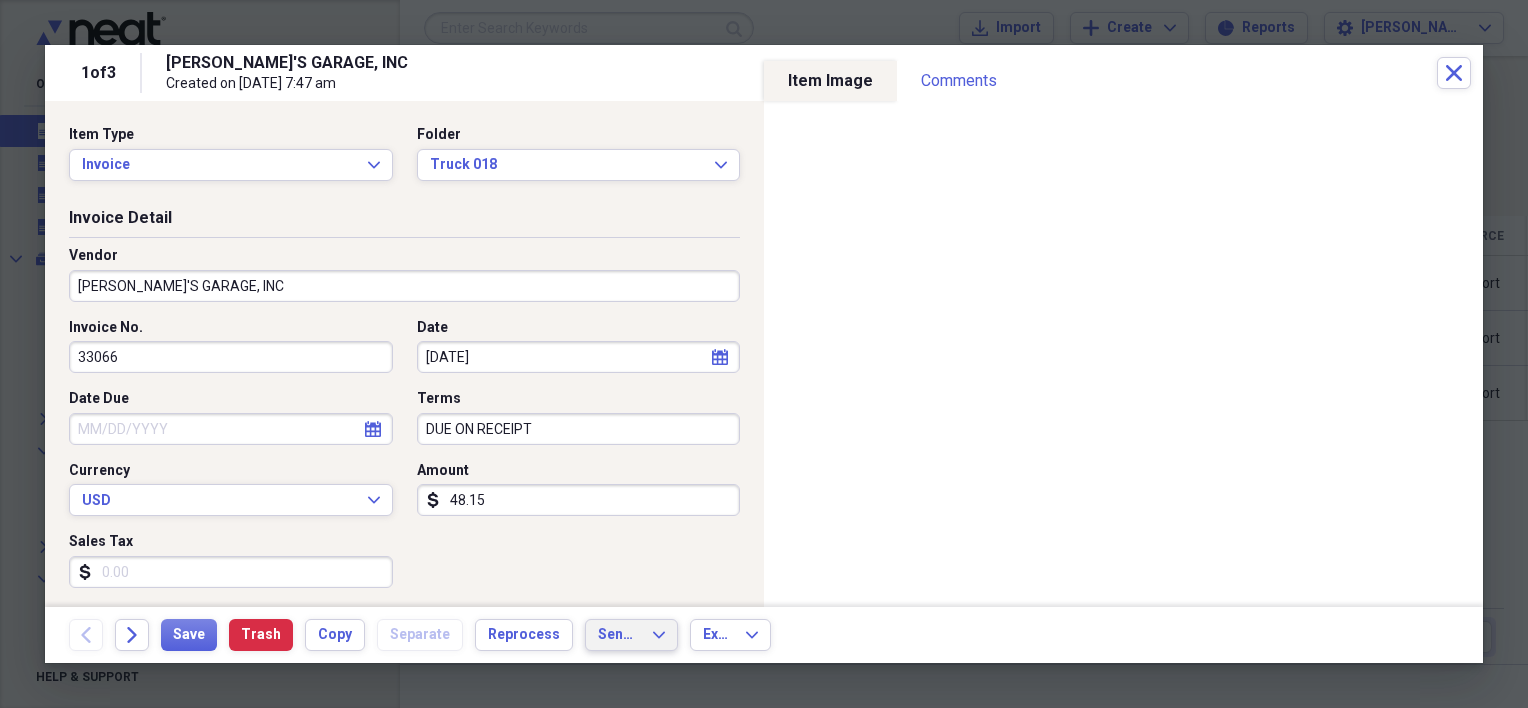 click on "Expand" 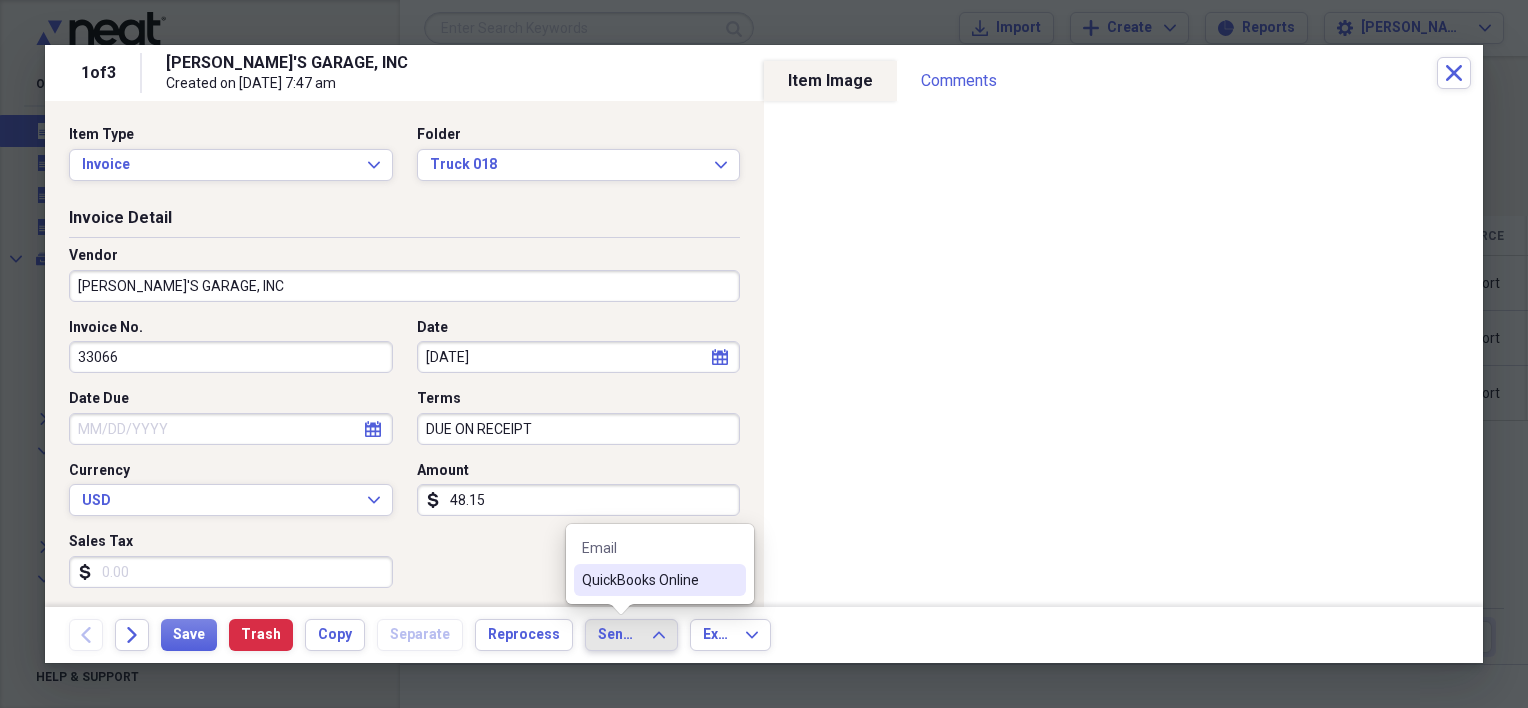 click on "QuickBooks Online" at bounding box center [648, 580] 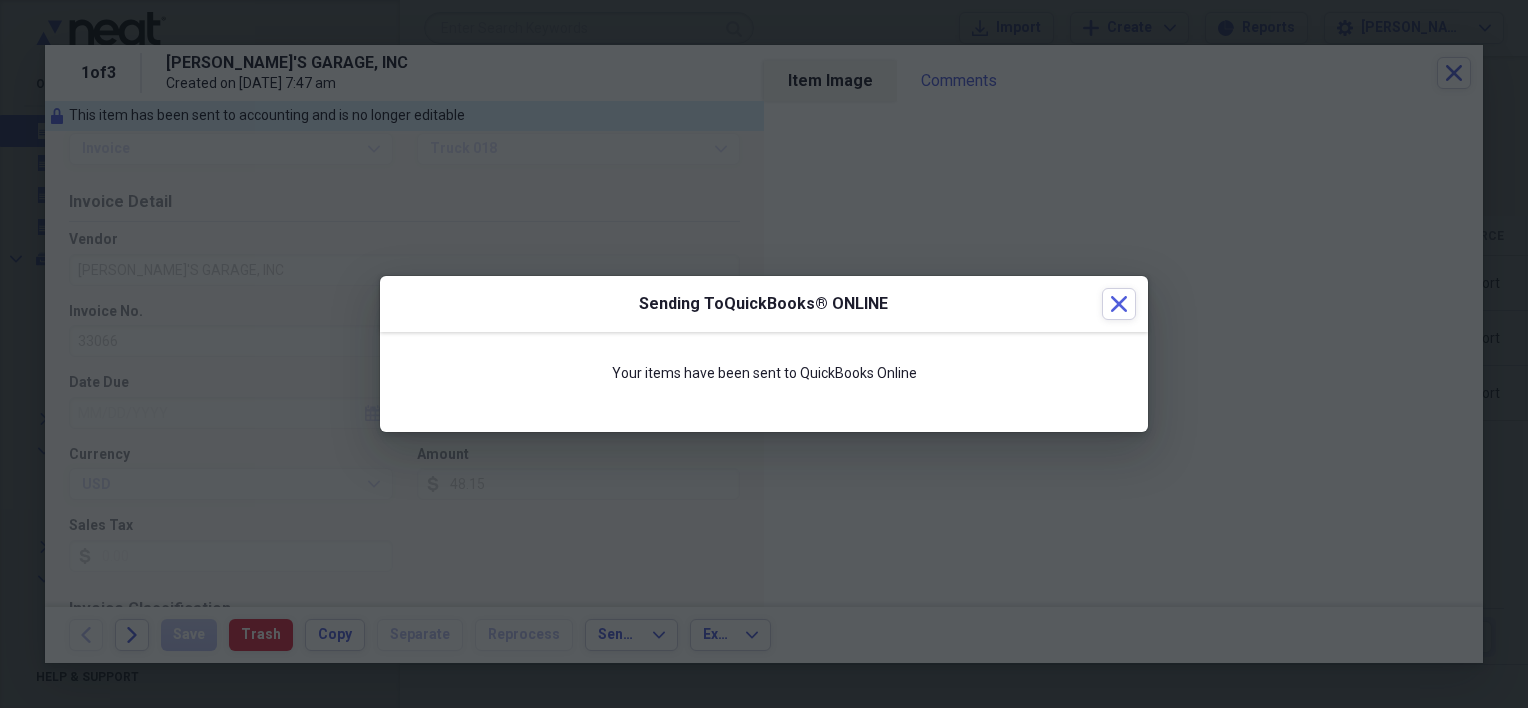 click on "Sending To  QuickBooks® ONLINE Close" at bounding box center [764, 304] 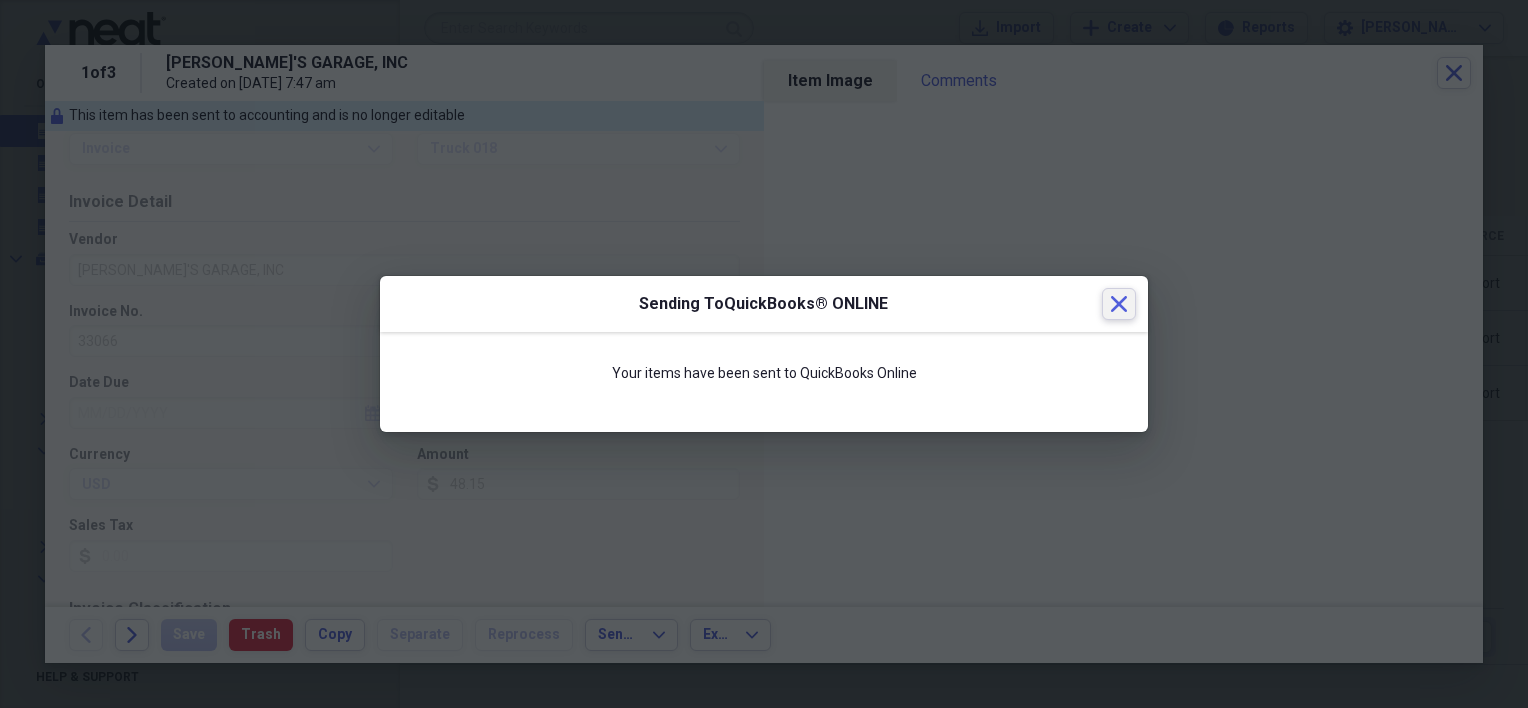 click 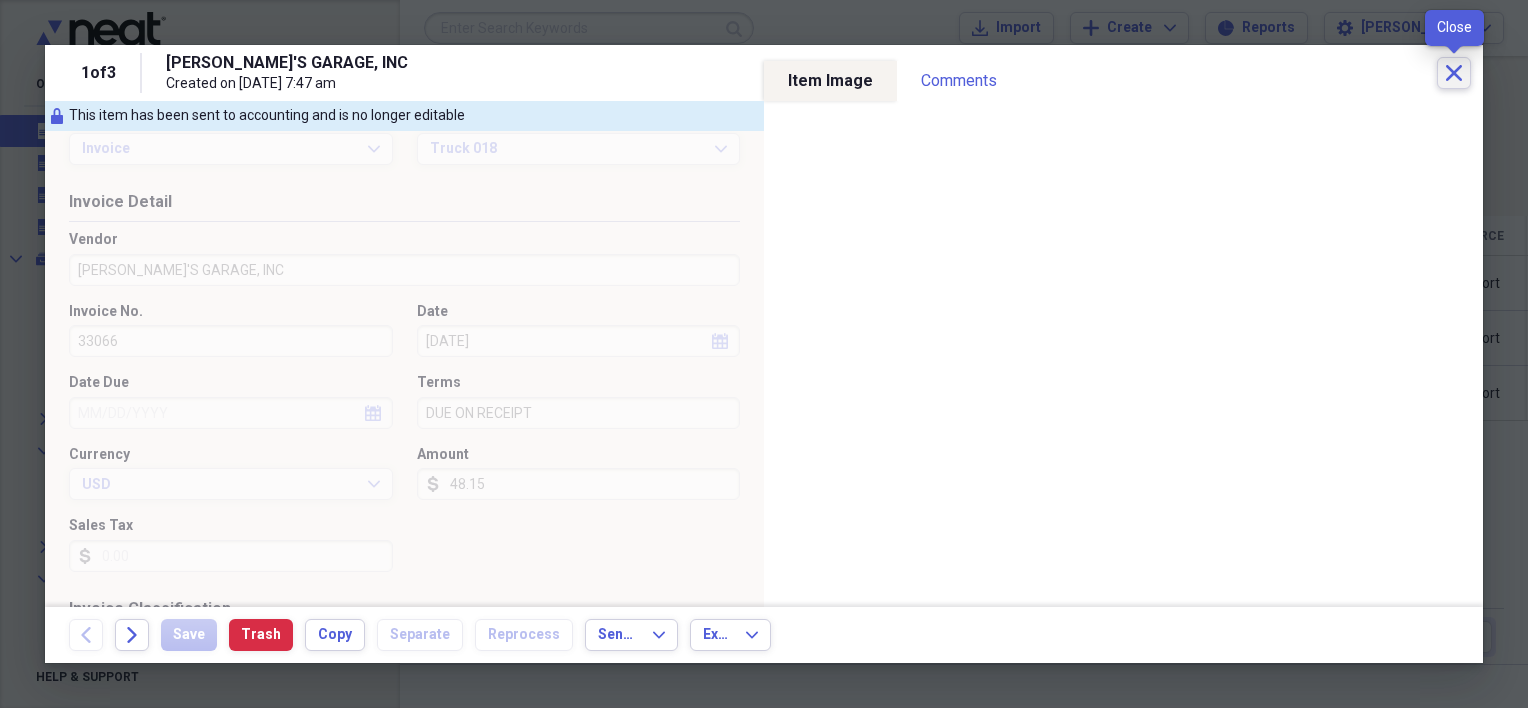 click on "Close" 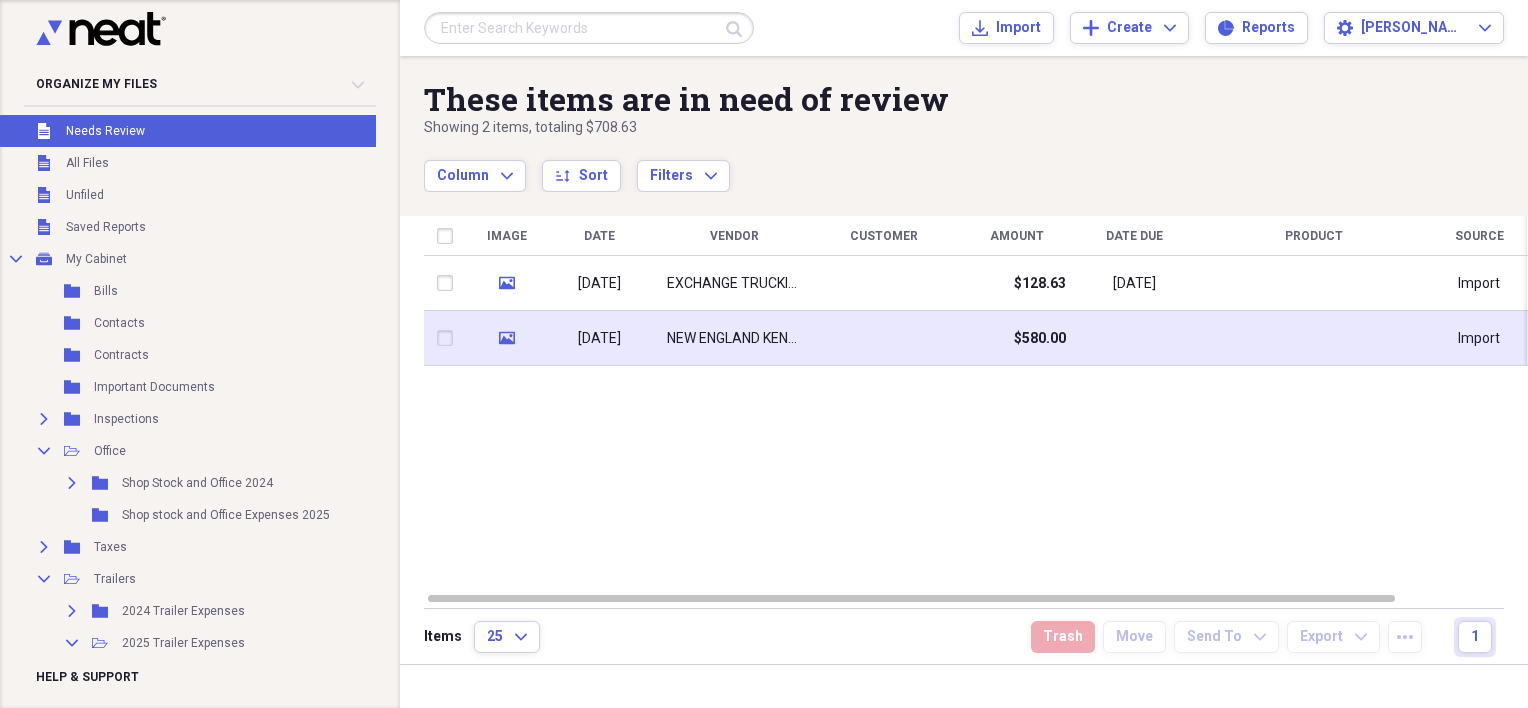 click on "NEW ENGLAND KENWORTH" at bounding box center (734, 338) 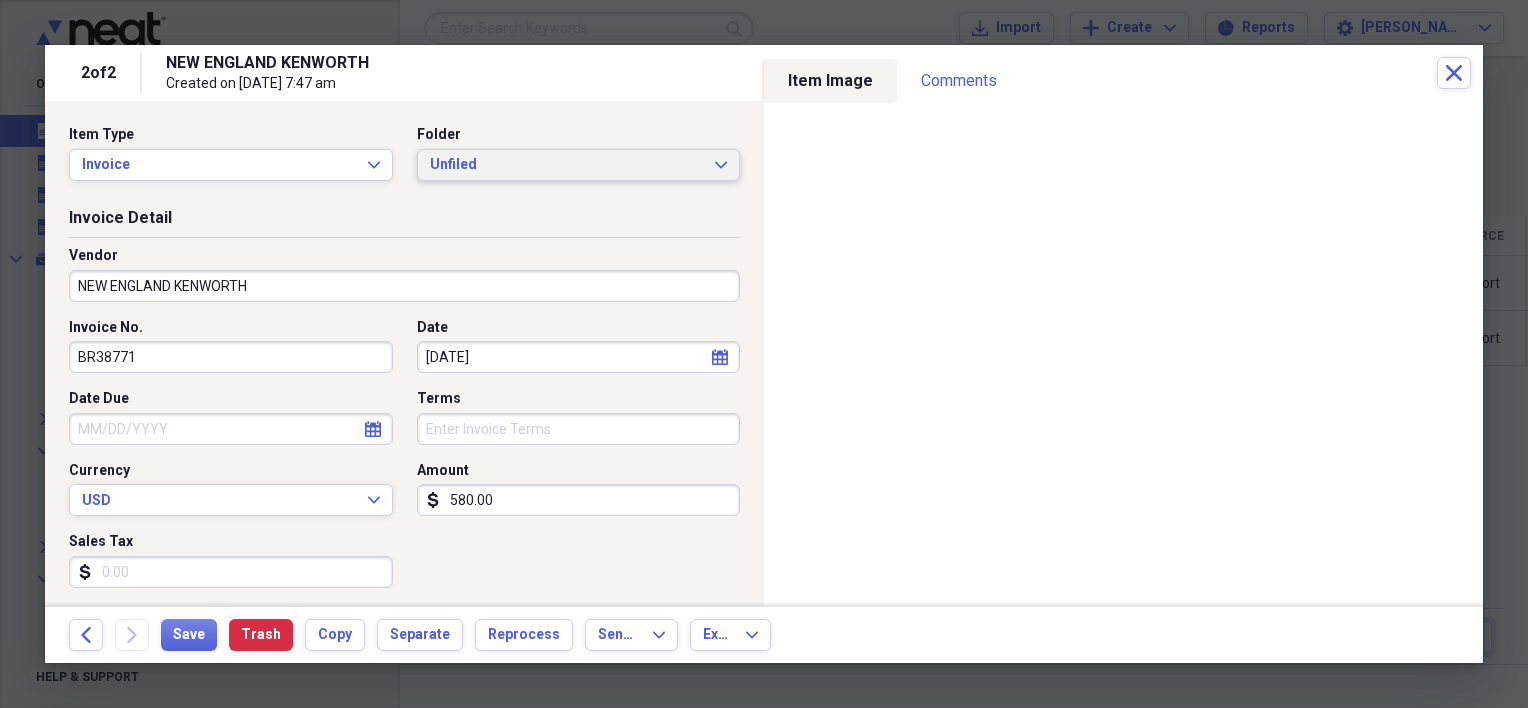 click on "Unfiled" at bounding box center (567, 165) 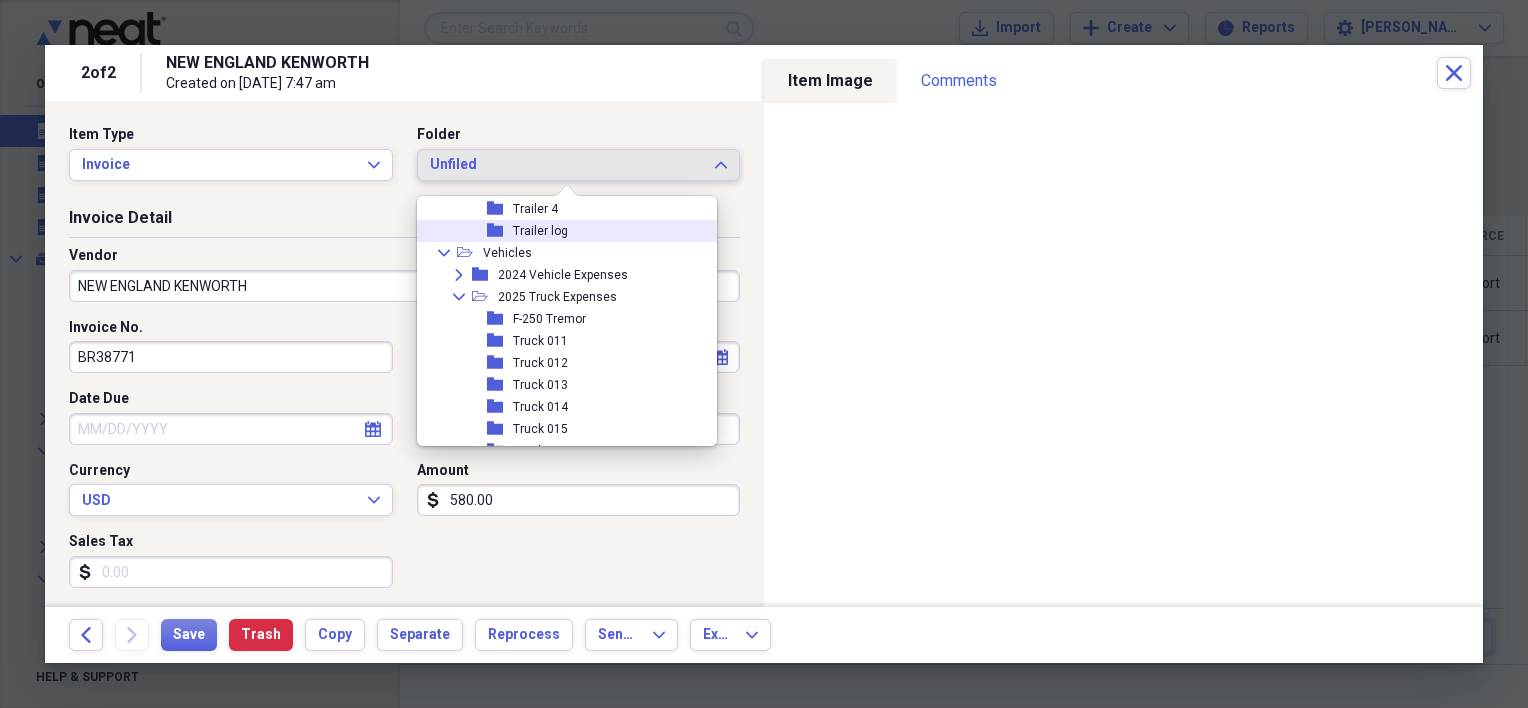 scroll, scrollTop: 700, scrollLeft: 0, axis: vertical 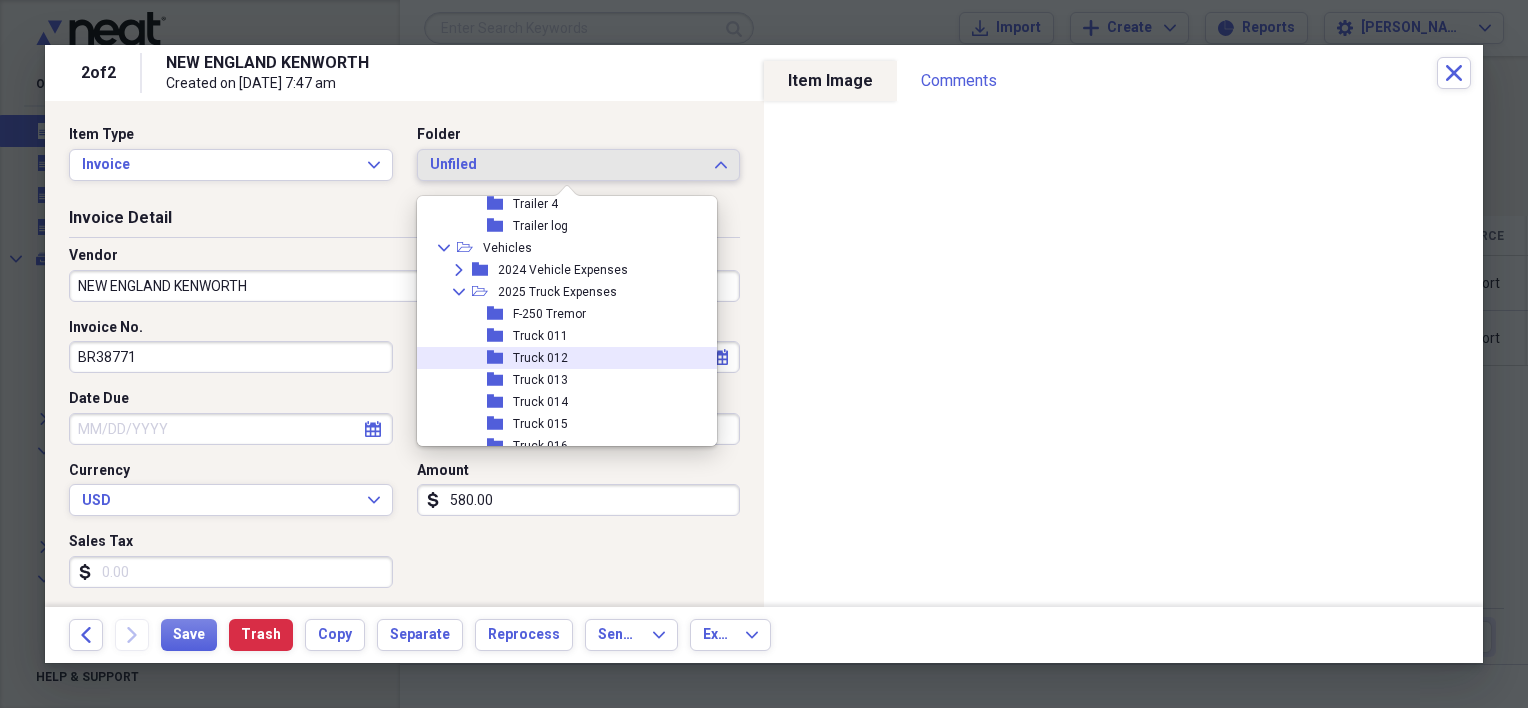 click on "folder Truck 012" at bounding box center [559, 358] 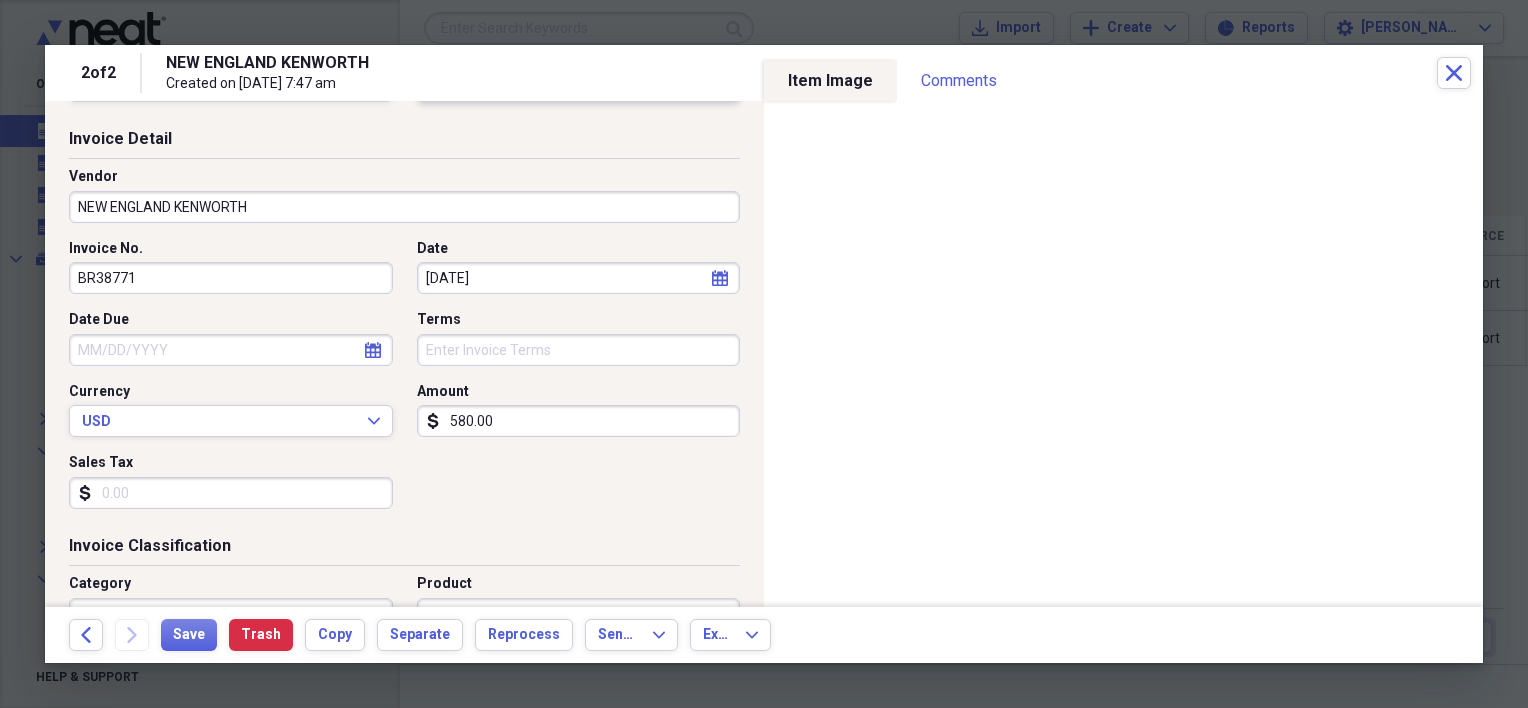 scroll, scrollTop: 200, scrollLeft: 0, axis: vertical 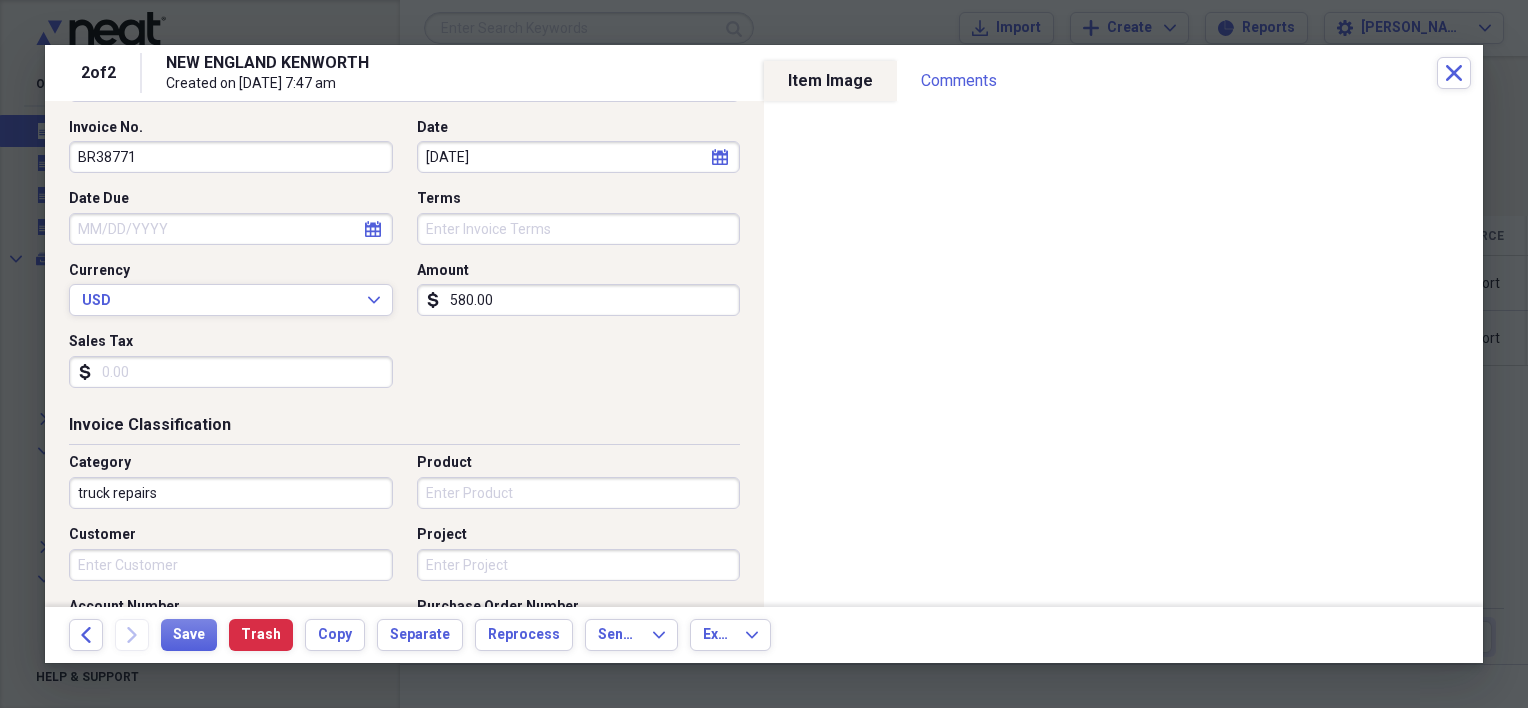 click on "580.00" at bounding box center [579, 300] 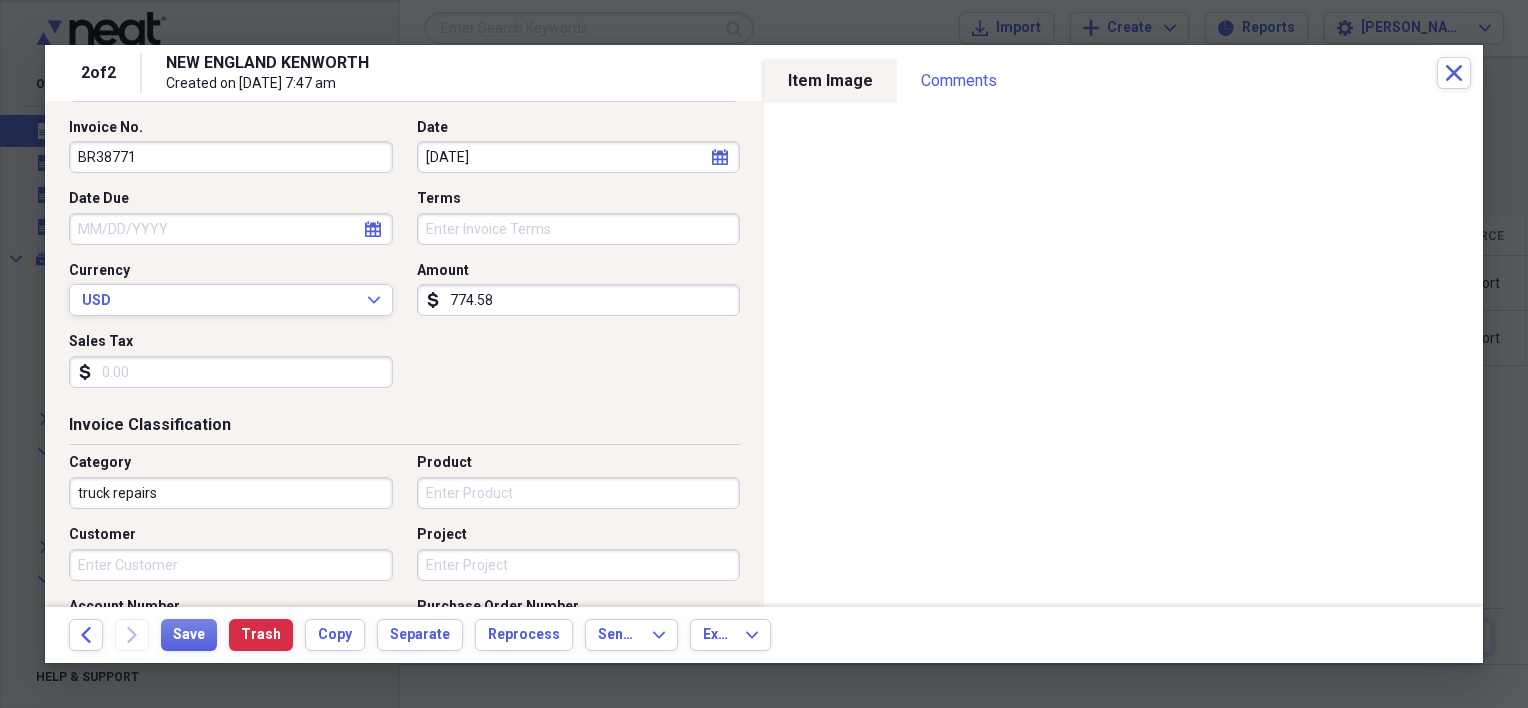 type on "774.58" 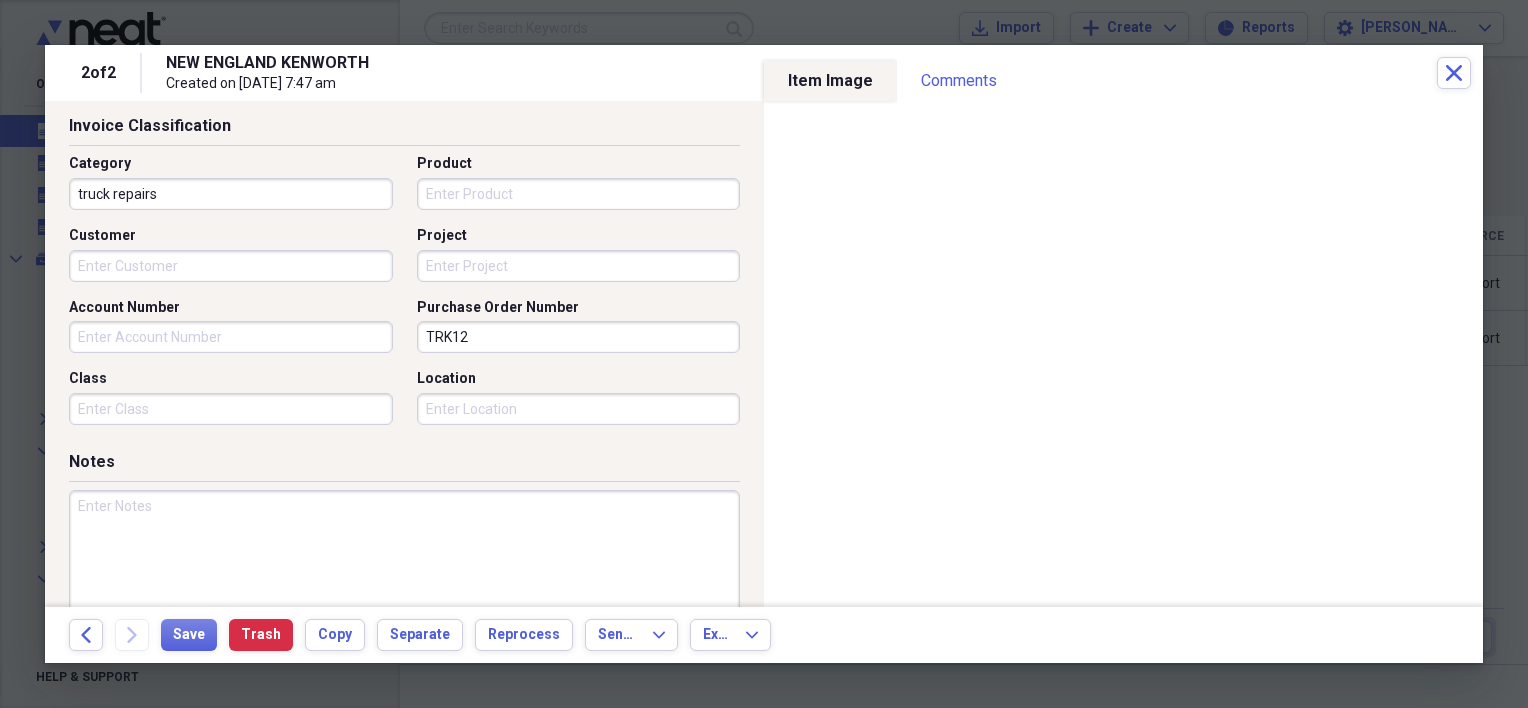 scroll, scrollTop: 500, scrollLeft: 0, axis: vertical 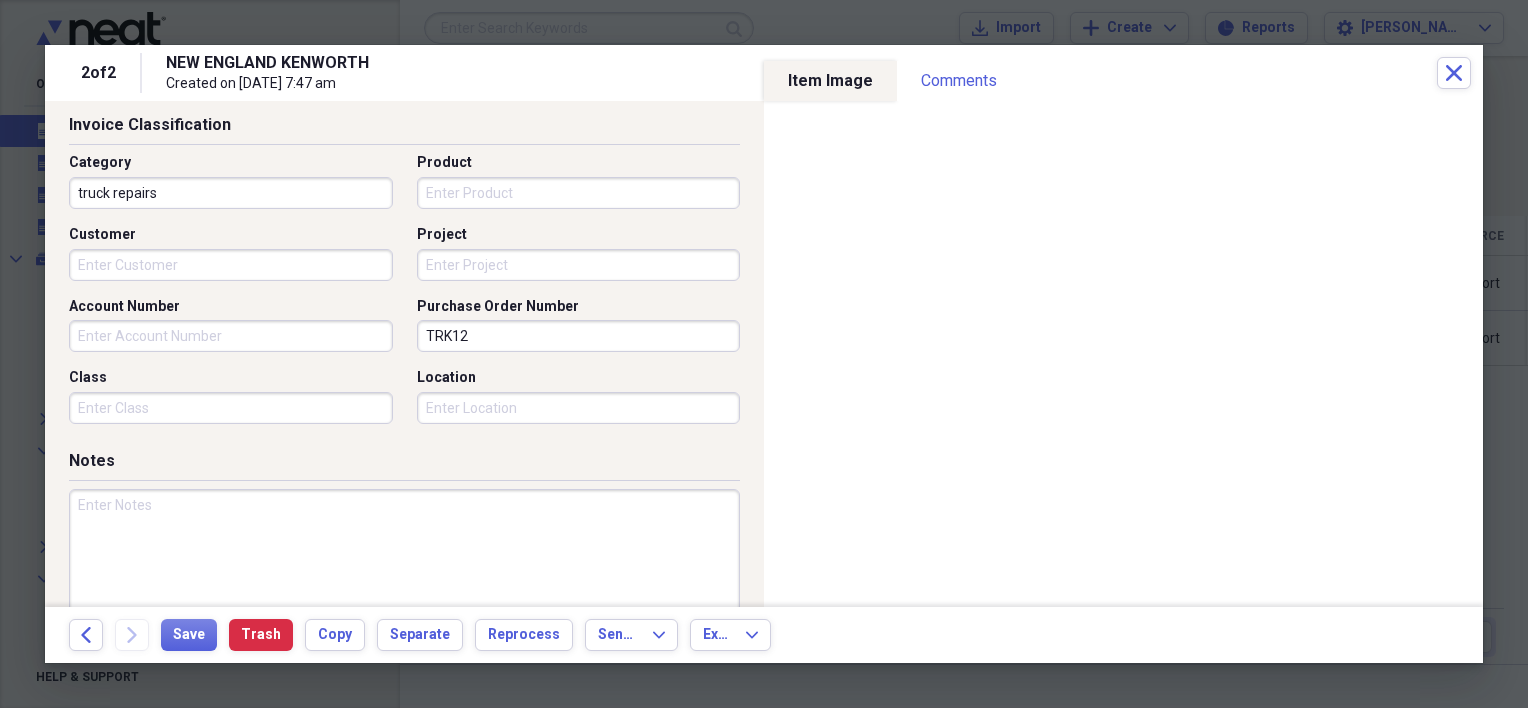 click on "TRK12" at bounding box center [579, 336] 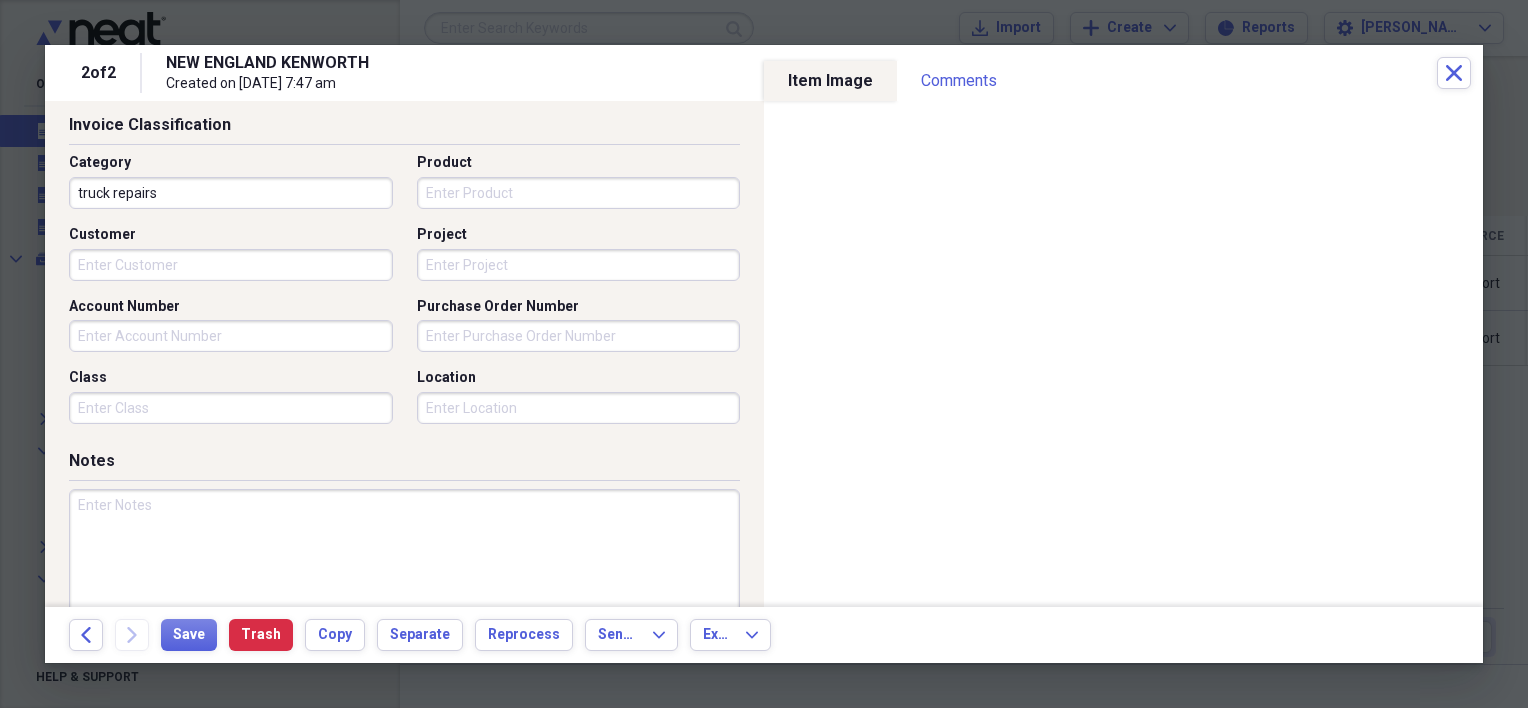 type 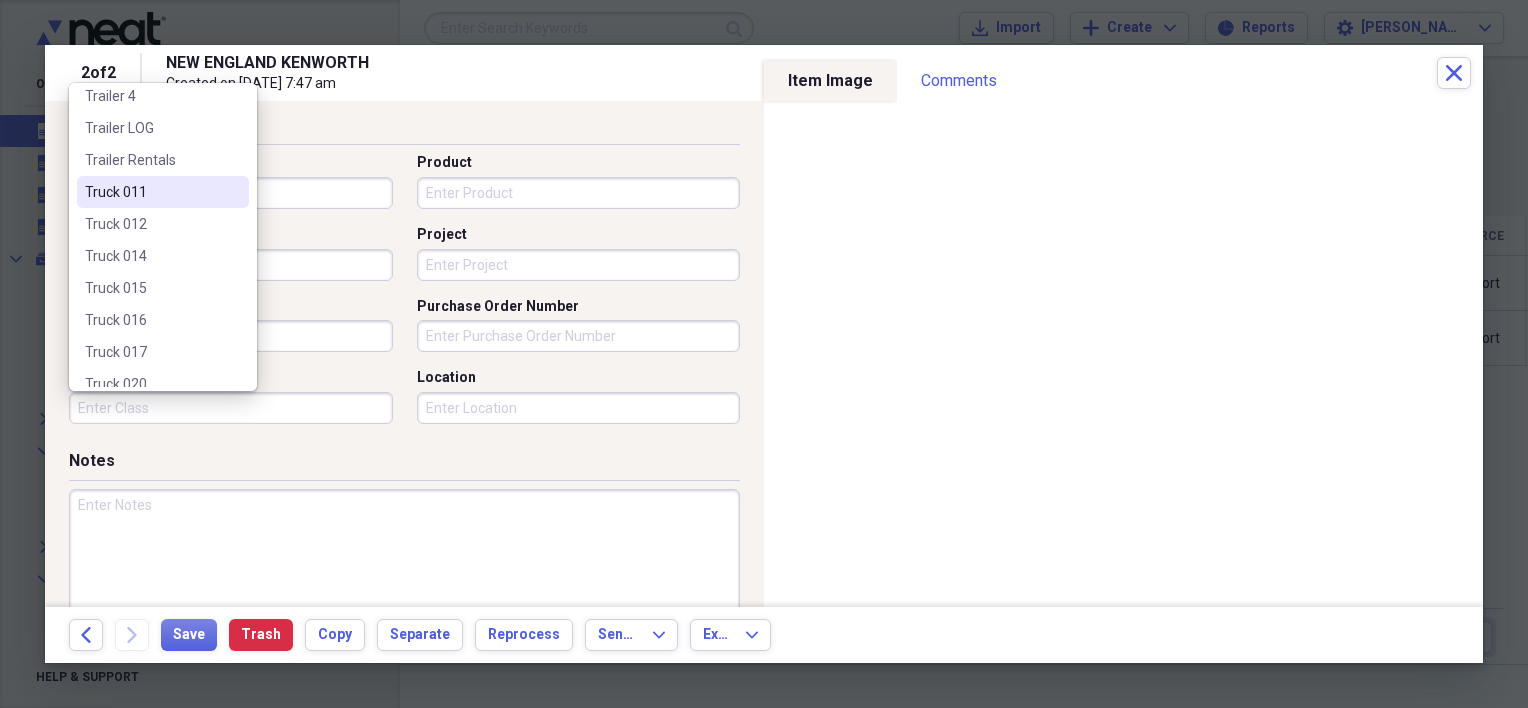 scroll, scrollTop: 500, scrollLeft: 0, axis: vertical 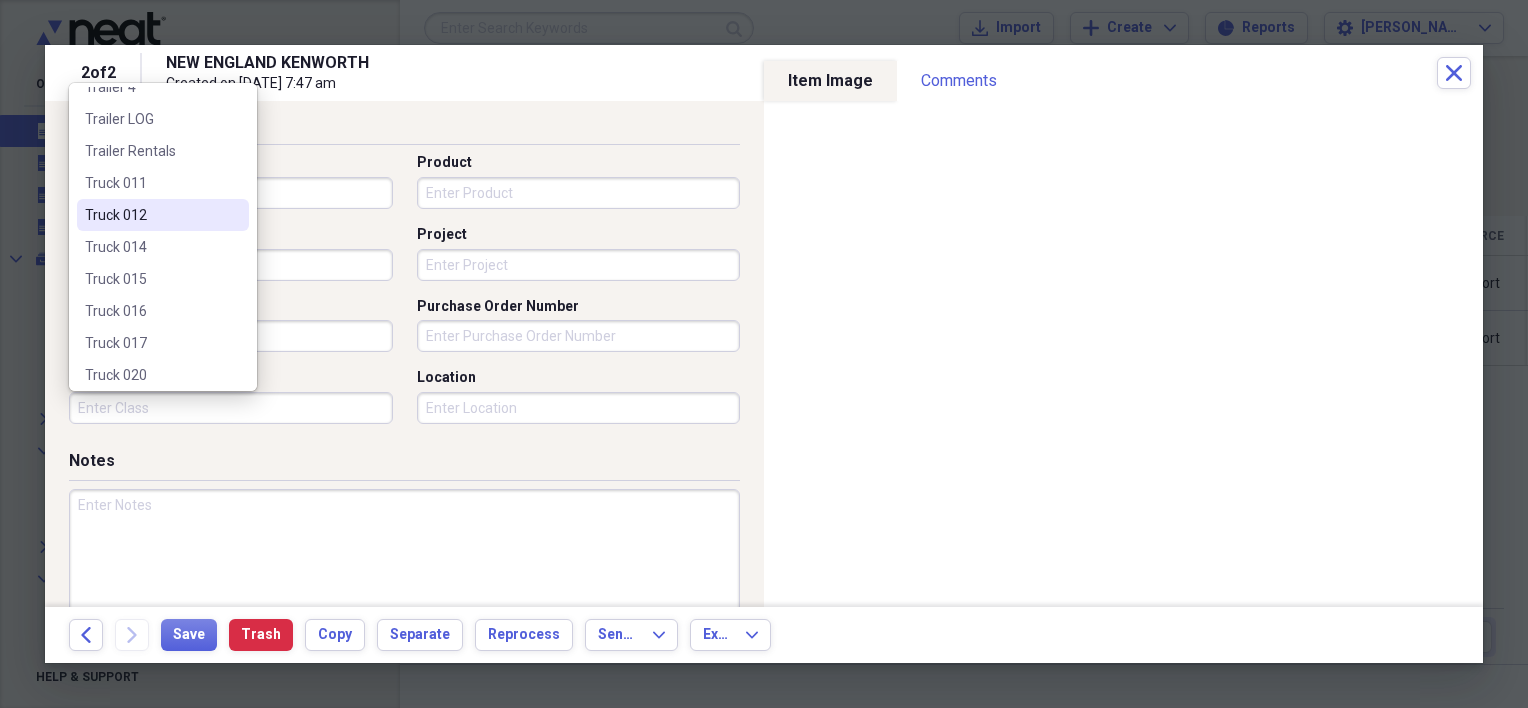 click on "Truck 012" at bounding box center (151, 215) 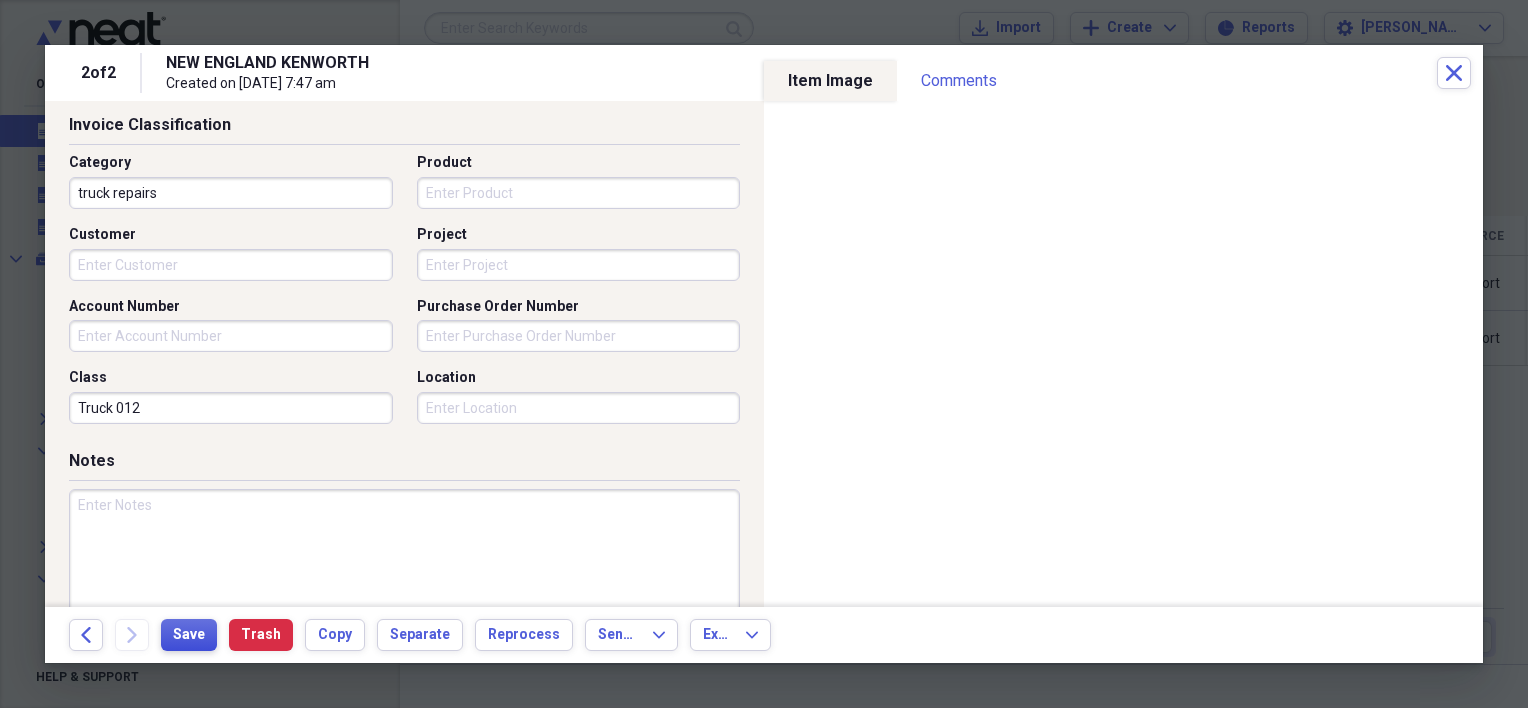 click on "Save" at bounding box center [189, 635] 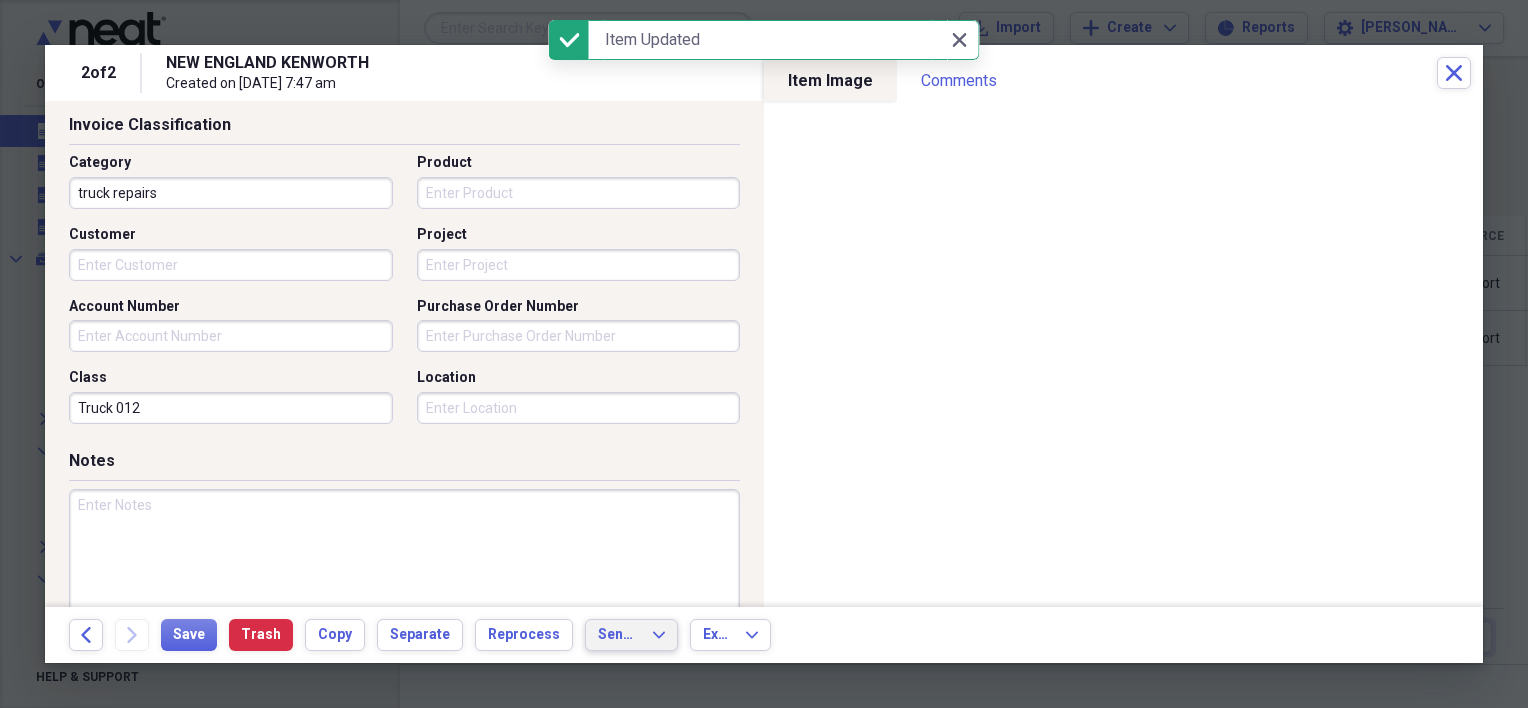 click on "Send To Expand" at bounding box center (631, 635) 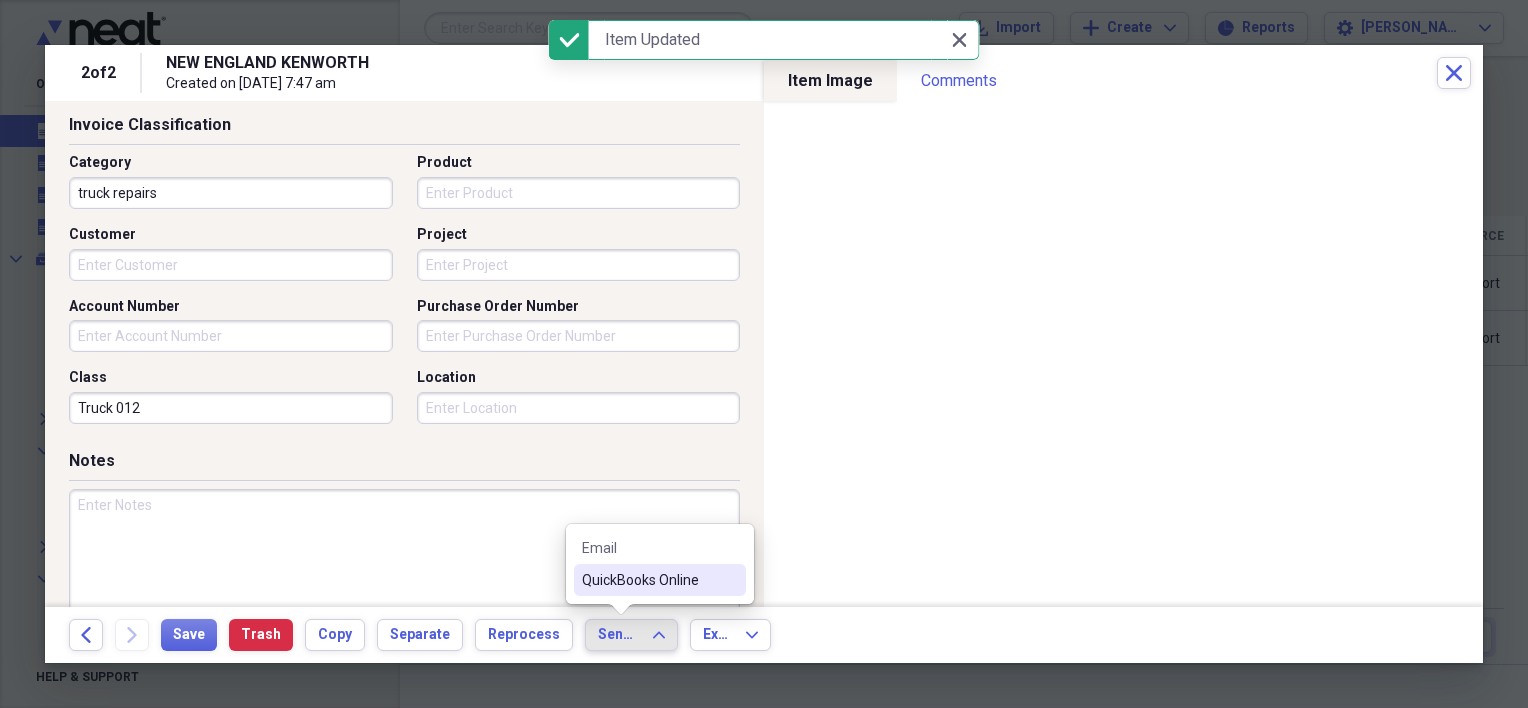click on "QuickBooks Online" at bounding box center [648, 580] 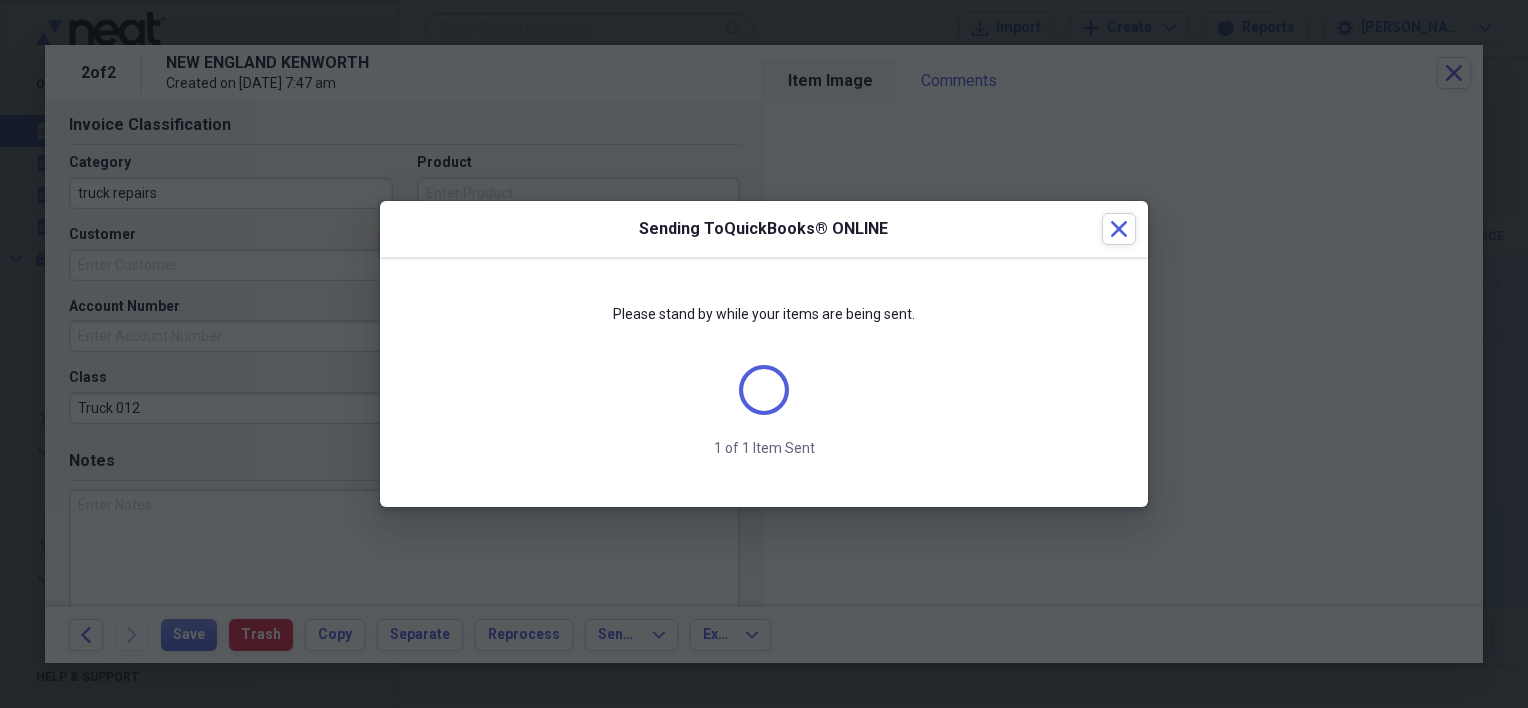scroll, scrollTop: 484, scrollLeft: 0, axis: vertical 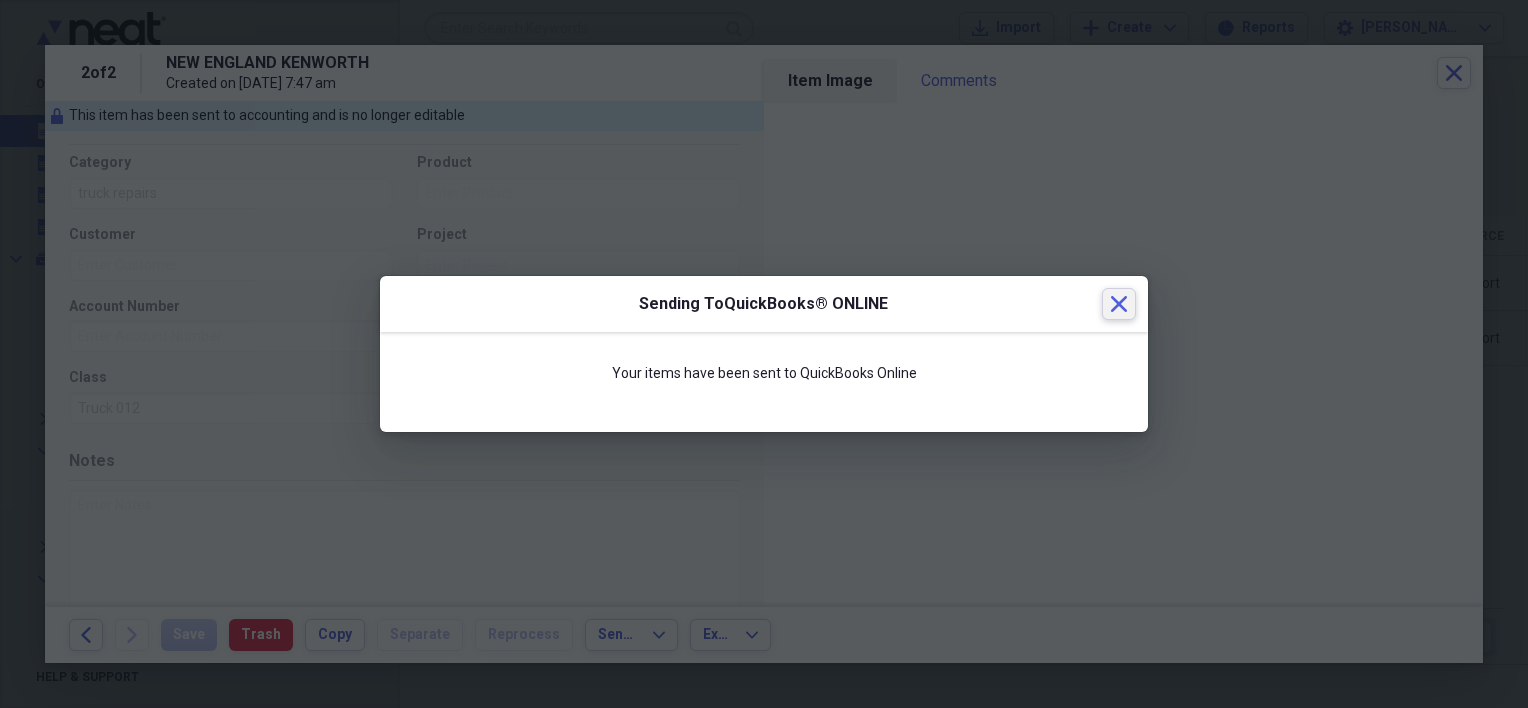 click on "Close" 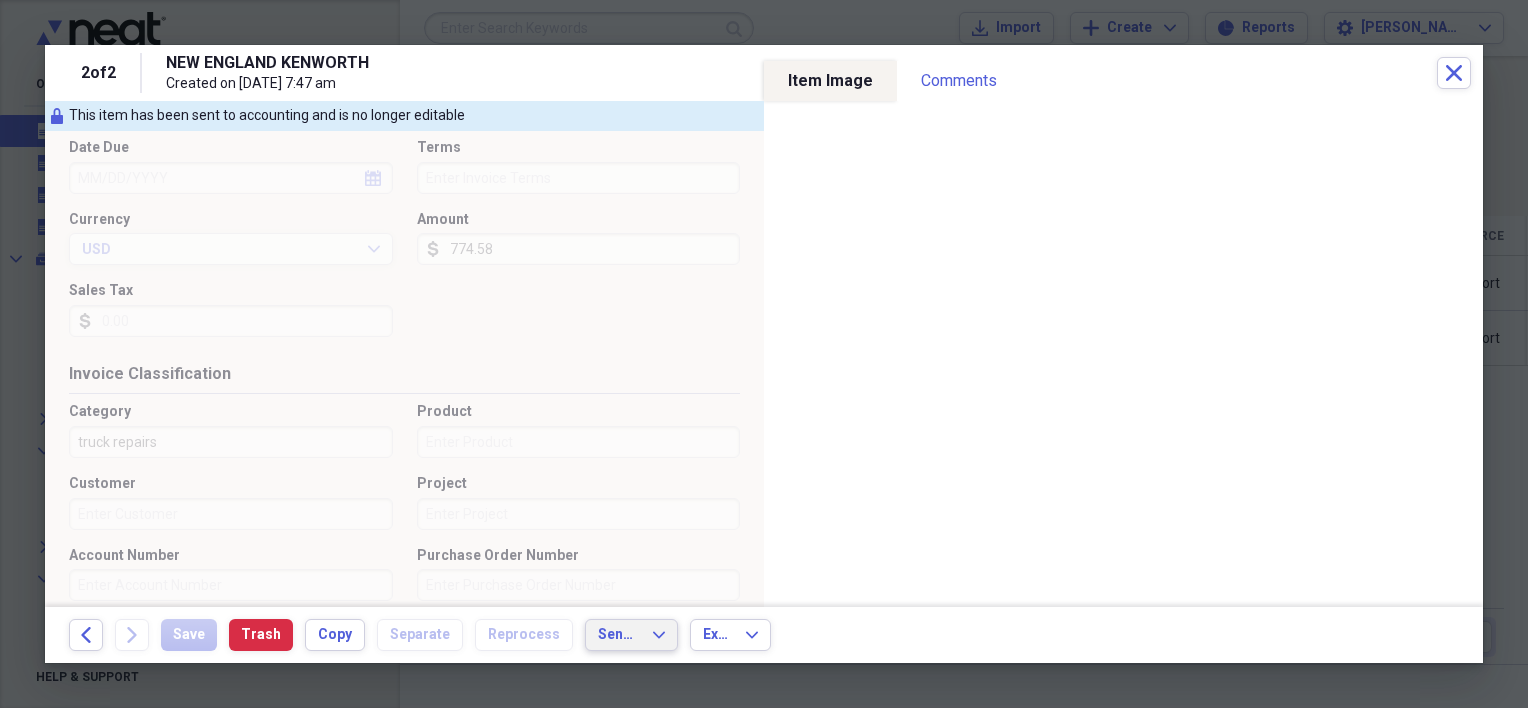 scroll, scrollTop: 0, scrollLeft: 0, axis: both 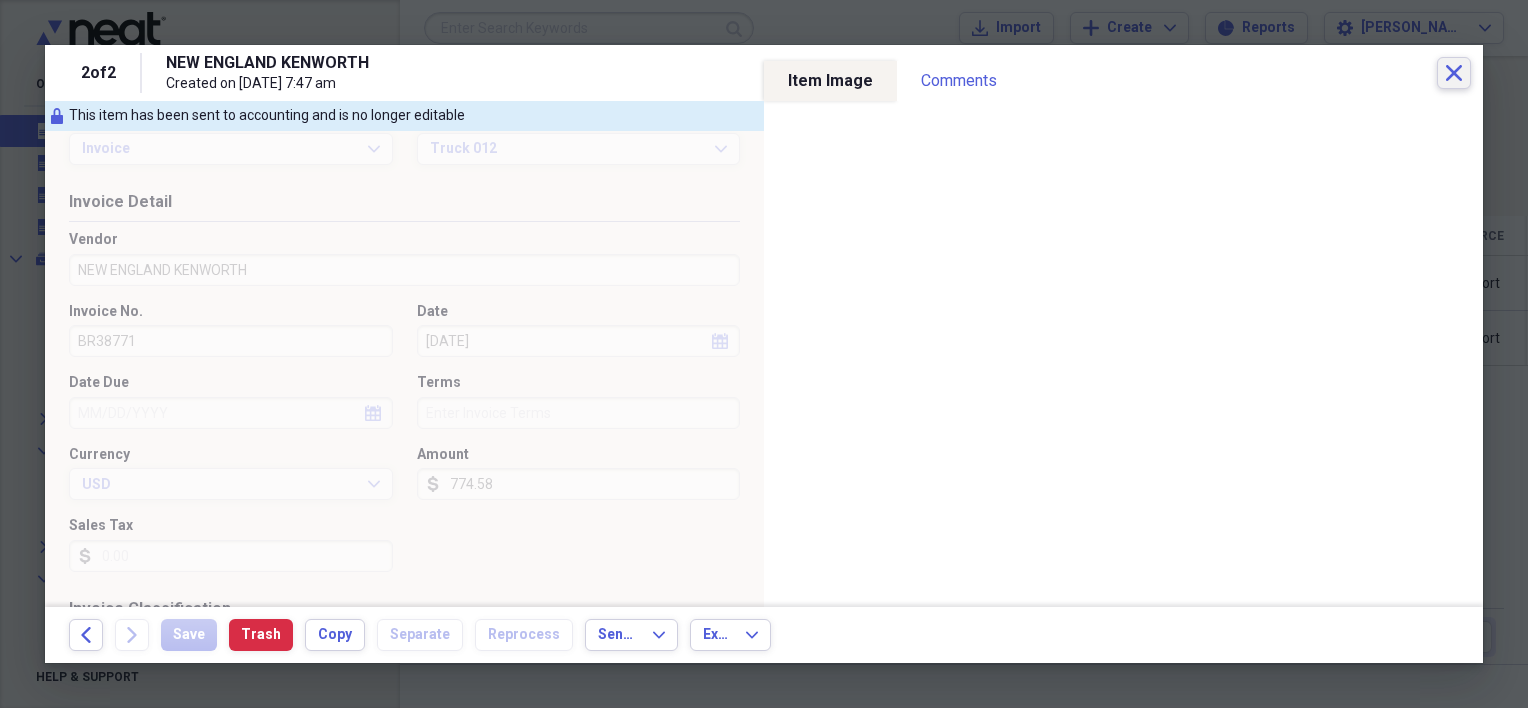 click on "Close" at bounding box center (1454, 73) 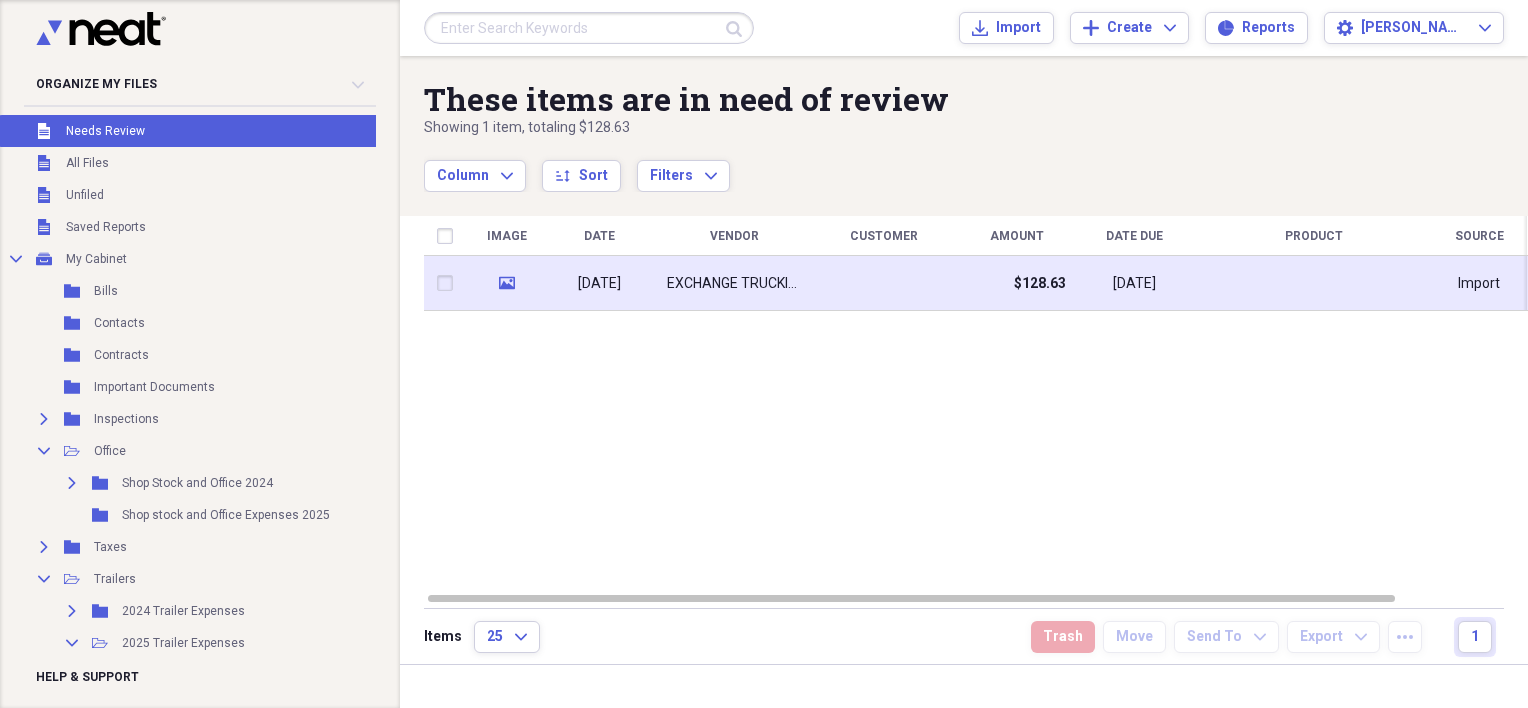 click at bounding box center (884, 283) 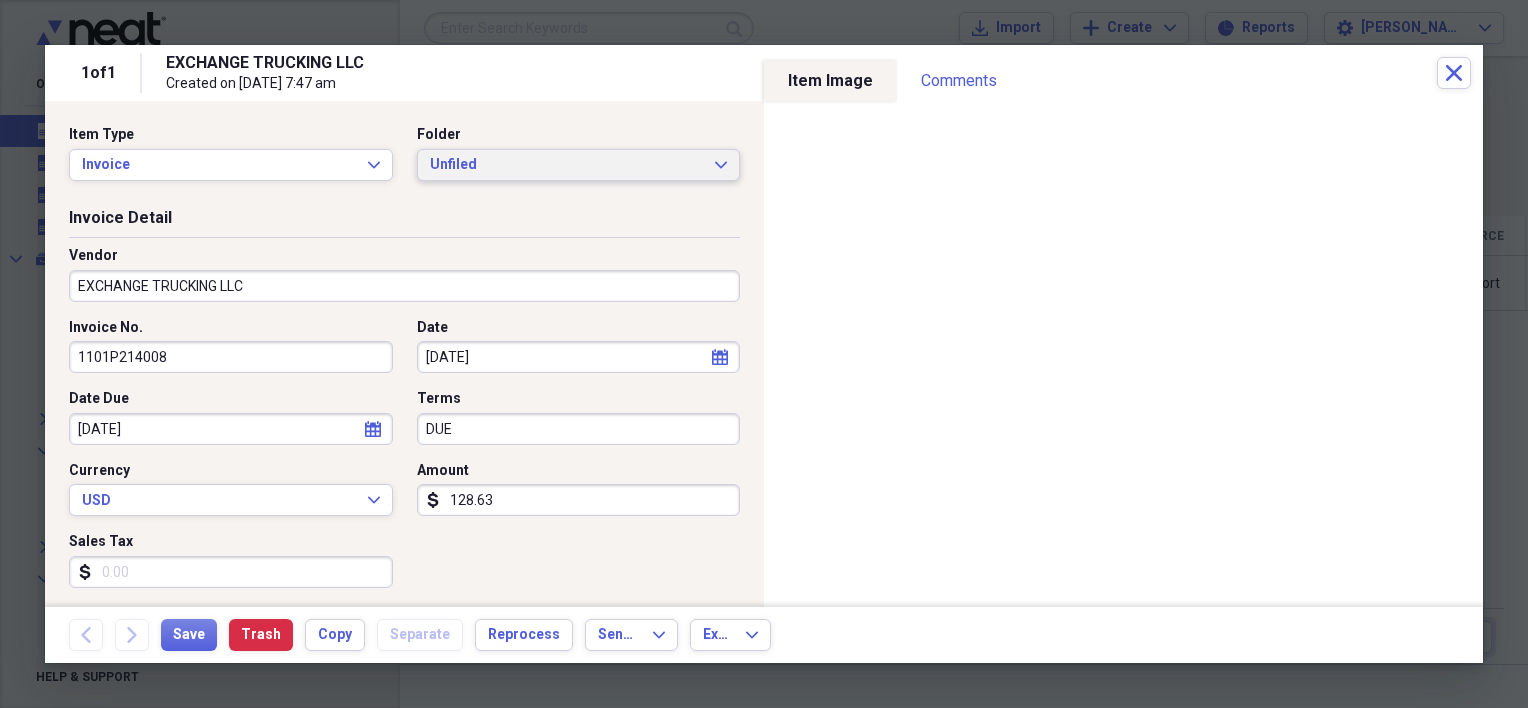 click on "Unfiled" at bounding box center [567, 165] 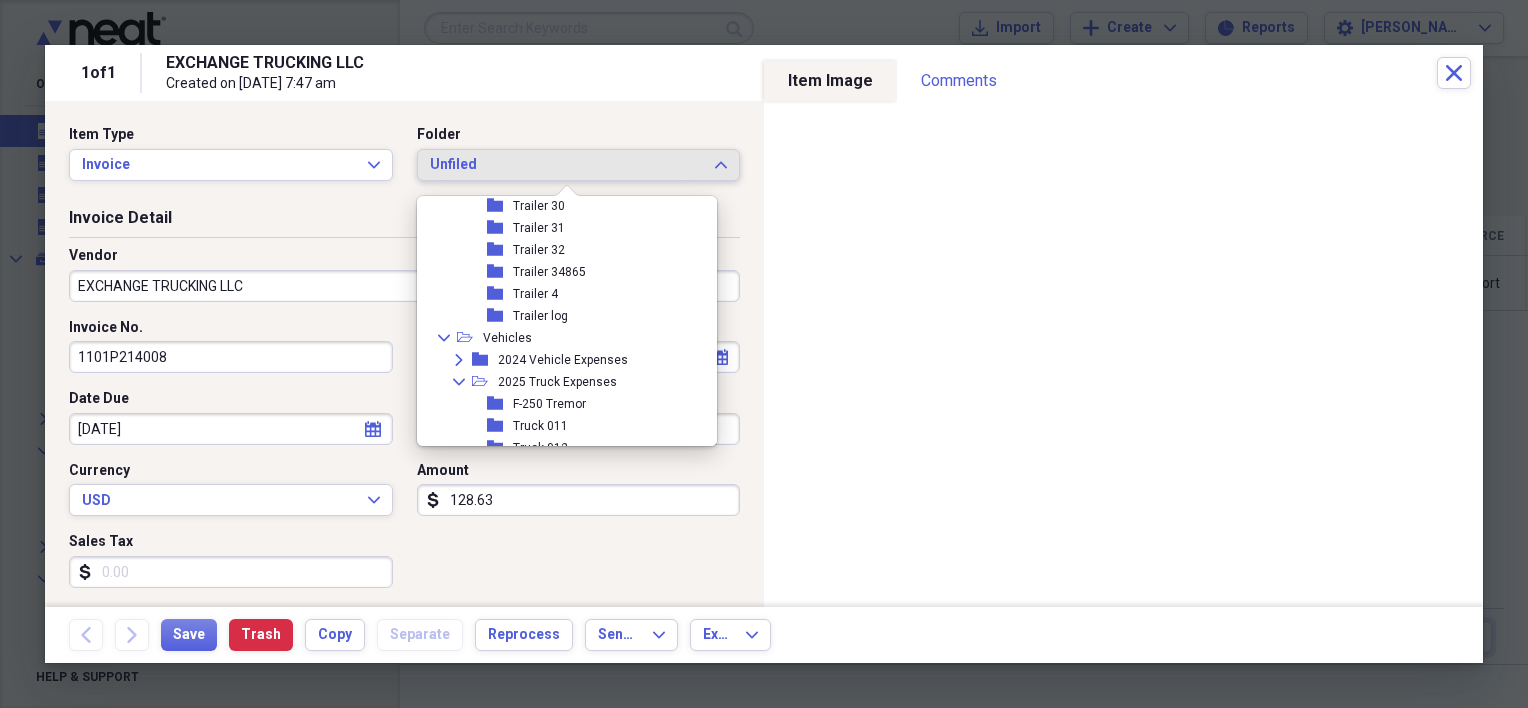 scroll, scrollTop: 700, scrollLeft: 0, axis: vertical 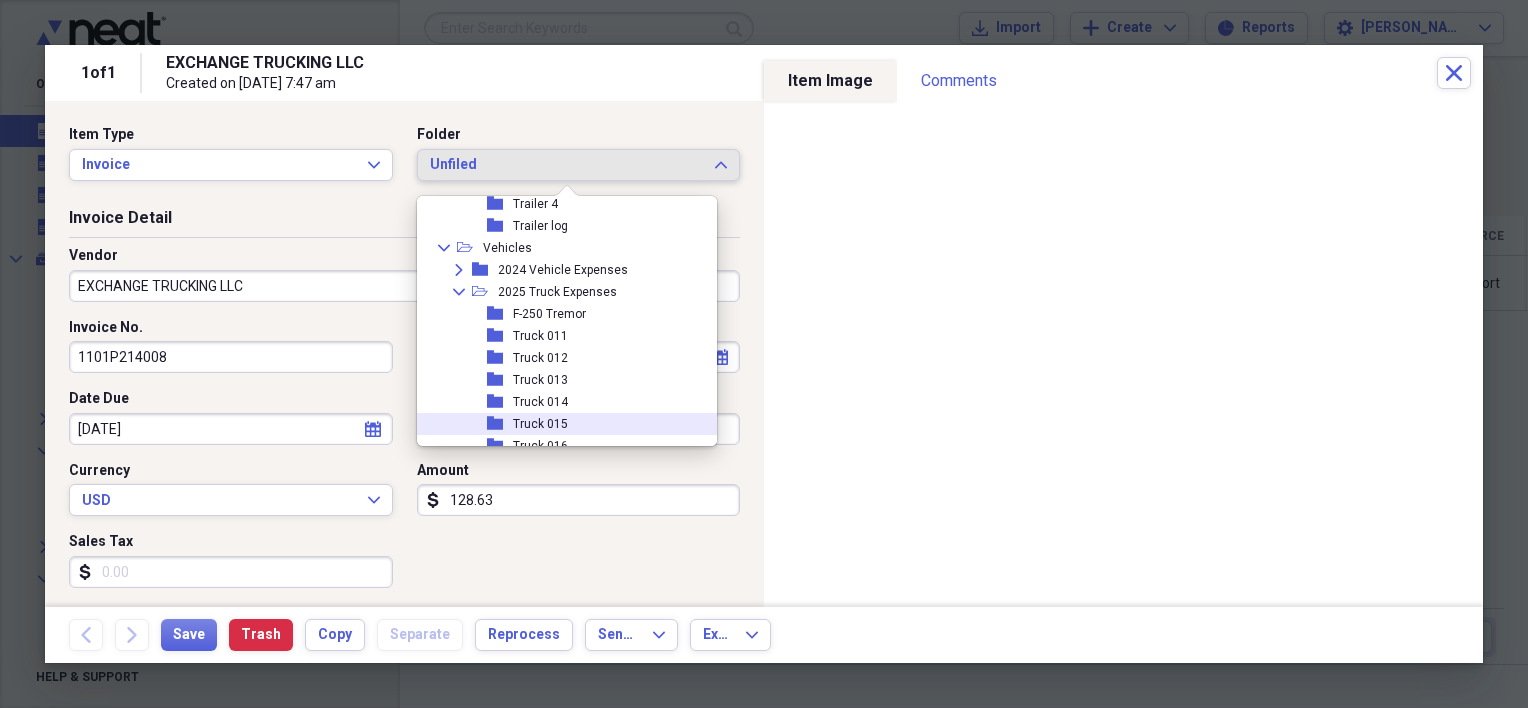 click on "Truck 015" at bounding box center [540, 424] 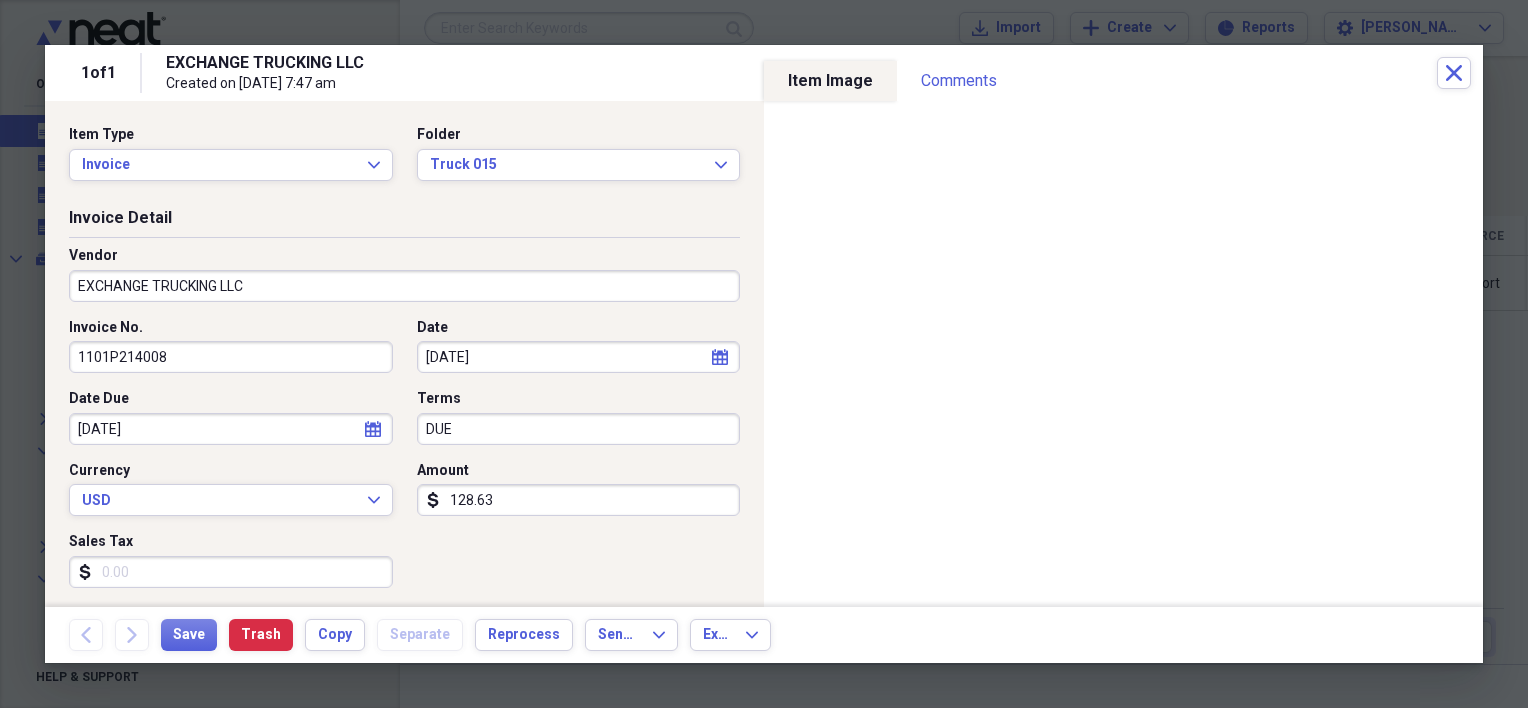 click on "Invoice Detail" at bounding box center (404, 222) 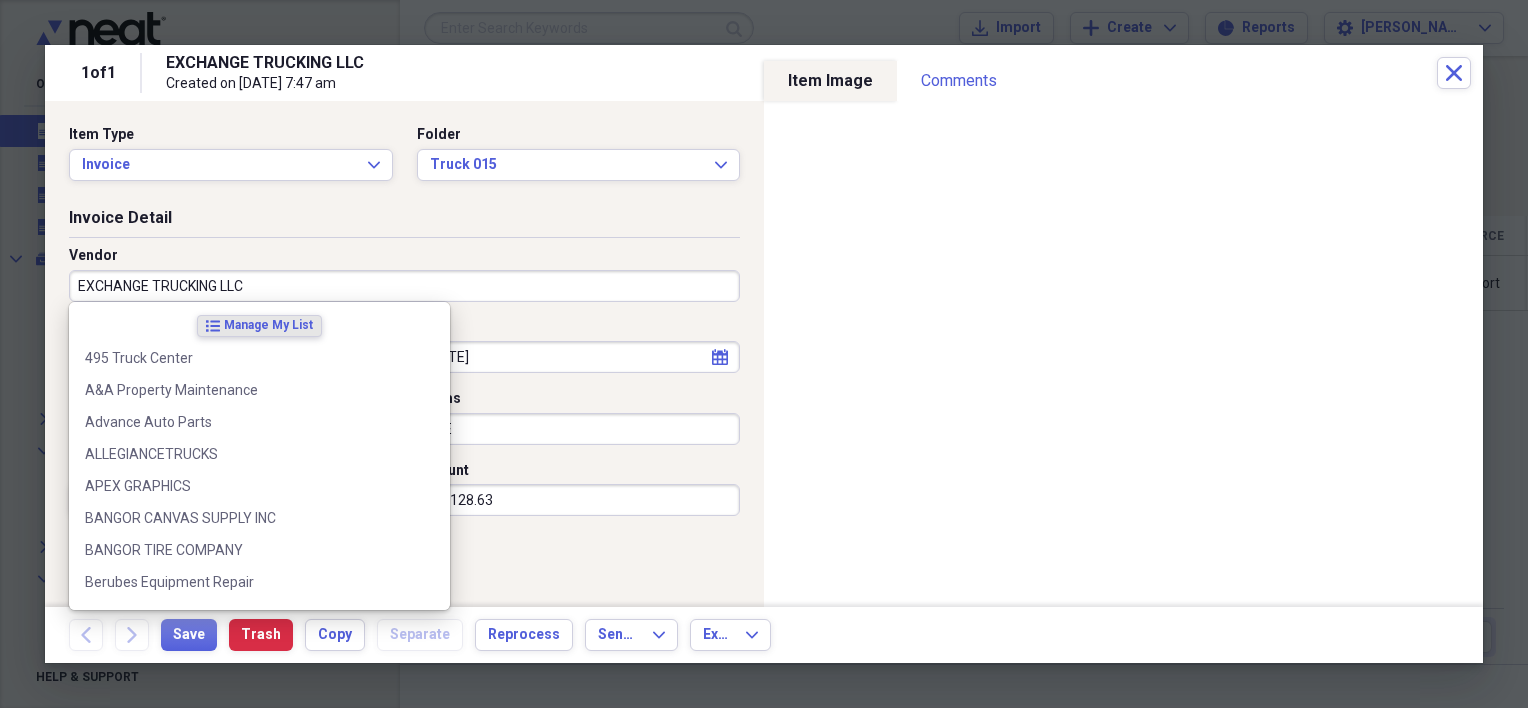 click on "EXCHANGE TRUCKING LLC" at bounding box center (404, 286) 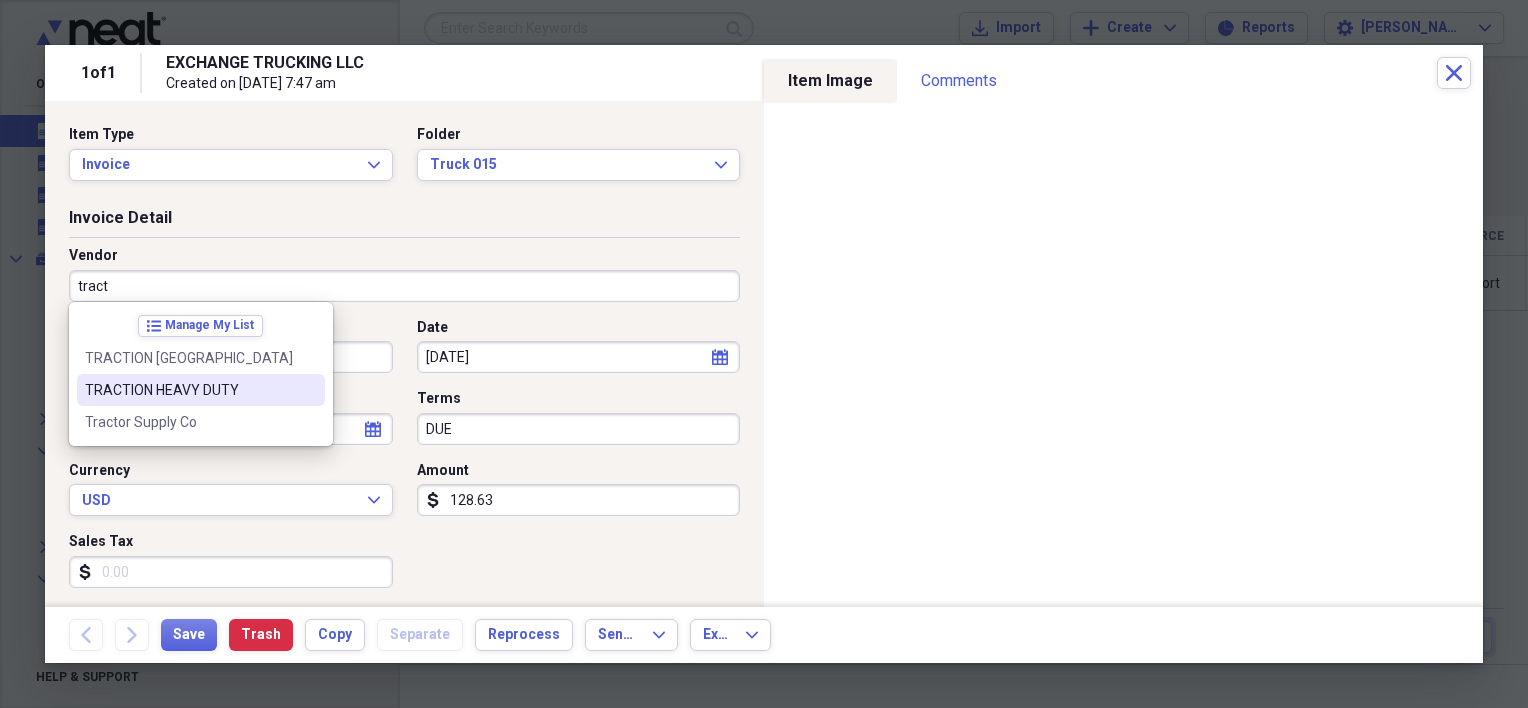 click on "TRACTION HEAVY DUTY" at bounding box center (189, 390) 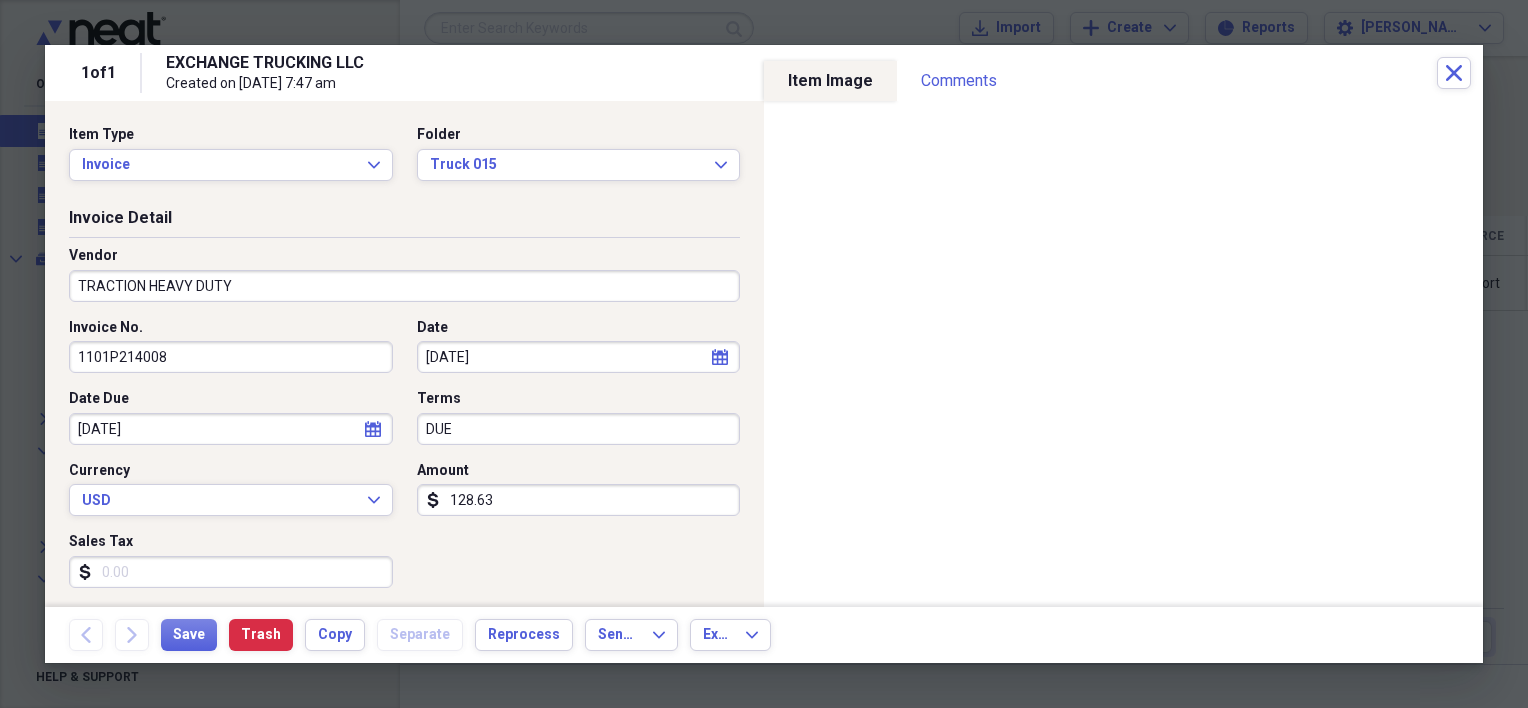 type on "truck repairs" 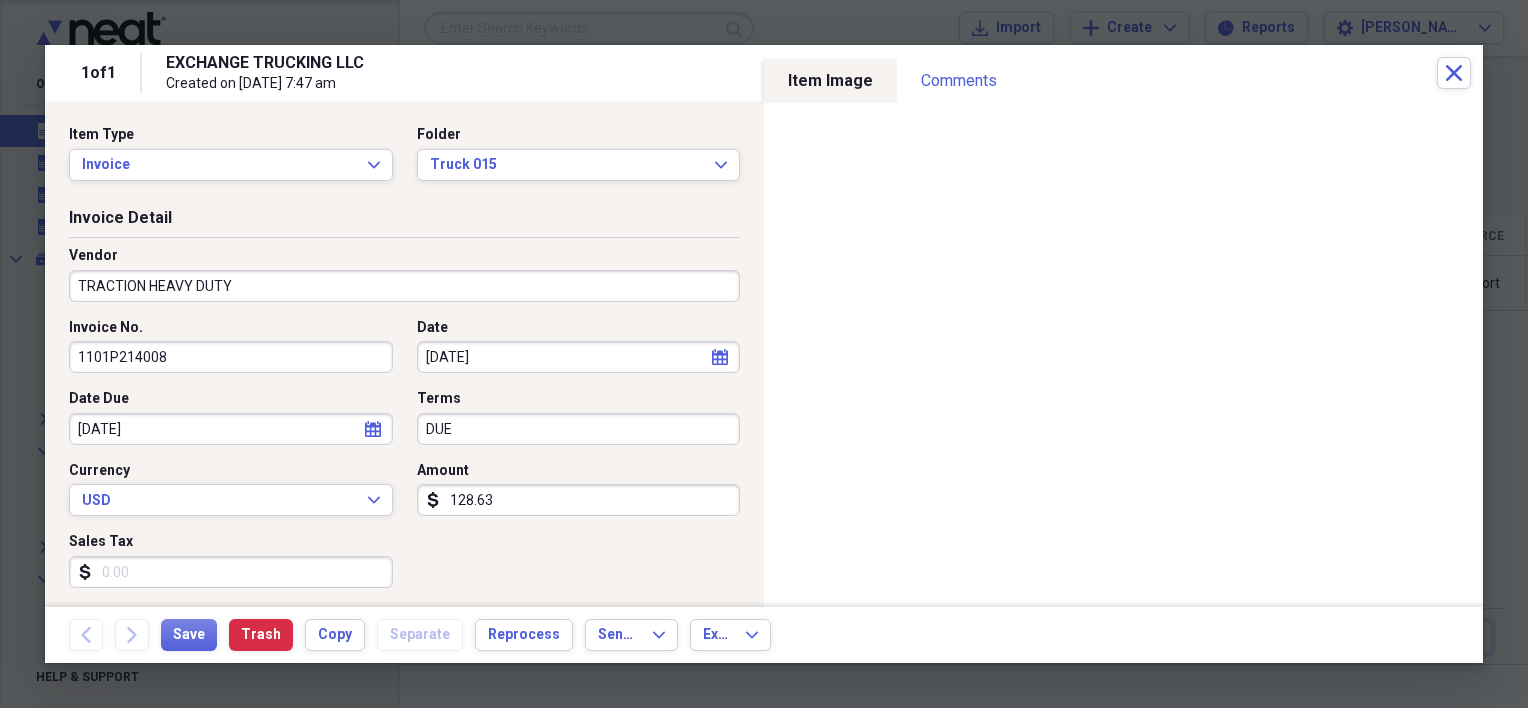 click on "Vendor TRACTION HEAVY DUTY" at bounding box center [404, 282] 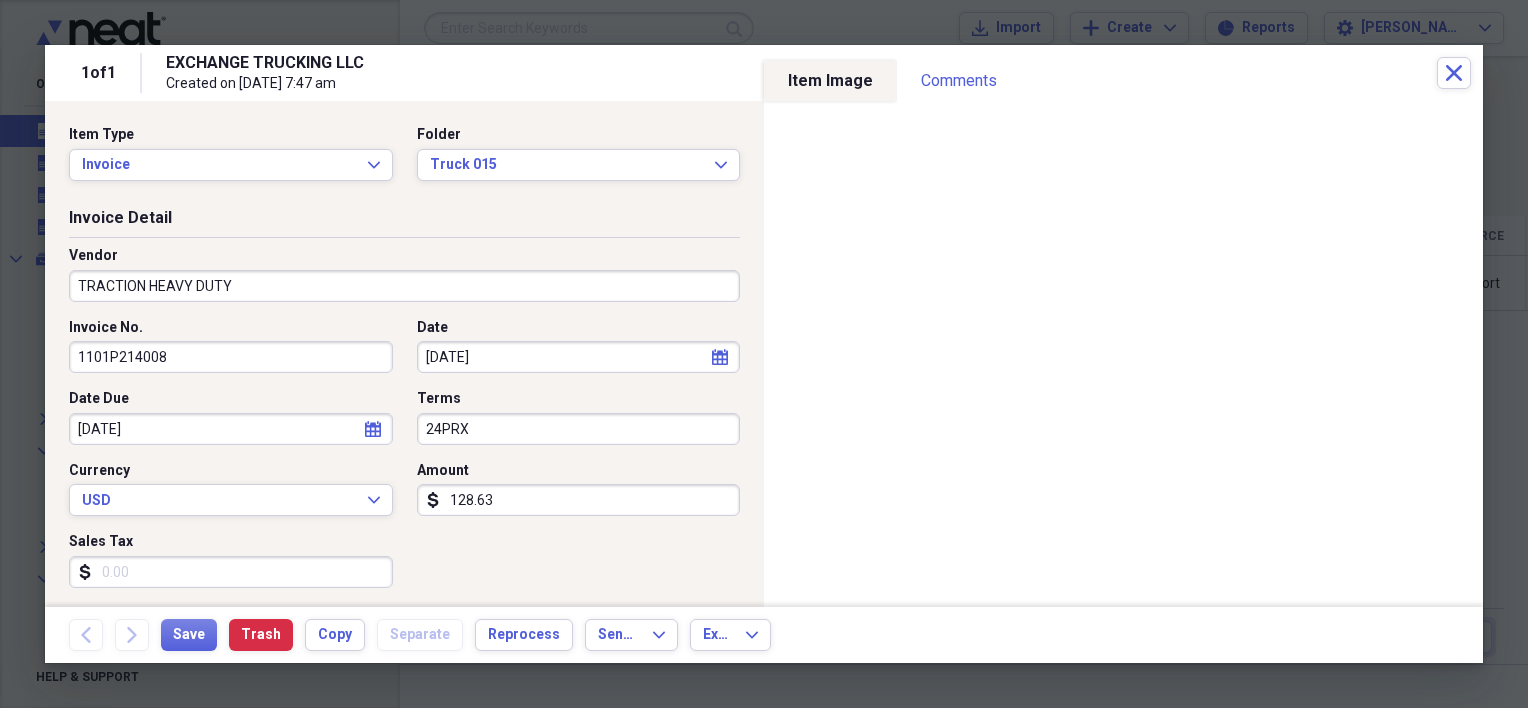 type on "24PRX" 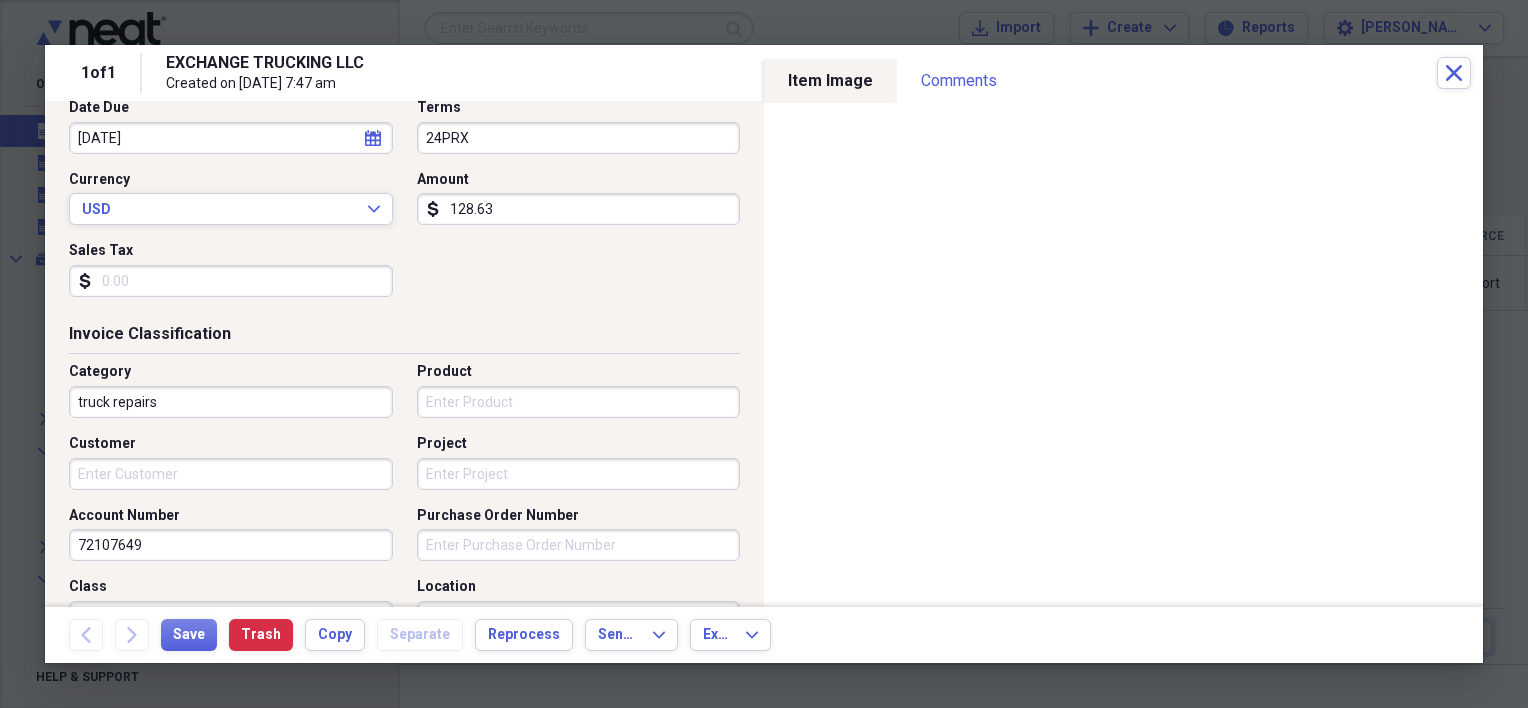scroll, scrollTop: 300, scrollLeft: 0, axis: vertical 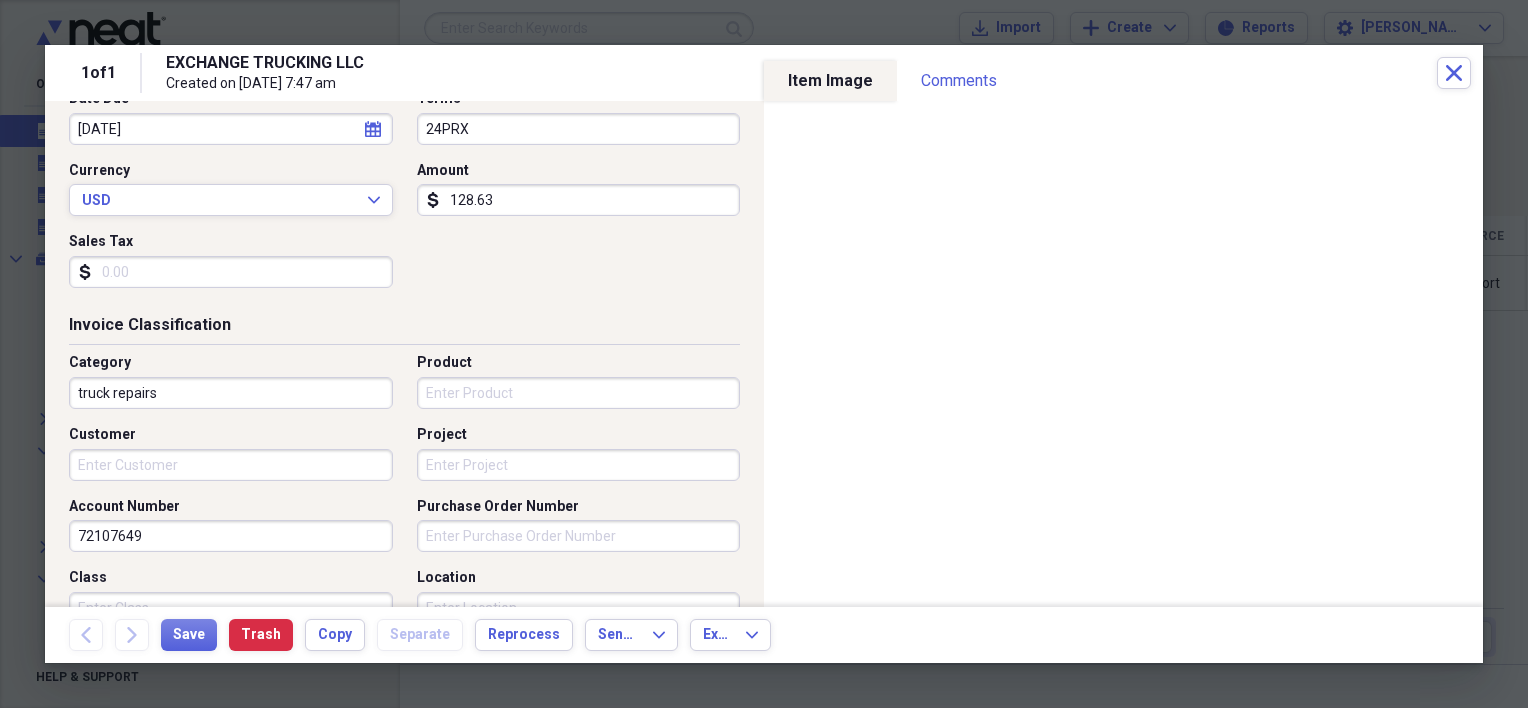 click on "72107649" at bounding box center [231, 536] 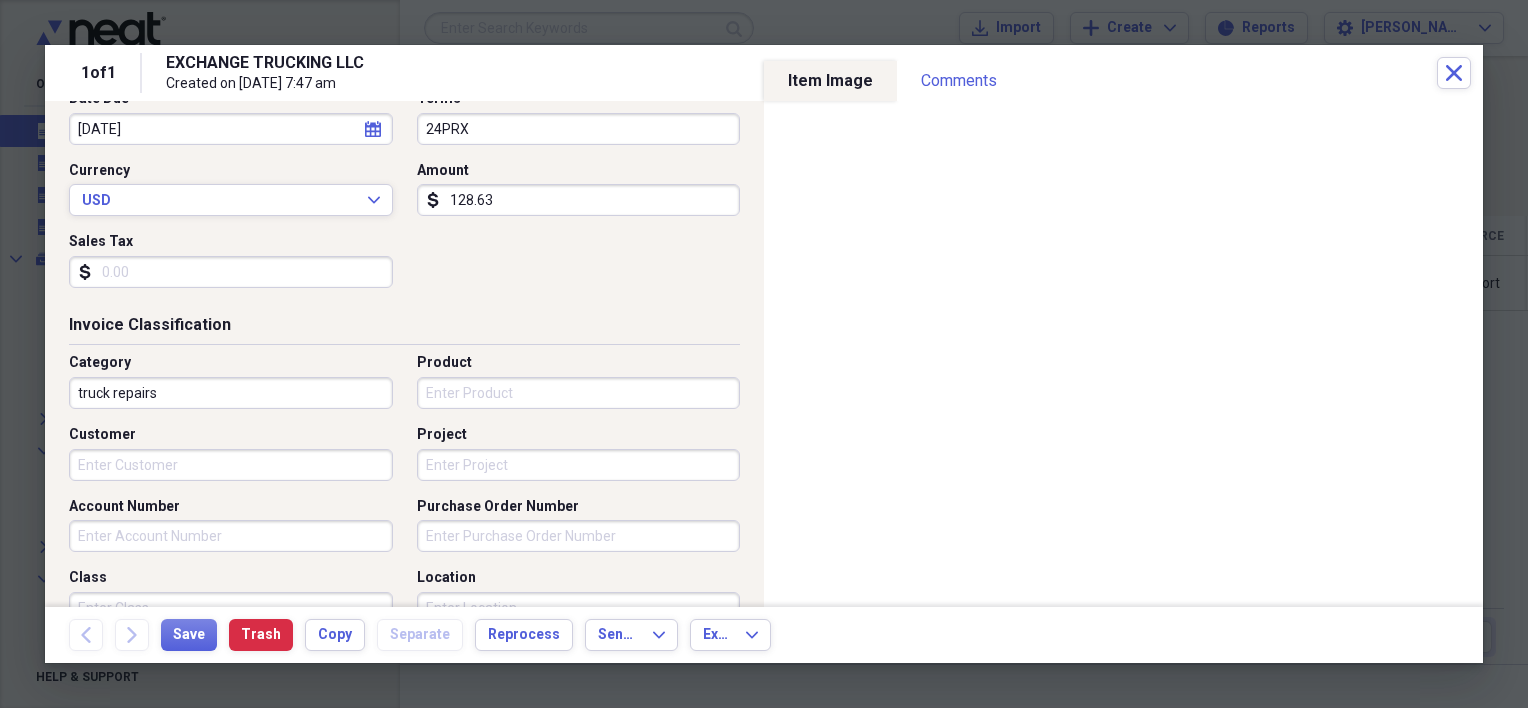 type 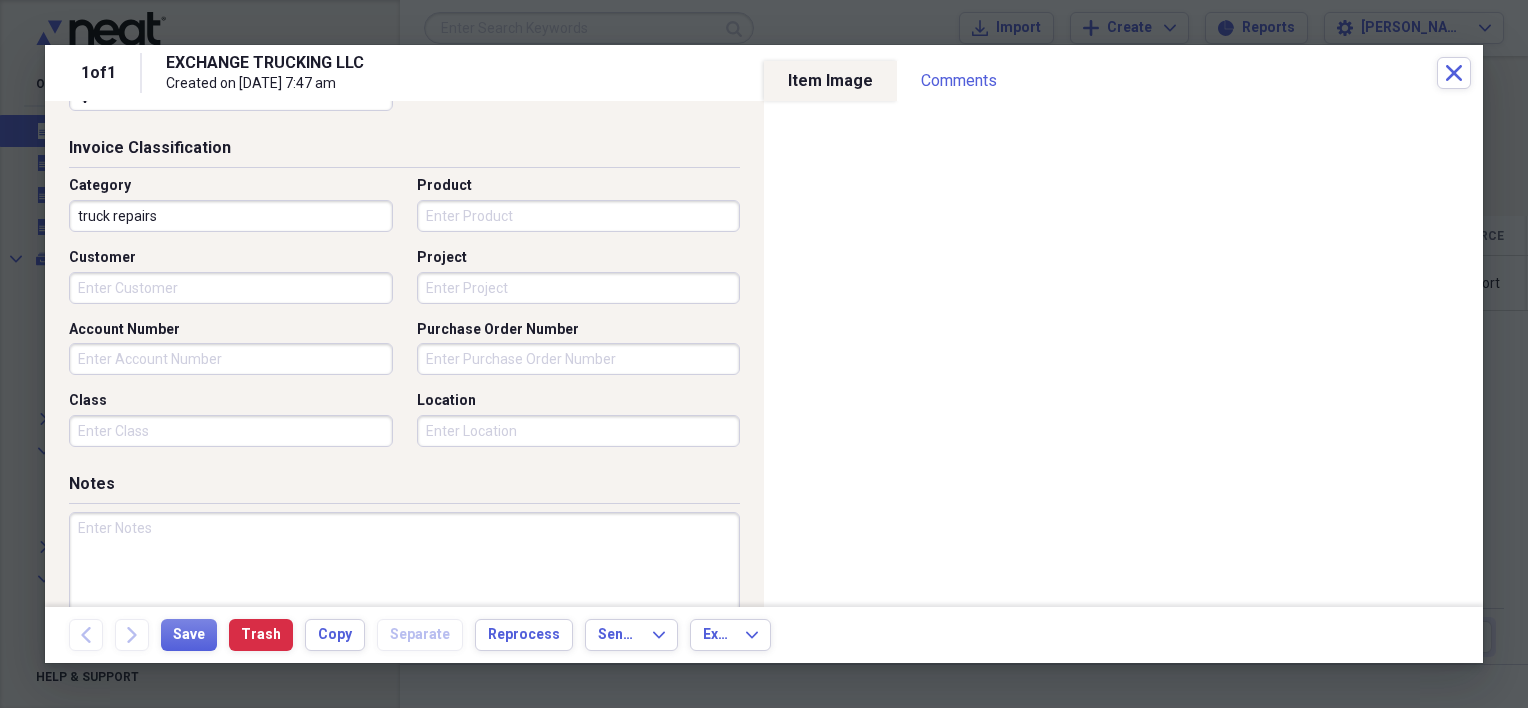 scroll, scrollTop: 500, scrollLeft: 0, axis: vertical 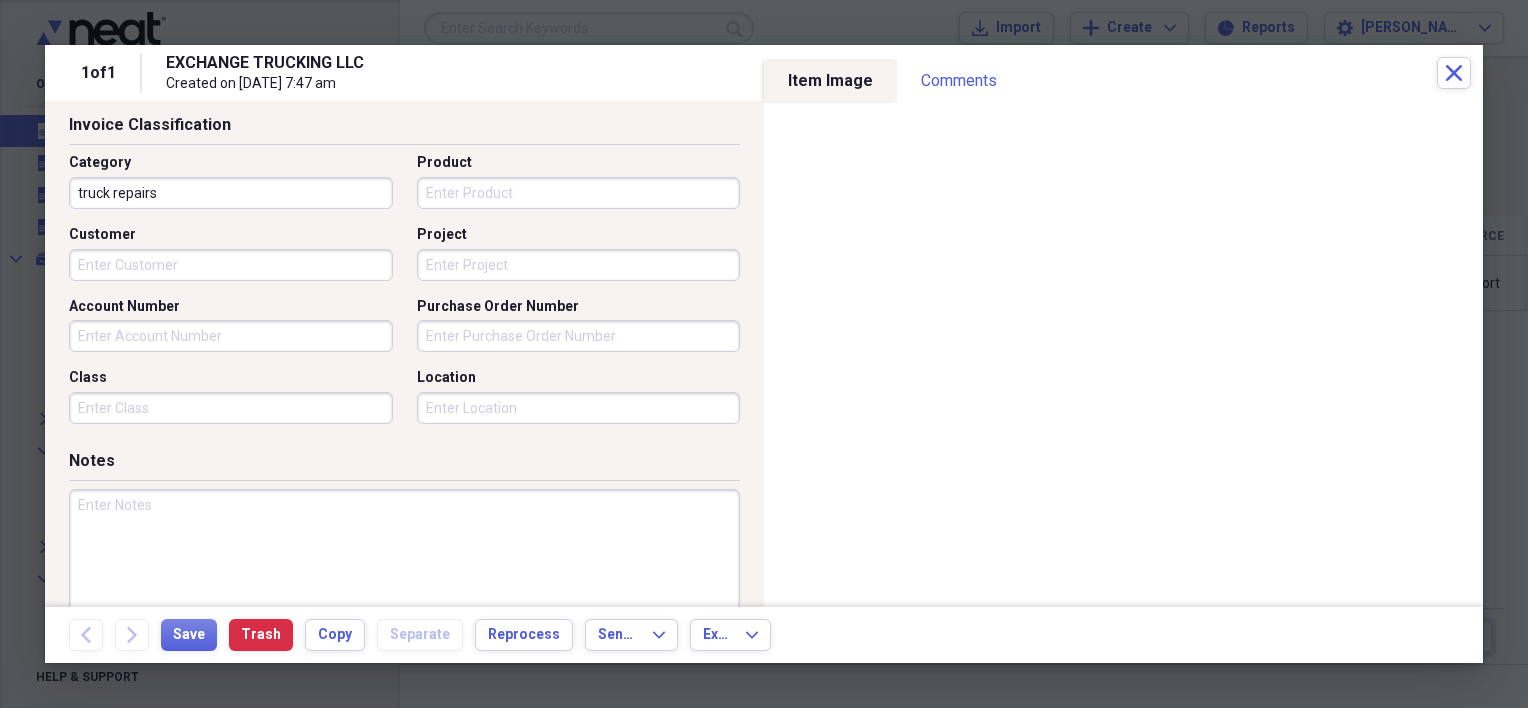 click on "Class" at bounding box center (231, 408) 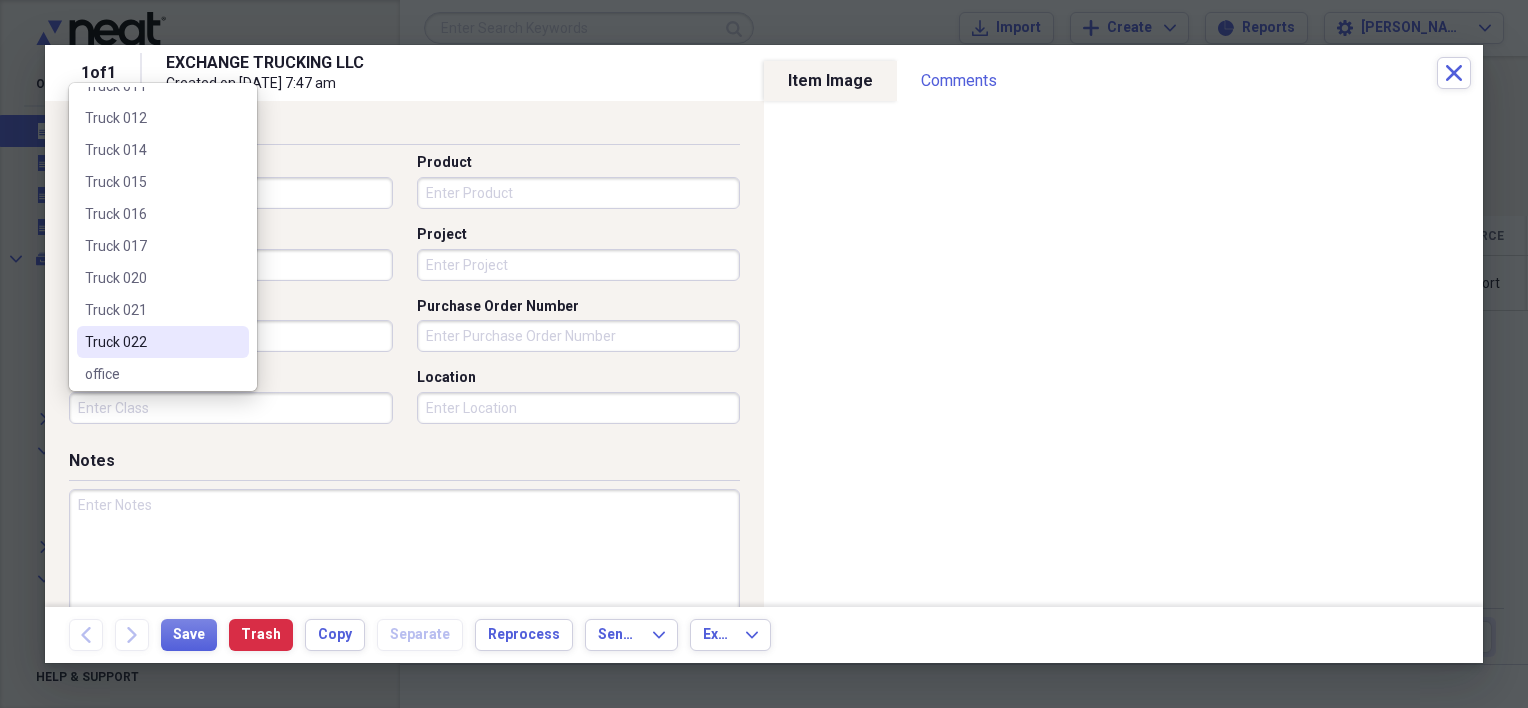 scroll, scrollTop: 600, scrollLeft: 0, axis: vertical 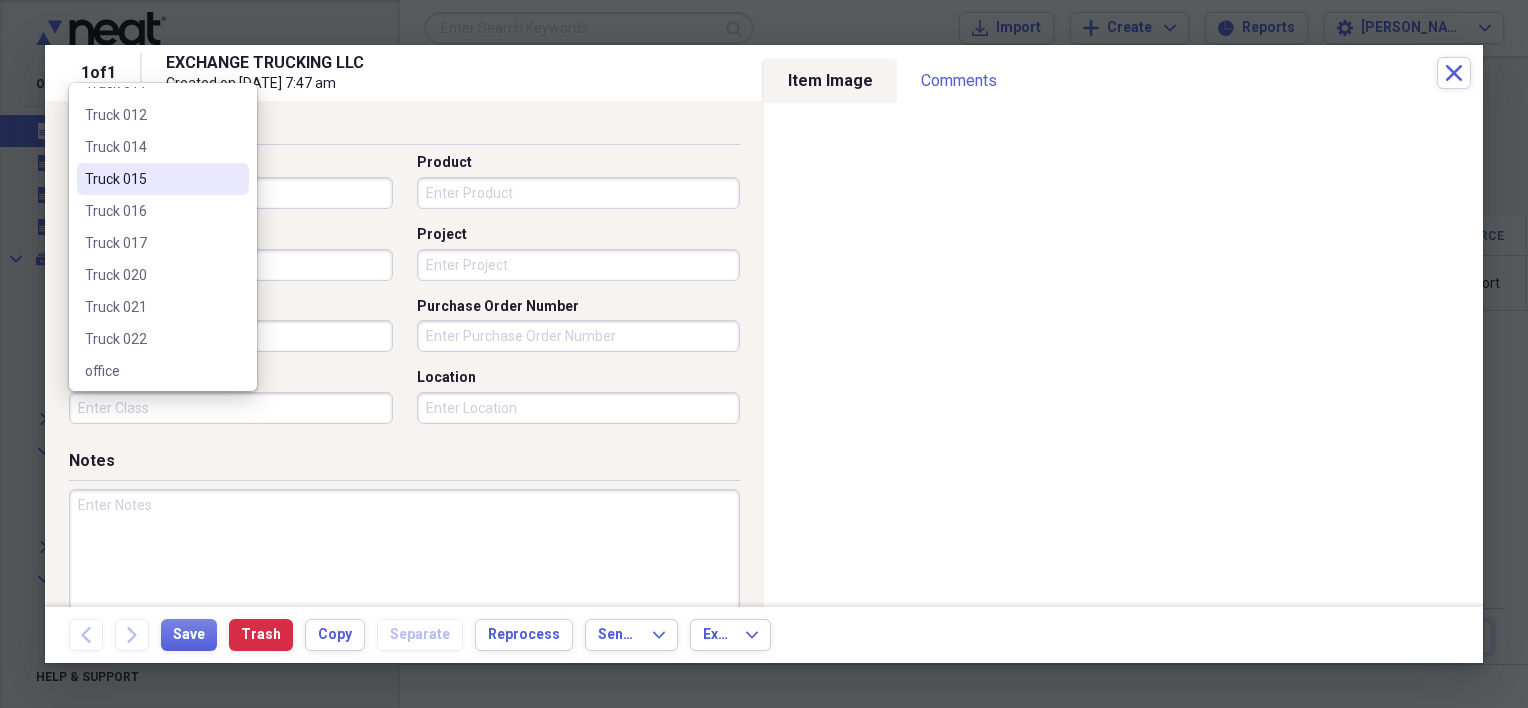 click on "Truck 015" at bounding box center (151, 179) 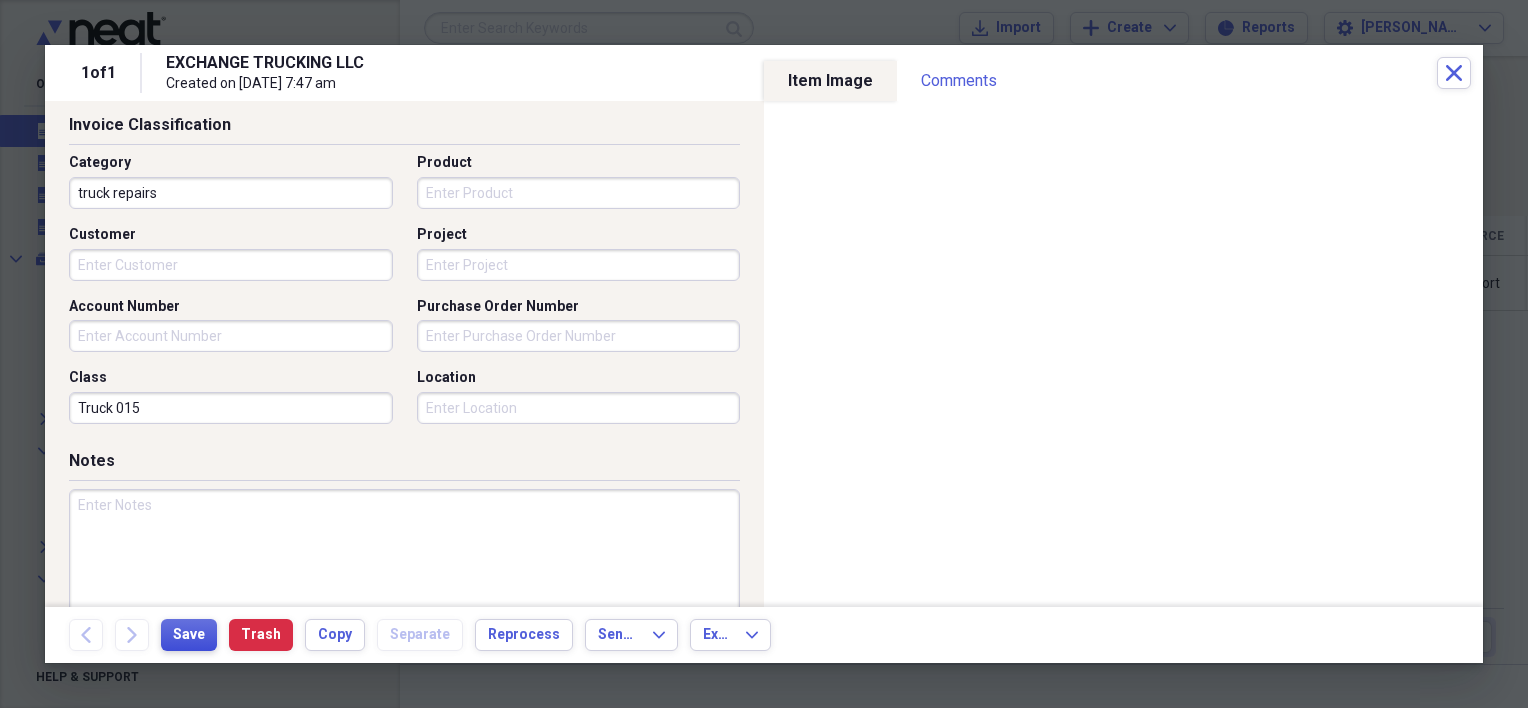 click on "Save" at bounding box center (189, 635) 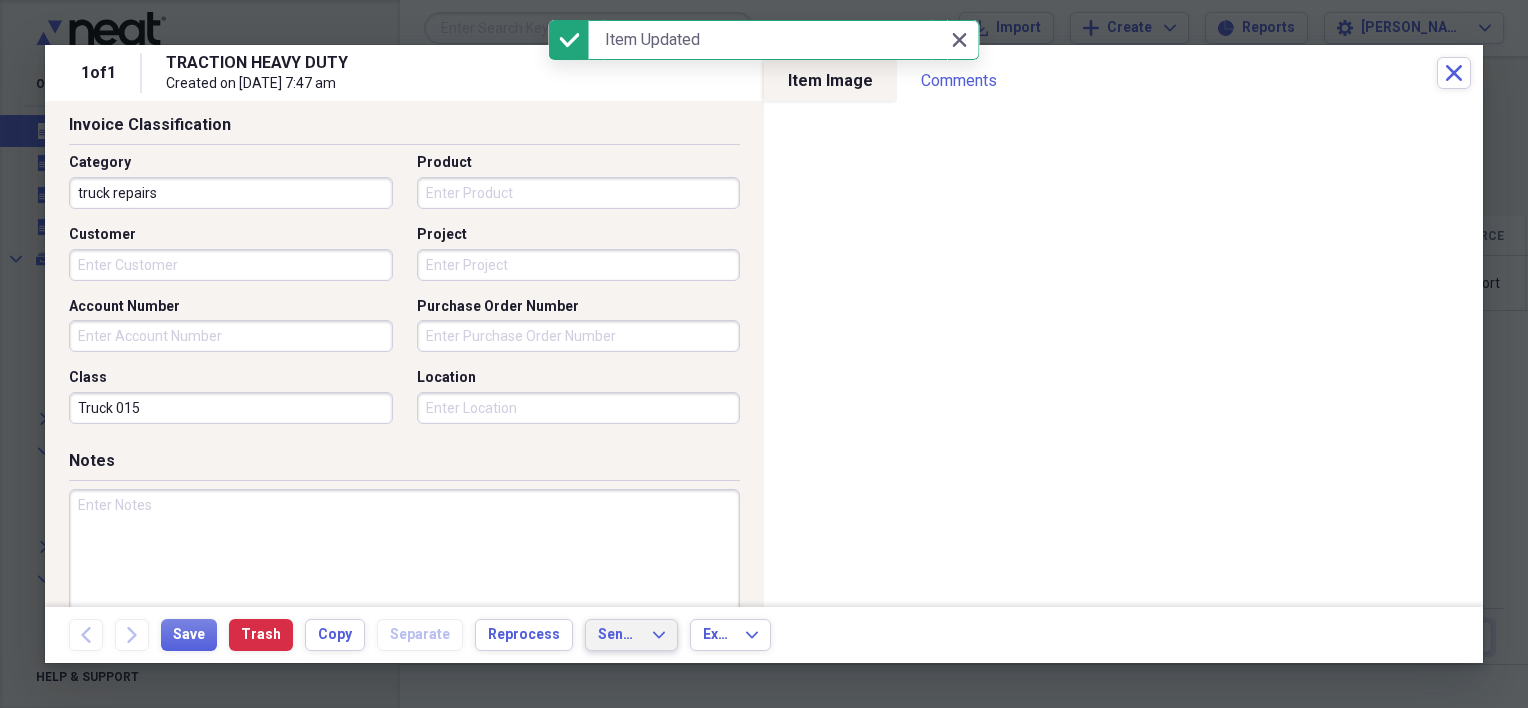 click on "Send To" at bounding box center (619, 635) 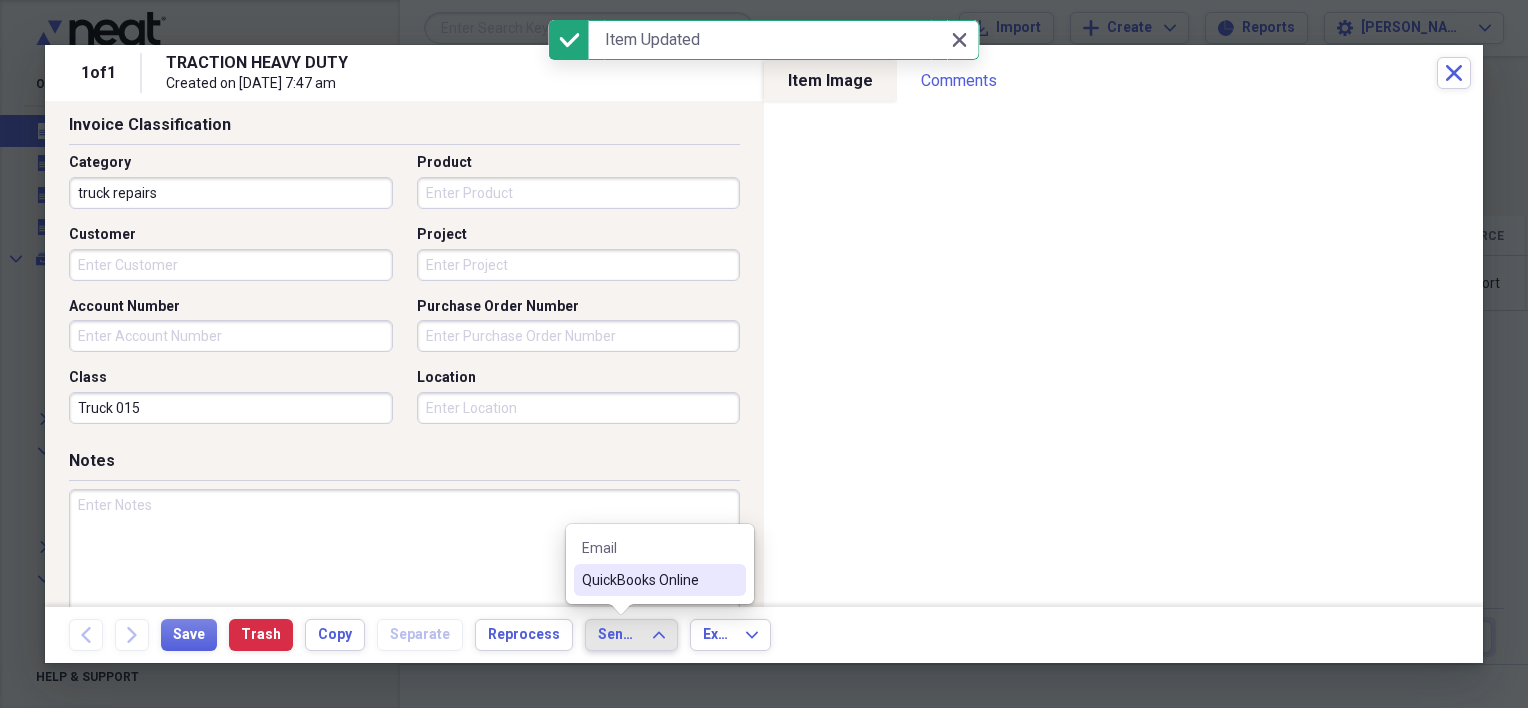 click on "QuickBooks Online" at bounding box center (648, 580) 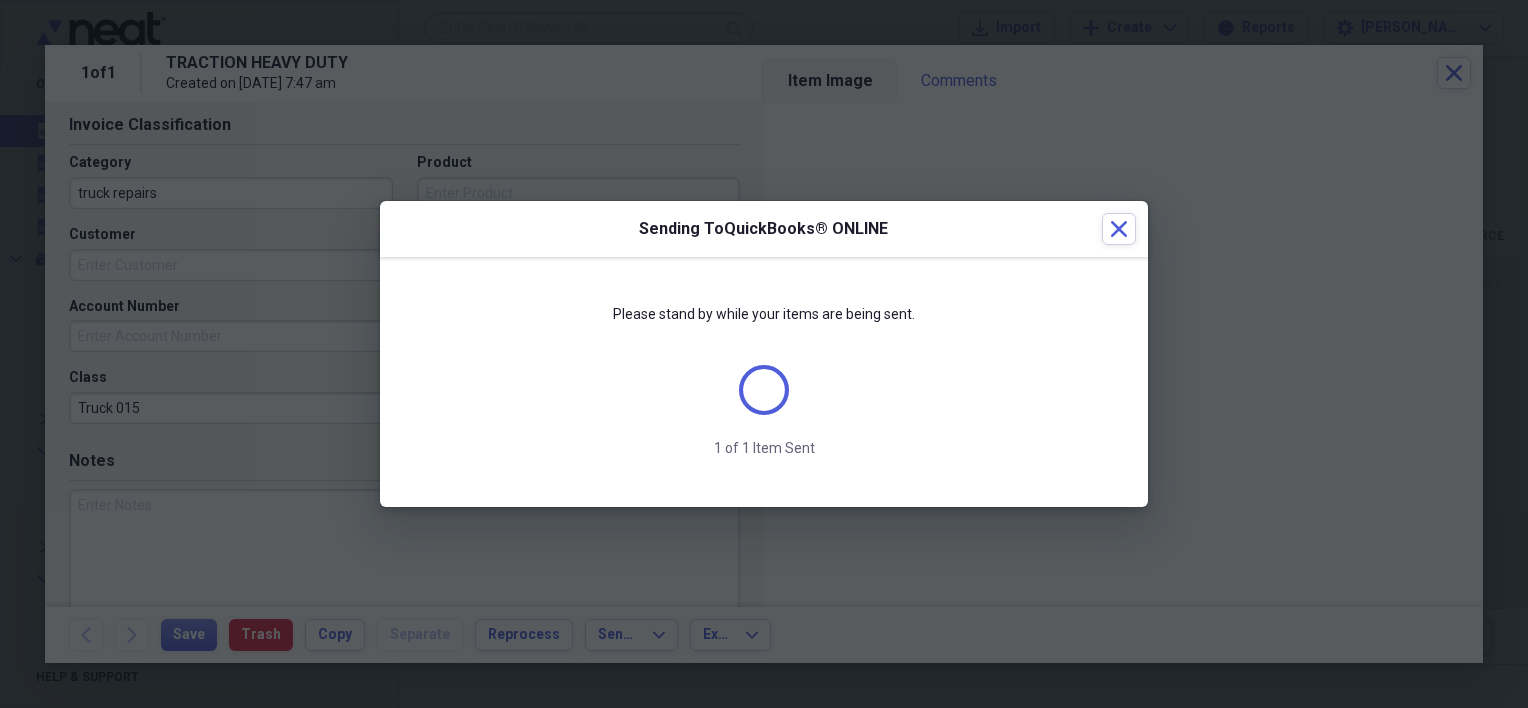 scroll, scrollTop: 484, scrollLeft: 0, axis: vertical 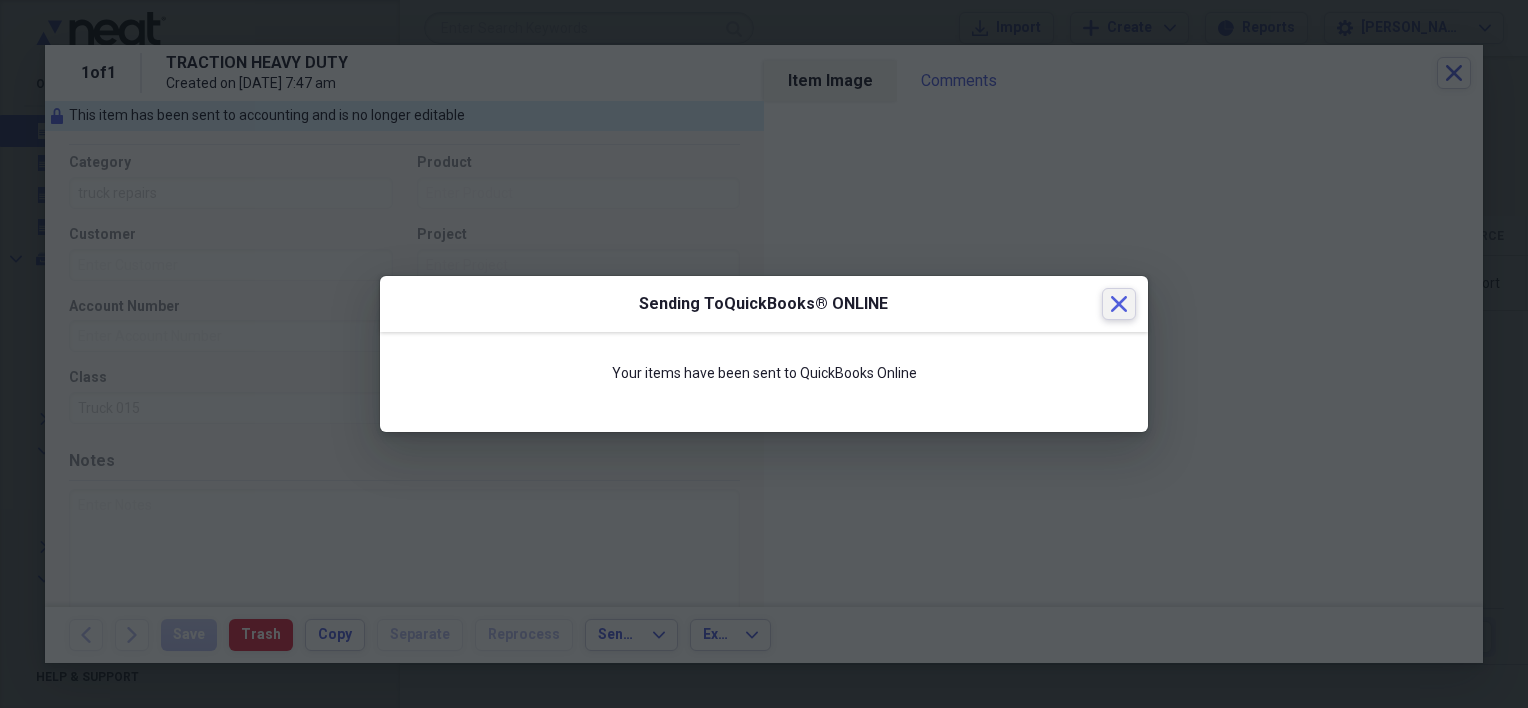 click 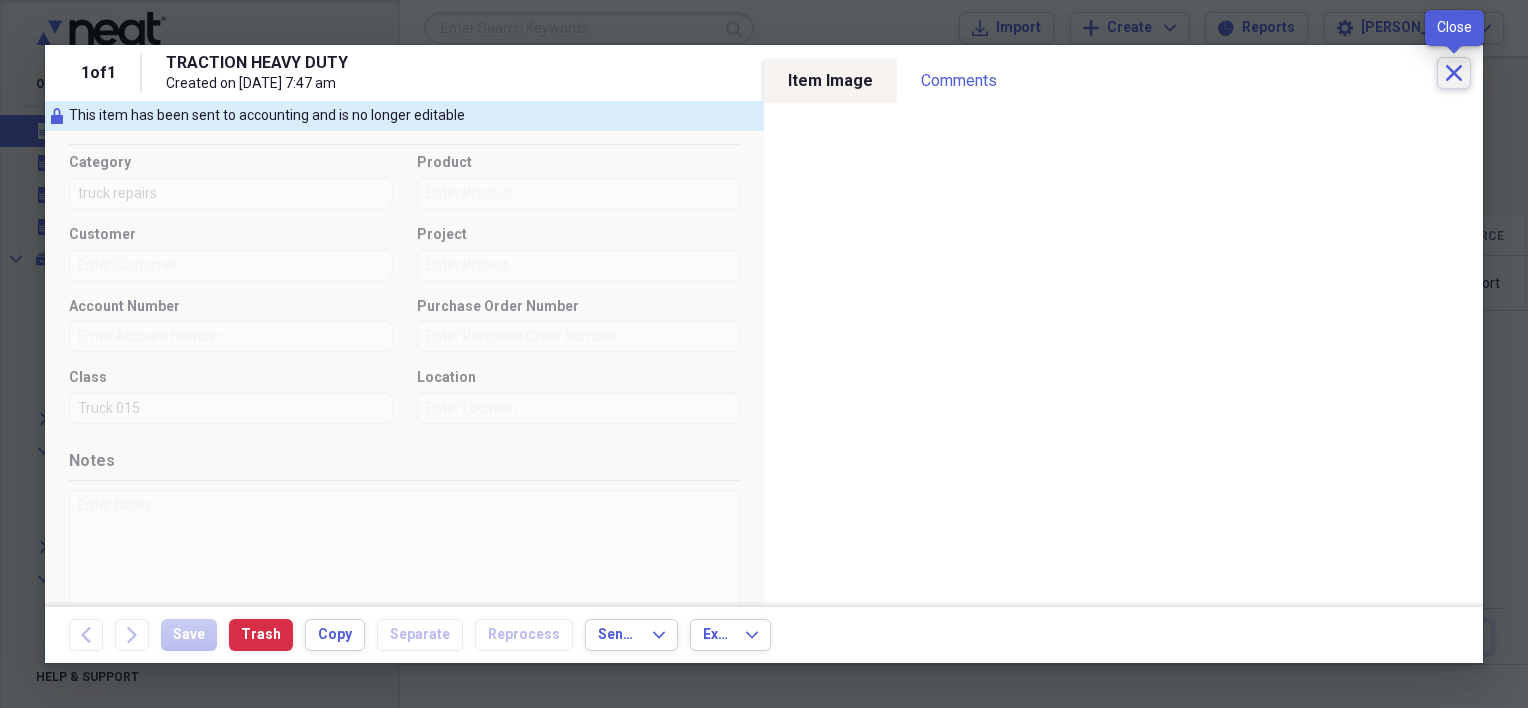 click 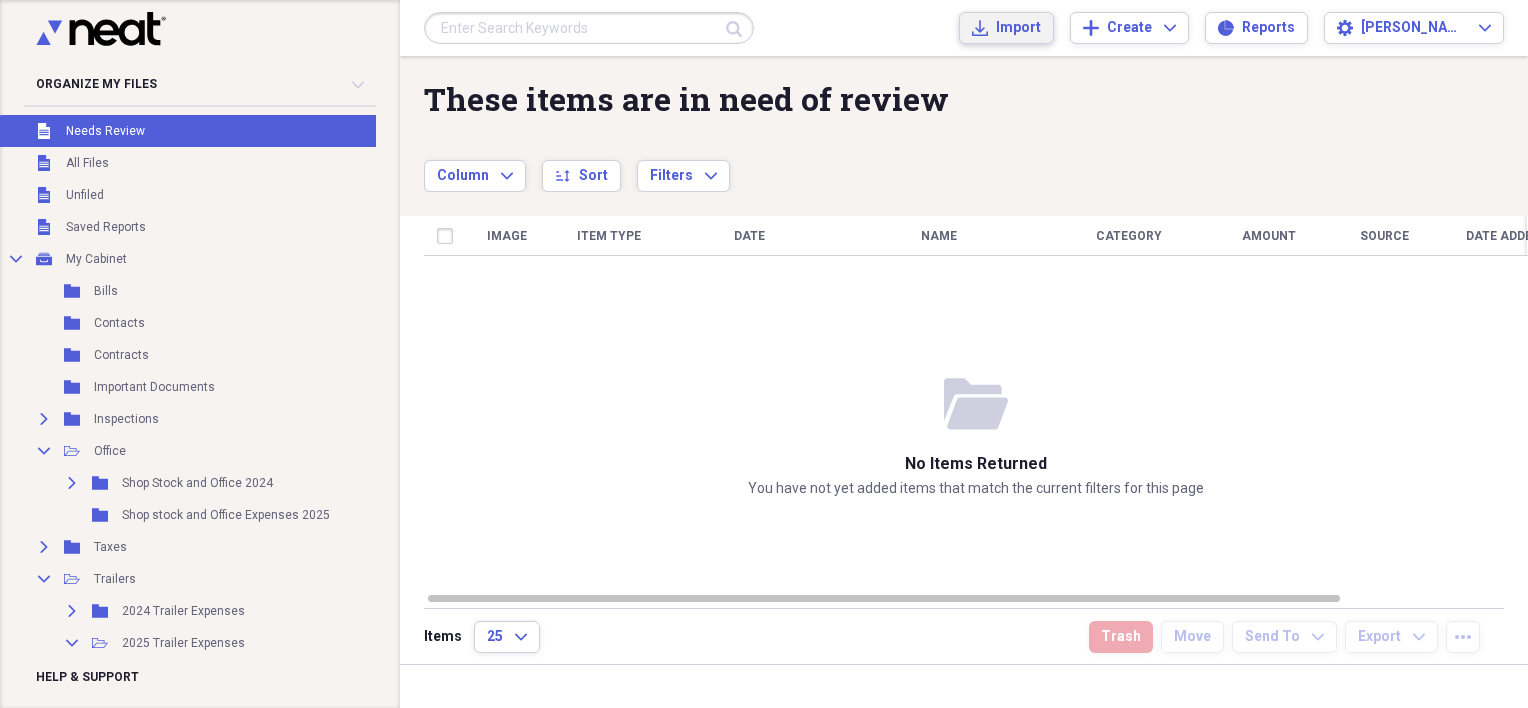click on "Import" at bounding box center [1018, 28] 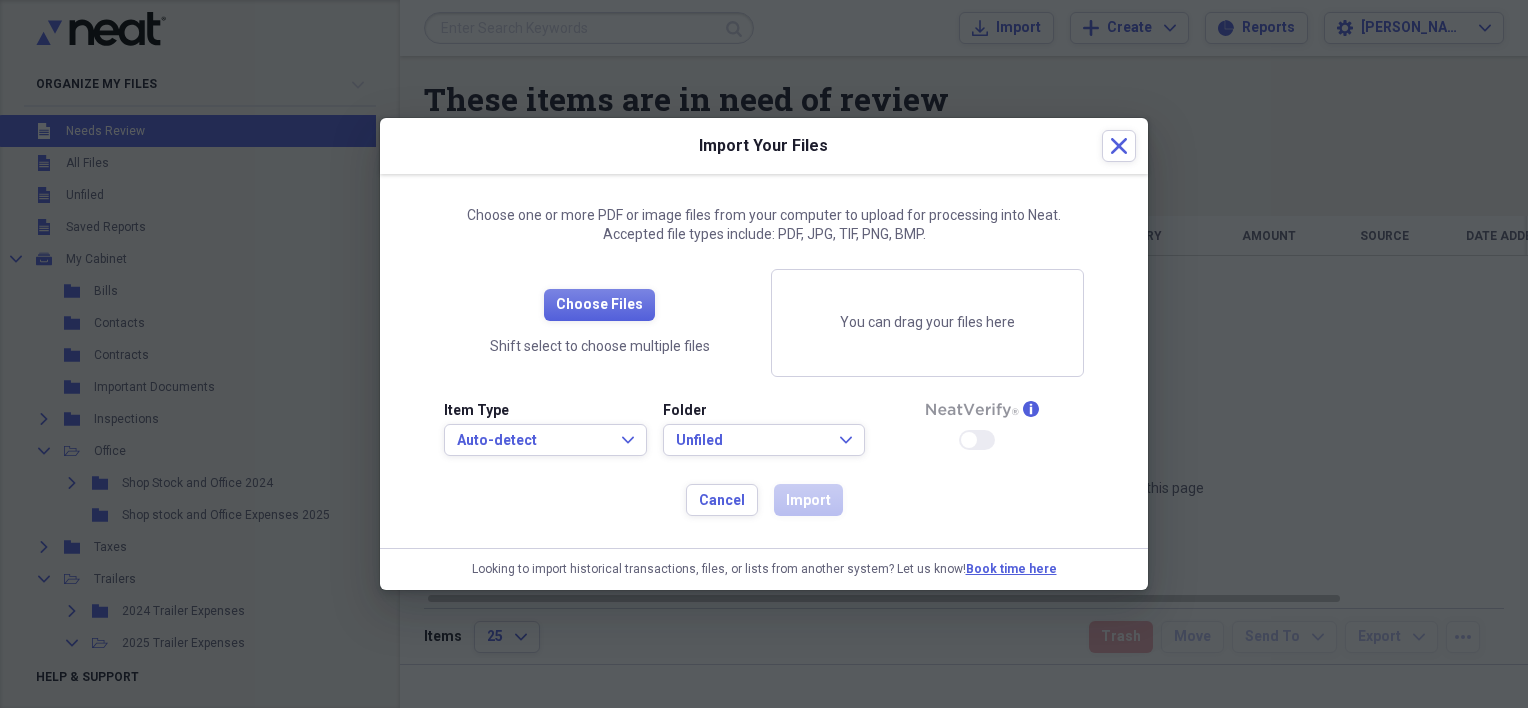 click on "Choose Files Shift select to choose multiple files" at bounding box center [599, 323] 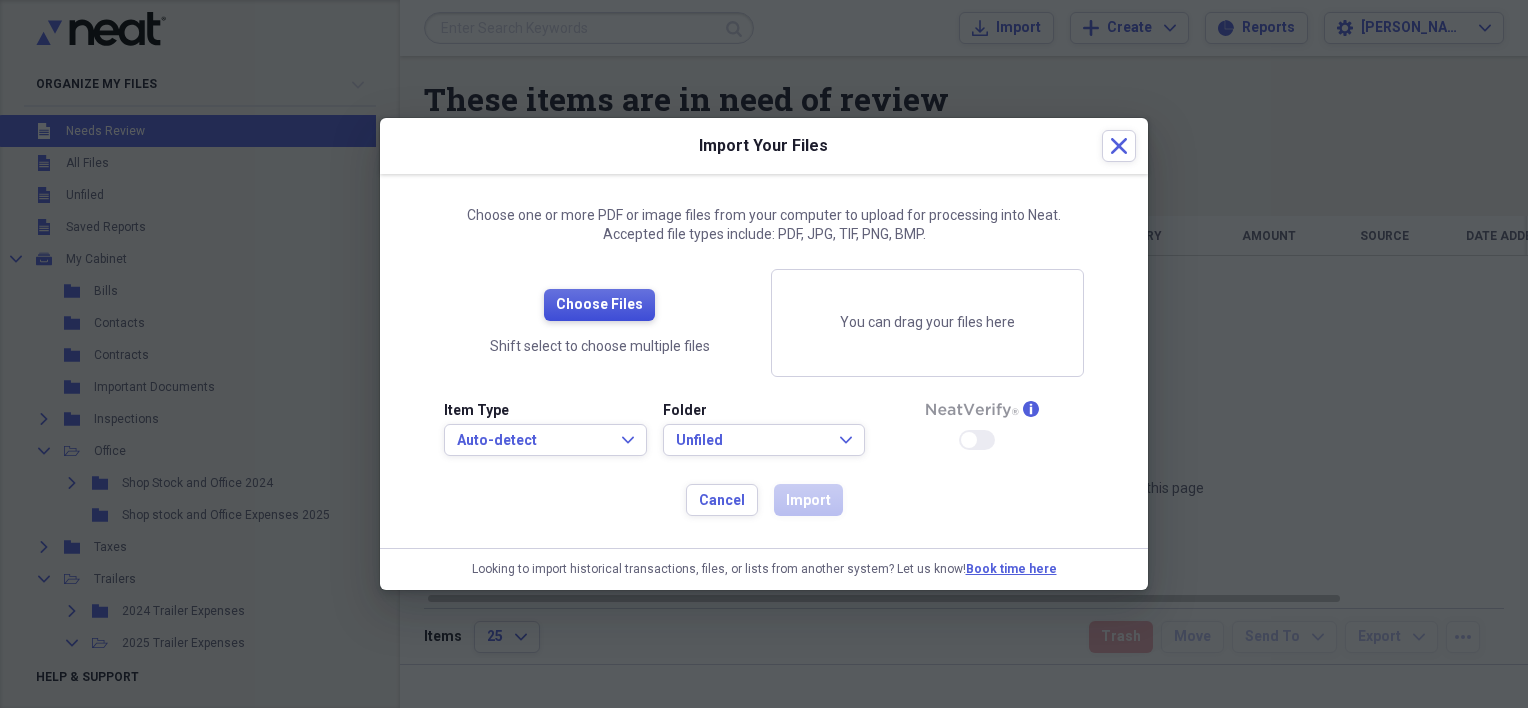 click on "Choose Files" at bounding box center [599, 305] 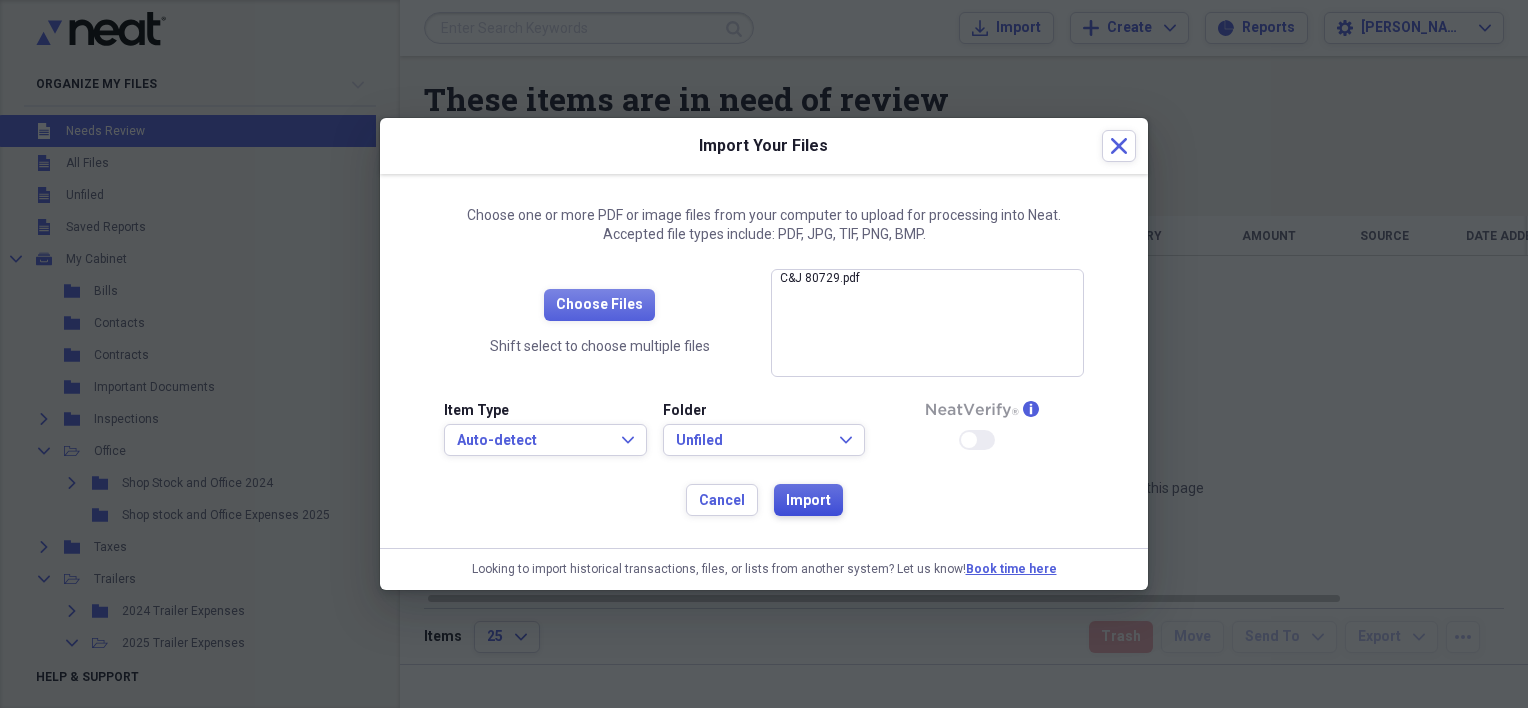 click on "Import" at bounding box center (808, 501) 